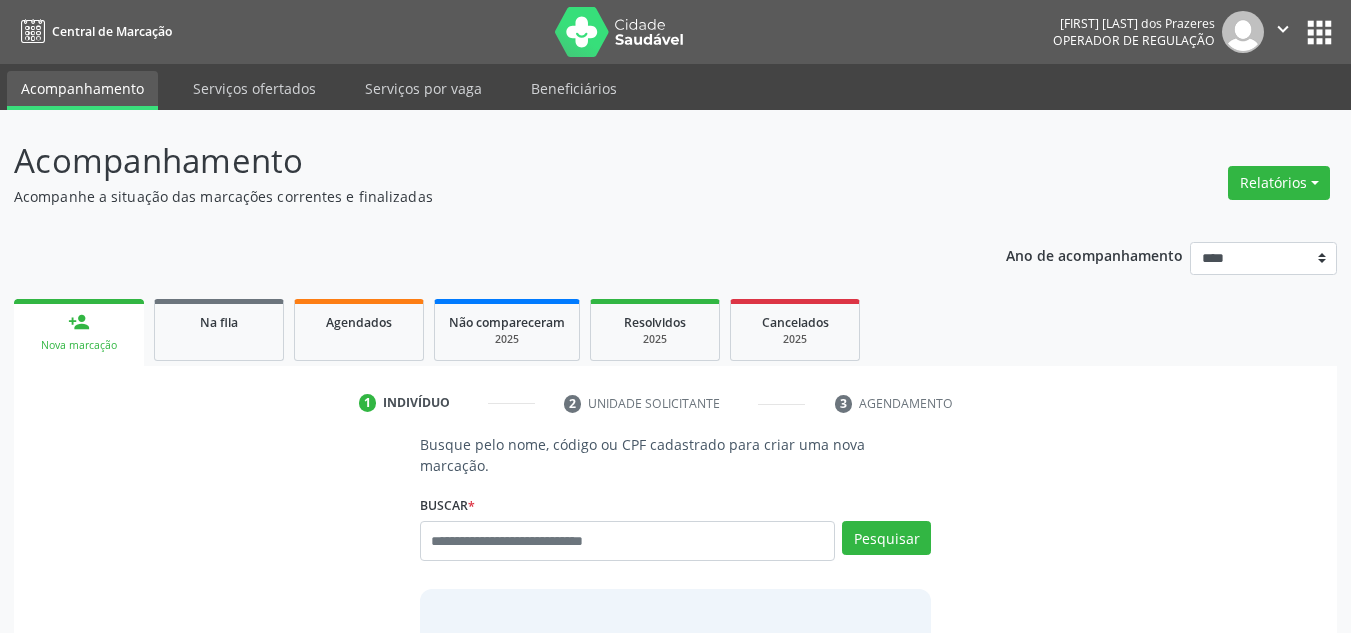 scroll, scrollTop: 199, scrollLeft: 0, axis: vertical 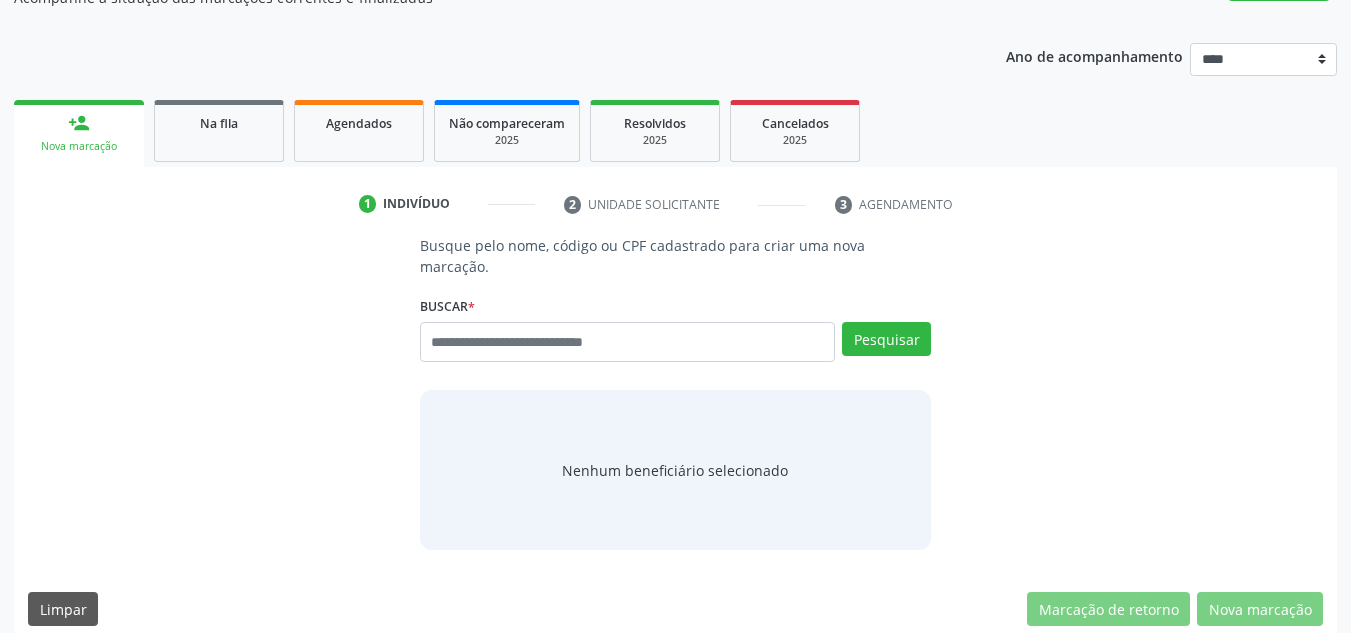 click on "Busque pelo nome, código ou CPF cadastrado para criar uma nova marcação.
Buscar
*
Busque por nome, código ou CPF
Nenhum resultado encontrado para: "   "
Digite nome, código ou CPF
Pesquisar
Nenhum beneficiário selecionado" at bounding box center [675, 392] 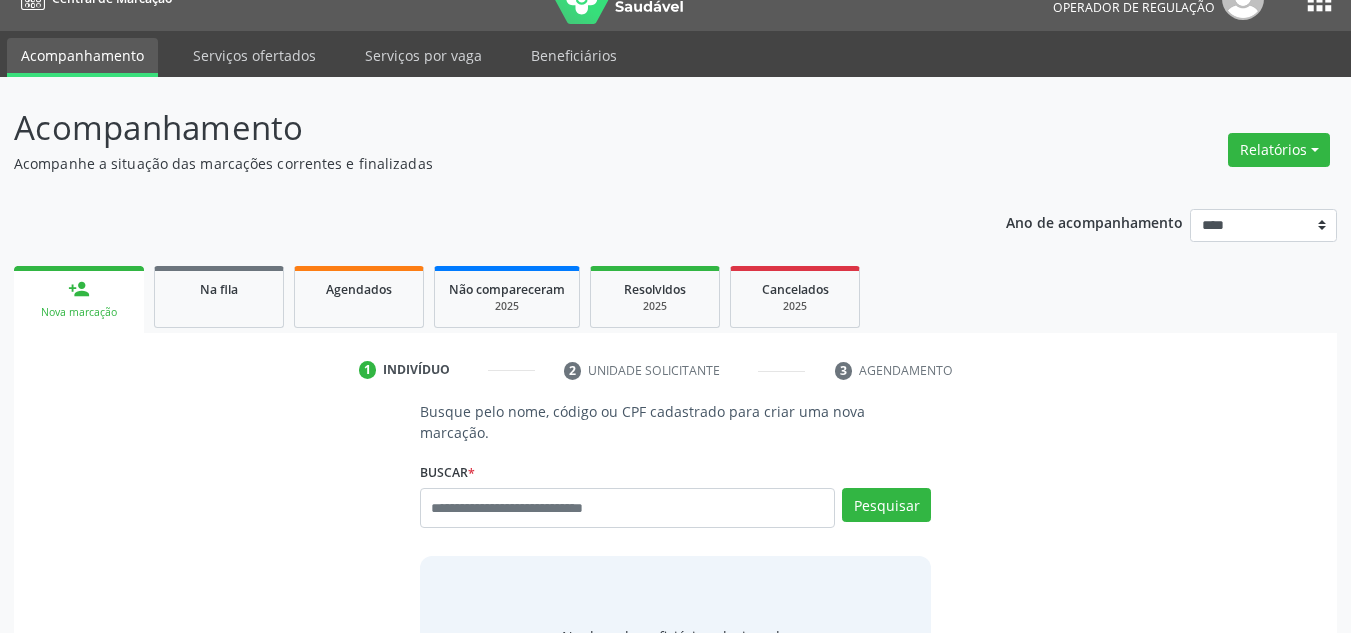 scroll, scrollTop: 0, scrollLeft: 0, axis: both 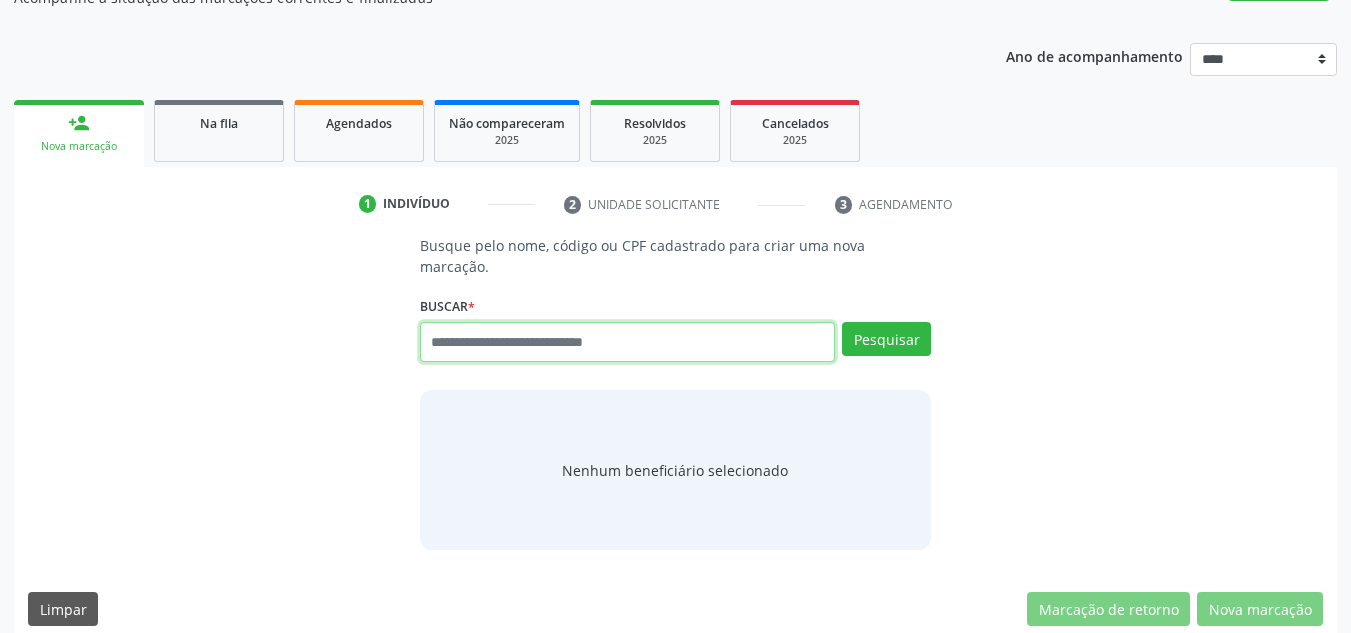 click at bounding box center (628, 342) 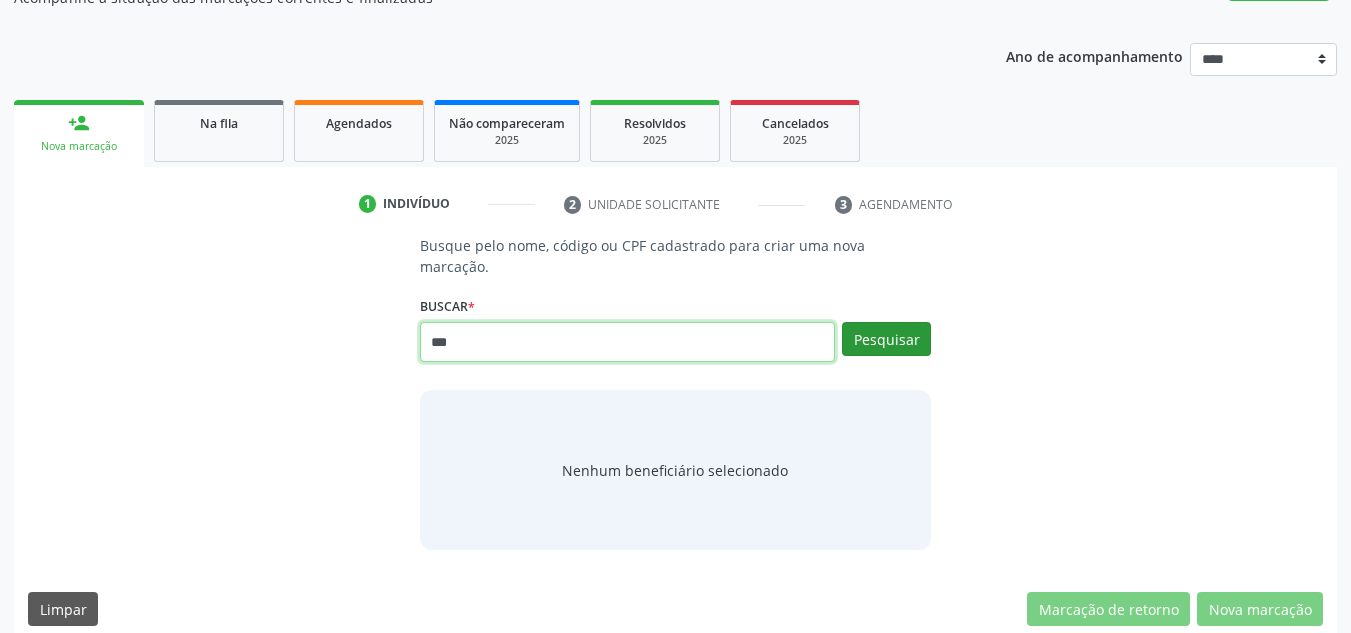 type on "***" 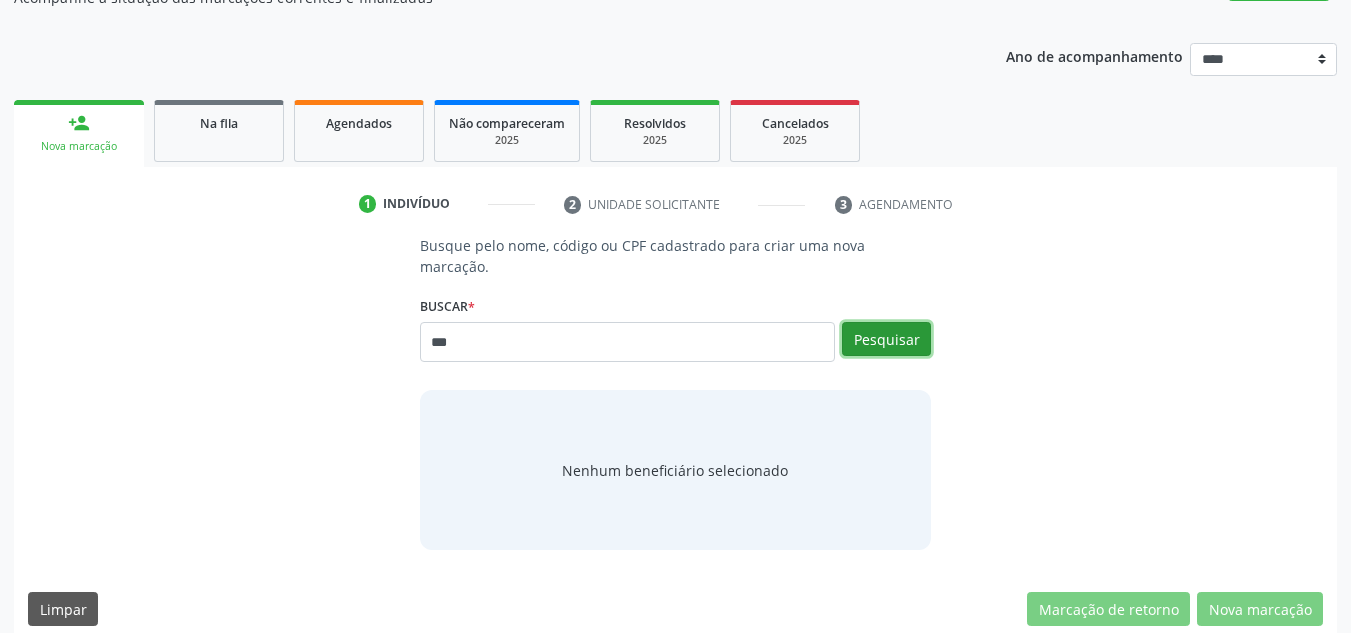 click on "Pesquisar" at bounding box center (886, 339) 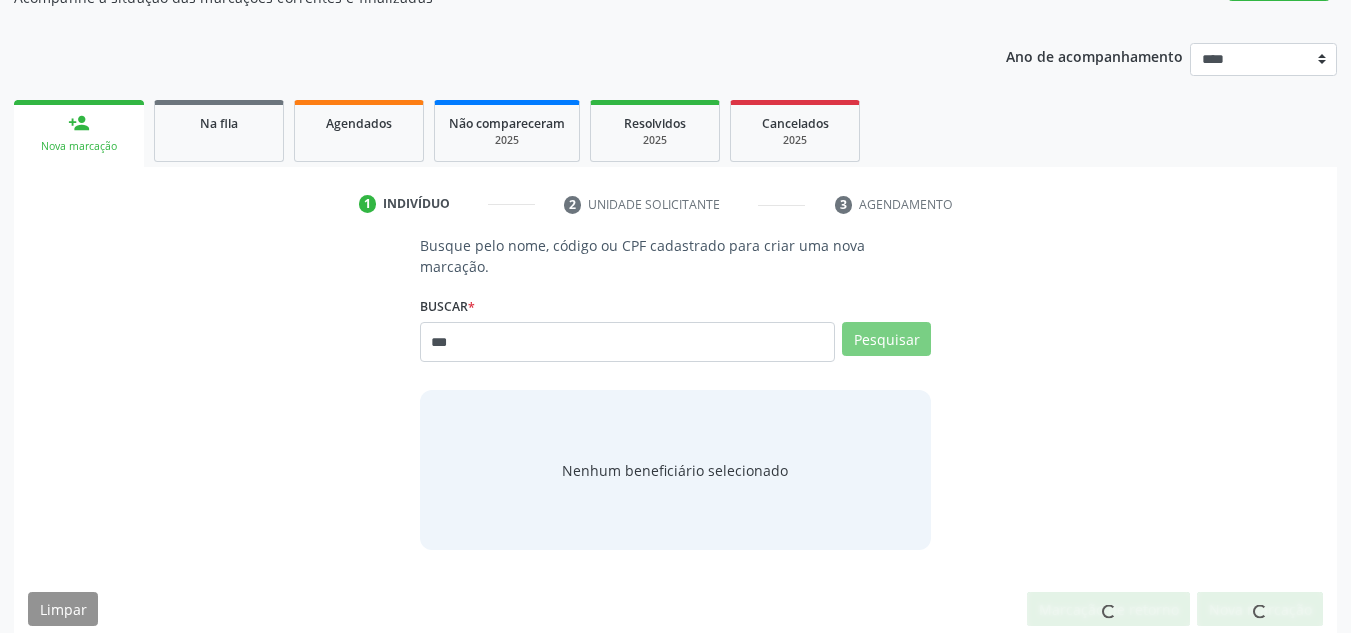 scroll, scrollTop: 192, scrollLeft: 0, axis: vertical 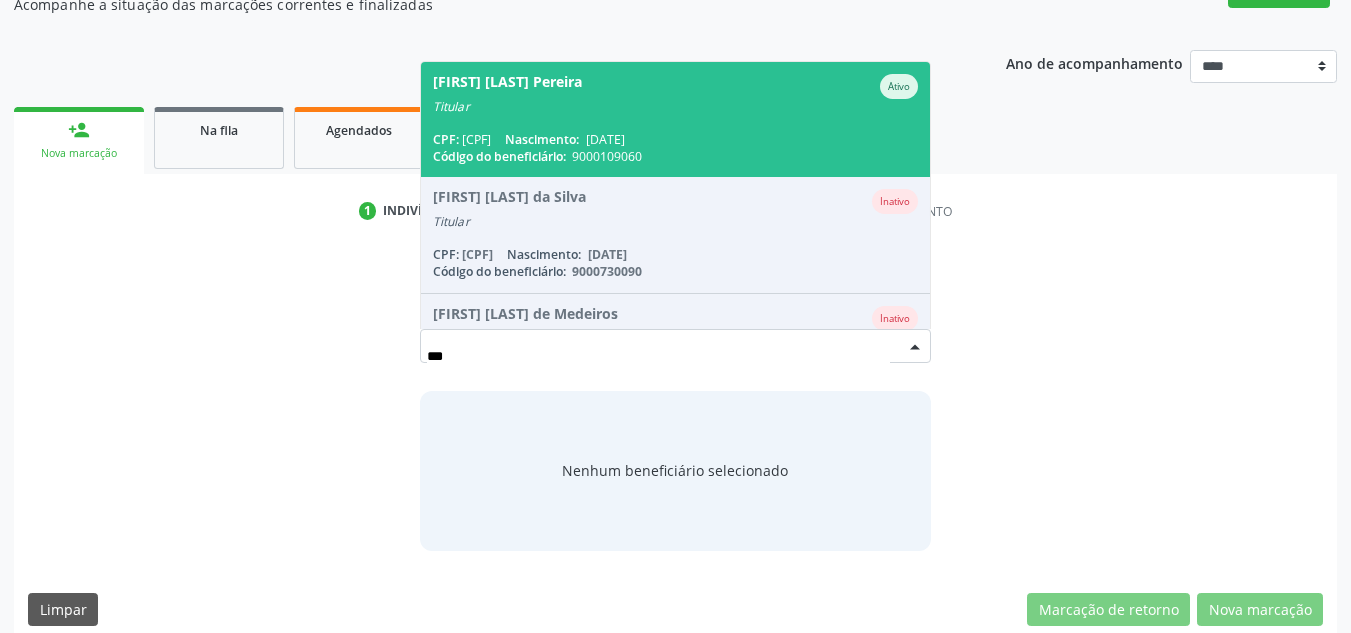 click on "Adahira Marques Pereira
Ativo
Titular
CPF:
123.893.904-04
Nascimento:
17/12/1953
Código do beneficiário:
9000109060" at bounding box center [676, 119] 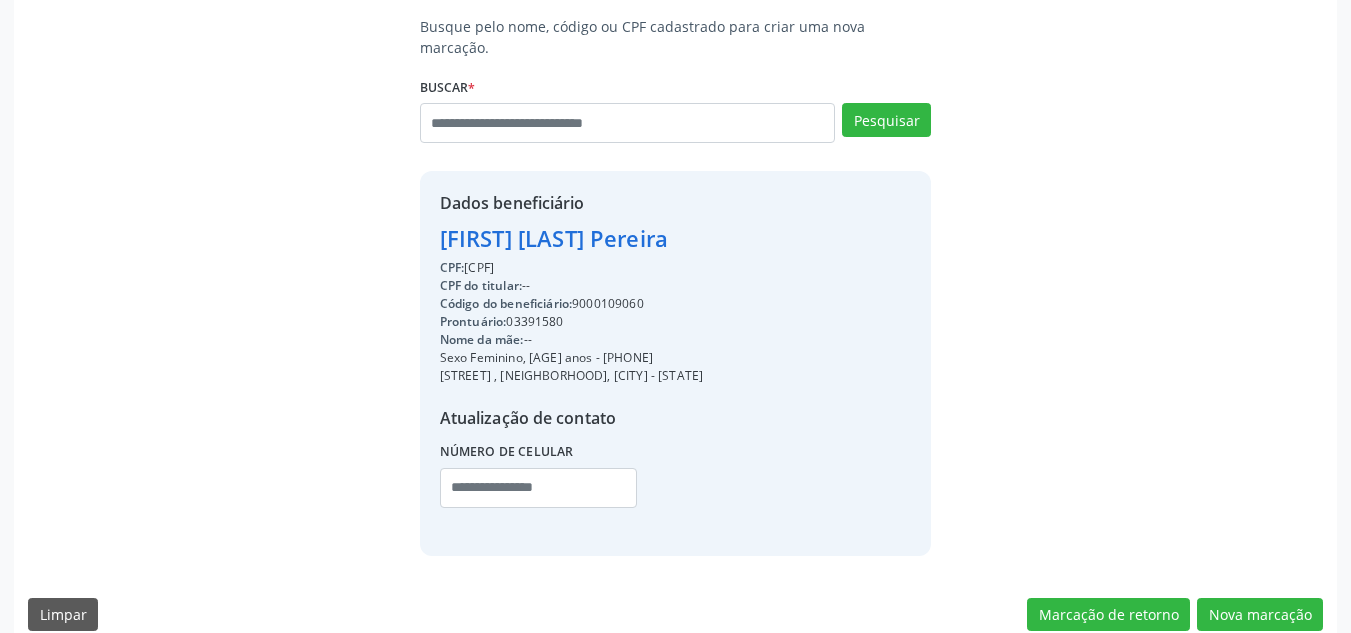 scroll, scrollTop: 423, scrollLeft: 0, axis: vertical 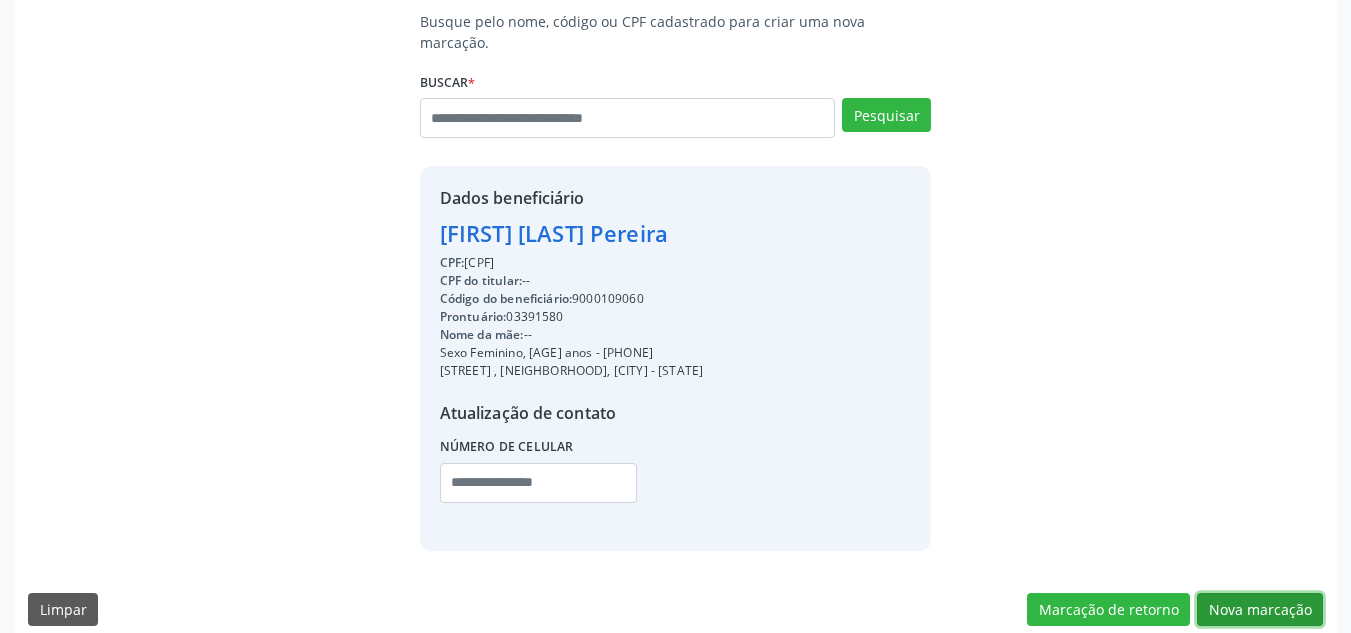 click on "Nova marcação" at bounding box center (1260, 610) 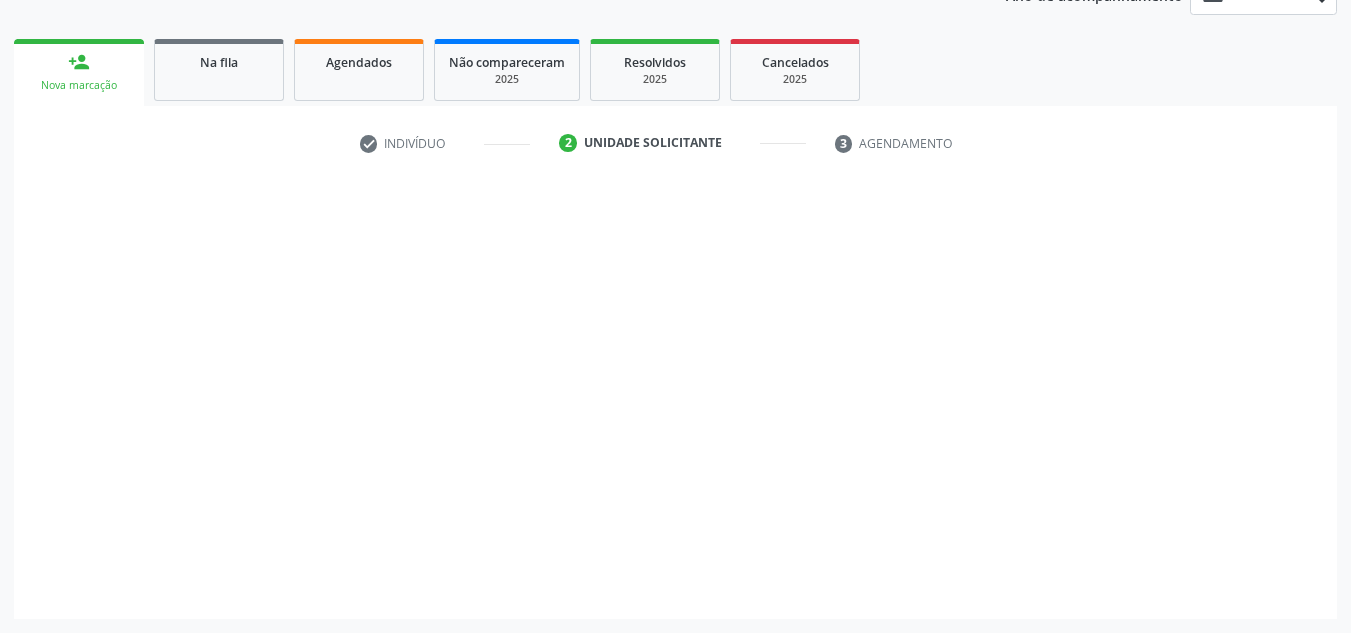 scroll, scrollTop: 260, scrollLeft: 0, axis: vertical 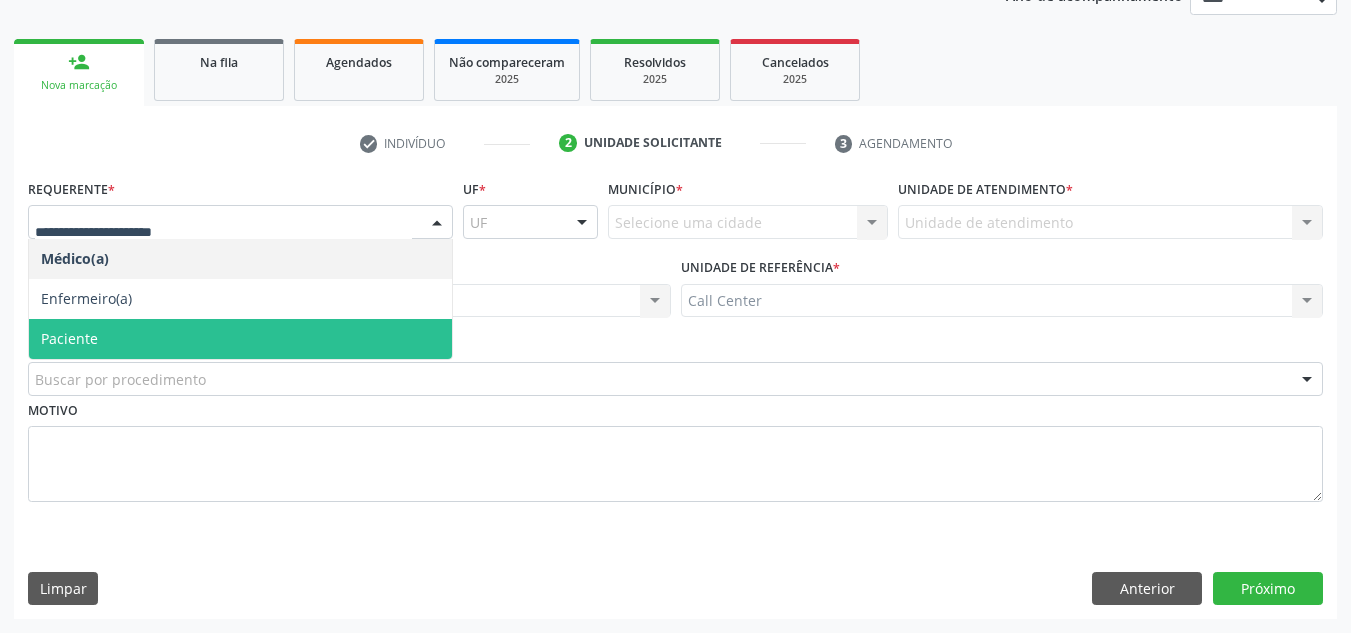 click on "Paciente" at bounding box center (240, 339) 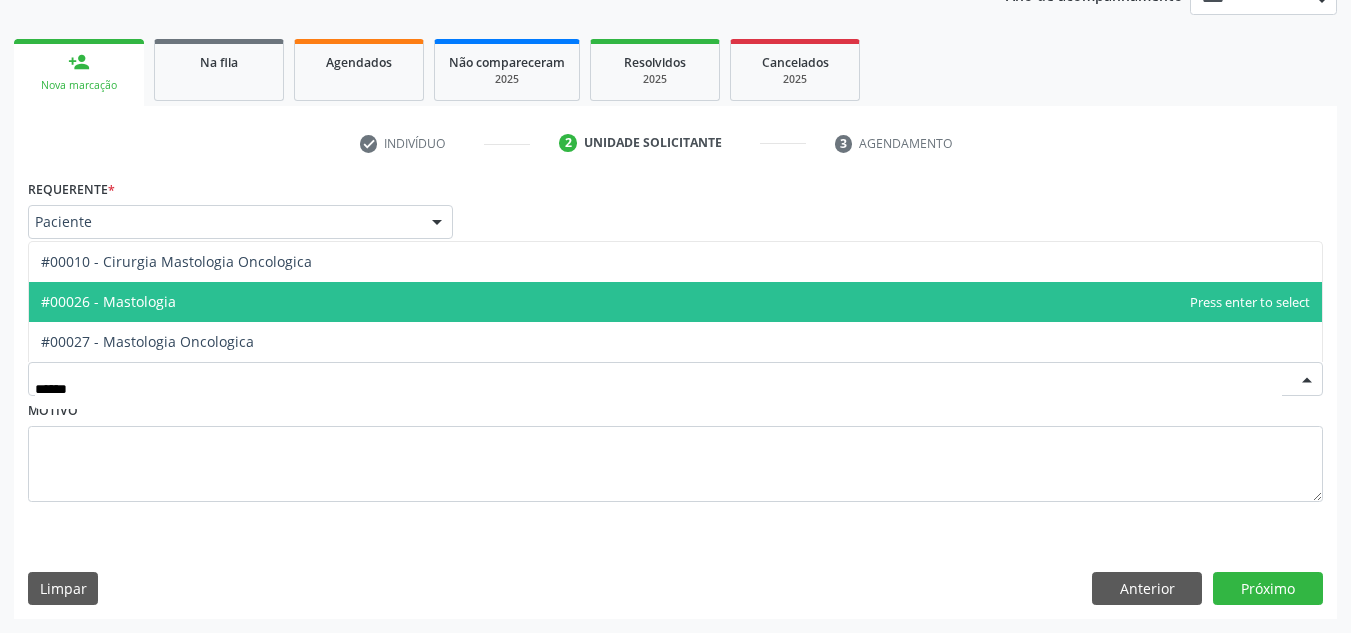 click on "#00026 - Mastologia" at bounding box center [675, 302] 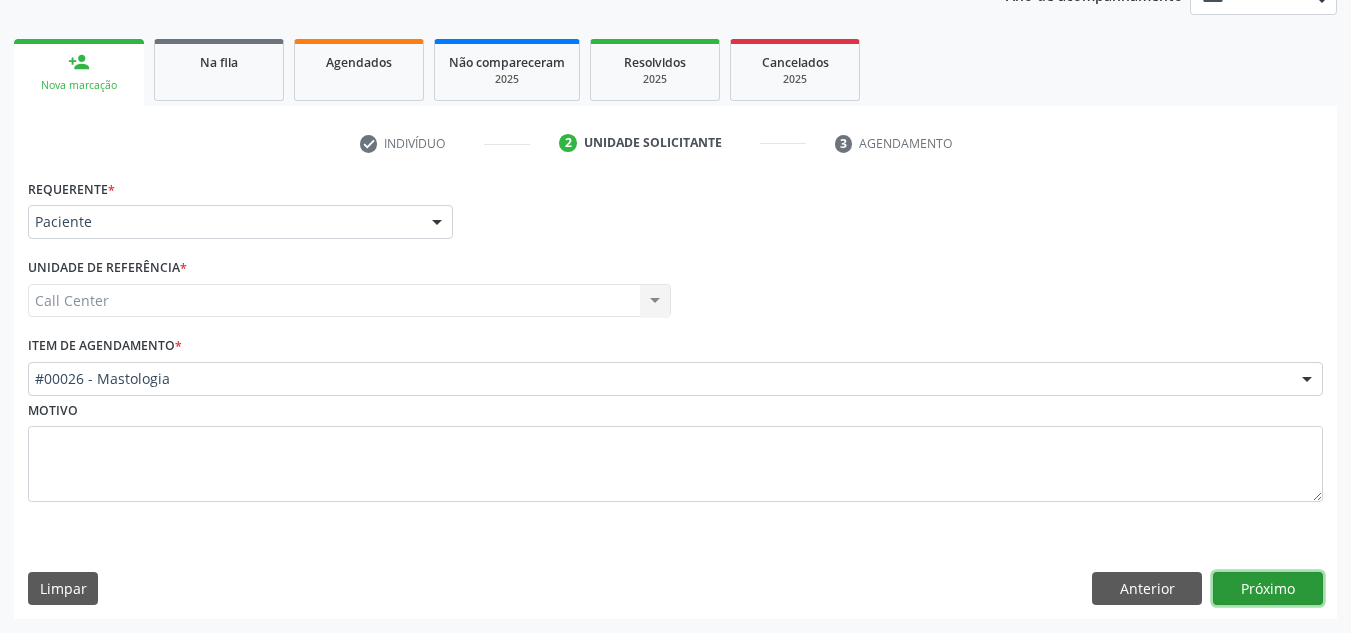 click on "Próximo" at bounding box center (1268, 589) 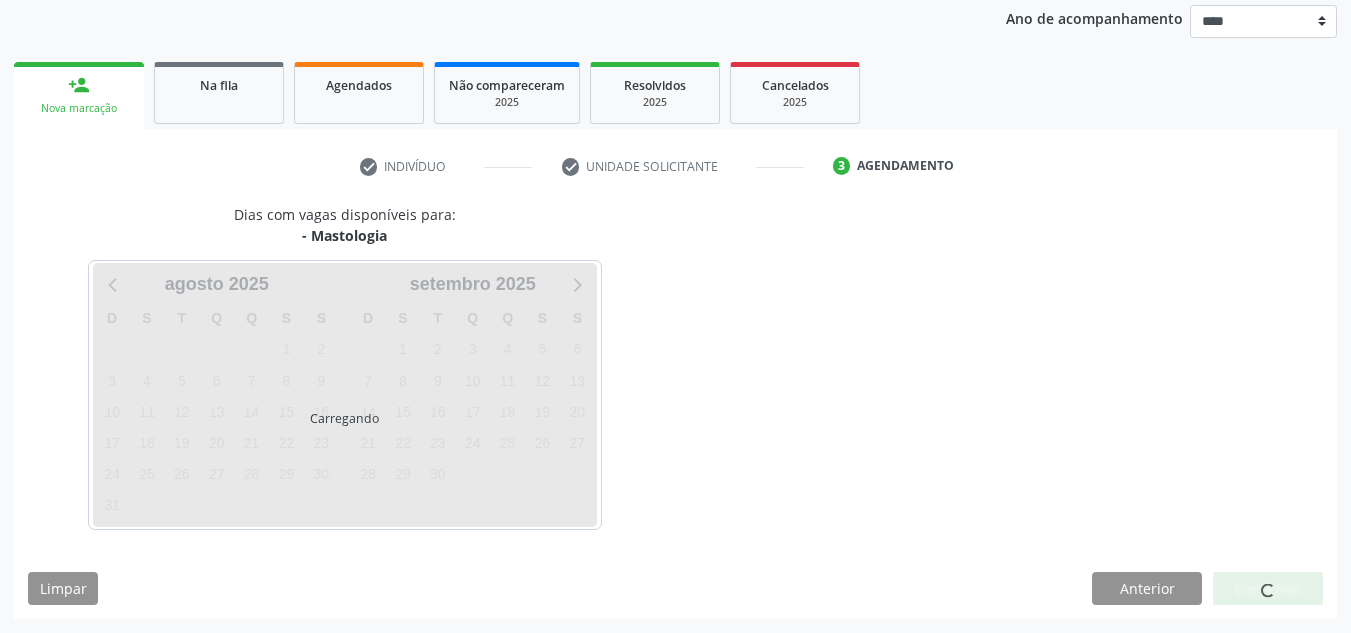 scroll, scrollTop: 237, scrollLeft: 0, axis: vertical 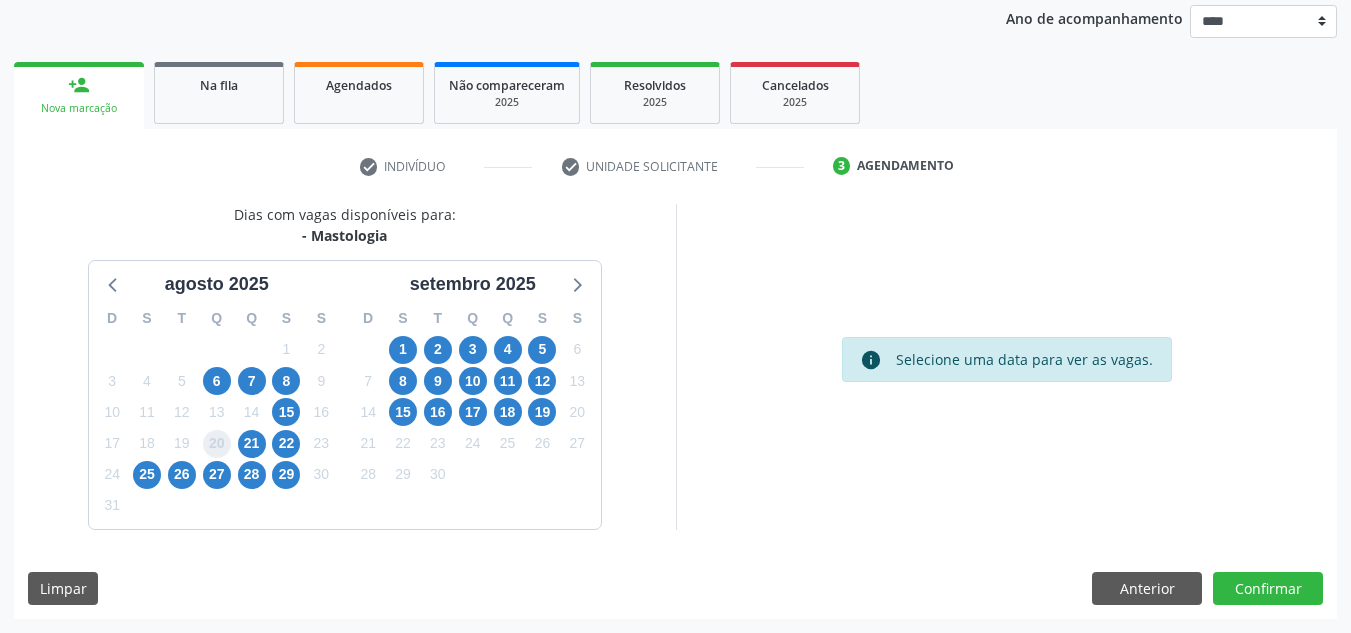 click on "20" at bounding box center (217, 444) 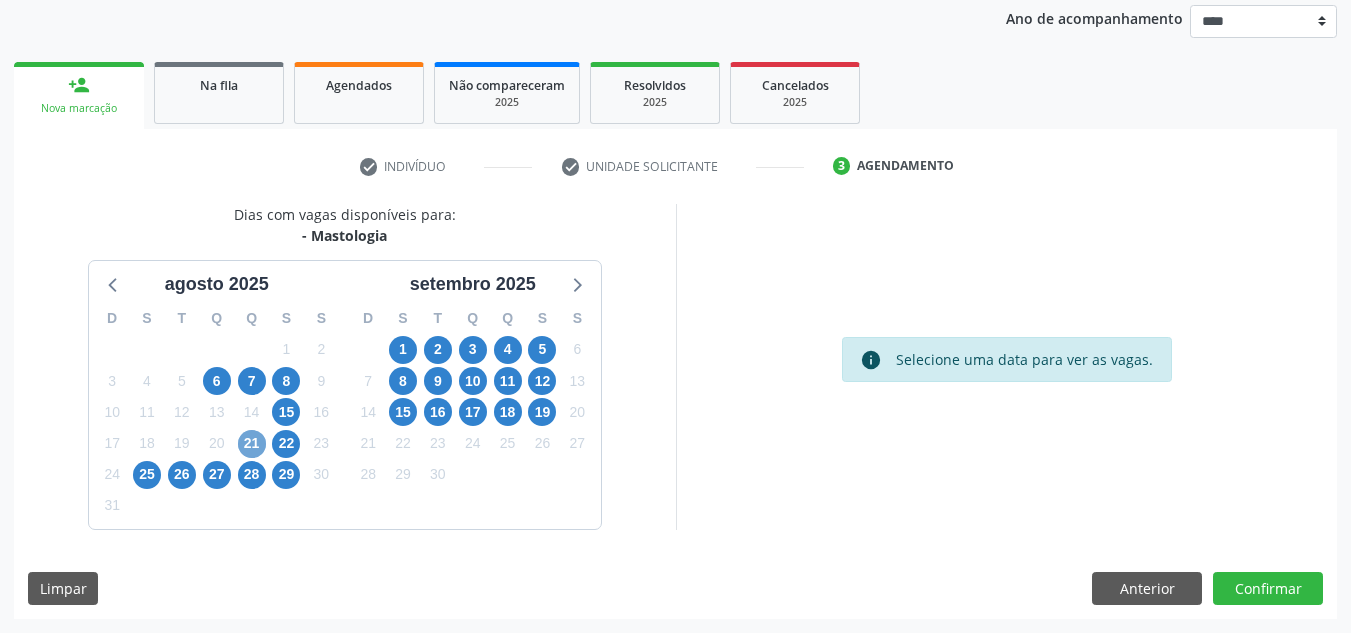 click on "21" at bounding box center (252, 444) 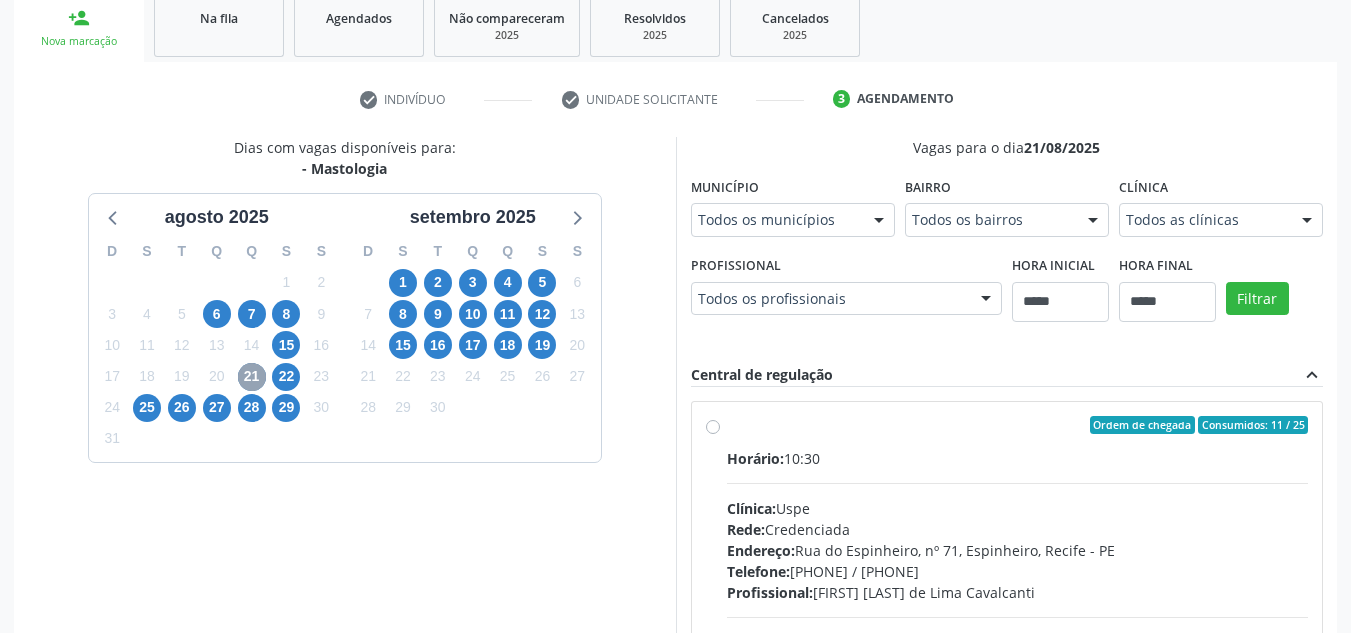 scroll, scrollTop: 437, scrollLeft: 0, axis: vertical 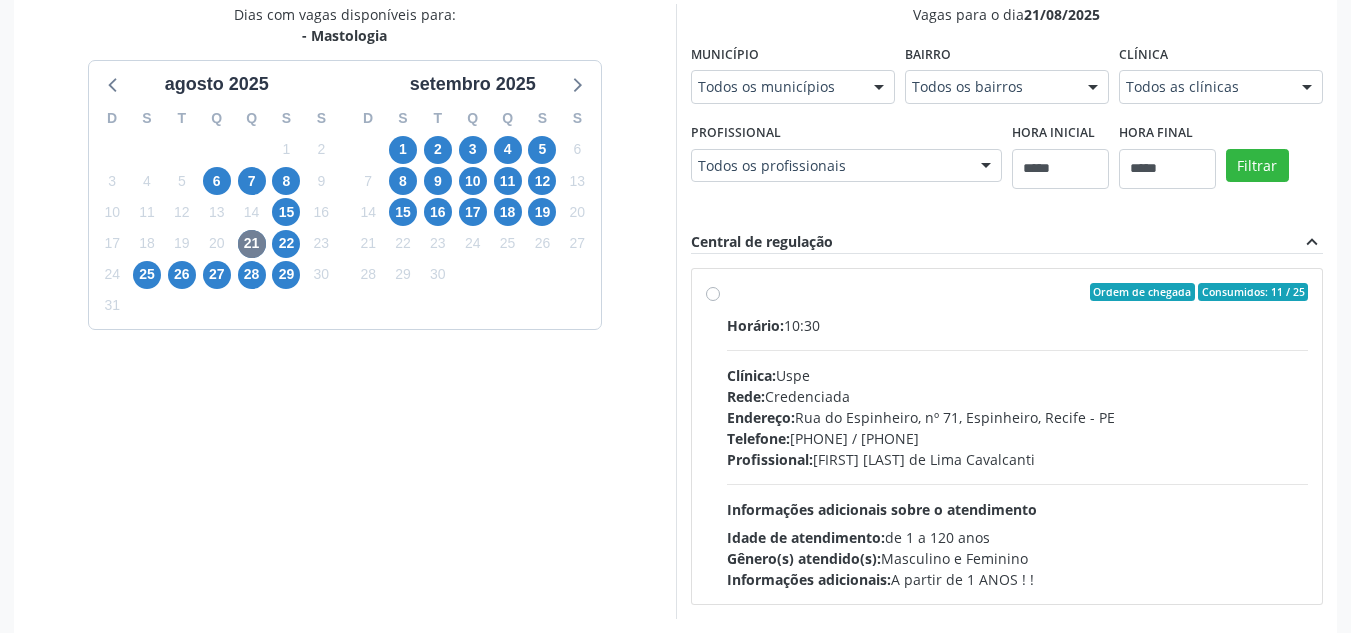 click at bounding box center [879, 88] 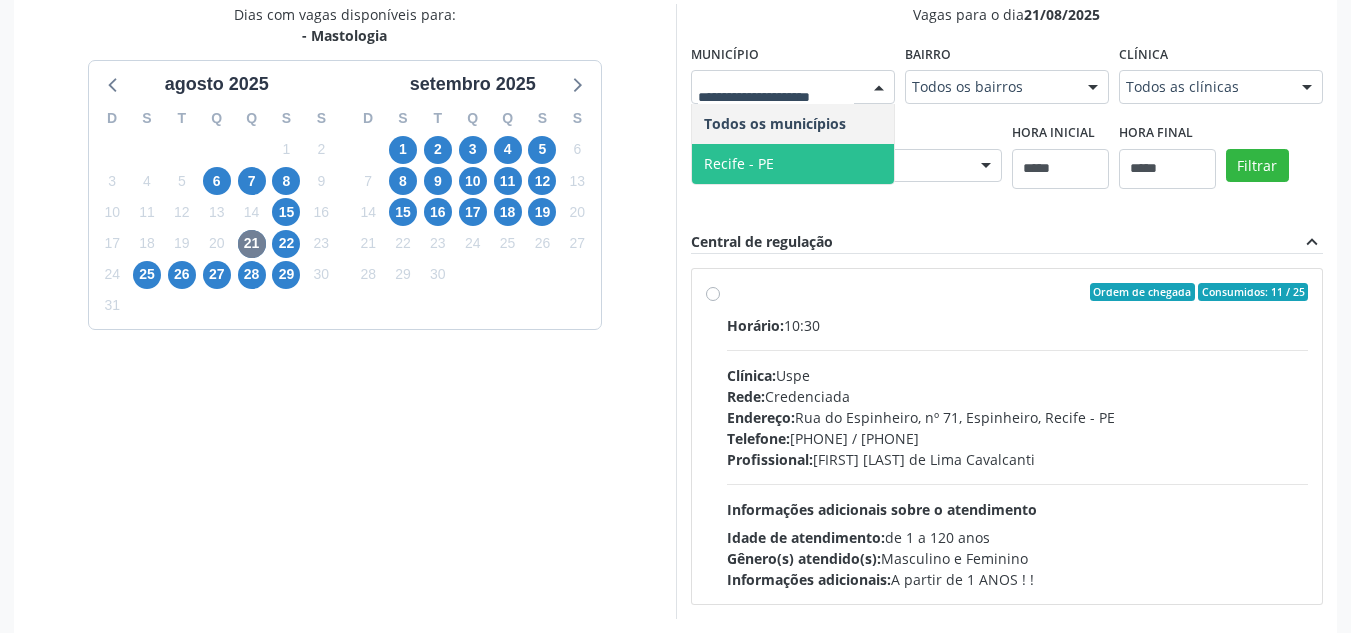 click on "Recife - PE" at bounding box center [793, 164] 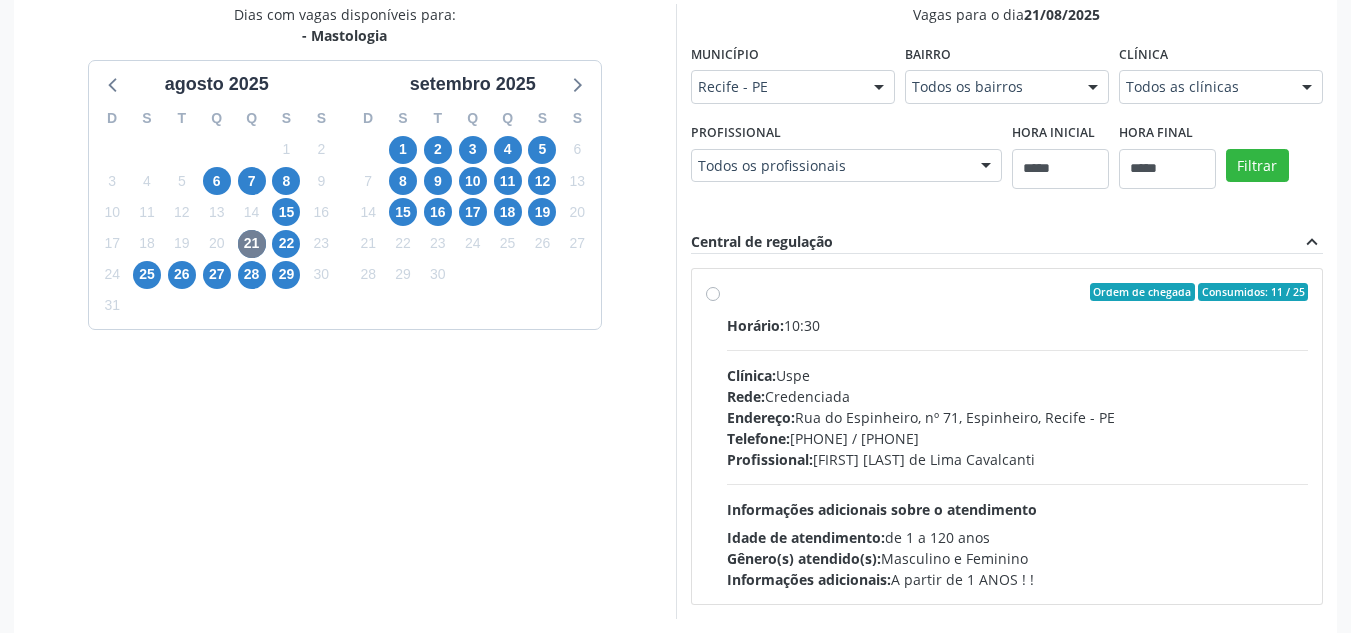 click at bounding box center [1093, 88] 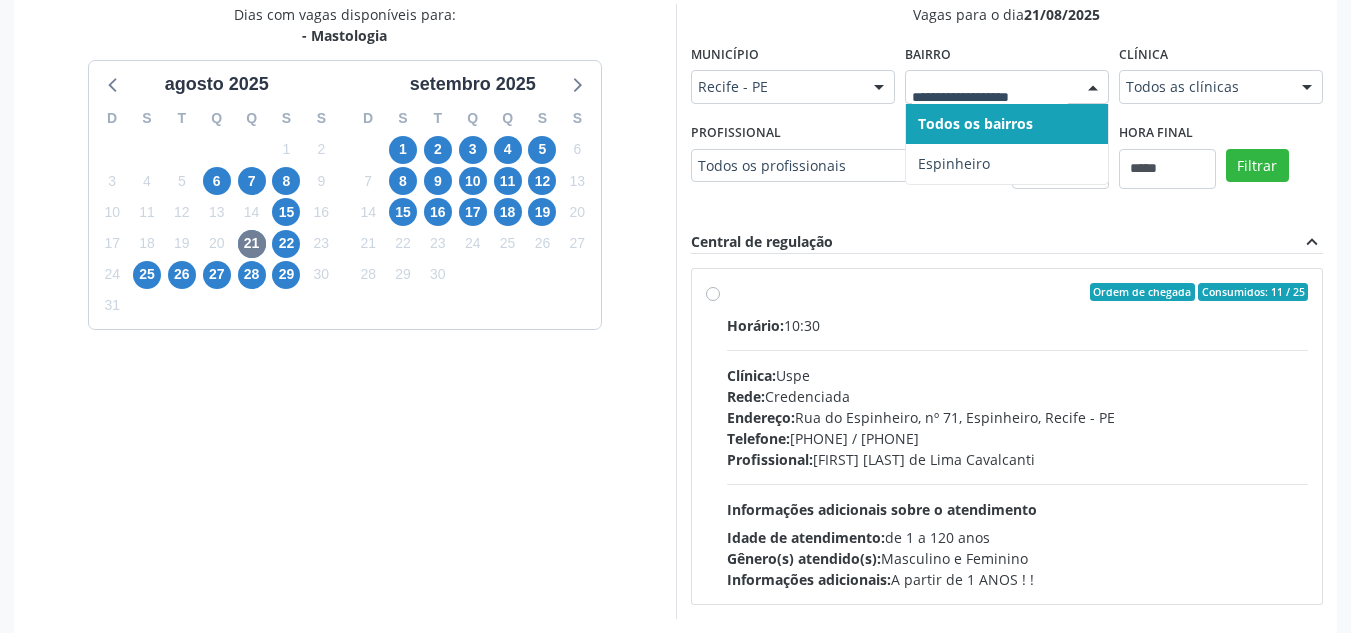 click at bounding box center (1093, 88) 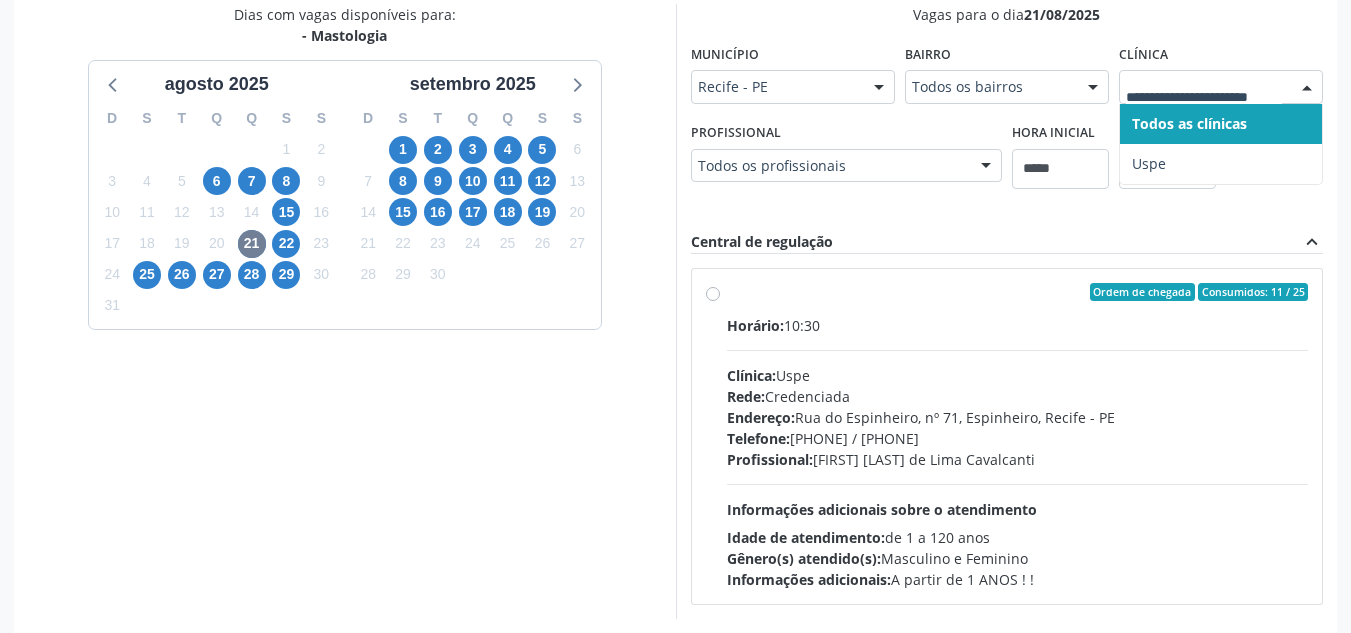 click at bounding box center [1307, 88] 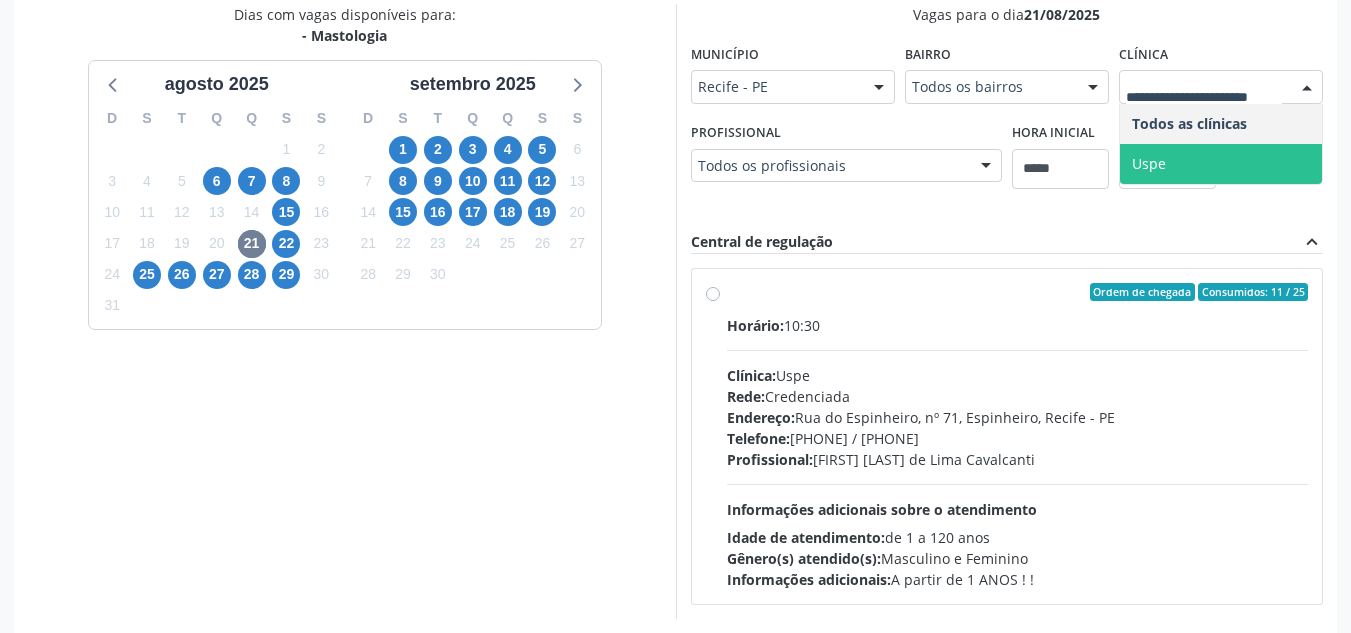 click on "Uspe" at bounding box center (1221, 164) 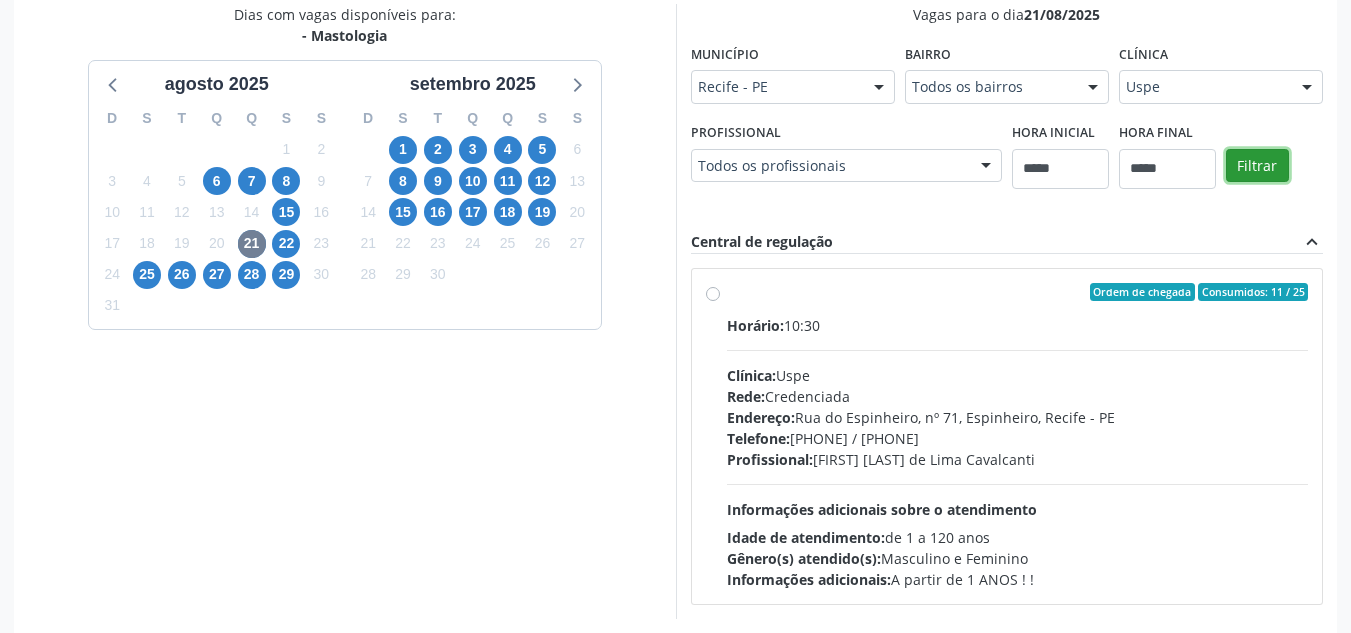 click on "Filtrar" at bounding box center (1257, 166) 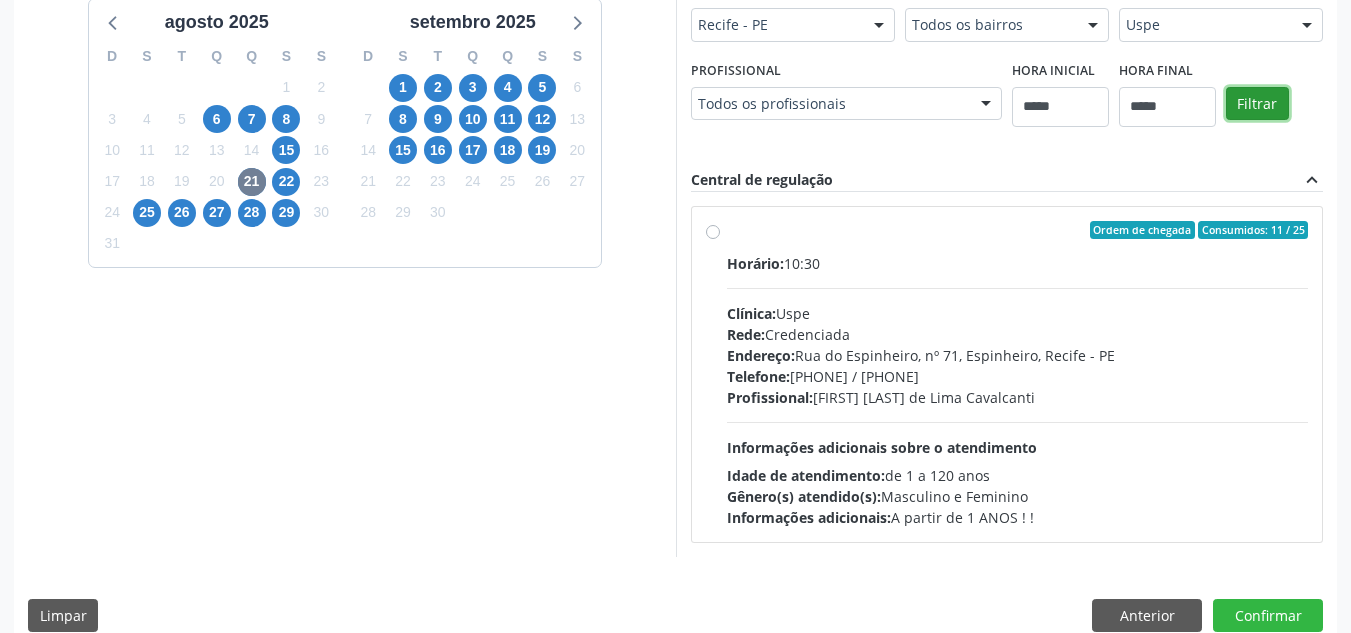scroll, scrollTop: 526, scrollLeft: 0, axis: vertical 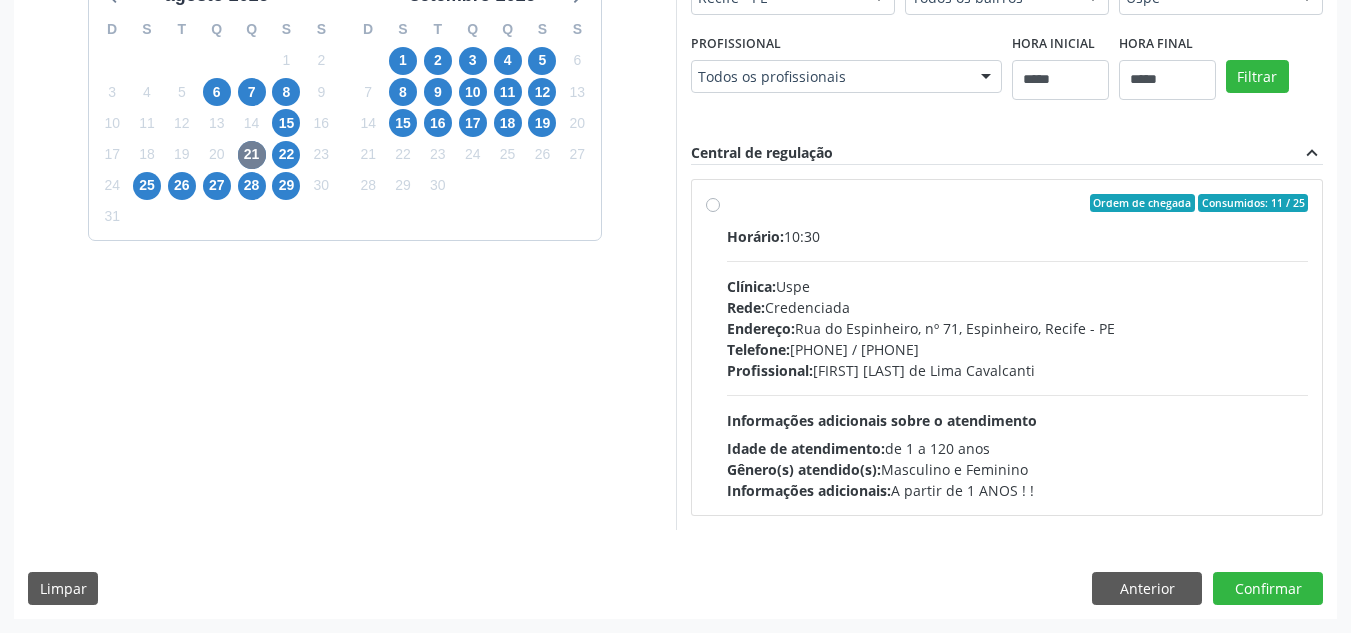 click on "Profissional:
Rostand Ramos de Lima Cavalcanti" at bounding box center [1018, 370] 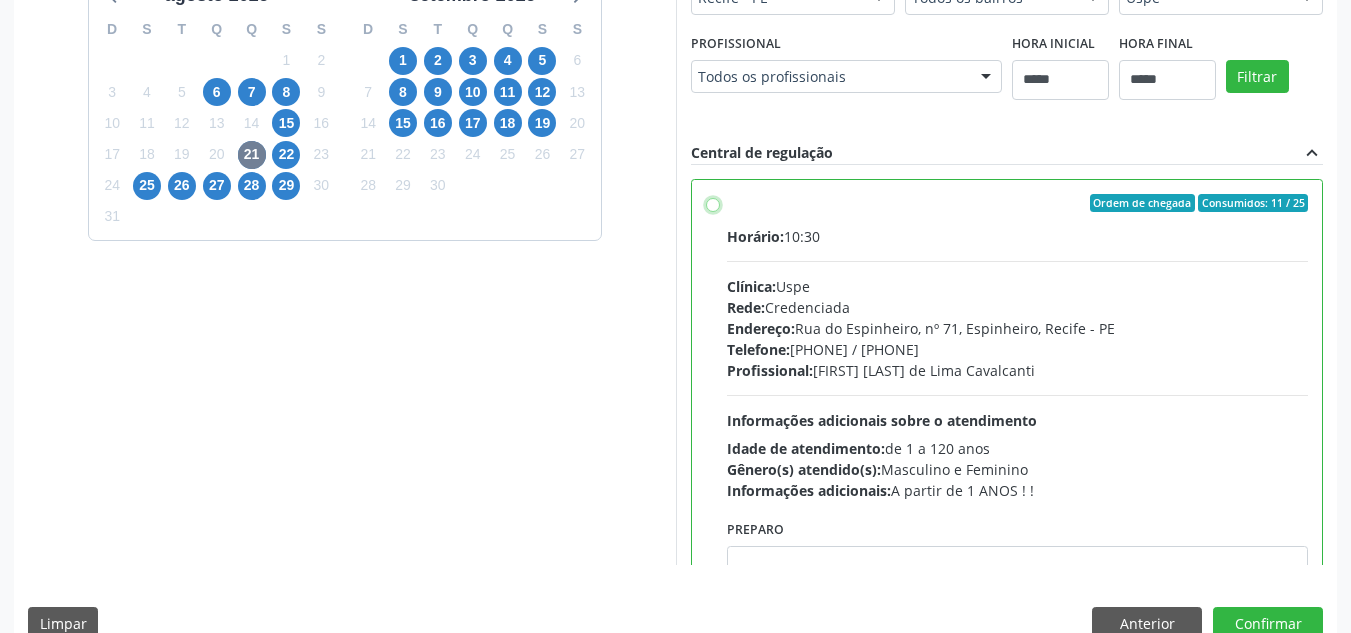 scroll, scrollTop: 99, scrollLeft: 0, axis: vertical 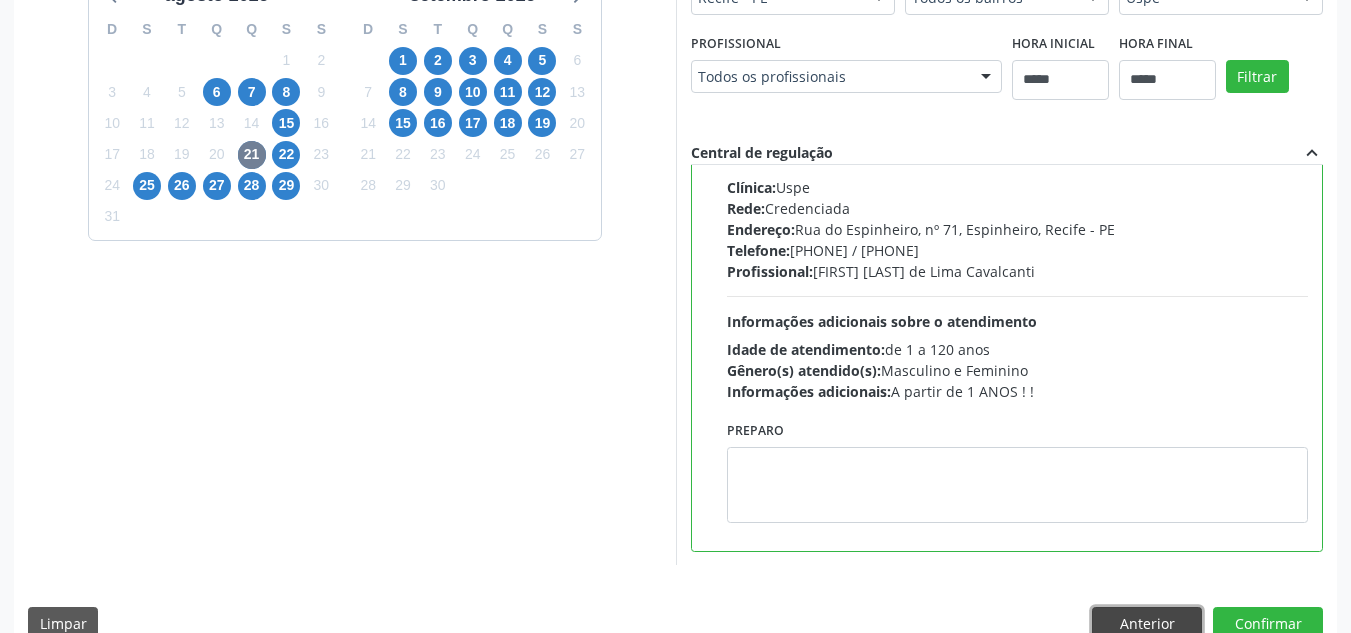 click on "Anterior" at bounding box center [1147, 624] 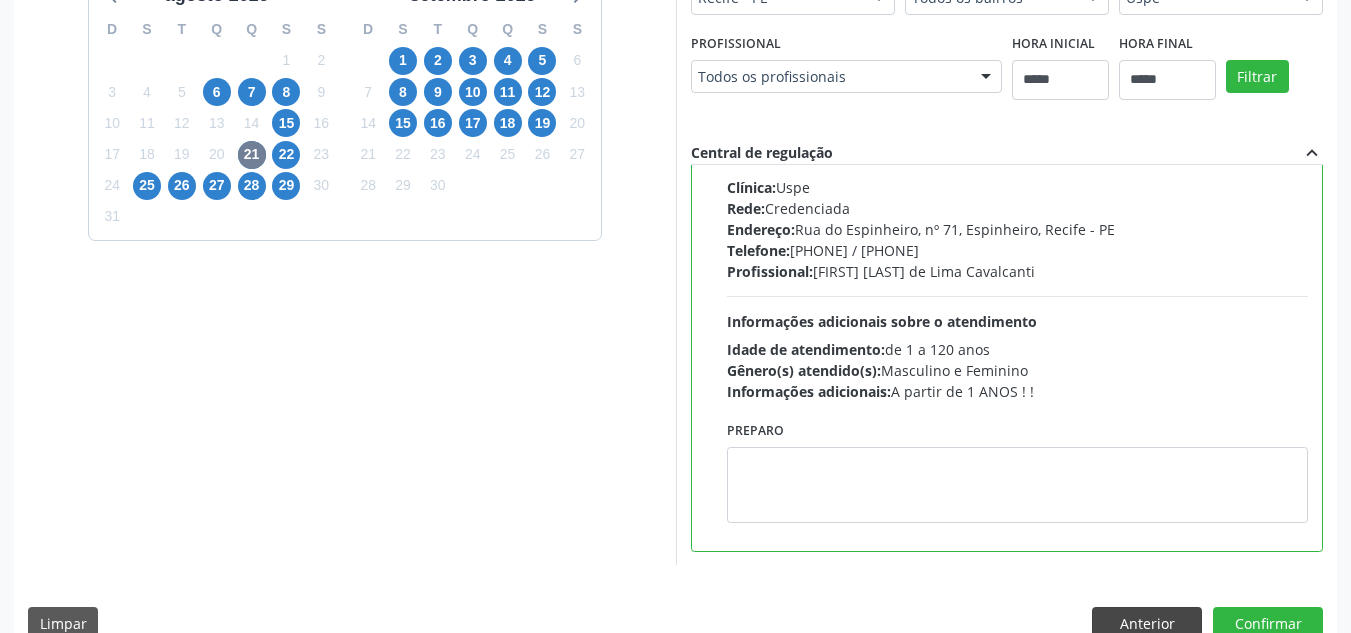 scroll, scrollTop: 260, scrollLeft: 0, axis: vertical 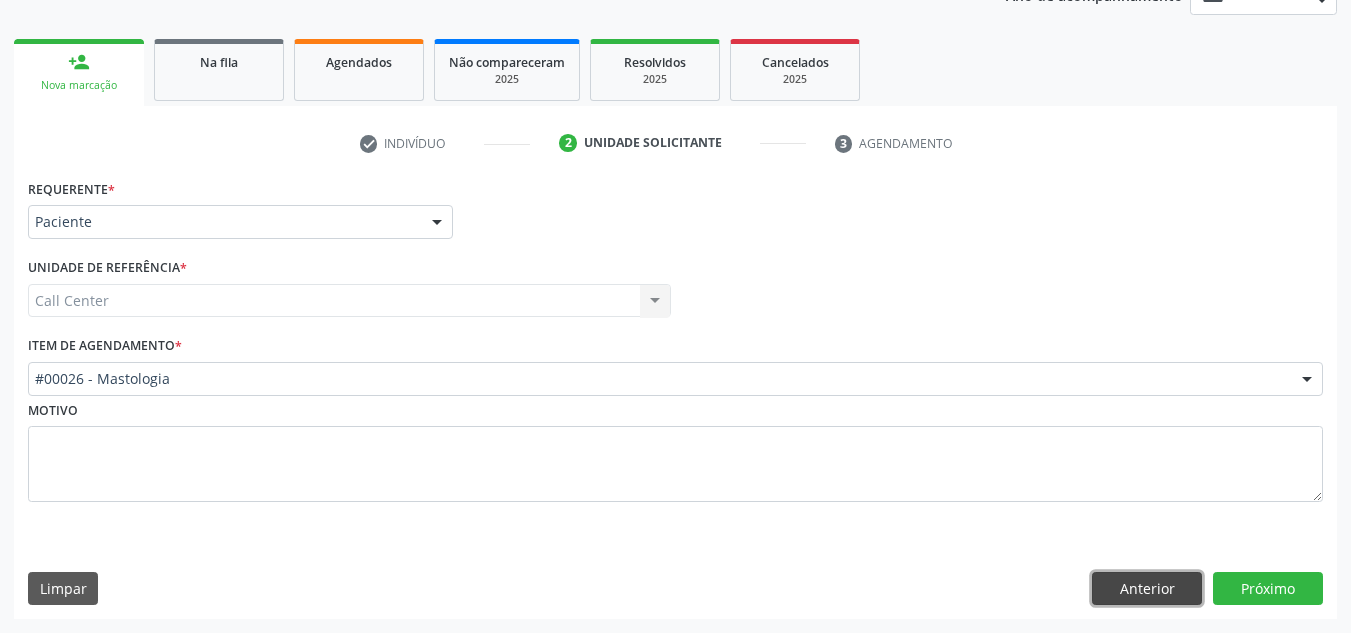 click on "Anterior" at bounding box center [1147, 589] 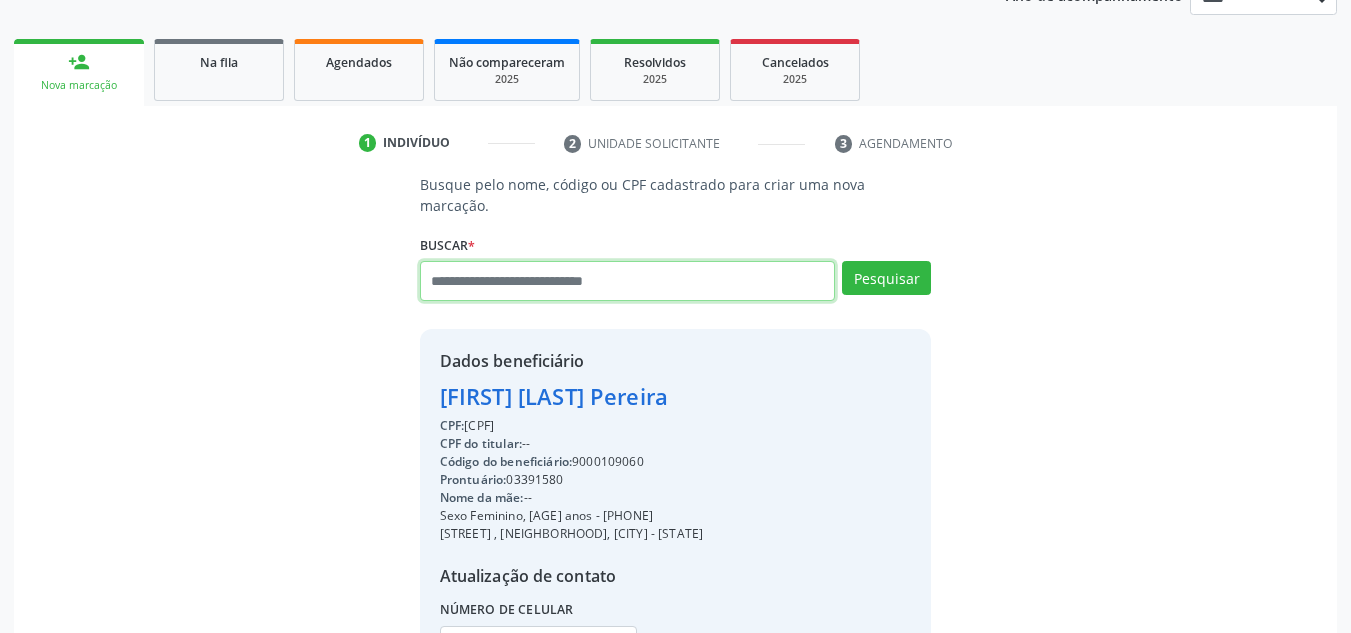 click at bounding box center (628, 281) 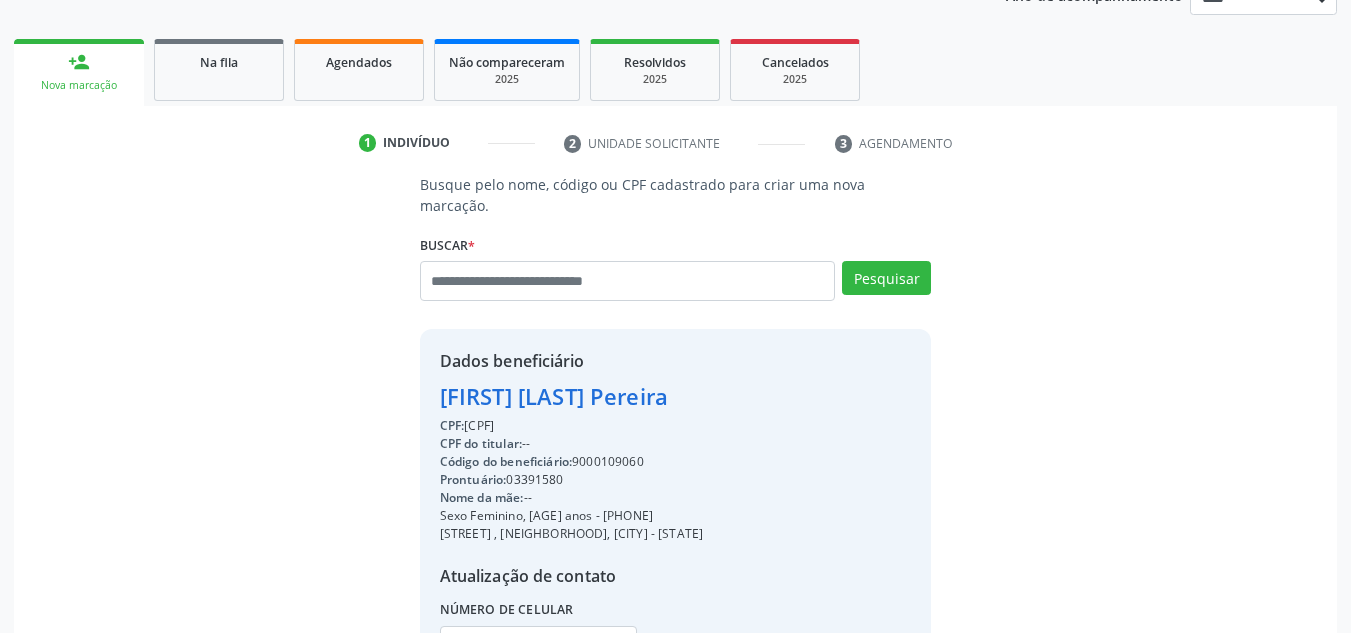 click on "Dados beneficiário
Adahira Marques Pereira
CPF:
123.893.904-04
CPF do titular:
--
Código do beneficiário:
9000109060
Prontuário:
03391580
Nome da mãe:
--
Sexo Feminino,
71 anos
- (81) 98797-4728
RUA DOS NAVEGANTES , BOA VIAGEM, RECIFE - PE
Atualização de contato
Número de celular" at bounding box center (676, 521) 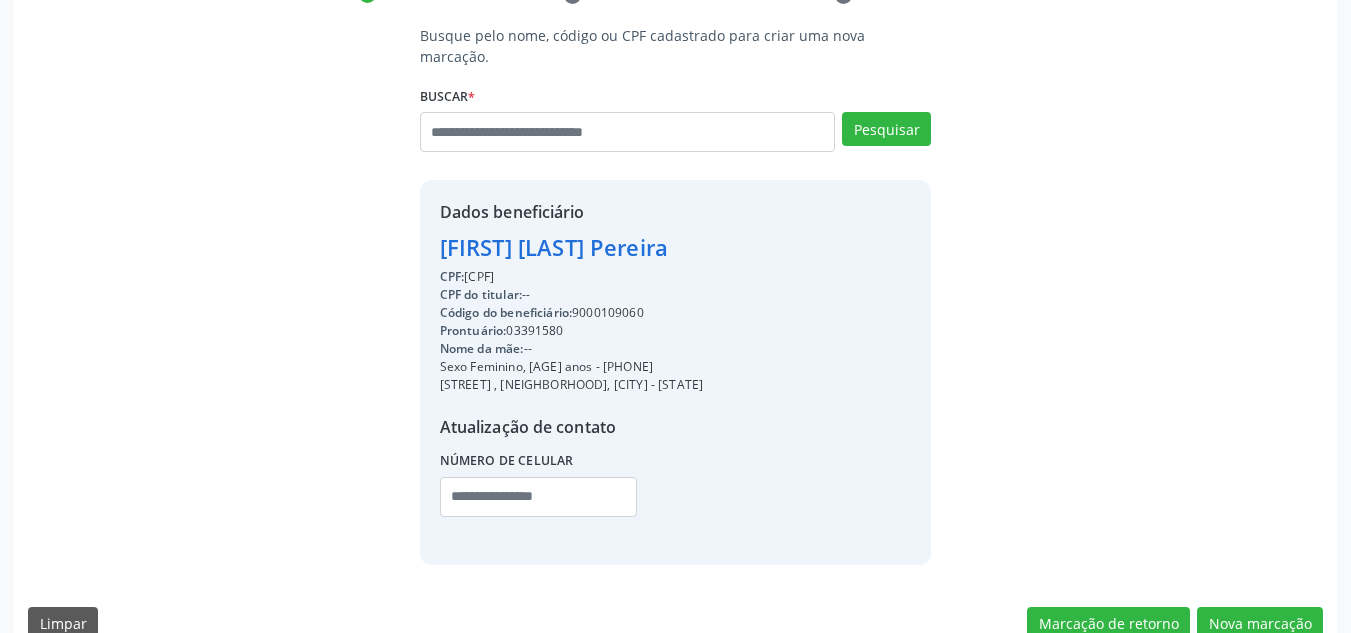 scroll, scrollTop: 423, scrollLeft: 0, axis: vertical 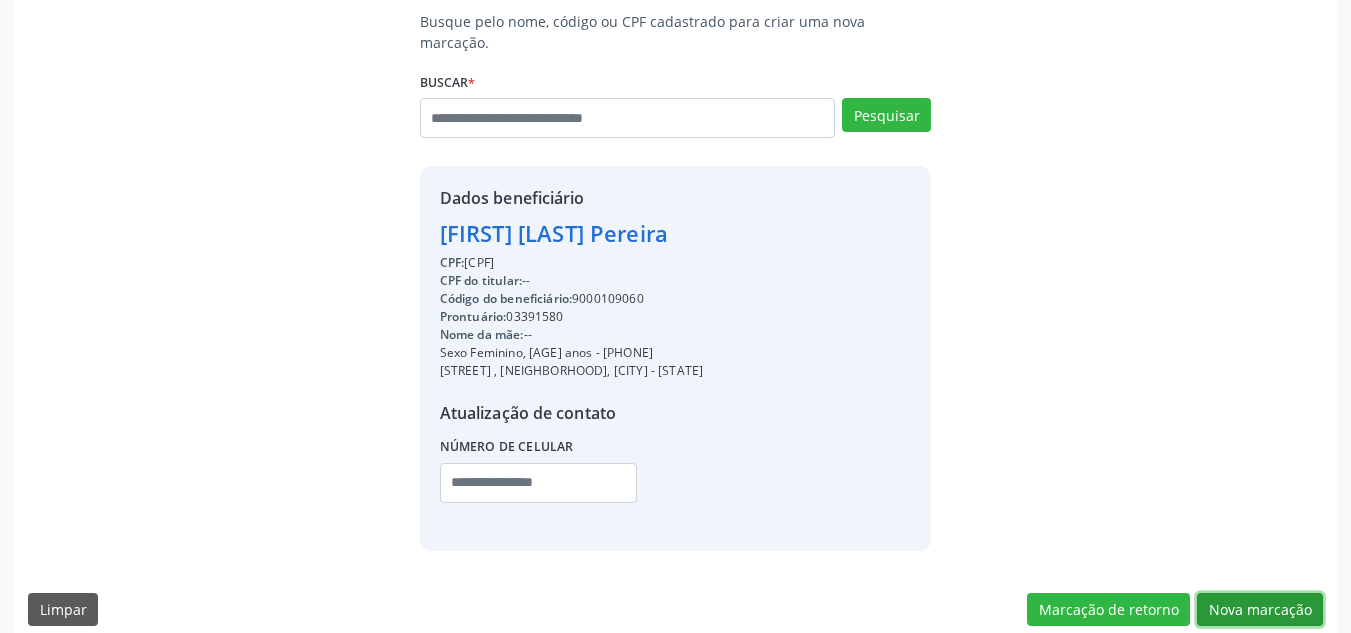 click on "Nova marcação" at bounding box center [1260, 610] 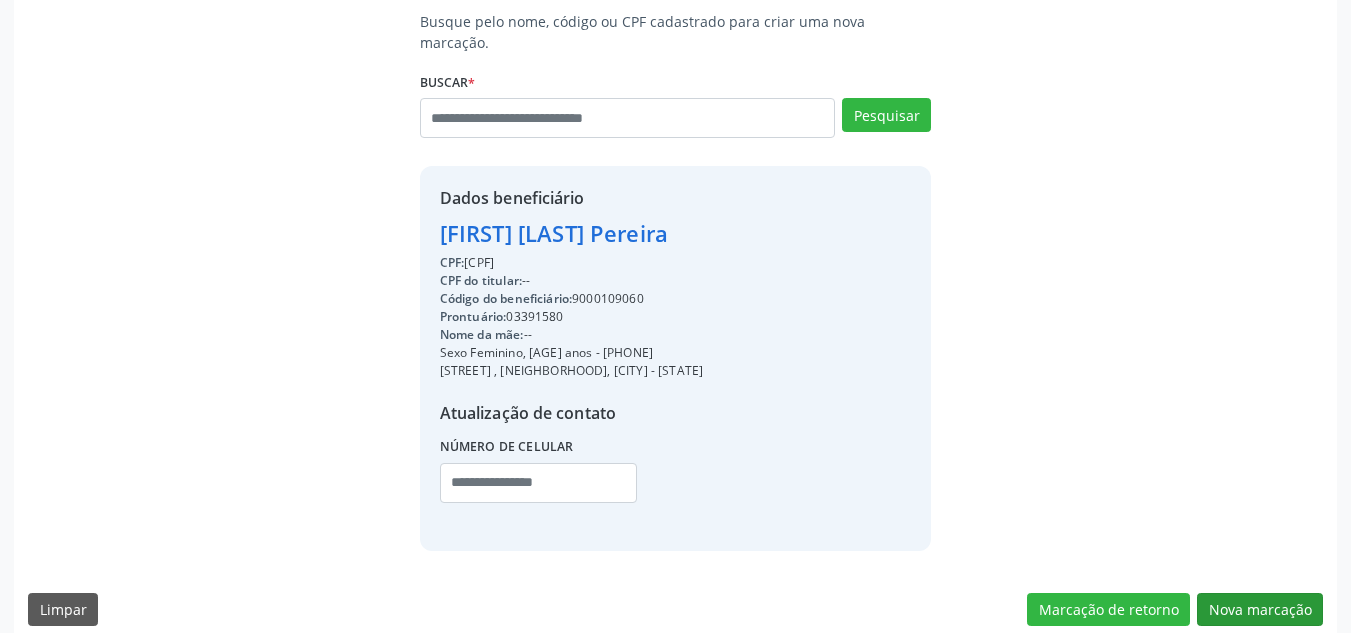 scroll, scrollTop: 260, scrollLeft: 0, axis: vertical 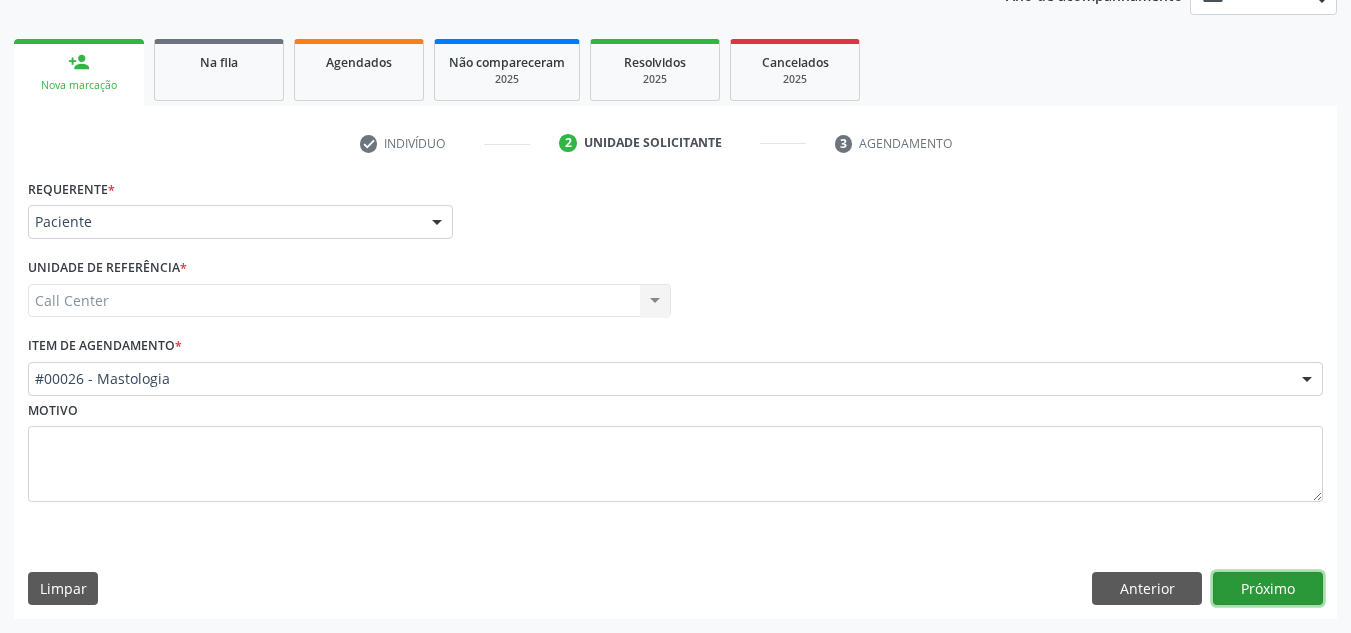 click on "Próximo" at bounding box center (1268, 589) 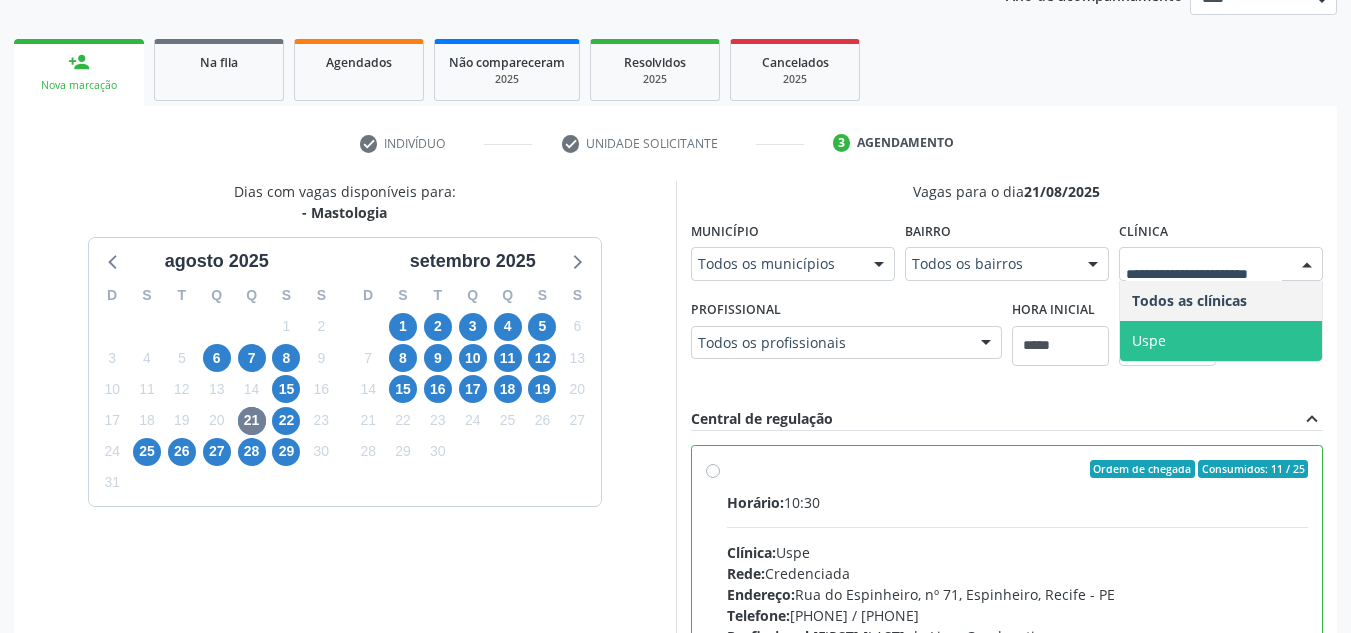 click on "Uspe" at bounding box center [1221, 341] 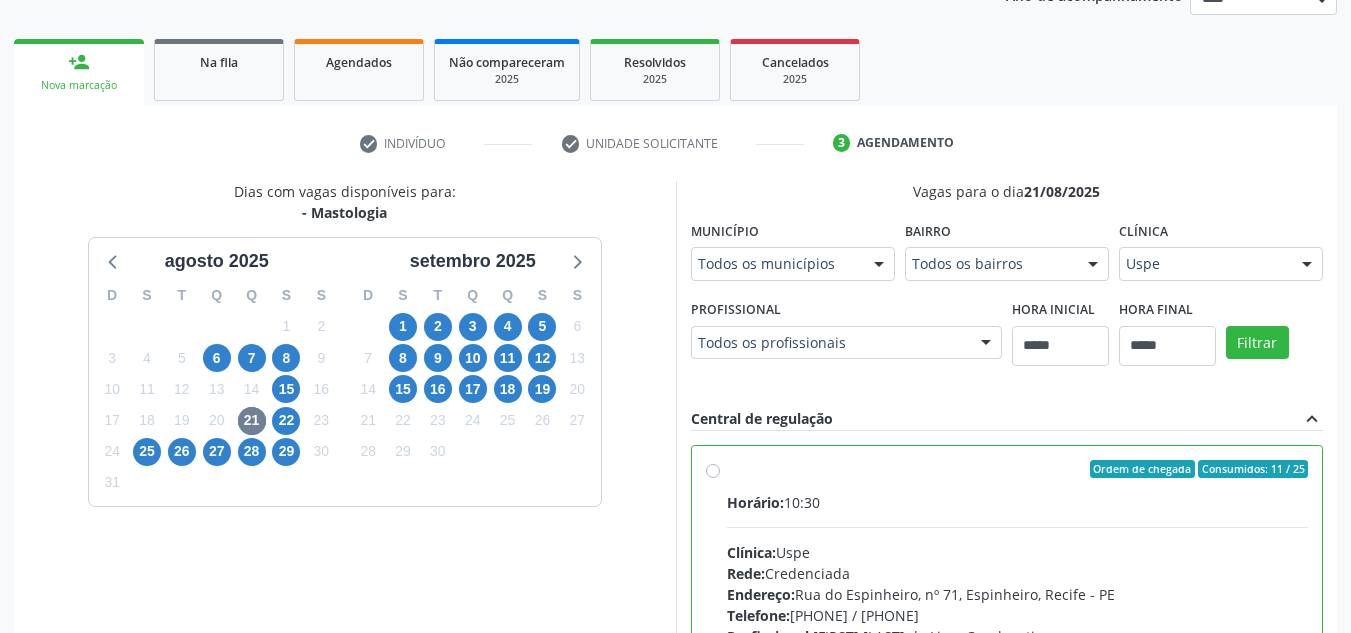 click 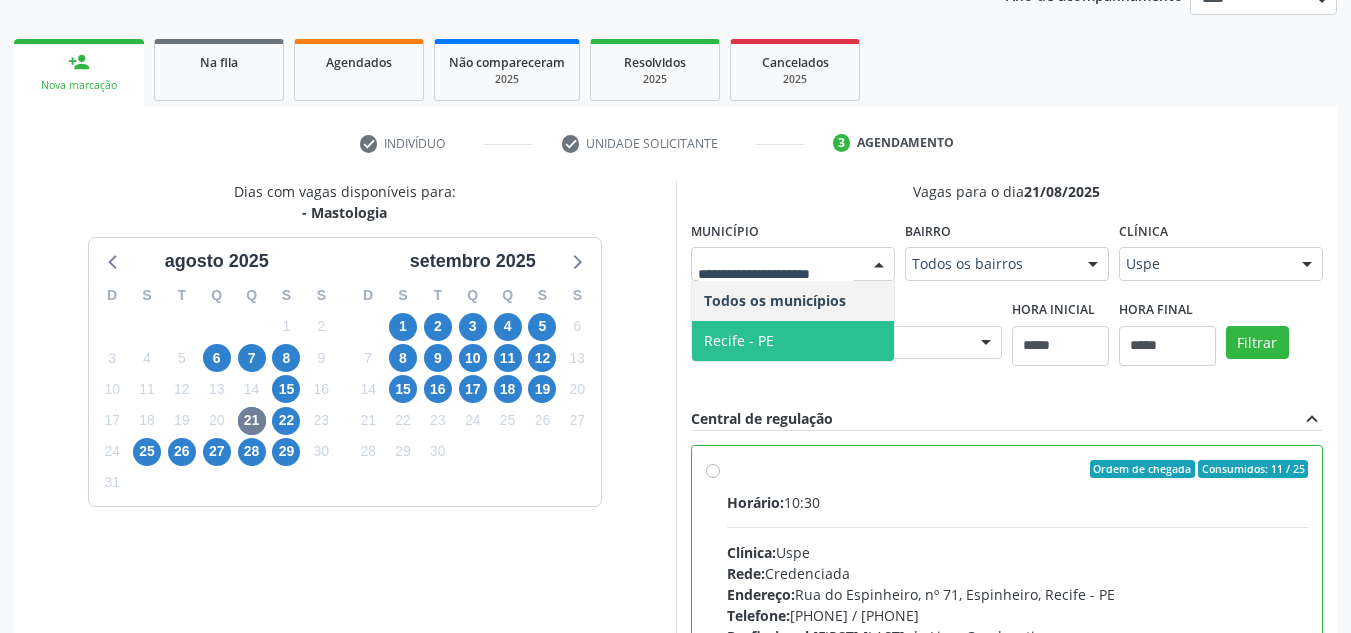 click on "Recife - PE" at bounding box center (793, 341) 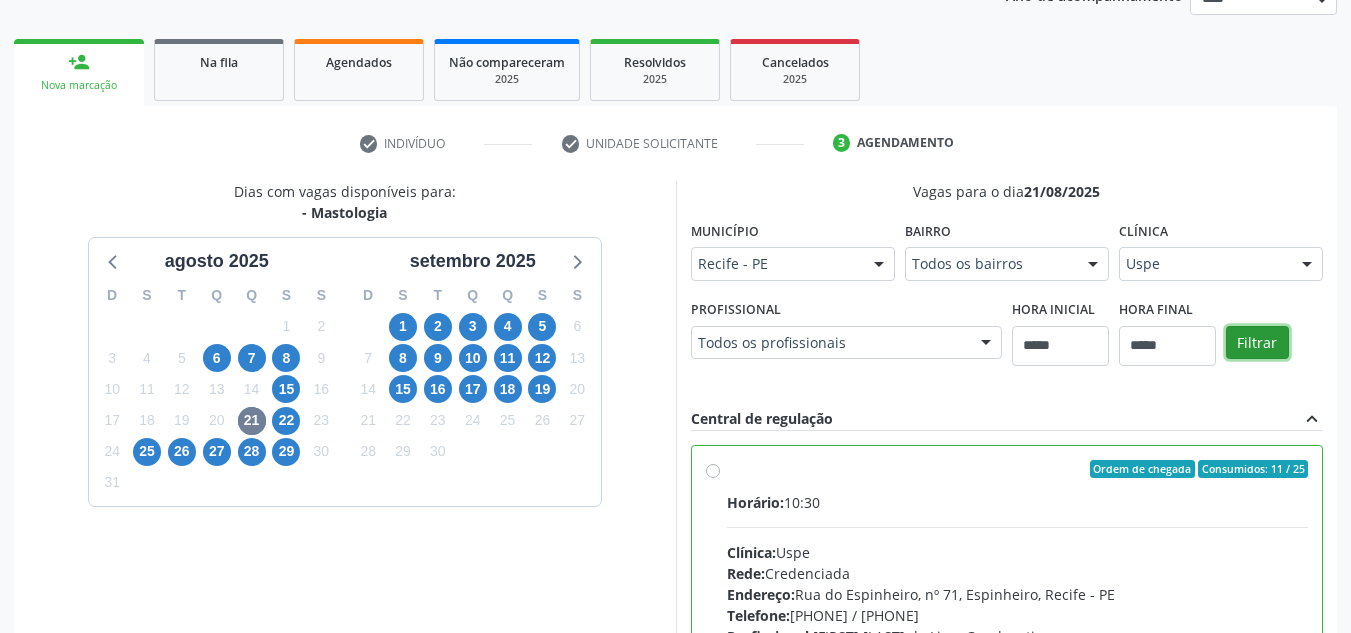 click on "Filtrar" at bounding box center (1257, 343) 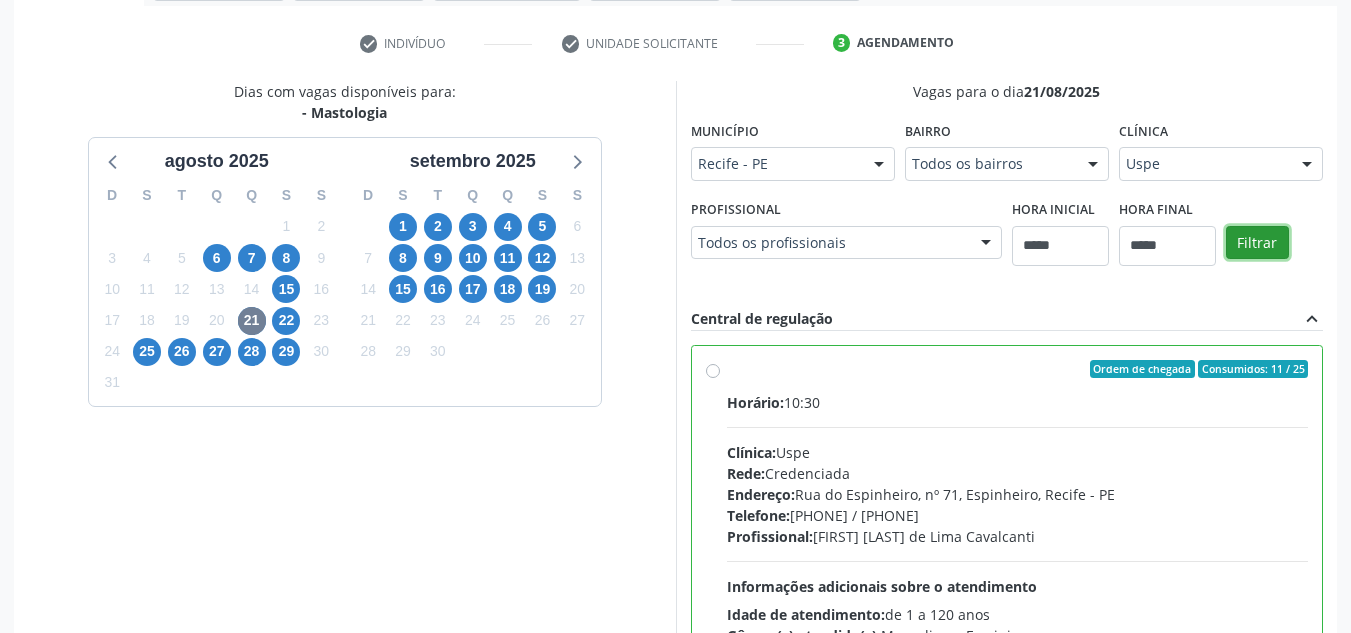 scroll, scrollTop: 460, scrollLeft: 0, axis: vertical 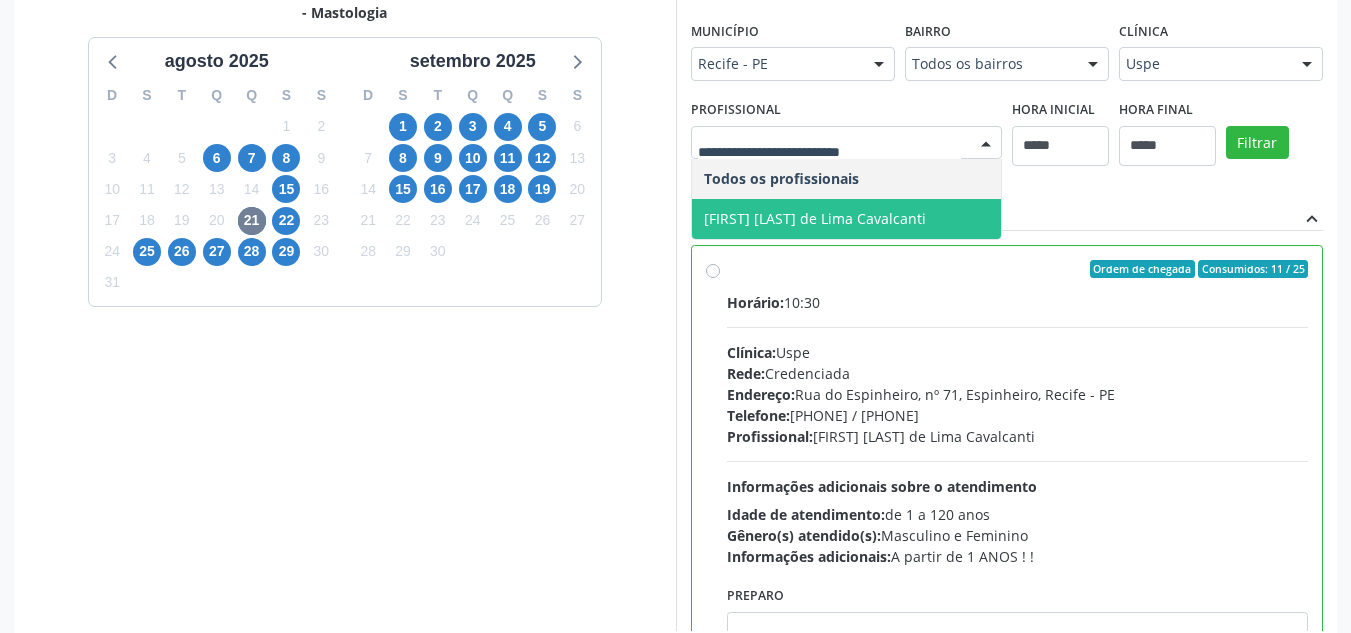 click on "Rostand Ramos de Lima Cavalcanti" at bounding box center [846, 219] 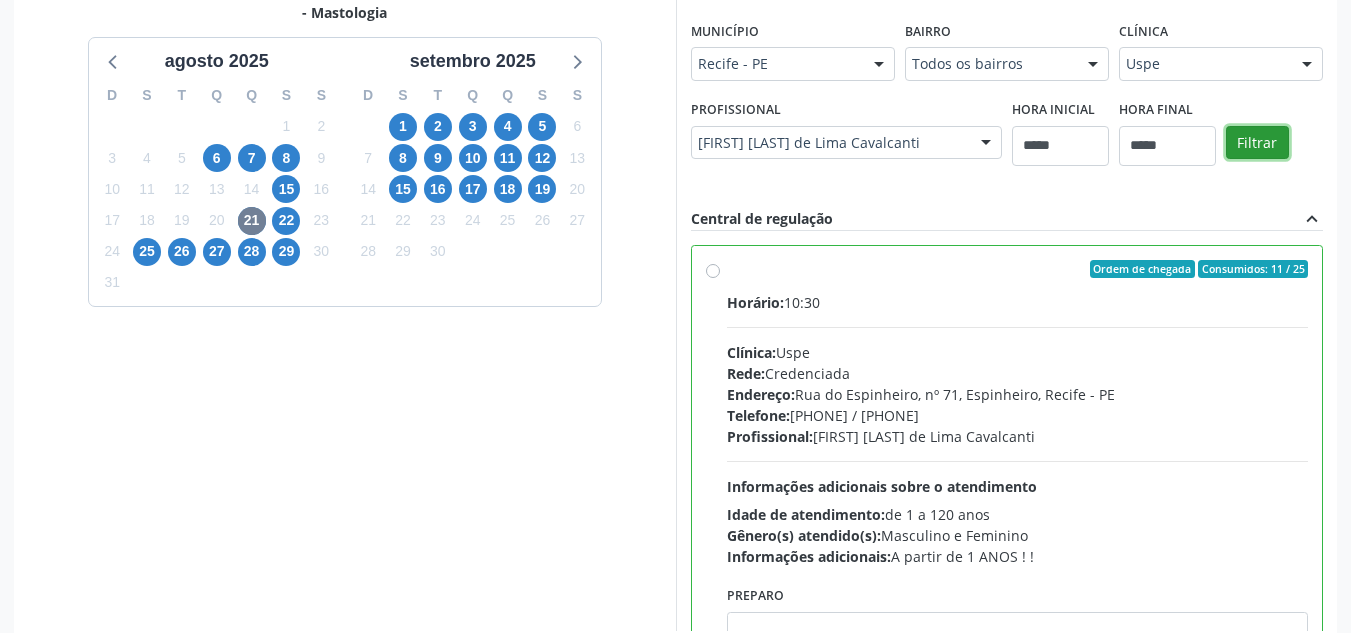 click on "Filtrar" at bounding box center (1257, 143) 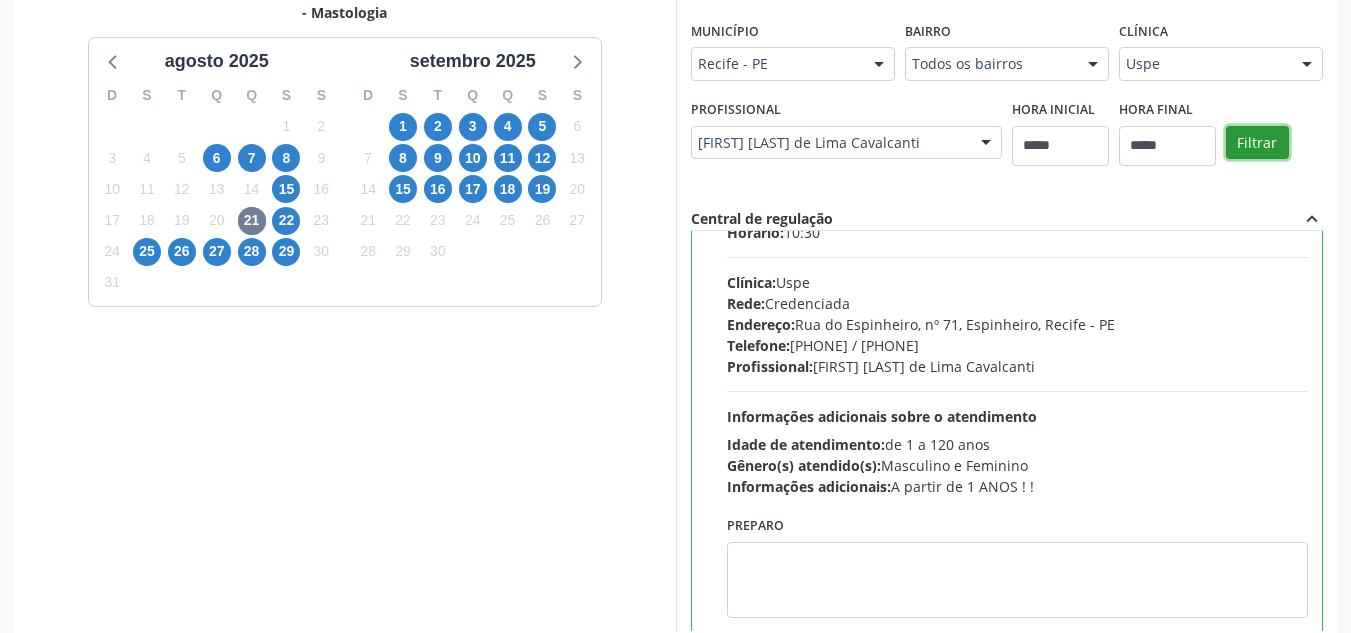 scroll, scrollTop: 99, scrollLeft: 0, axis: vertical 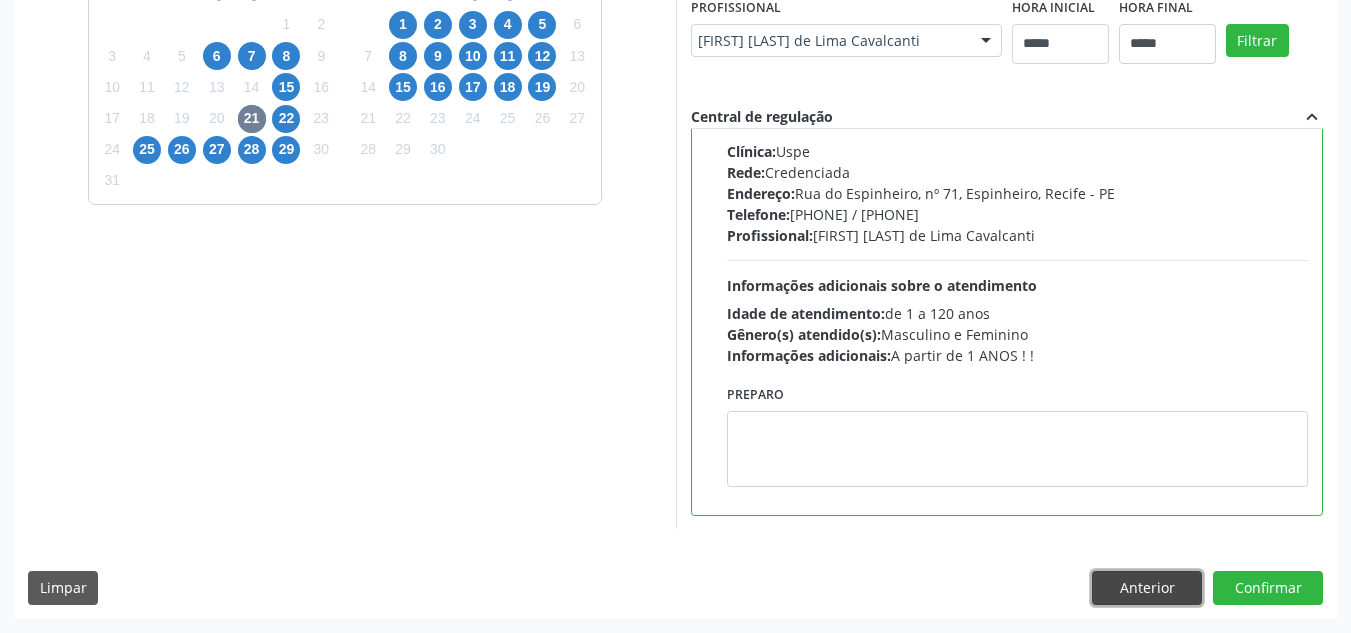 click on "Anterior" at bounding box center (1147, 588) 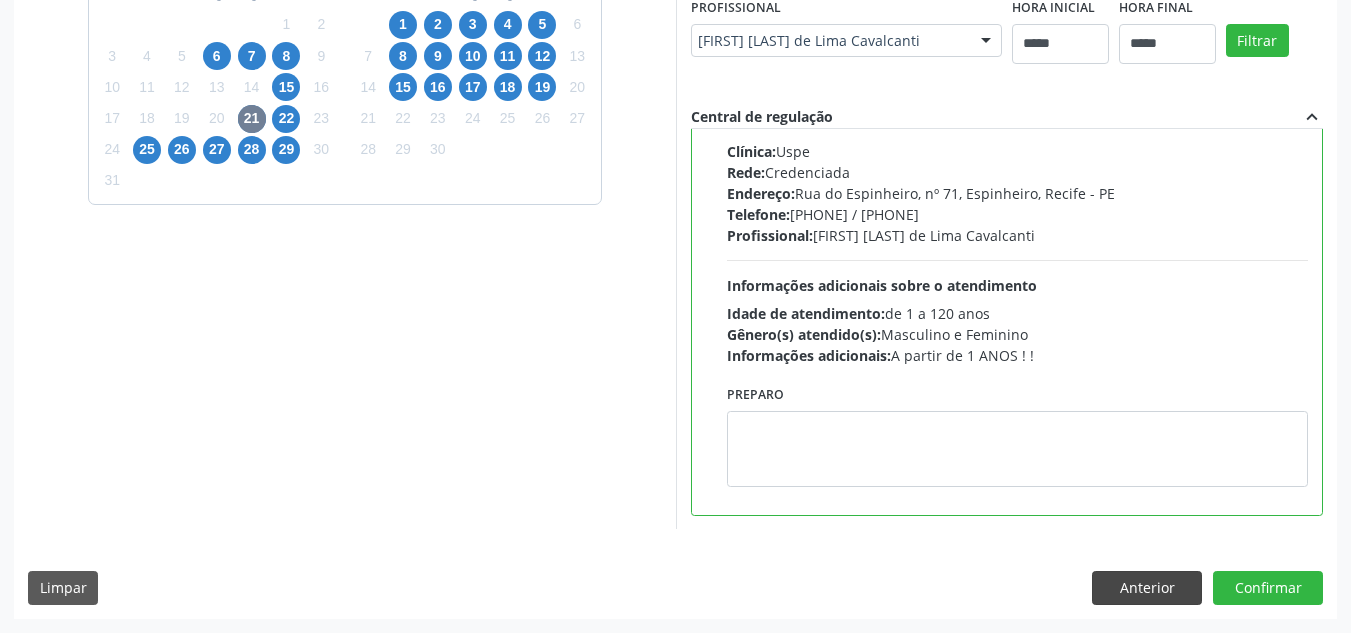 scroll, scrollTop: 260, scrollLeft: 0, axis: vertical 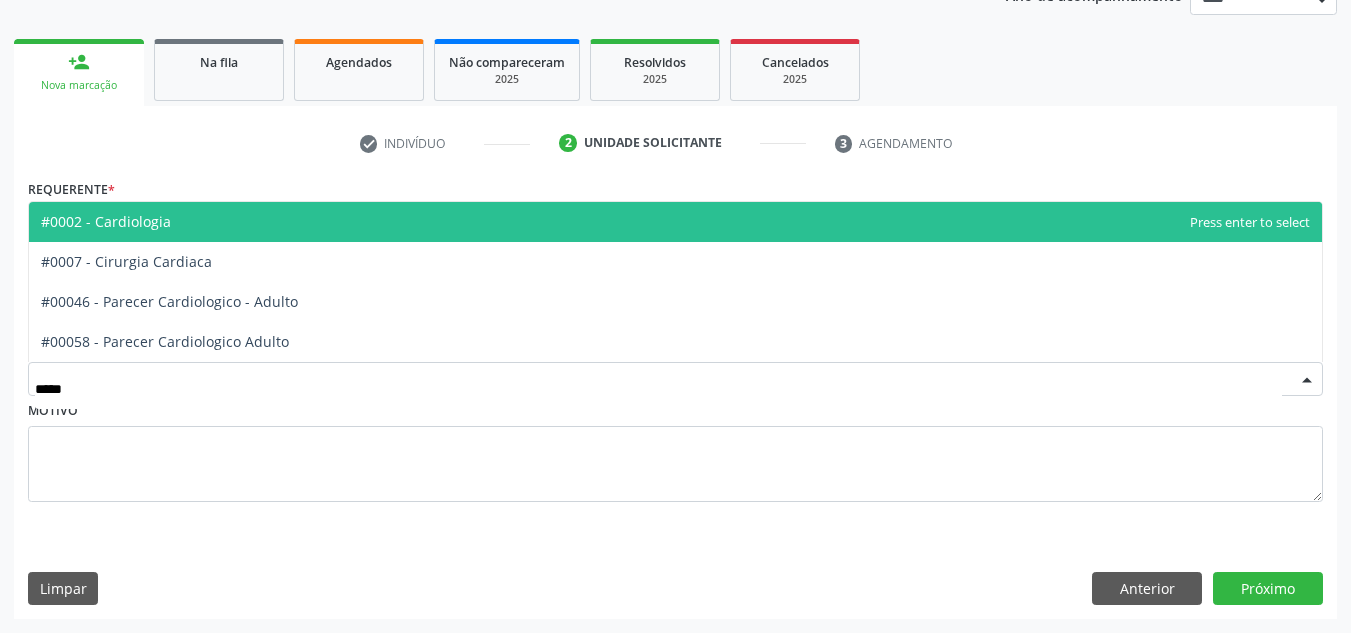 click on "#0002 - Cardiologia" at bounding box center [675, 222] 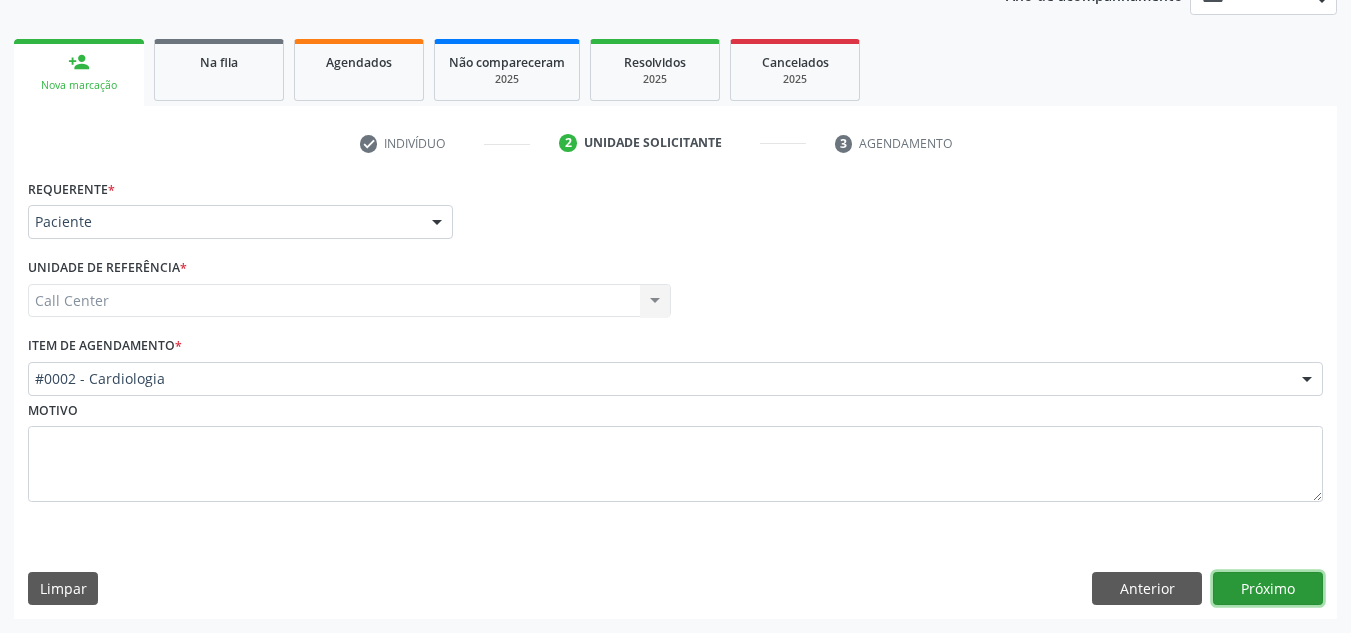 click on "Próximo" at bounding box center [1268, 589] 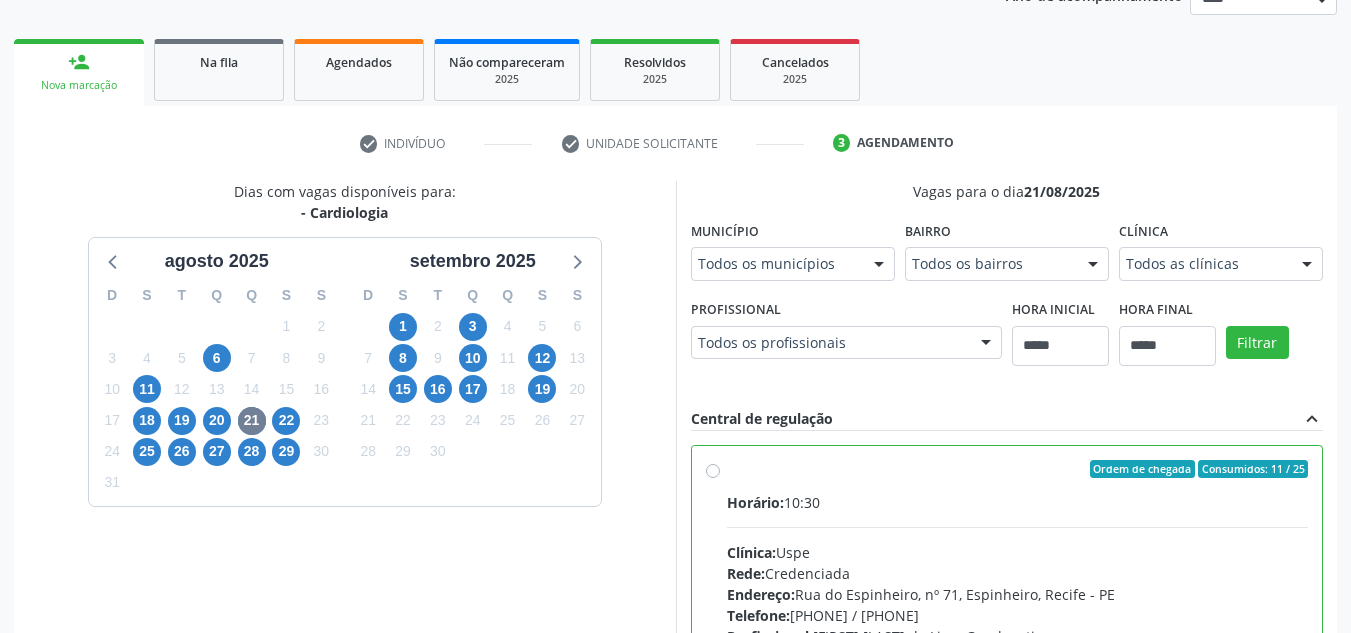 click at bounding box center (879, 265) 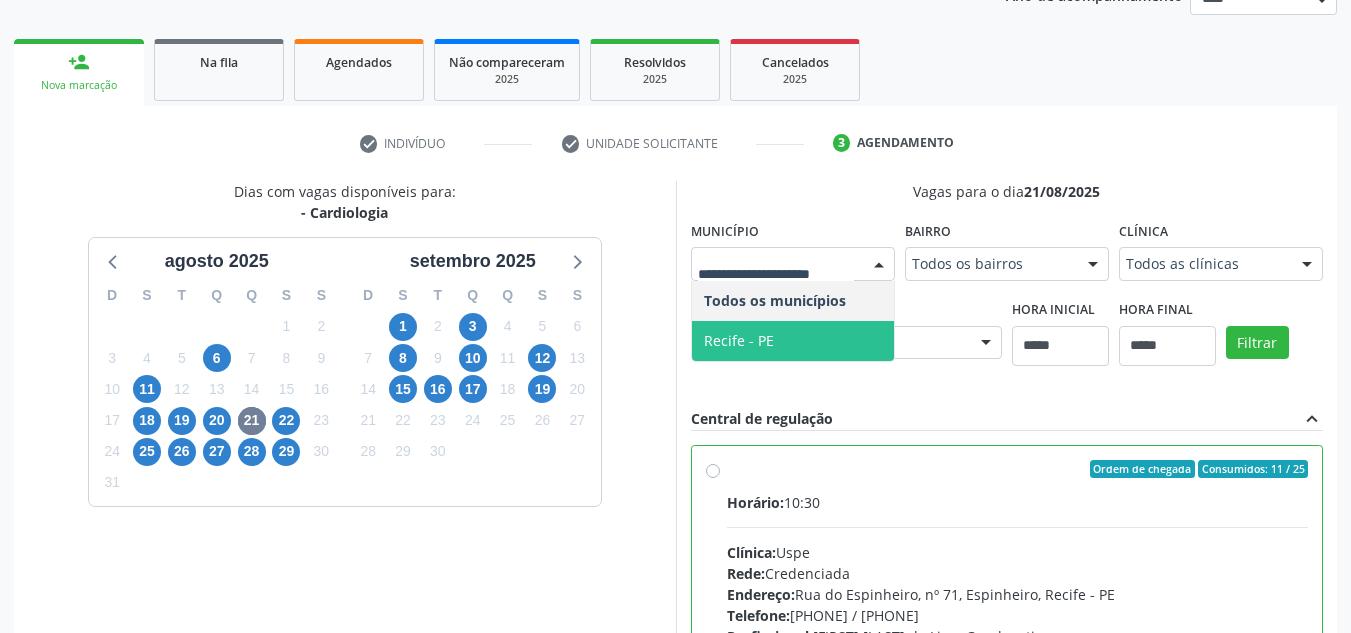 click on "Recife - PE" at bounding box center (793, 341) 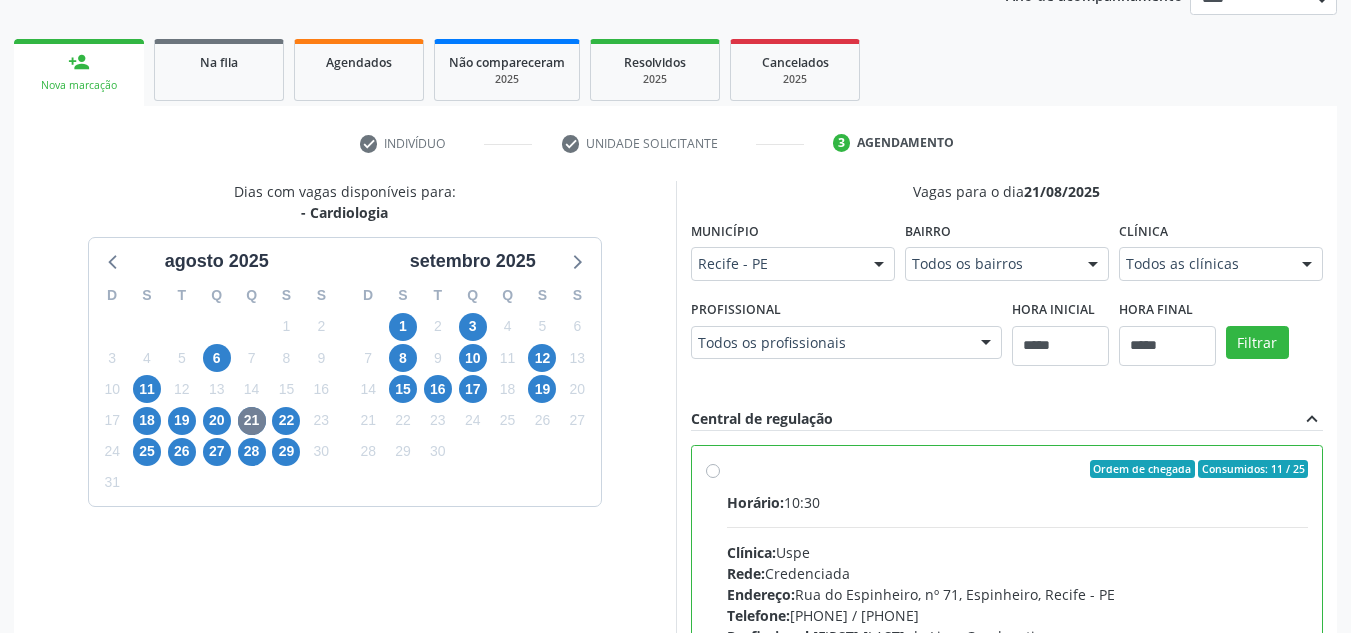 click at bounding box center (1307, 265) 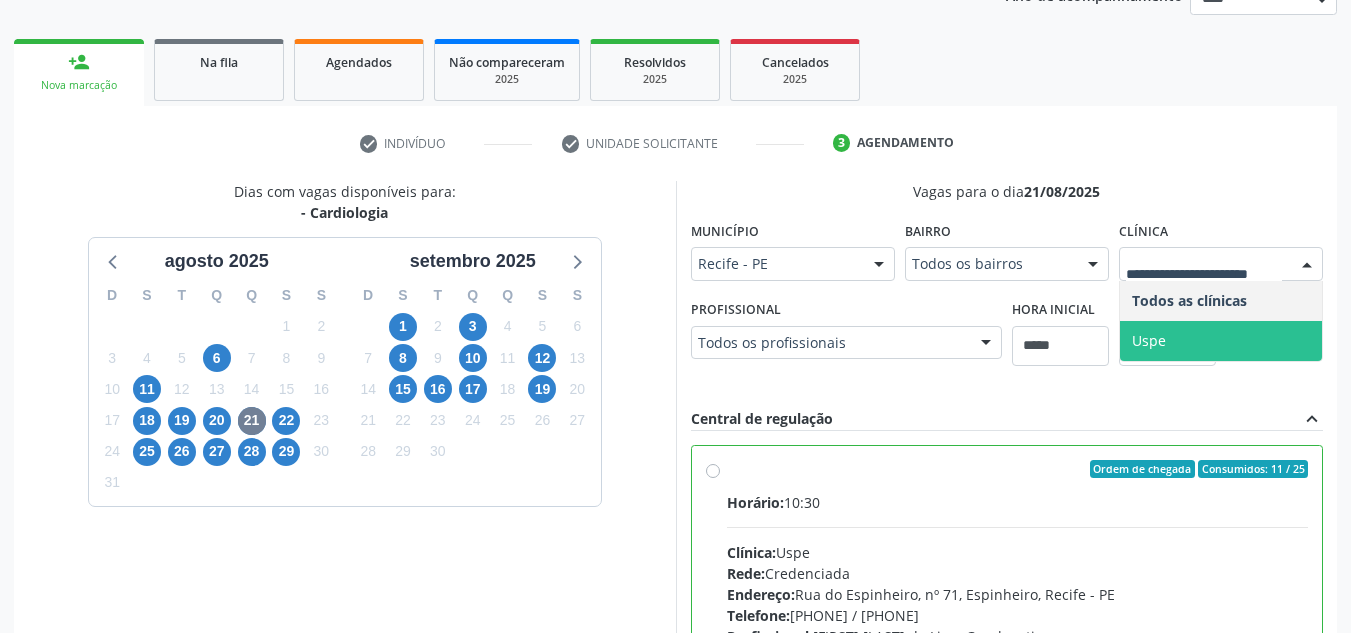 click on "Uspe" at bounding box center [1221, 341] 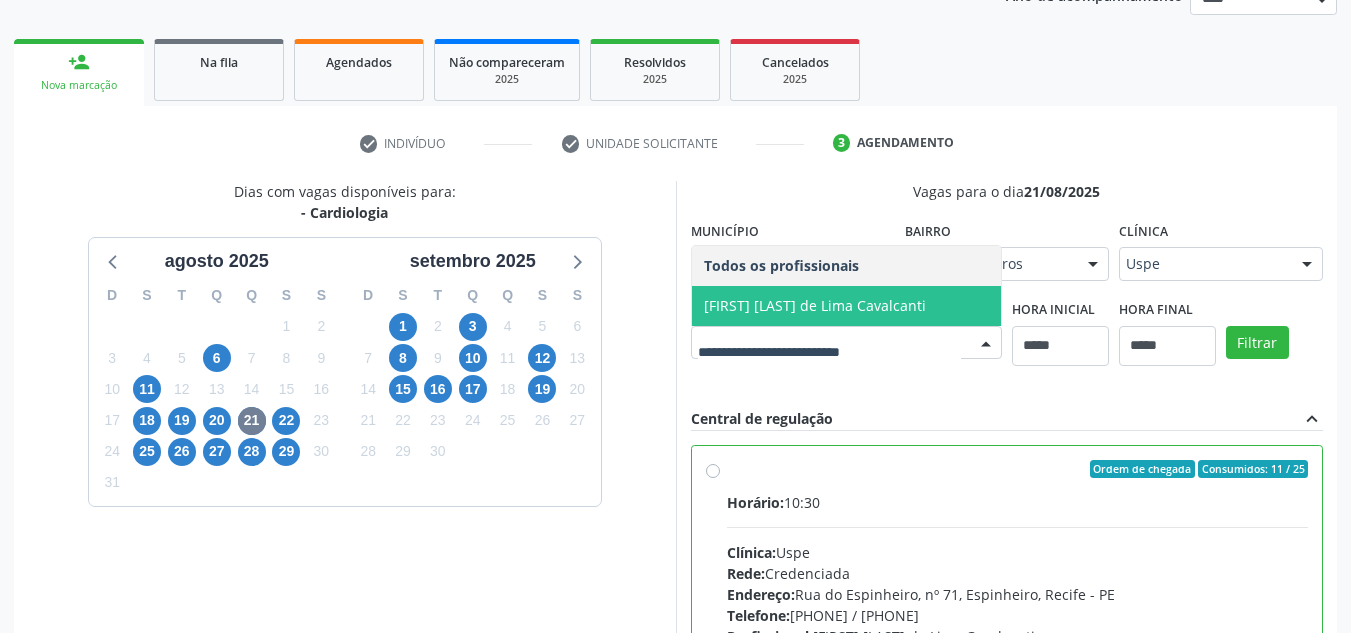 click on "Dias com vagas disponíveis para:
- Cardiologia
agosto 2025 D S T Q Q S S 27 28 29 30 31 1 2 3 4 5 6 7 8 9 10 11 12 13 14 15 16 17 18 19 20 21 22 23 24 25 26 27 28 29 30 31 1 2 3 4 5 6 setembro 2025 D S T Q Q S S 31 1 2 3 4 5 6 7 8 9 10 11 12 13 14 15 16 17 18 19 20 21 22 23 24 25 26 27 28 29 30 1 2 3 4 5 6 7 8 9 10 11" at bounding box center (345, 506) 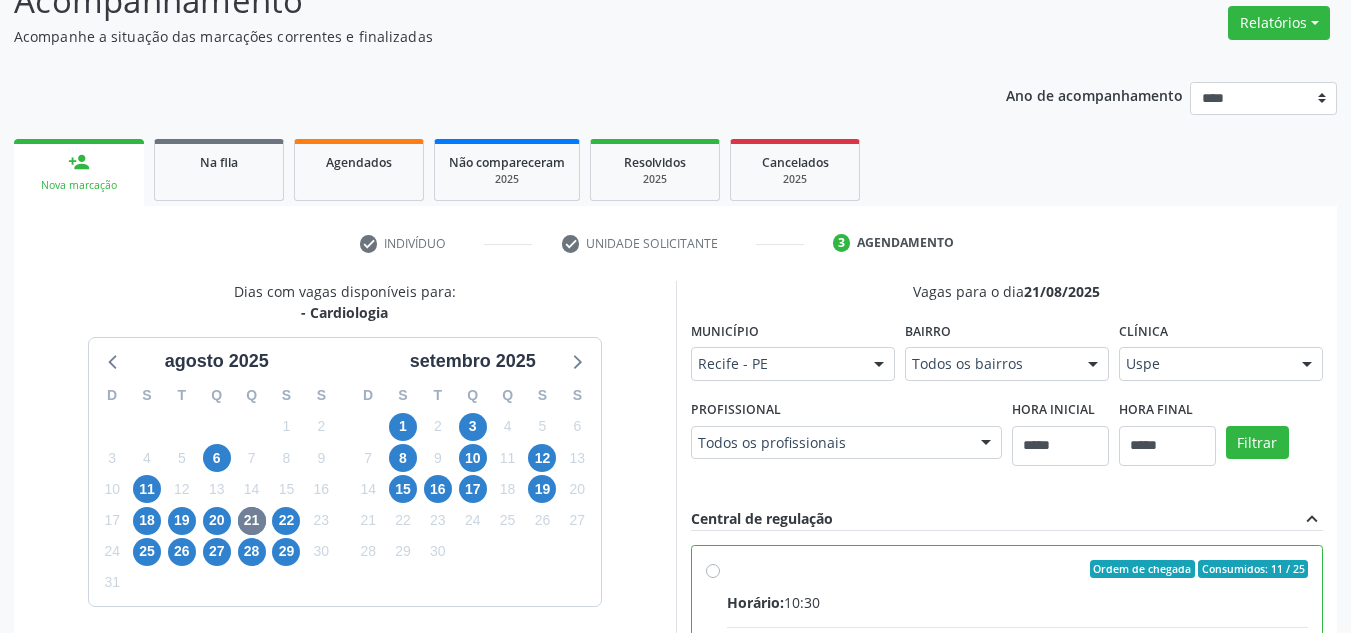 scroll, scrollTop: 260, scrollLeft: 0, axis: vertical 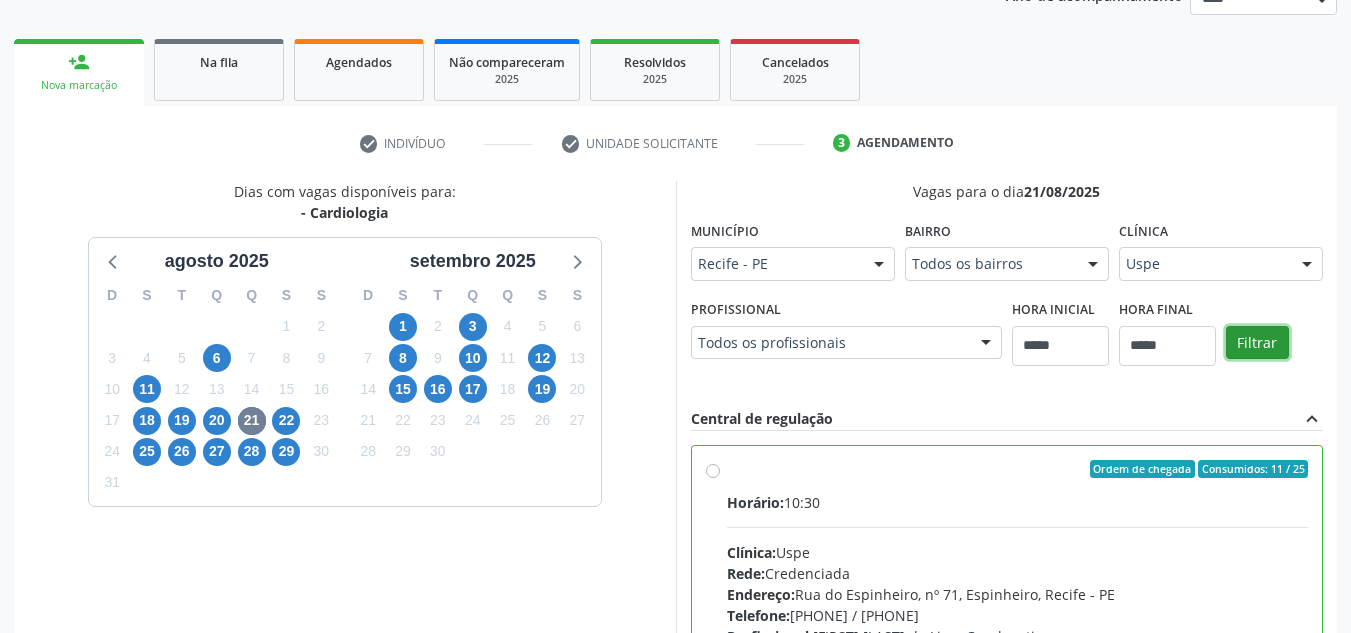 click on "Filtrar" at bounding box center [1257, 343] 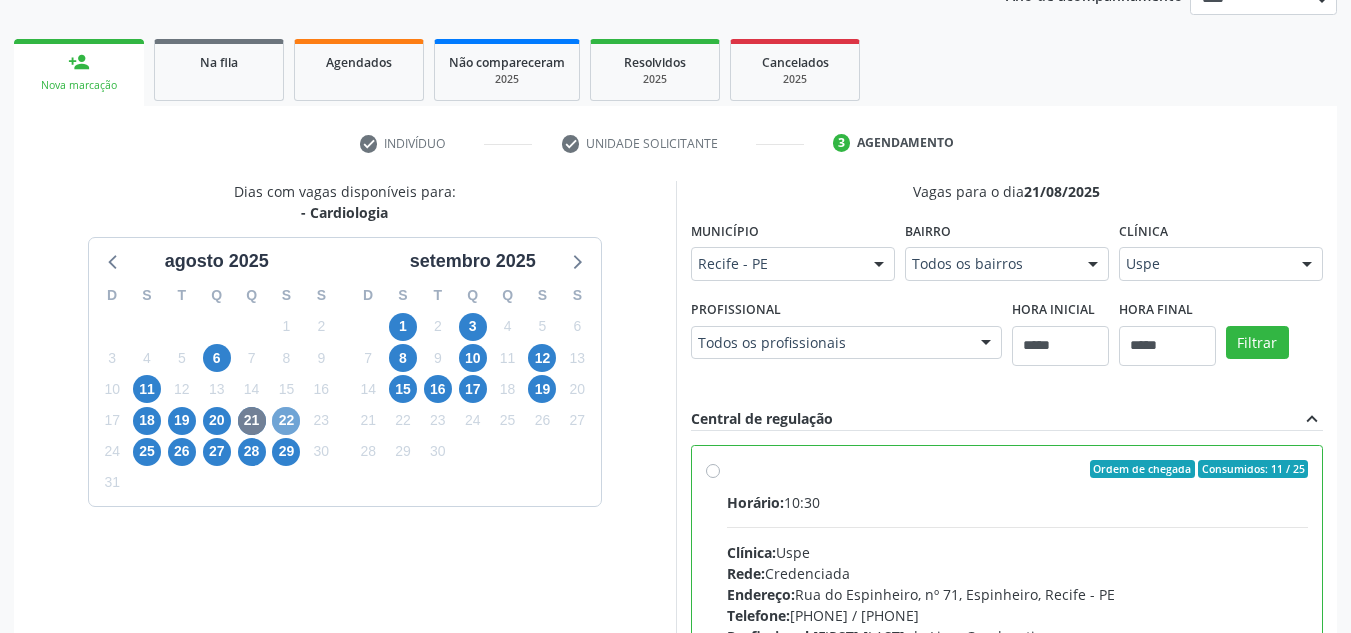 click on "22" at bounding box center [286, 421] 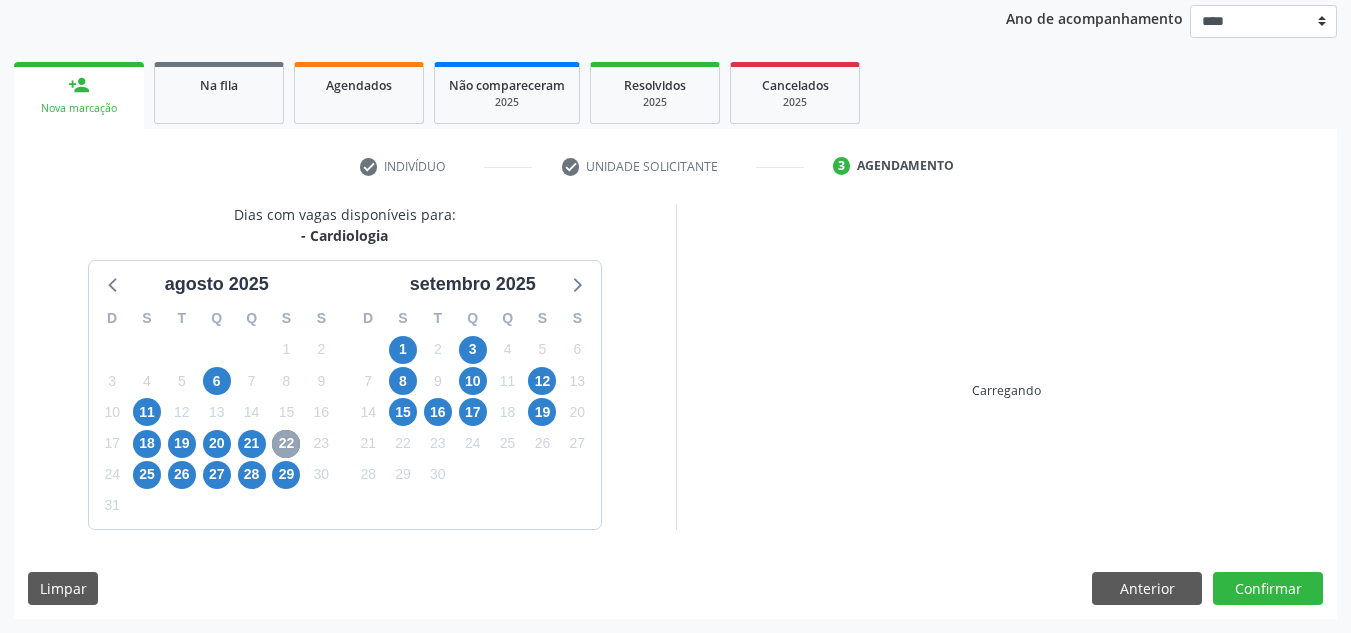 scroll, scrollTop: 260, scrollLeft: 0, axis: vertical 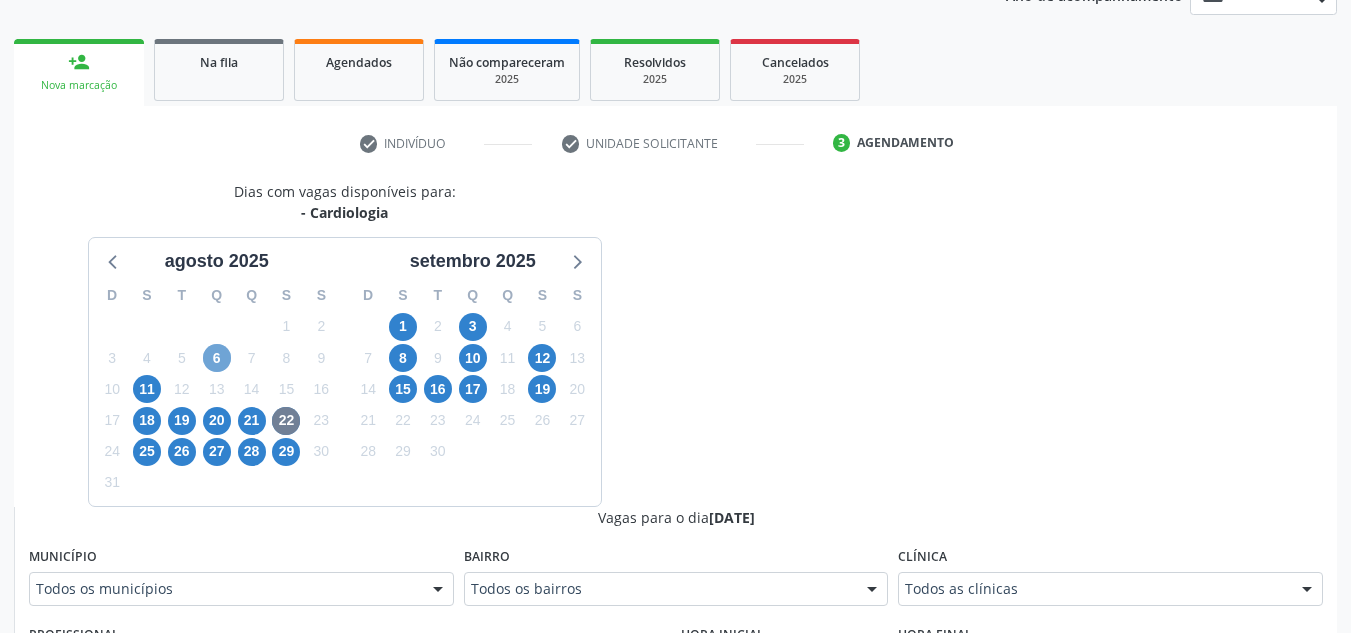 click on "6" at bounding box center [217, 358] 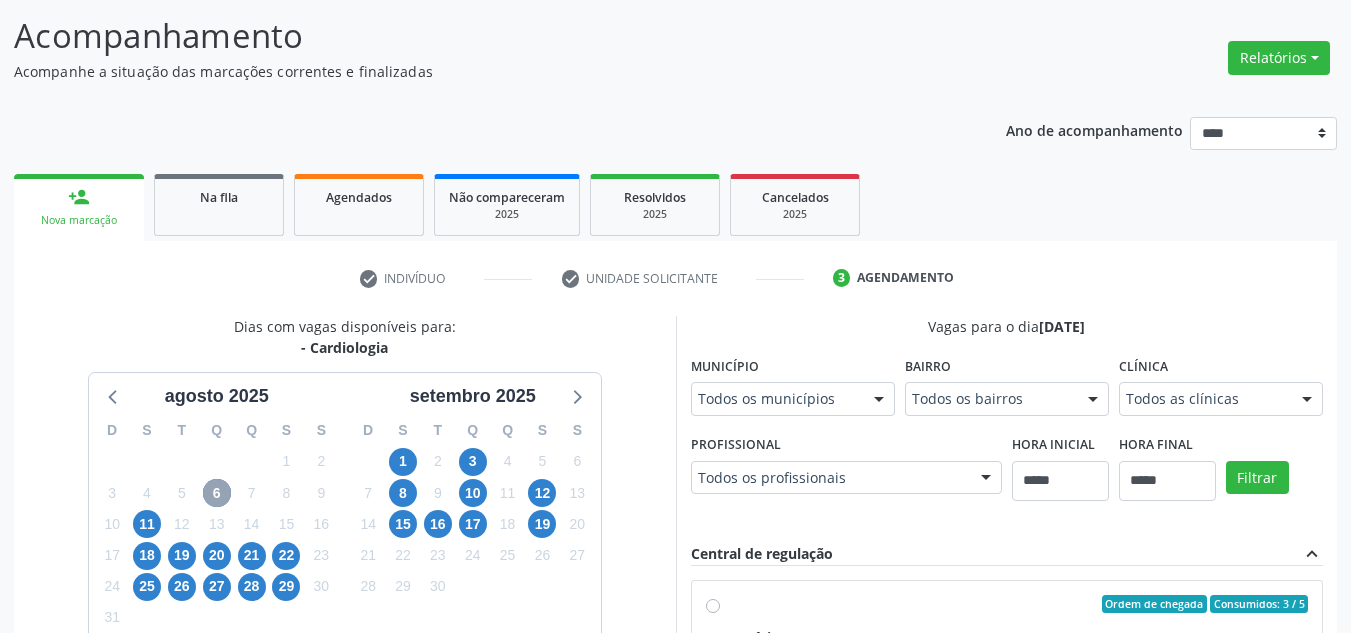 scroll, scrollTop: 160, scrollLeft: 0, axis: vertical 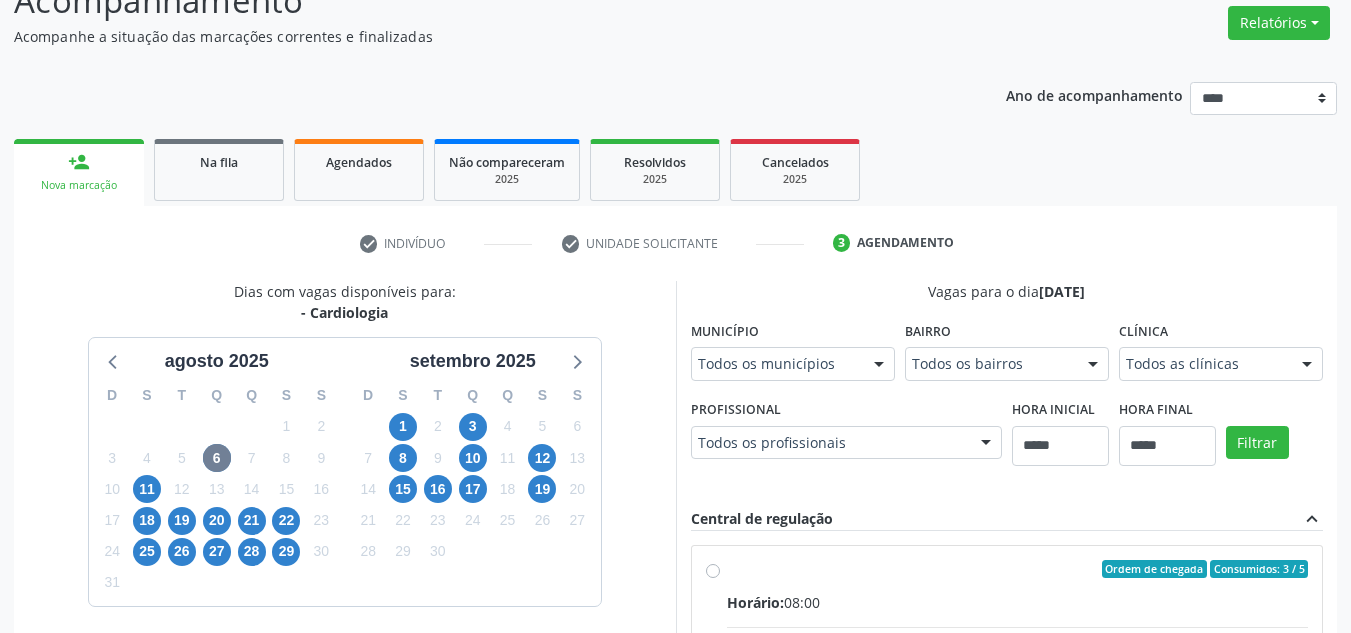 click at bounding box center (879, 365) 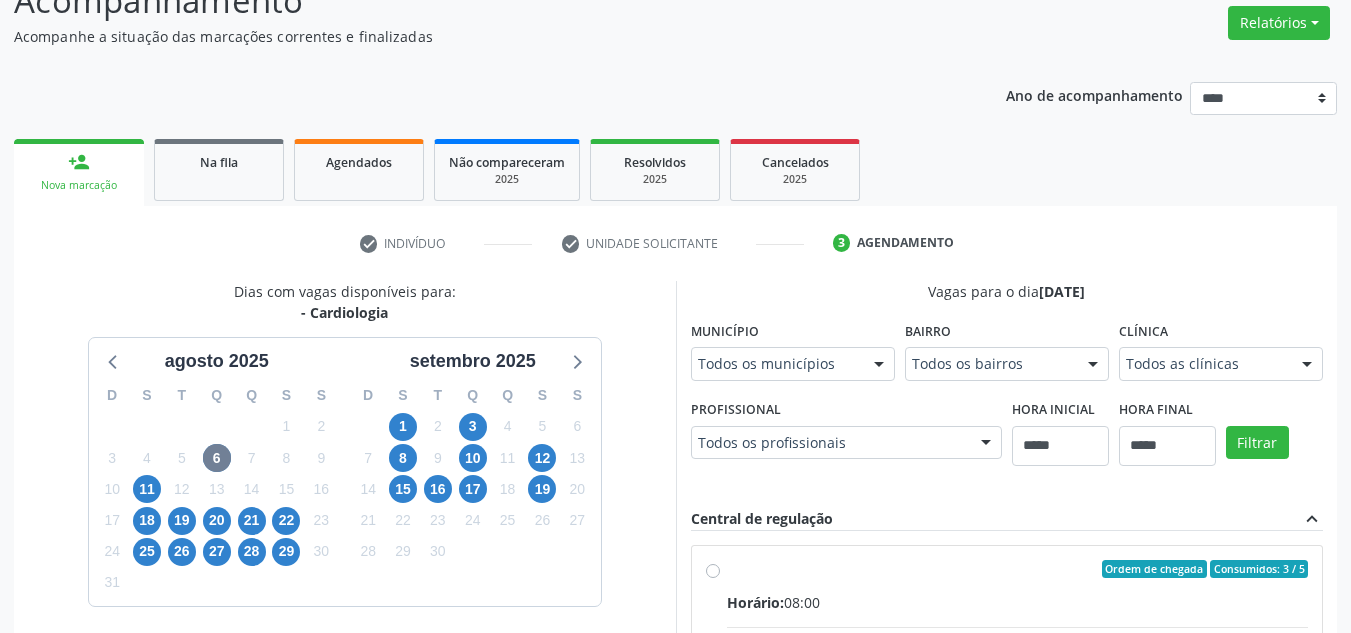 click at bounding box center (879, 365) 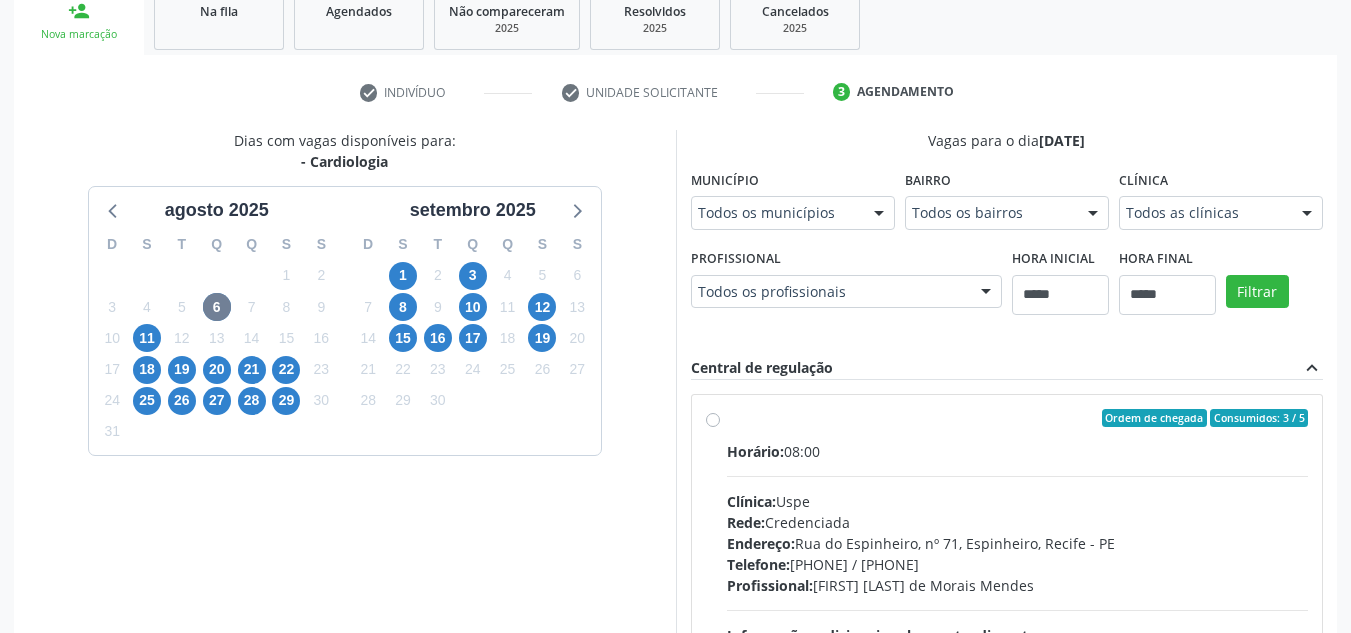 scroll, scrollTop: 360, scrollLeft: 0, axis: vertical 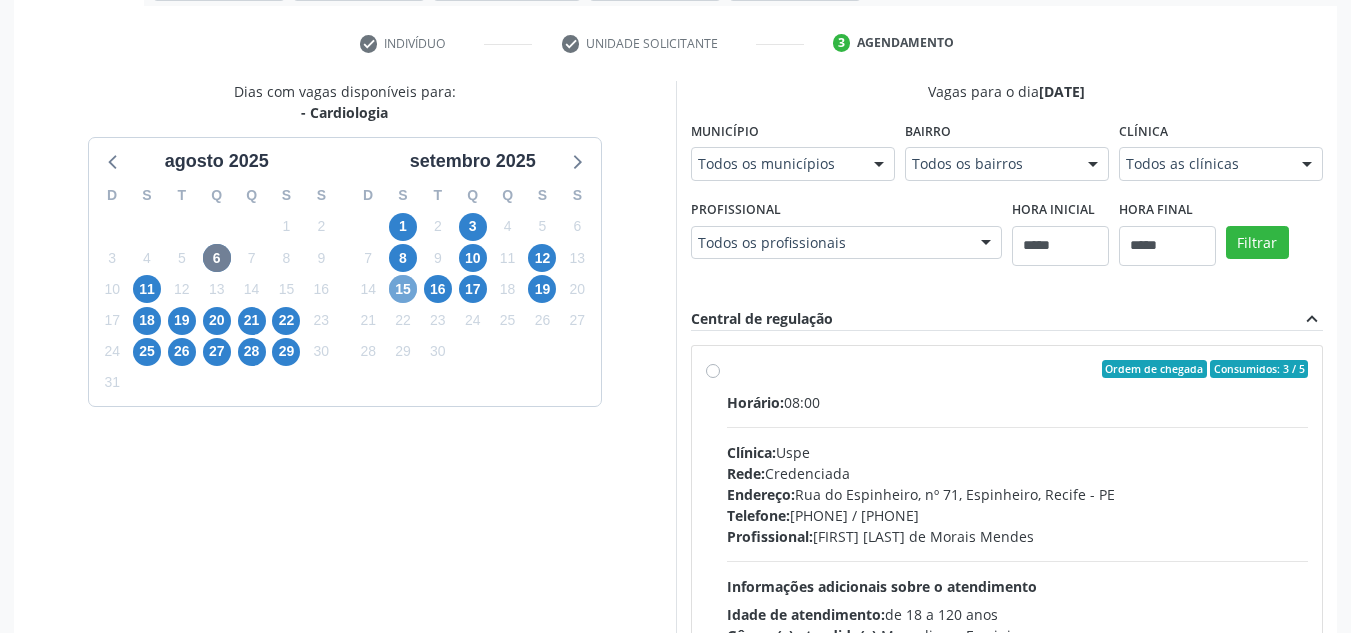 click on "15" at bounding box center (403, 289) 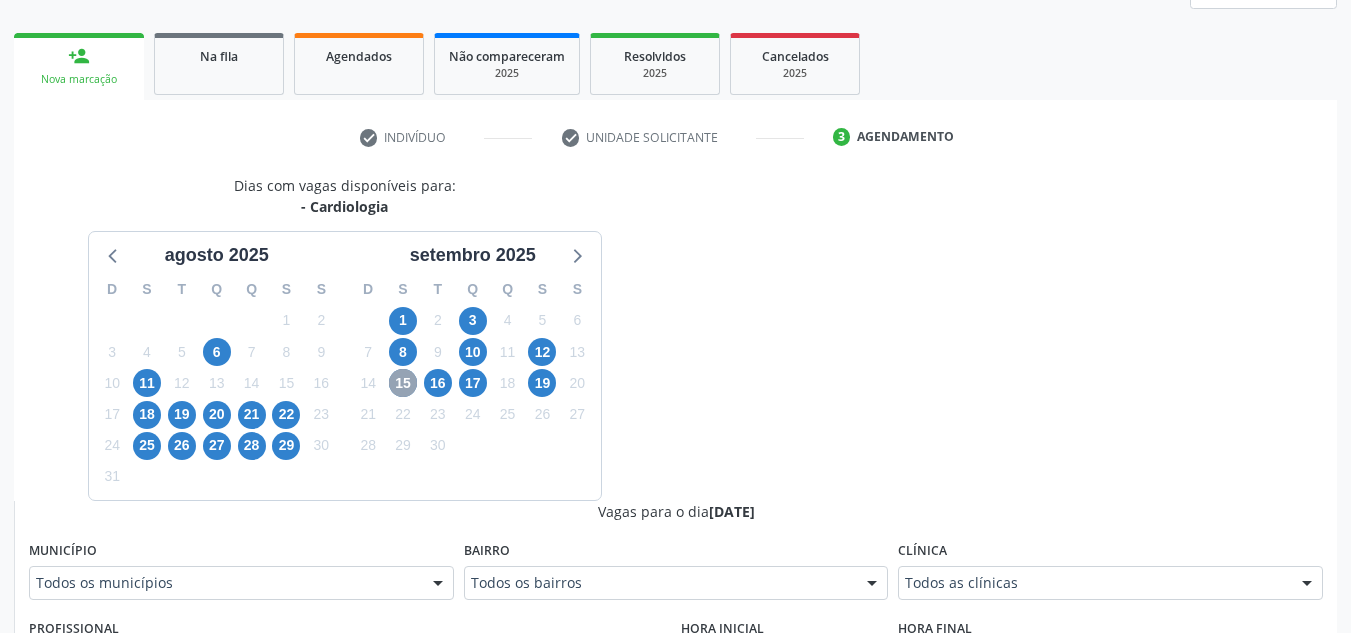 scroll, scrollTop: 360, scrollLeft: 0, axis: vertical 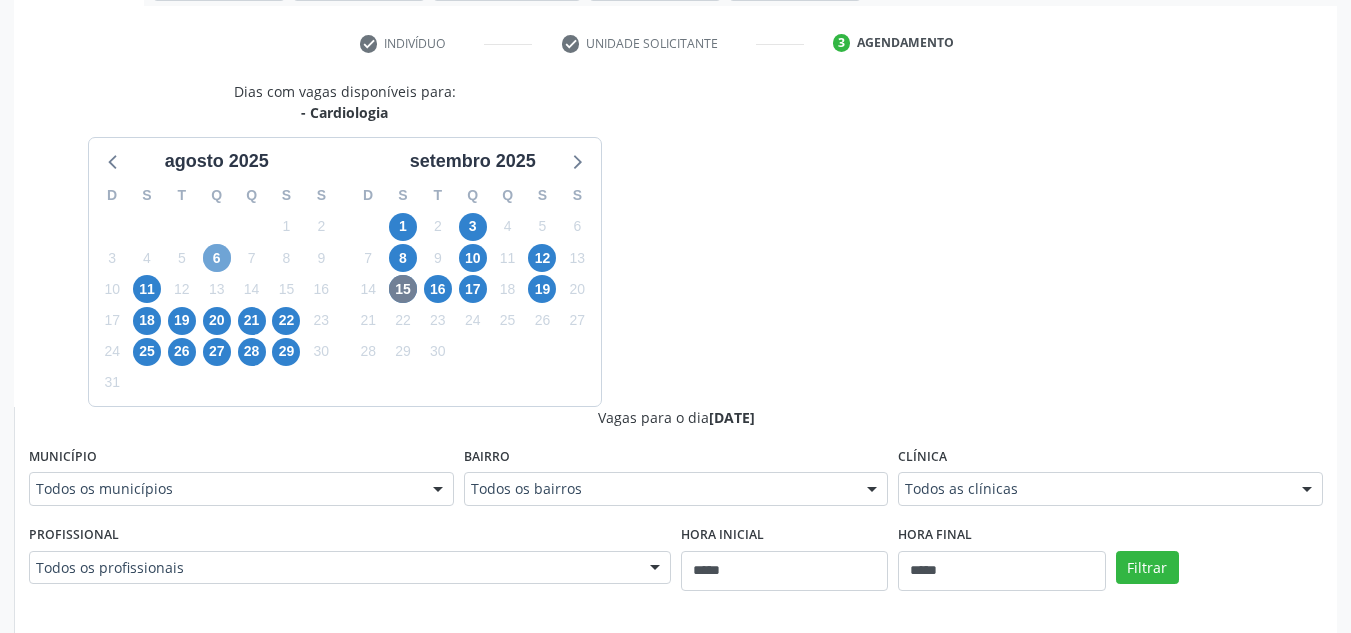 click on "6" at bounding box center [217, 258] 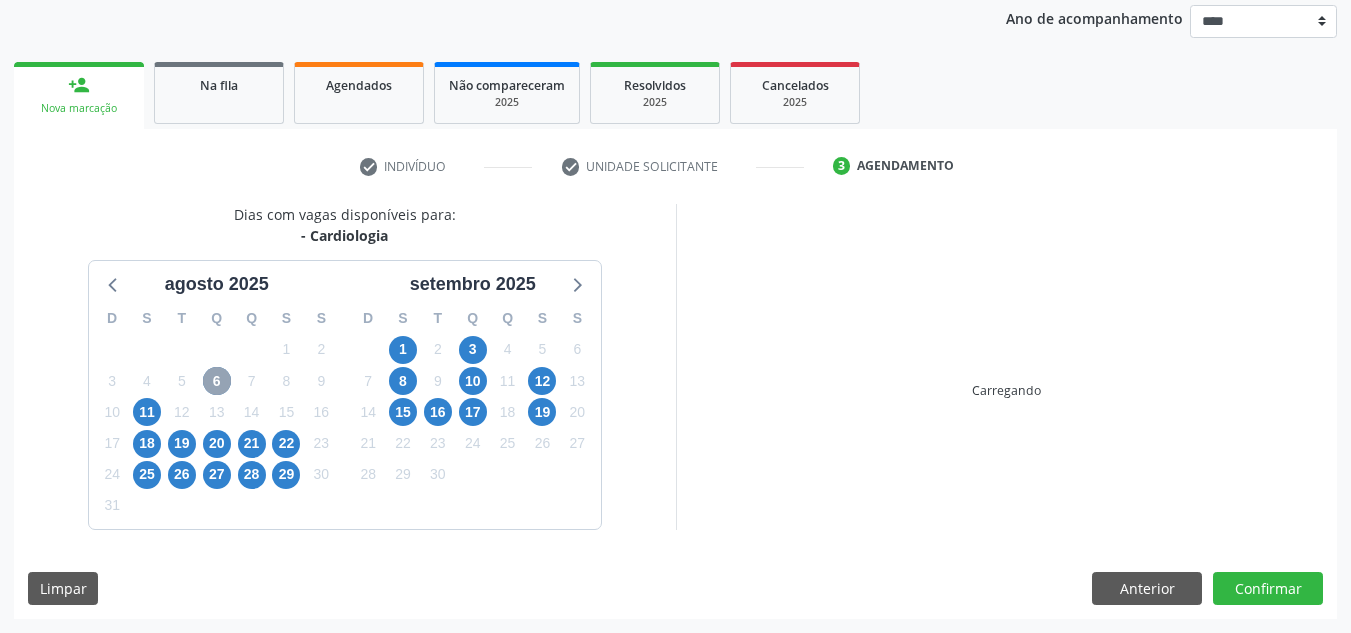 scroll, scrollTop: 360, scrollLeft: 0, axis: vertical 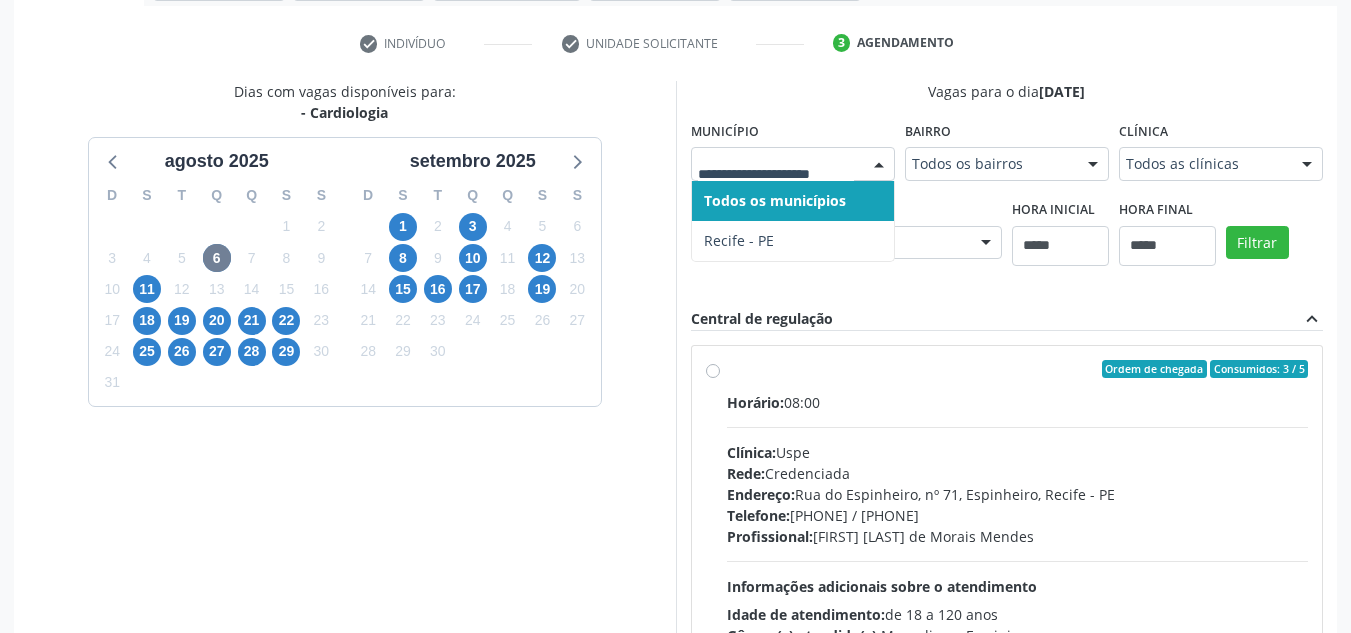 click at bounding box center (776, 174) 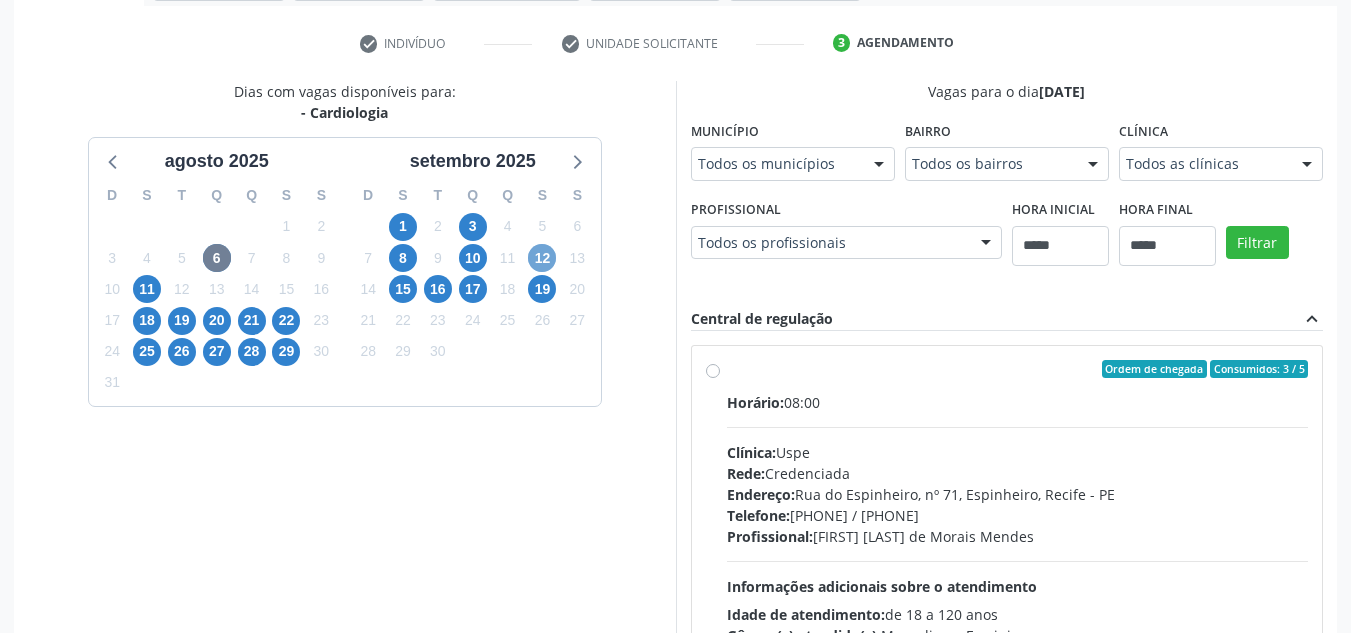 click on "12" at bounding box center (542, 258) 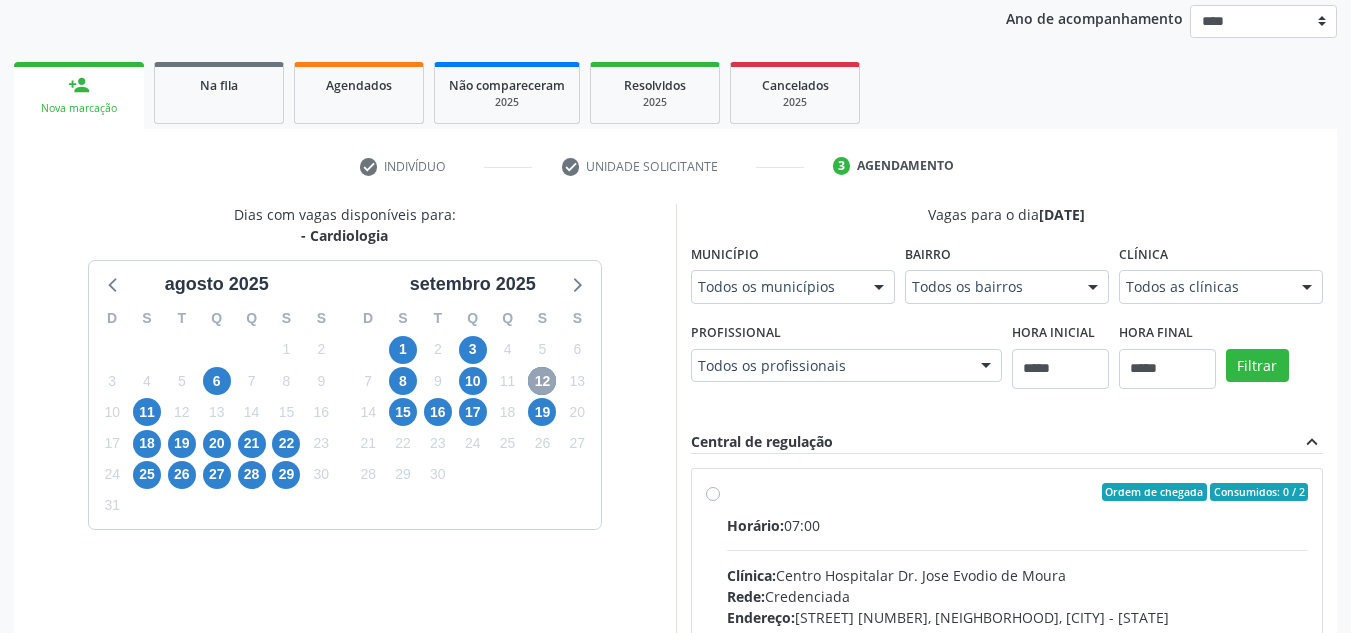 scroll, scrollTop: 360, scrollLeft: 0, axis: vertical 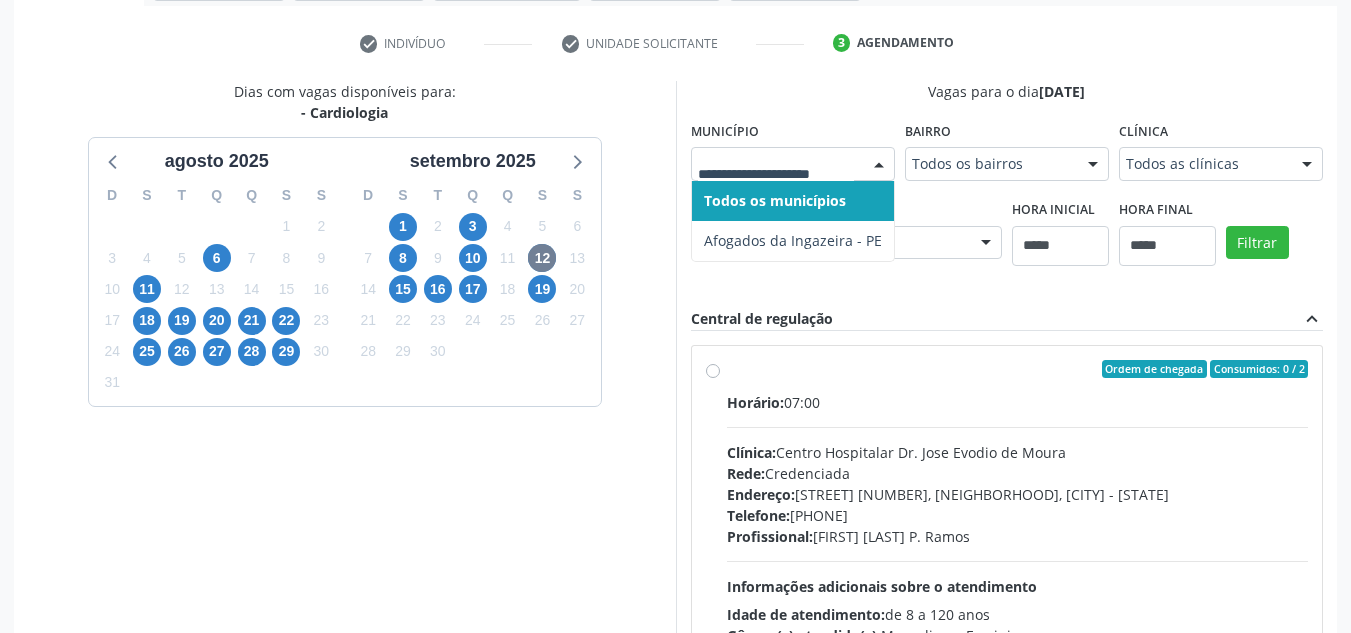 click at bounding box center [879, 165] 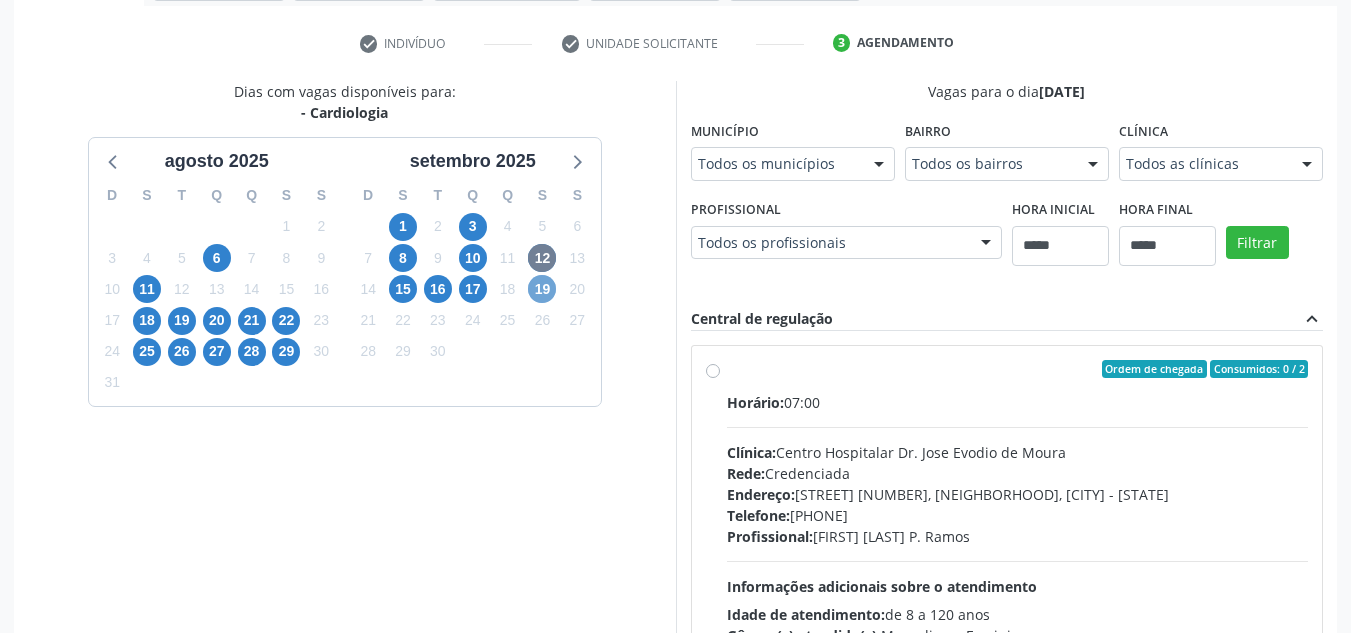 click on "19" at bounding box center (542, 289) 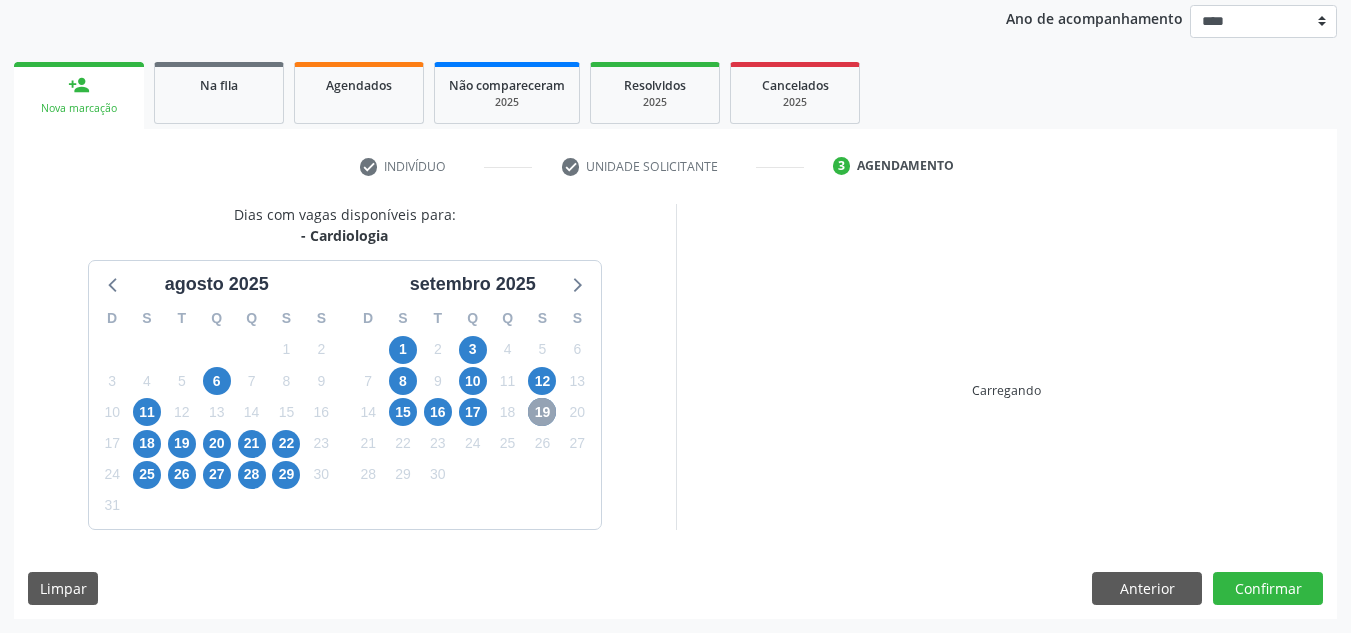 scroll, scrollTop: 360, scrollLeft: 0, axis: vertical 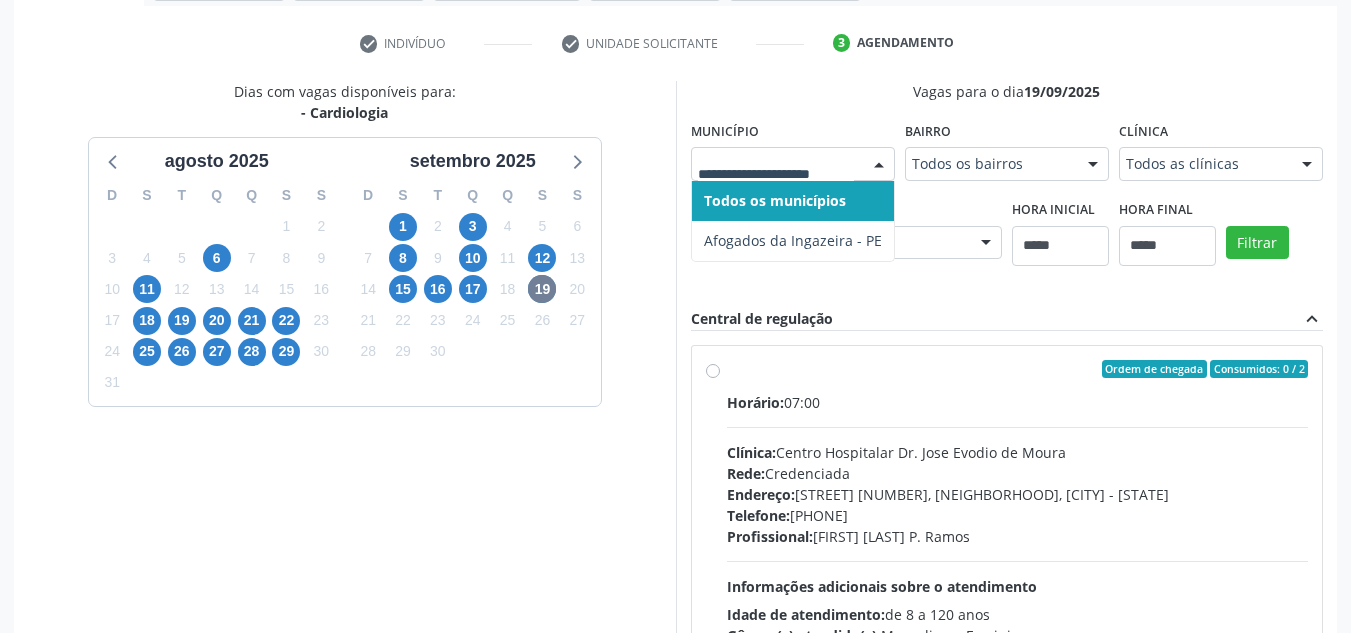 click on "Todos os municípios   Afogados da Ingazeira - PE
Nenhum resultado encontrado para: "   "
Não há nenhuma opção para ser exibida." at bounding box center (793, 164) 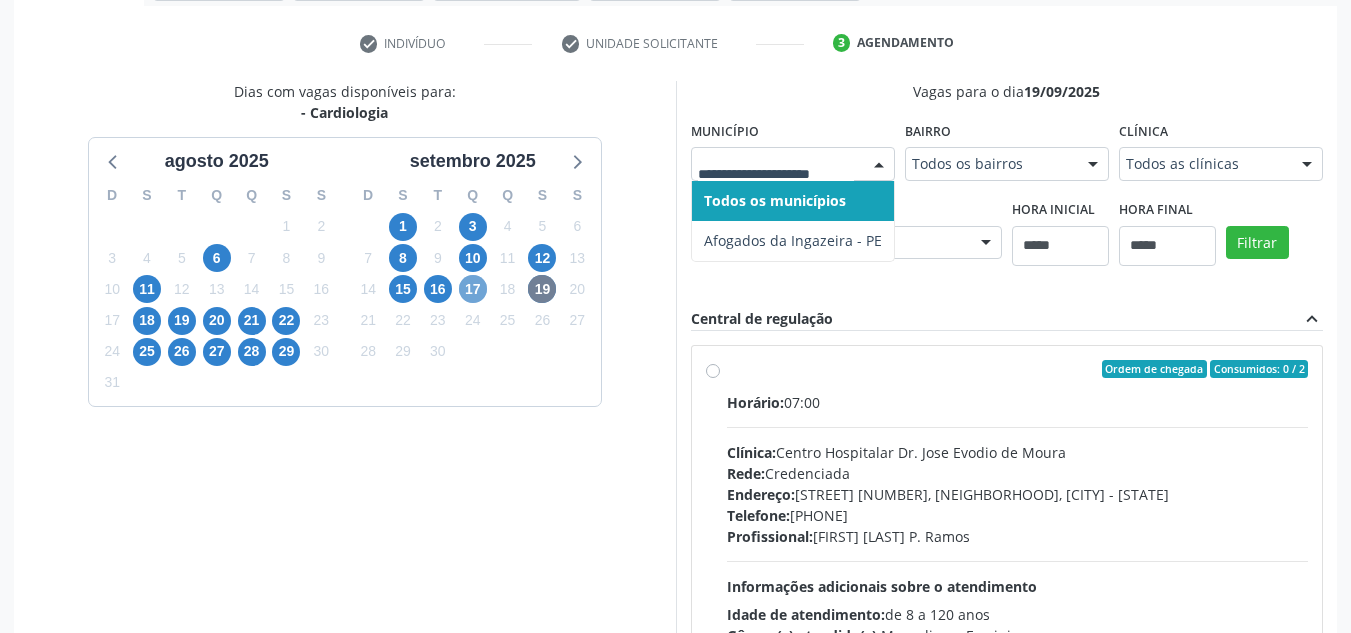 click on "17" at bounding box center (473, 289) 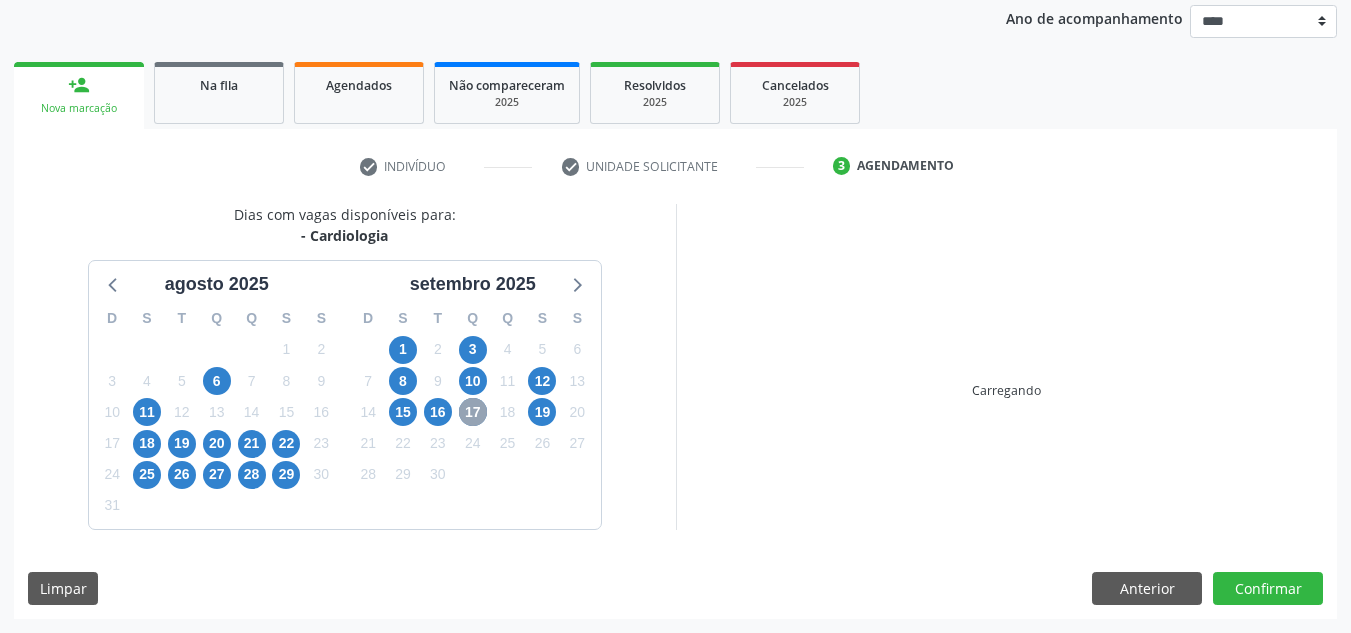 scroll, scrollTop: 360, scrollLeft: 0, axis: vertical 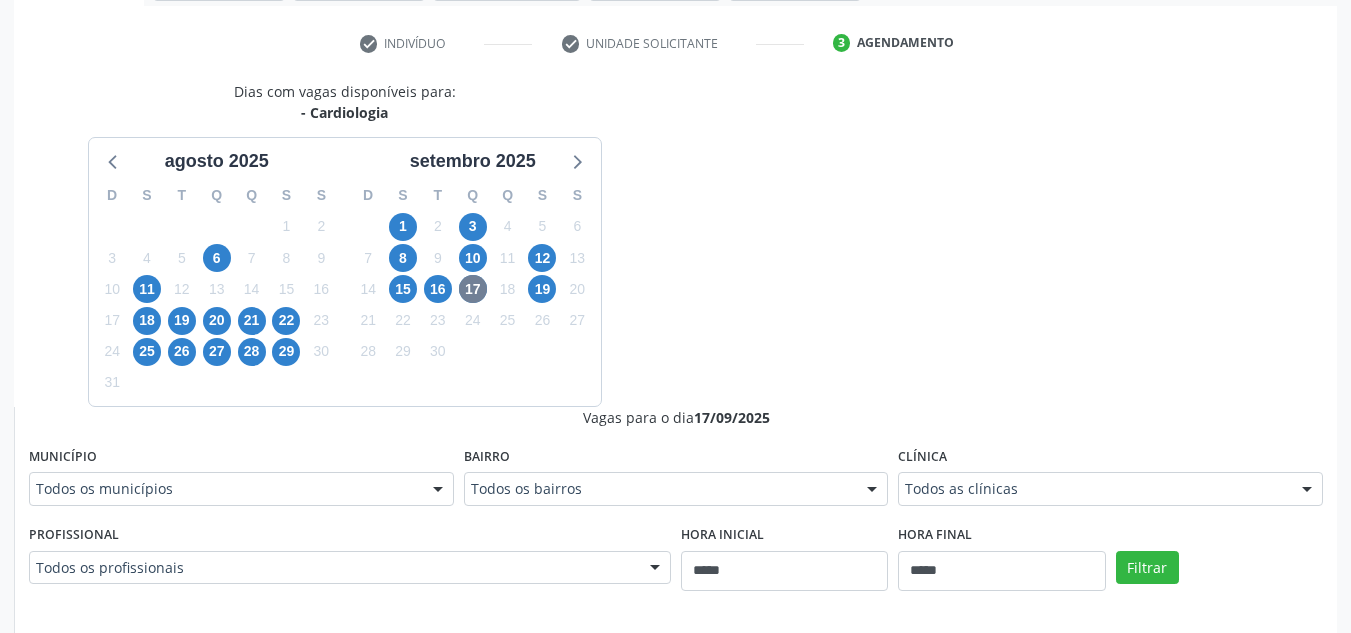 click at bounding box center [438, 490] 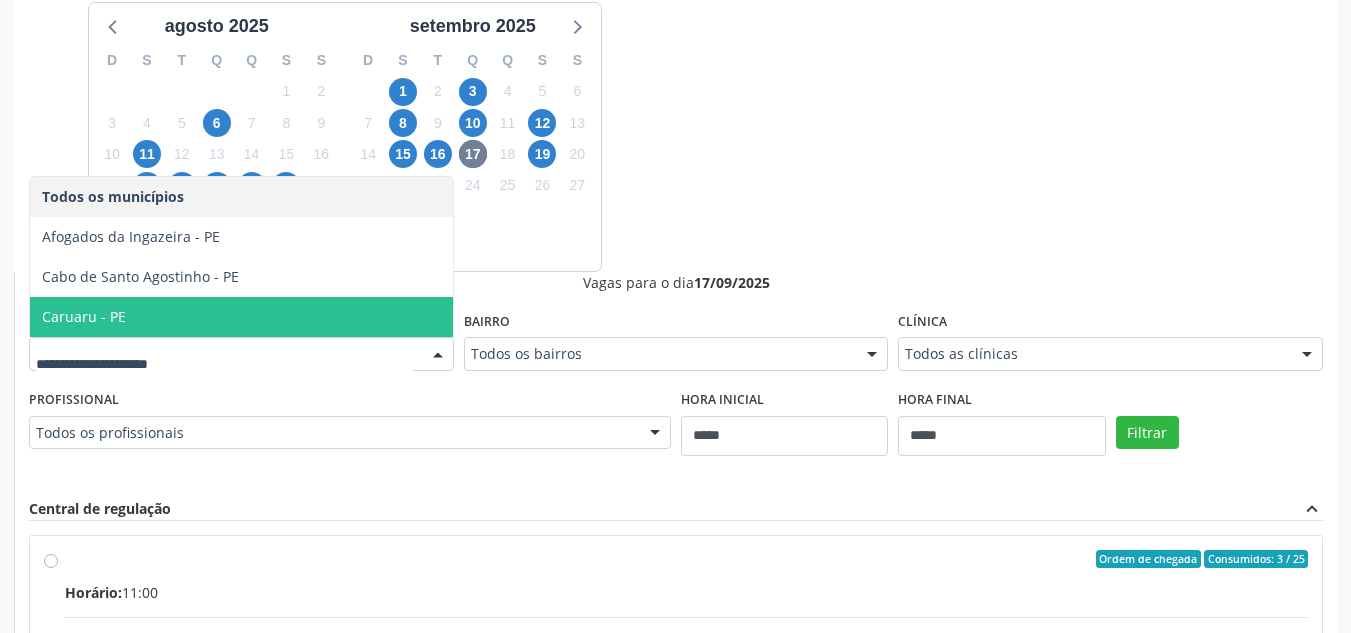 scroll, scrollTop: 460, scrollLeft: 0, axis: vertical 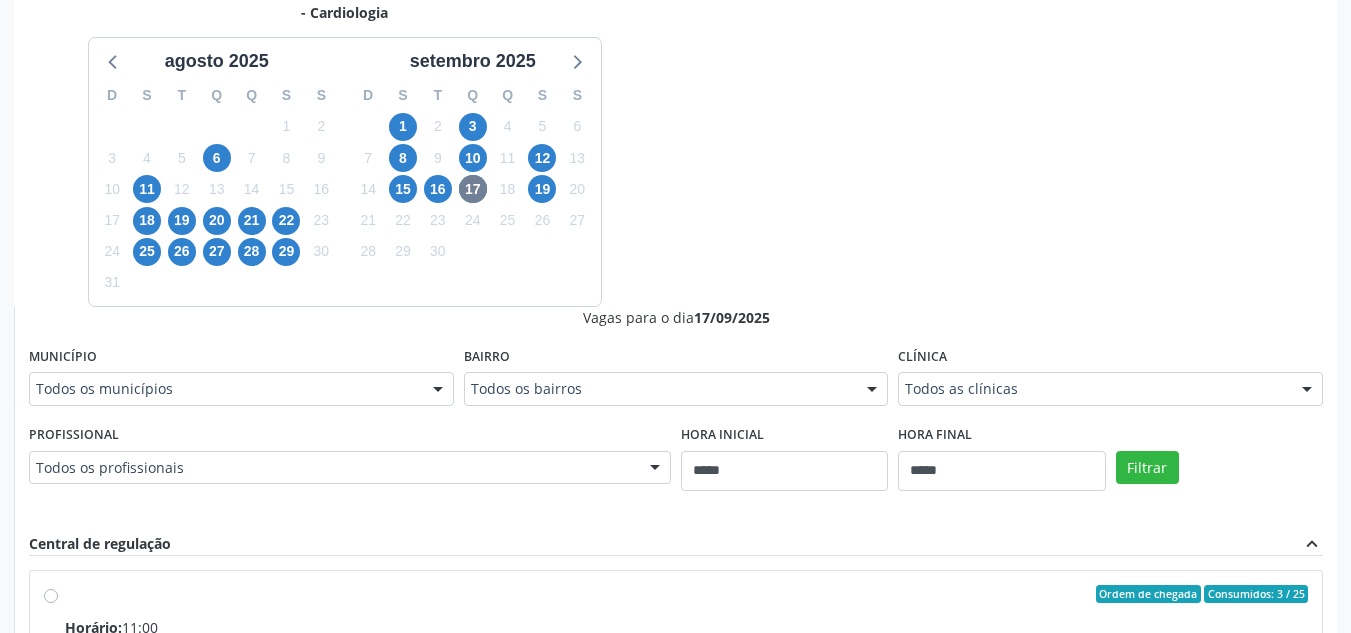 click at bounding box center [438, 390] 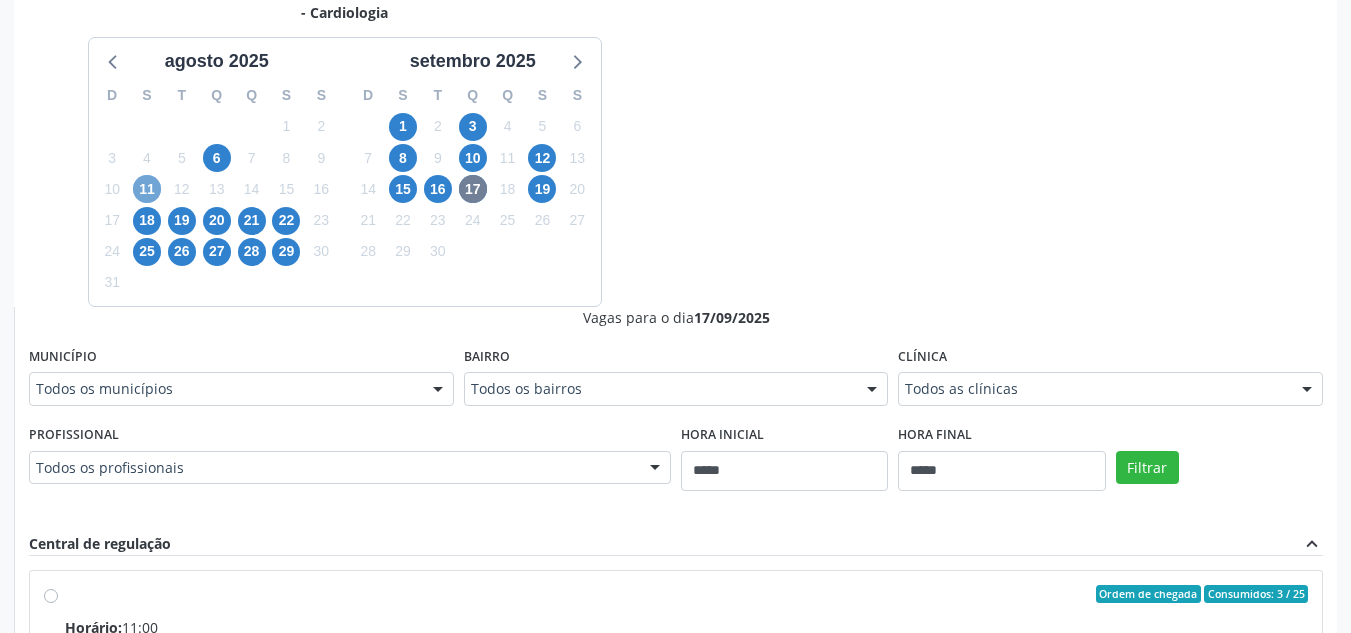 click on "11" at bounding box center [147, 189] 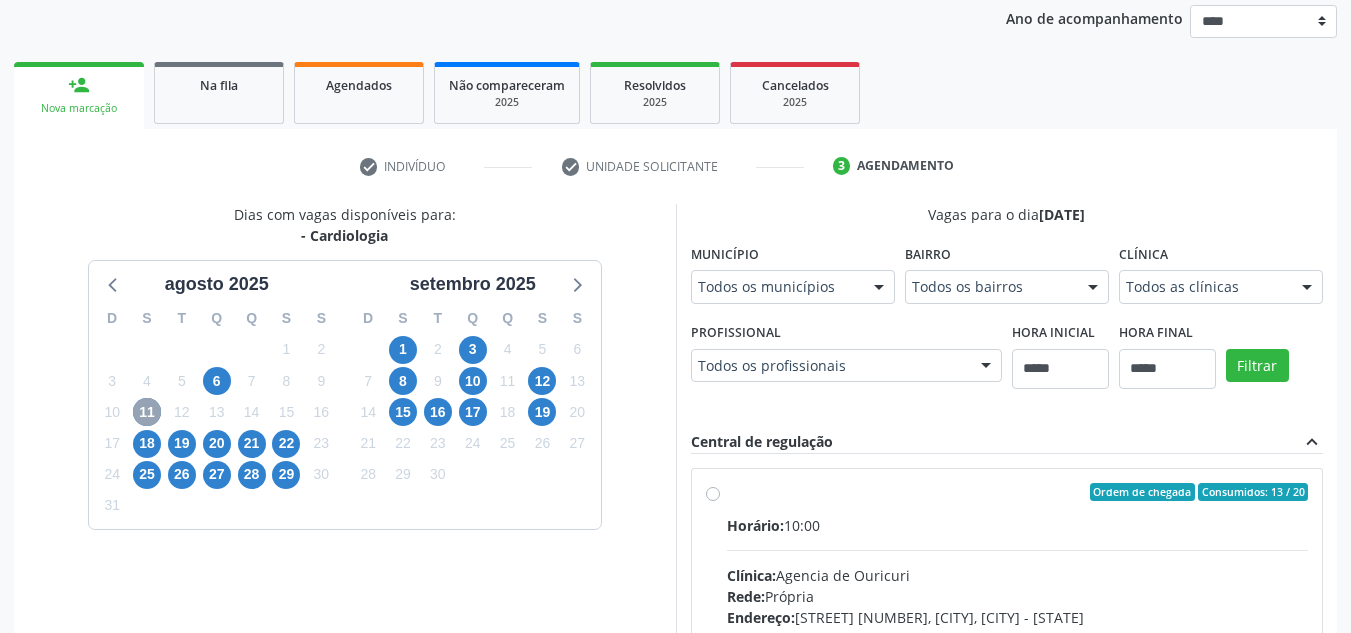 scroll, scrollTop: 460, scrollLeft: 0, axis: vertical 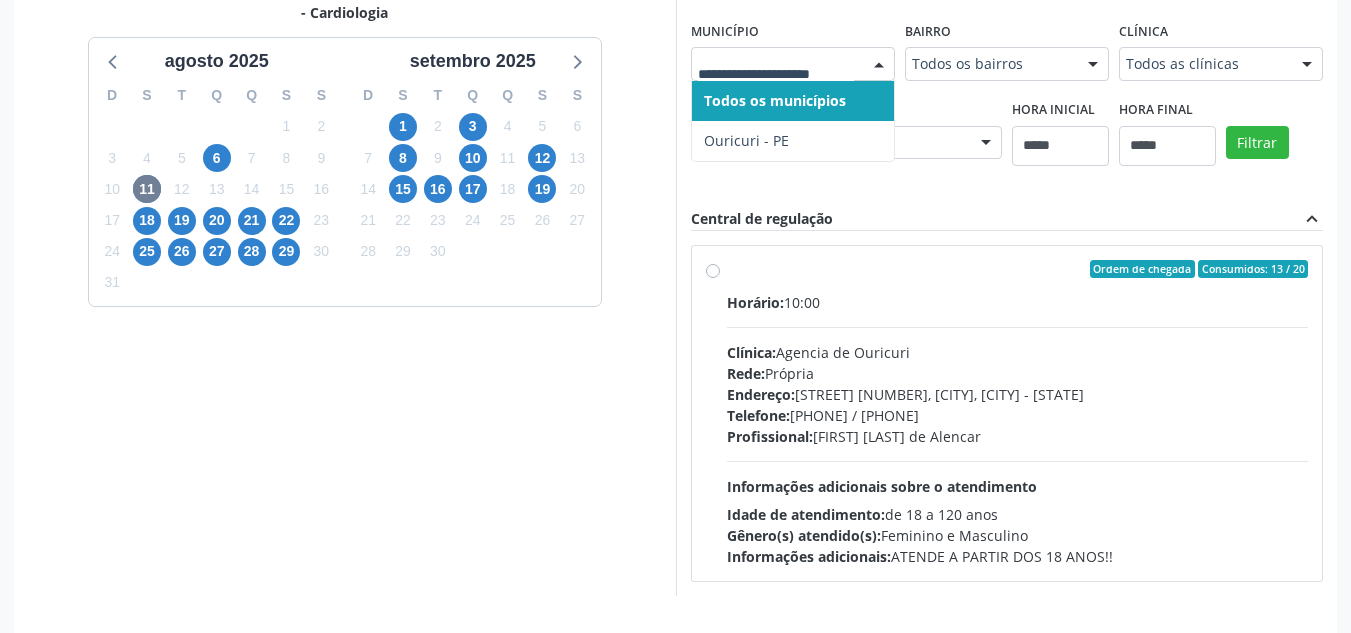 click at bounding box center [879, 65] 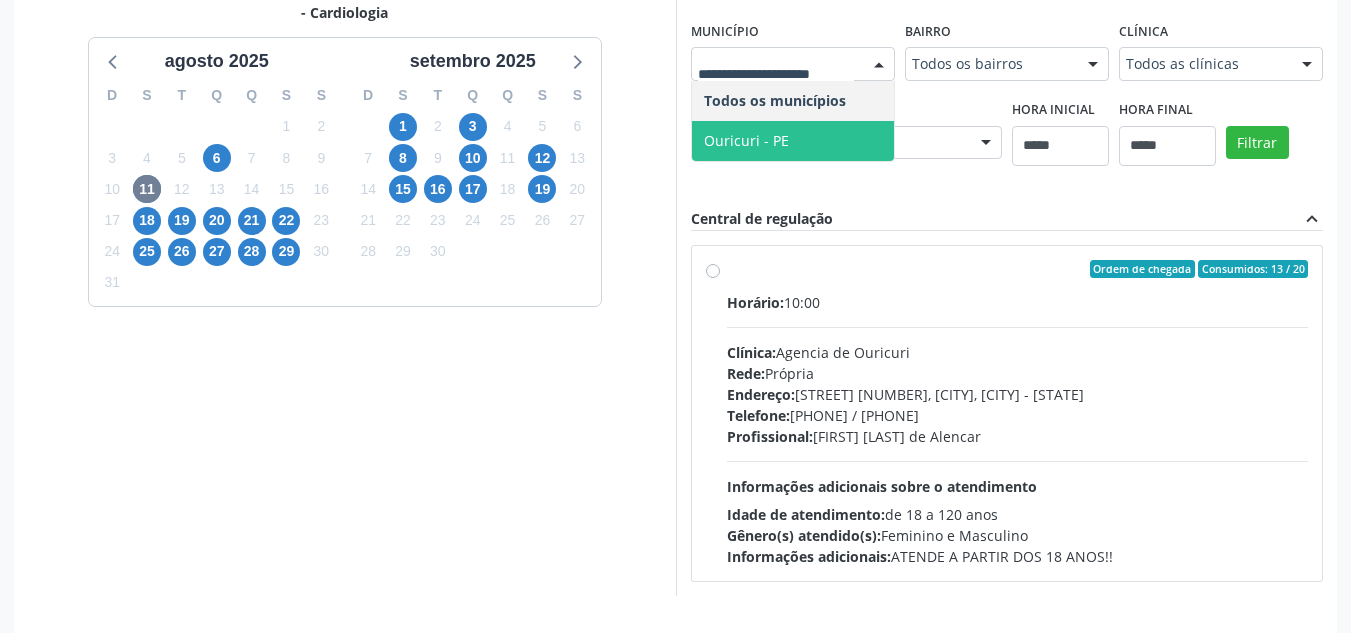 click on "Ouricuri - PE" at bounding box center (793, 141) 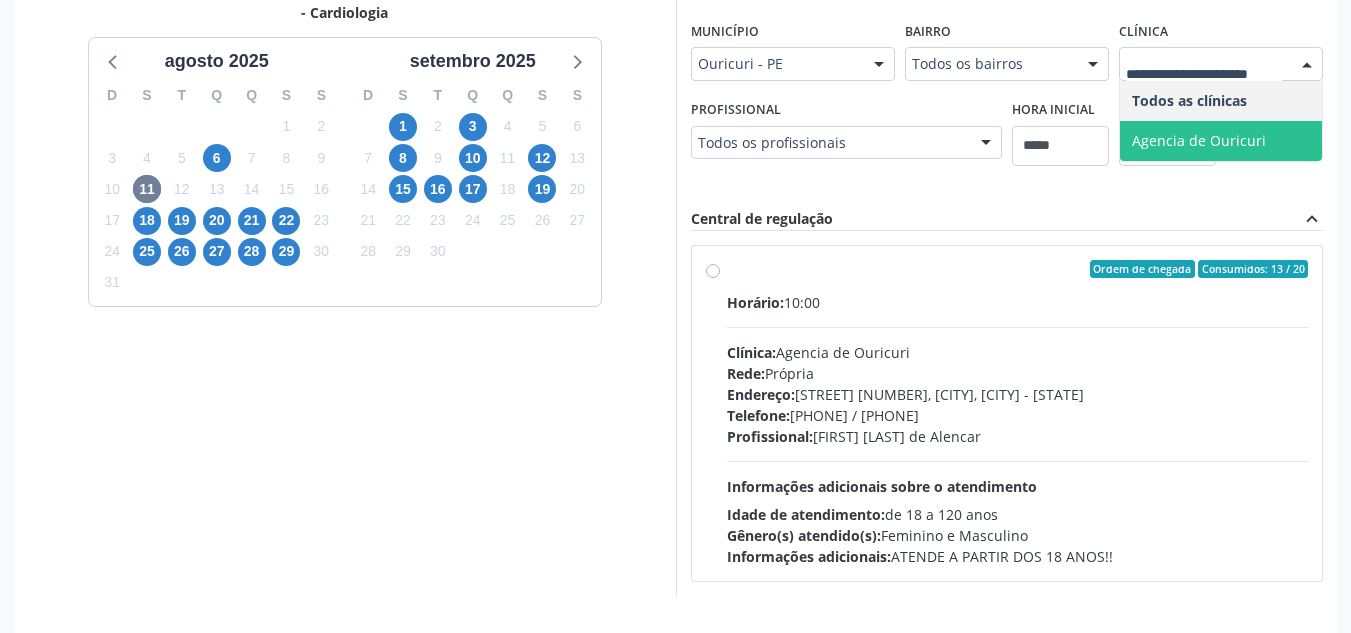 click on "Agencia de Ouricuri" at bounding box center [1221, 141] 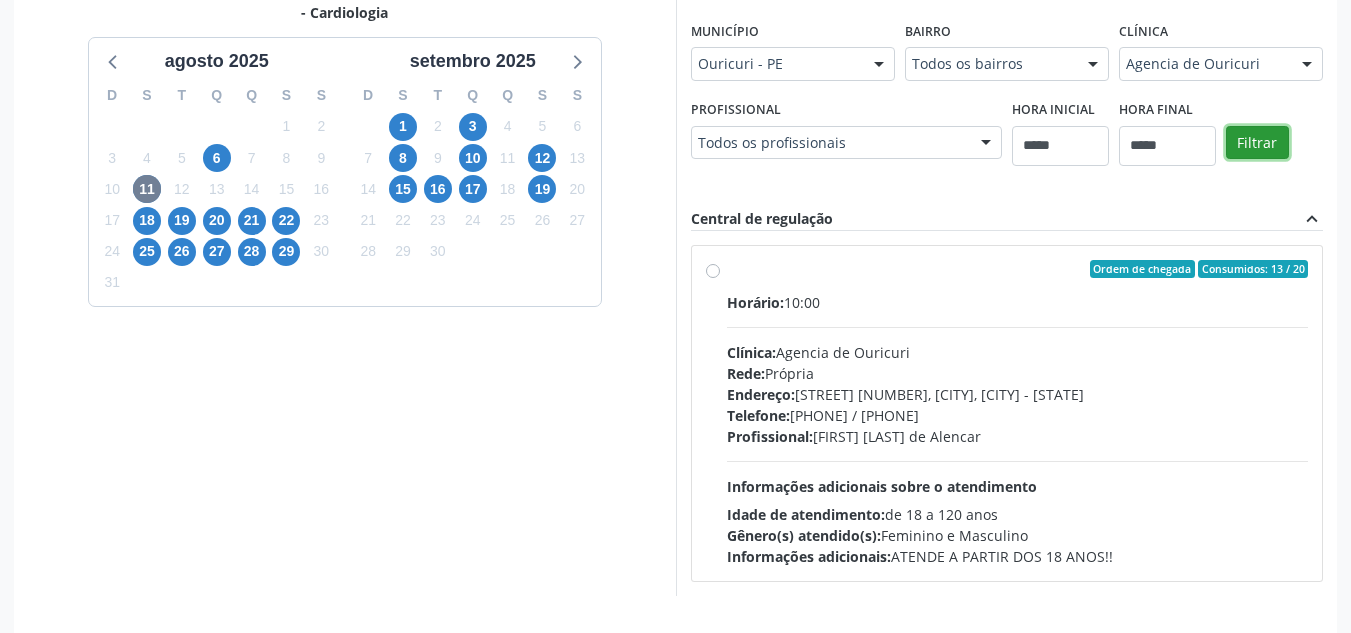 click on "Filtrar" at bounding box center [1257, 143] 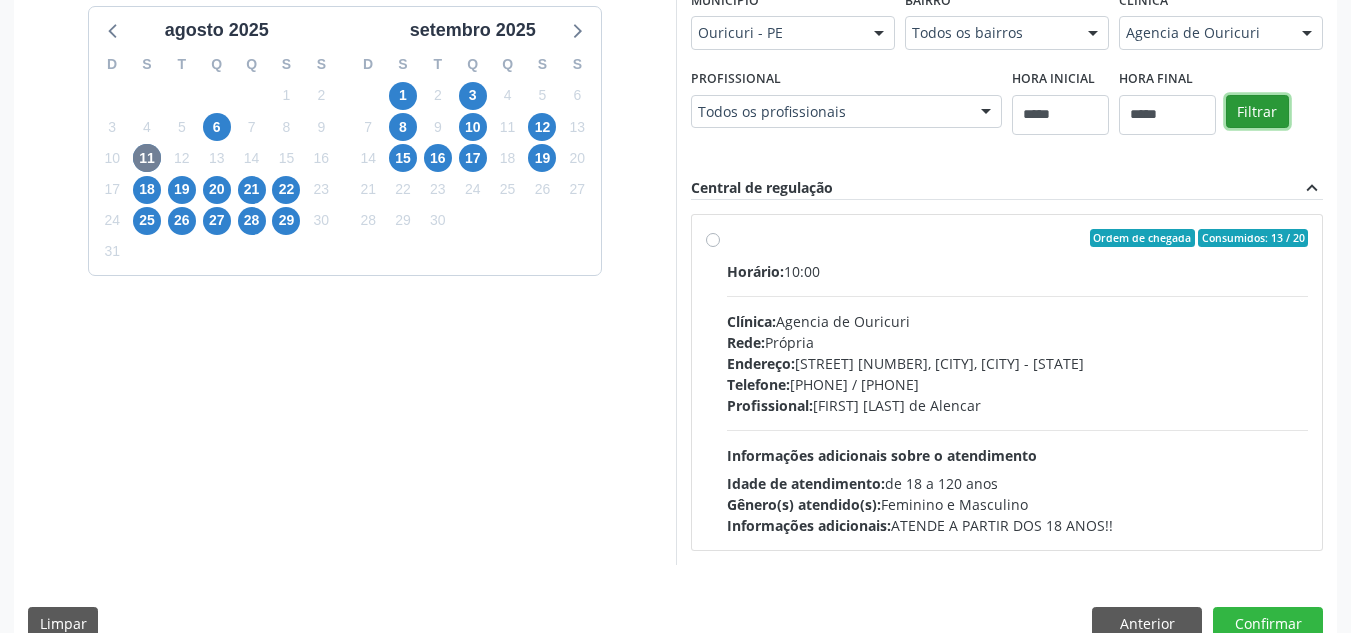 scroll, scrollTop: 526, scrollLeft: 0, axis: vertical 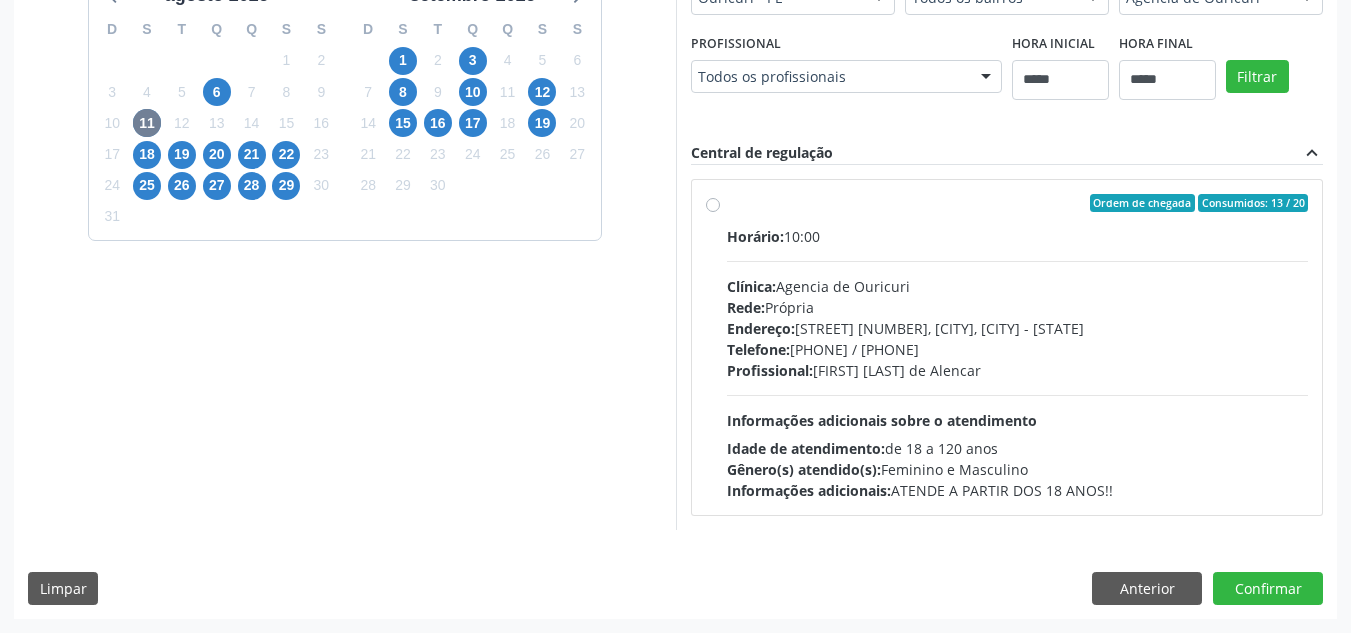 click on "Rede:
Própria" at bounding box center (1018, 307) 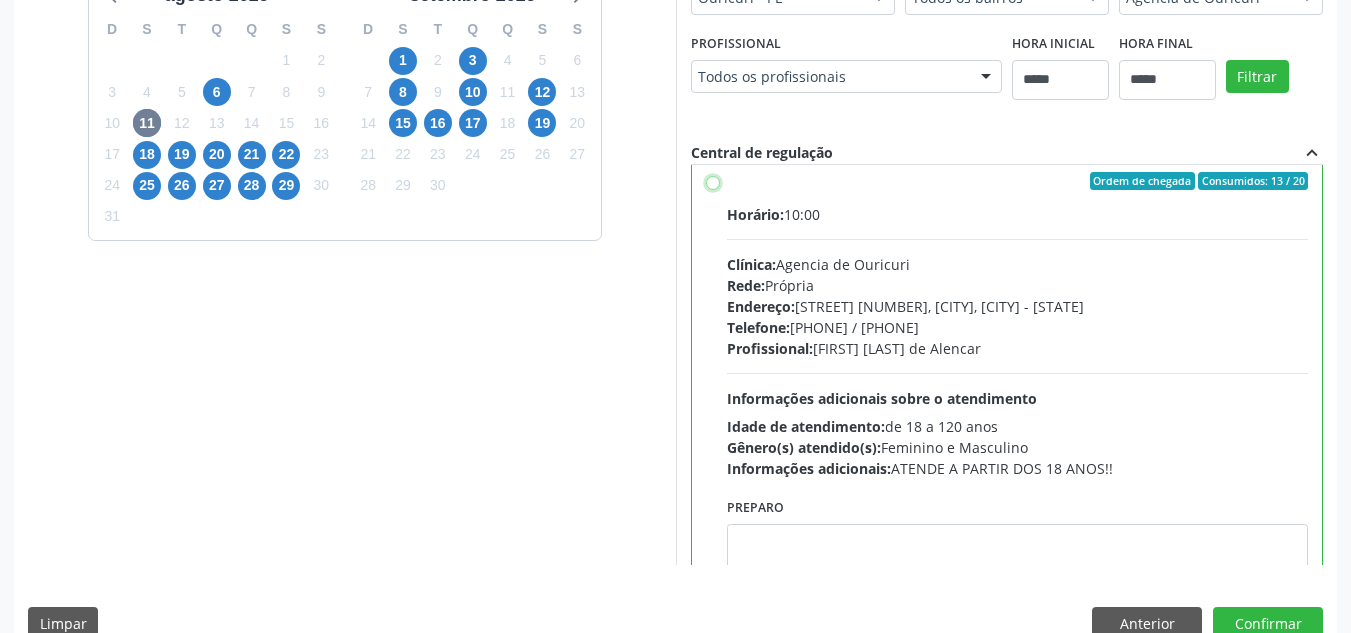scroll, scrollTop: 0, scrollLeft: 0, axis: both 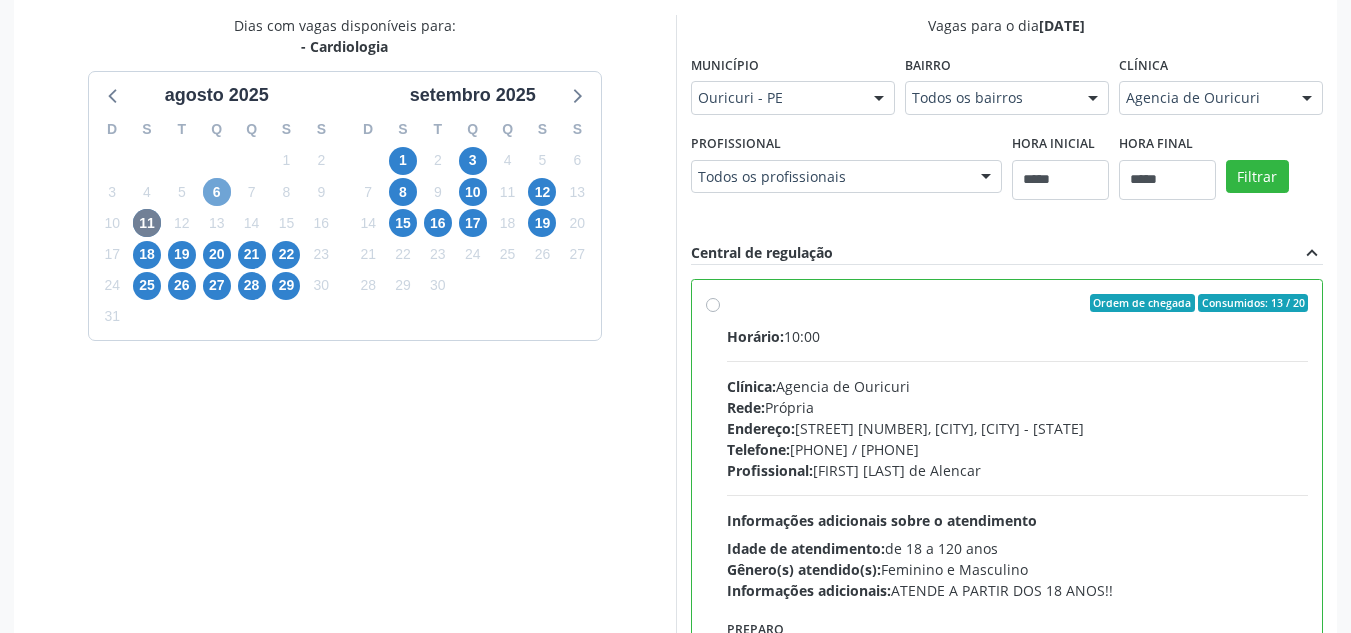 click on "6" at bounding box center [217, 192] 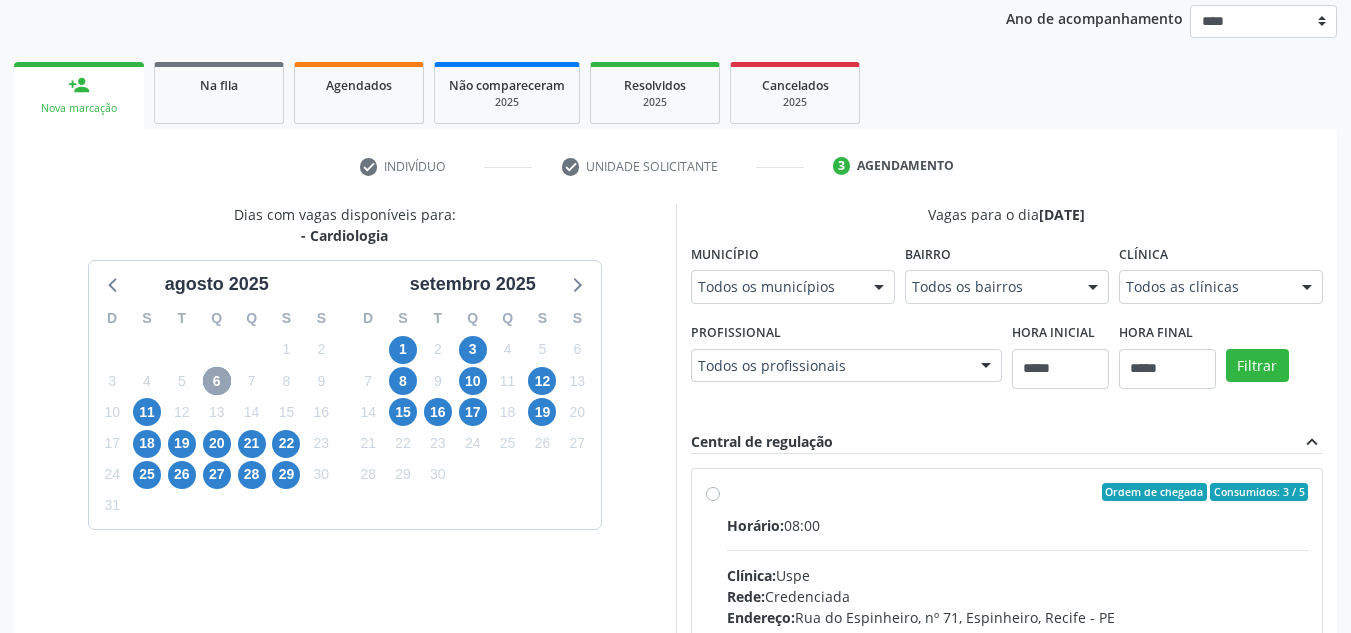 scroll, scrollTop: 426, scrollLeft: 0, axis: vertical 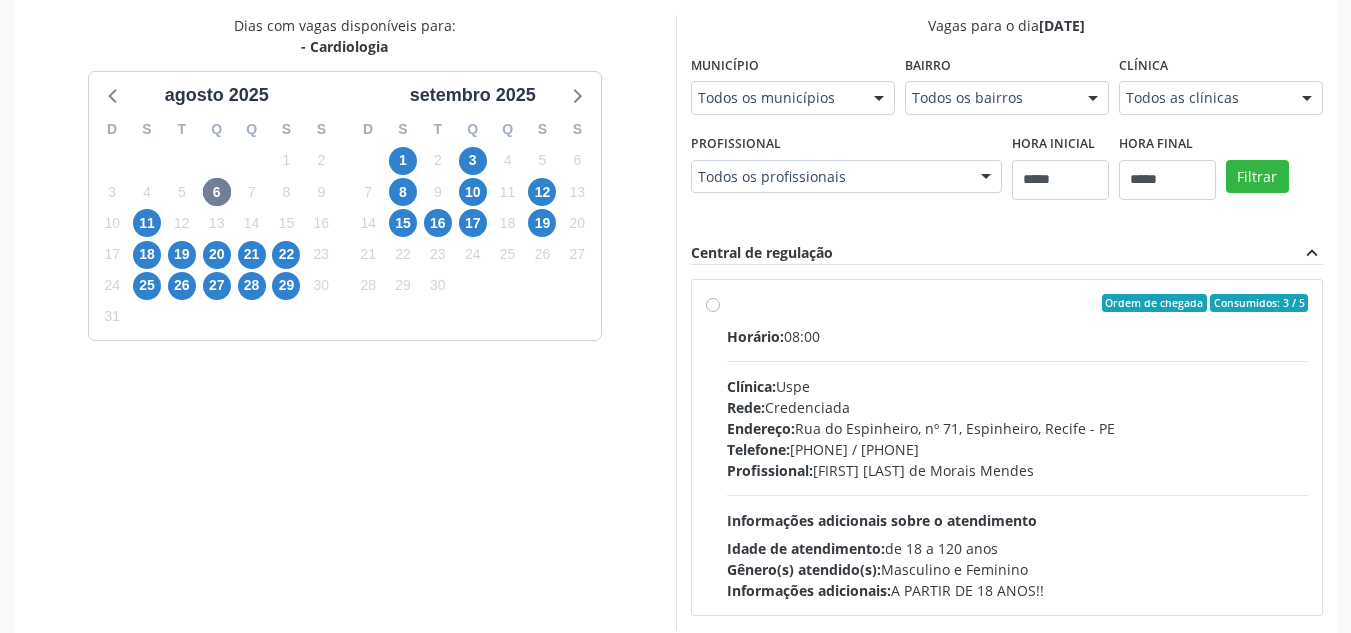 click at bounding box center [879, 99] 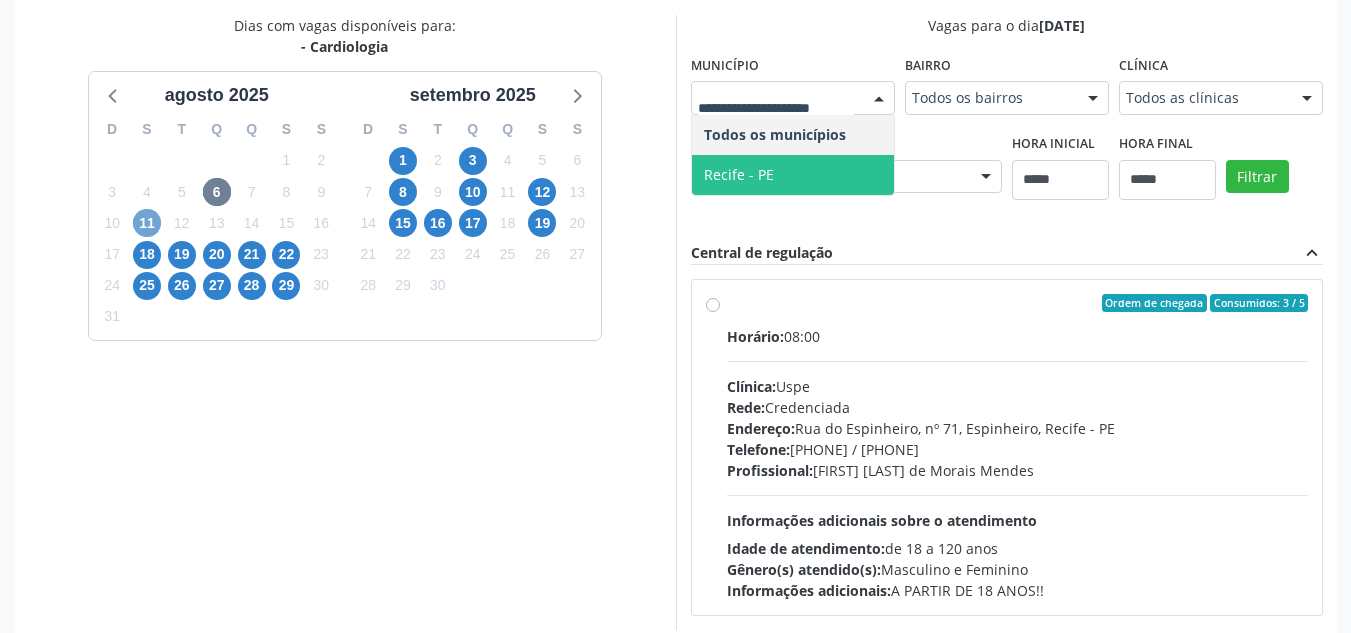 click on "11" at bounding box center (147, 223) 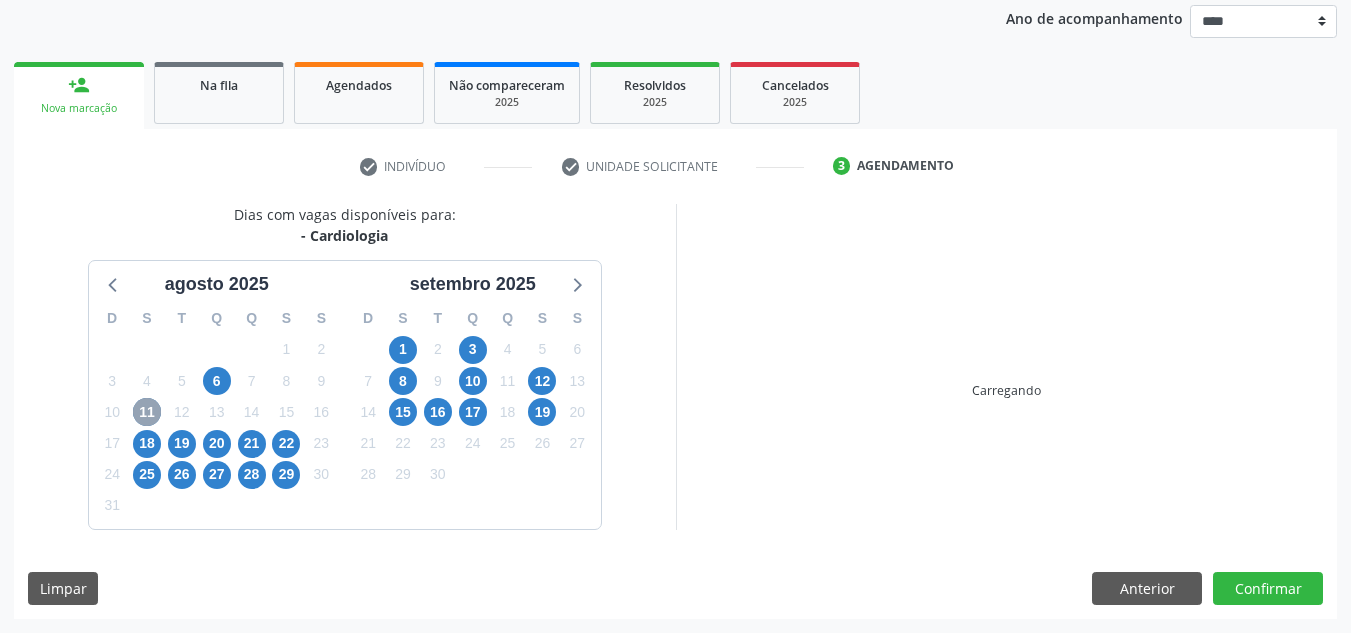 scroll, scrollTop: 426, scrollLeft: 0, axis: vertical 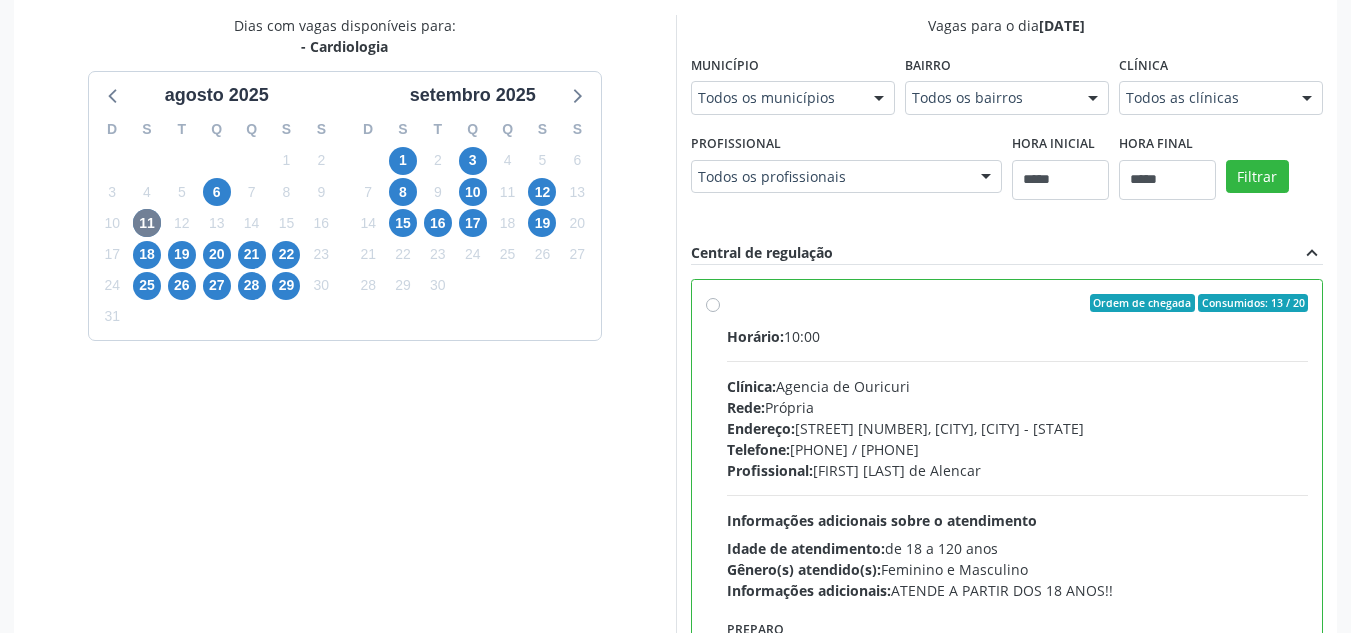 click on "Todos os municípios" at bounding box center [793, 98] 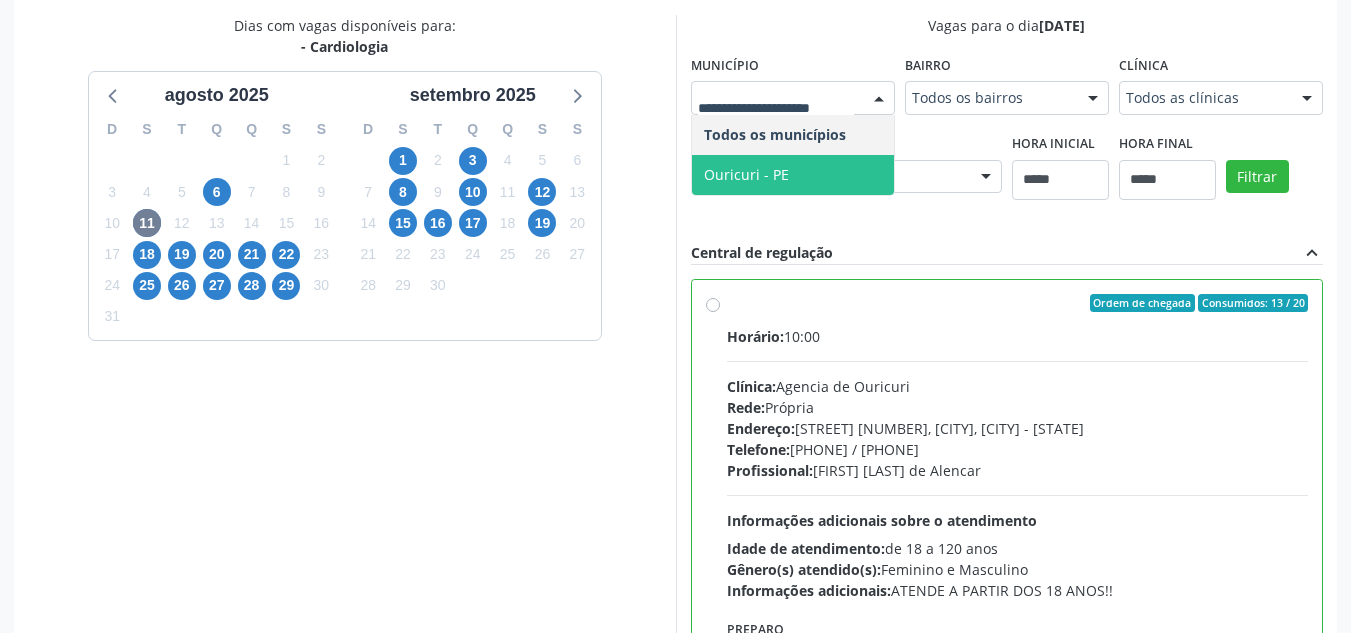 click on "Ouricuri - PE" at bounding box center (746, 174) 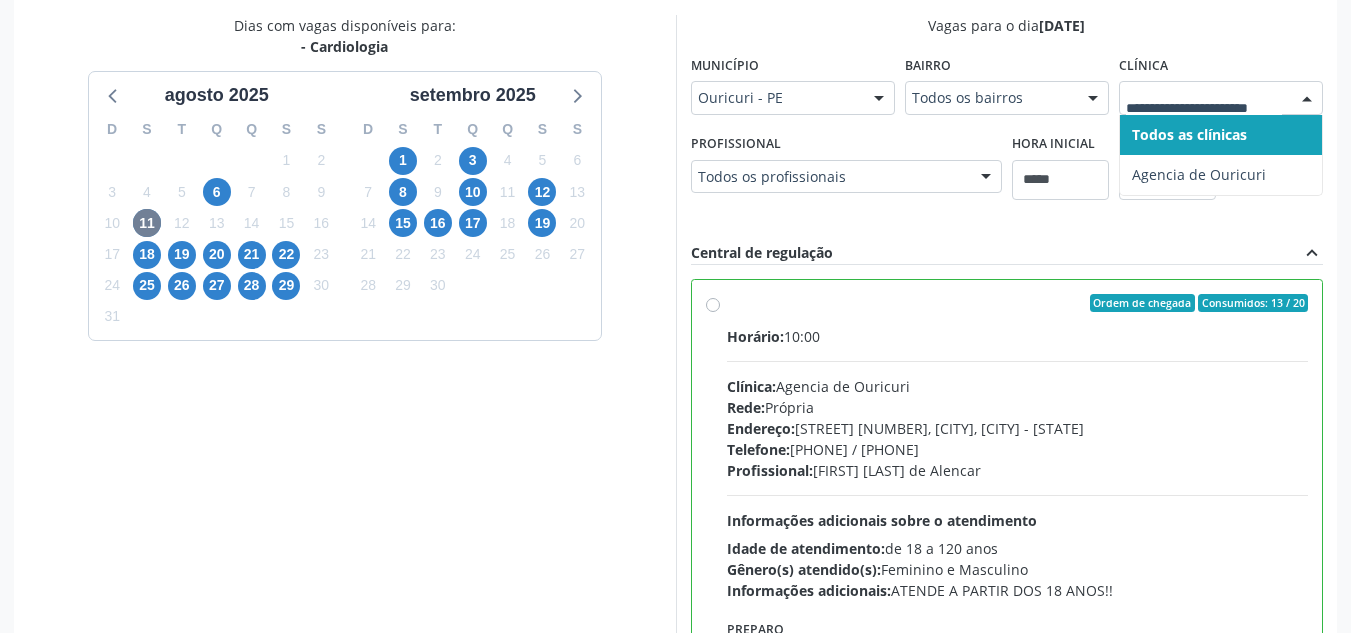 click at bounding box center [1221, 98] 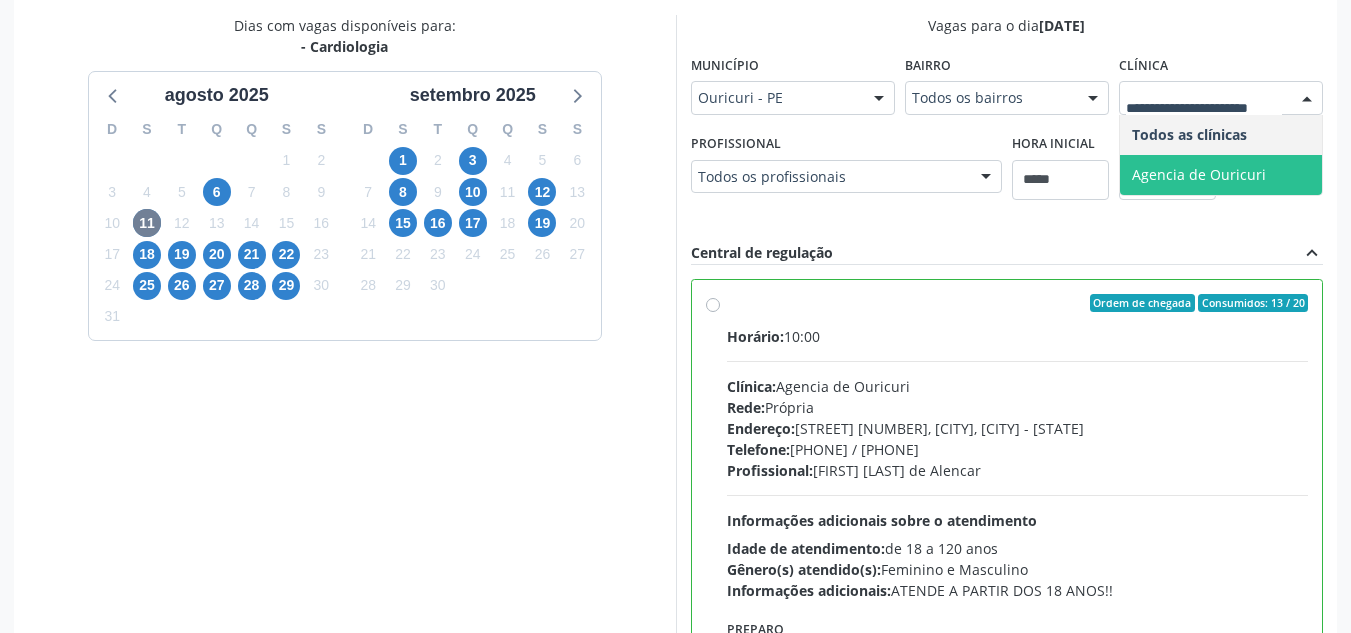 click on "Agencia de Ouricuri" at bounding box center (1199, 174) 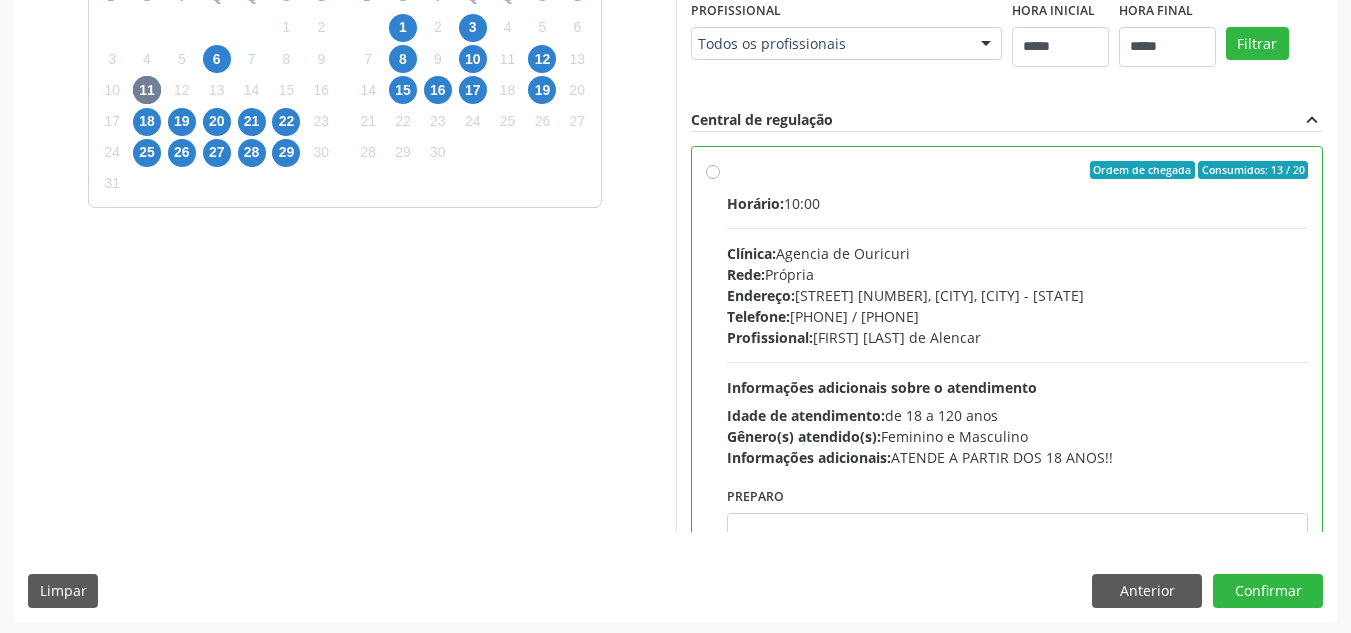 scroll, scrollTop: 562, scrollLeft: 0, axis: vertical 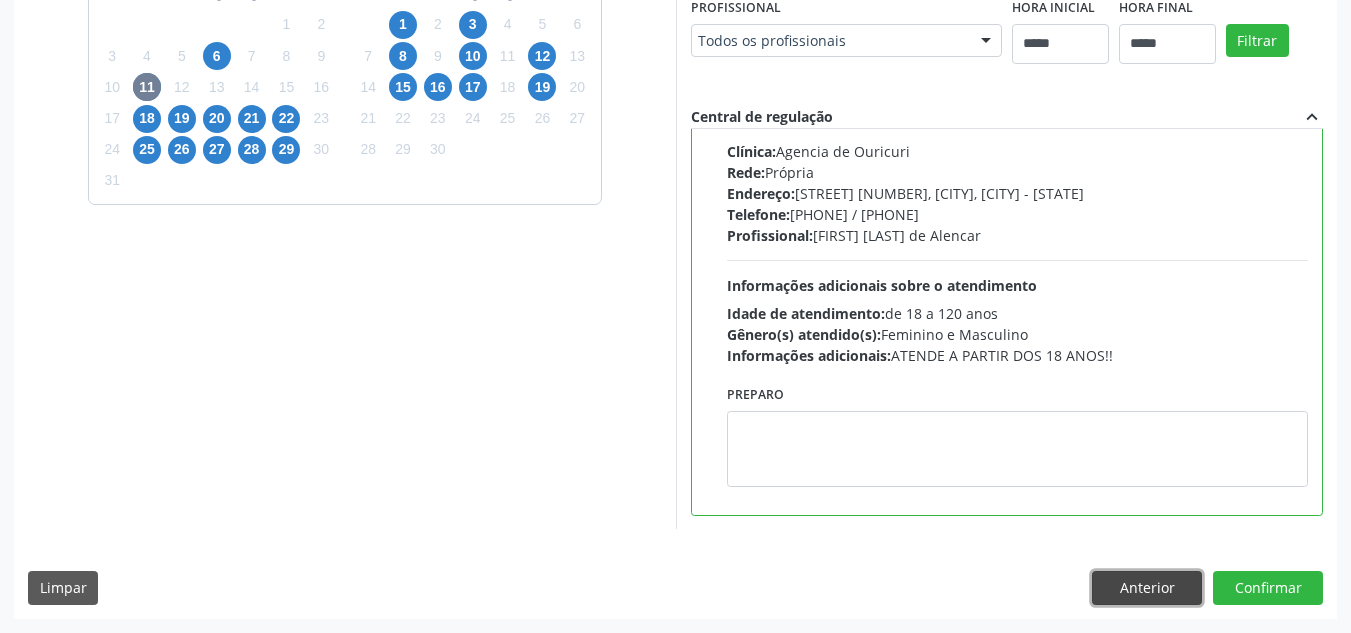 click on "Anterior" at bounding box center (1147, 588) 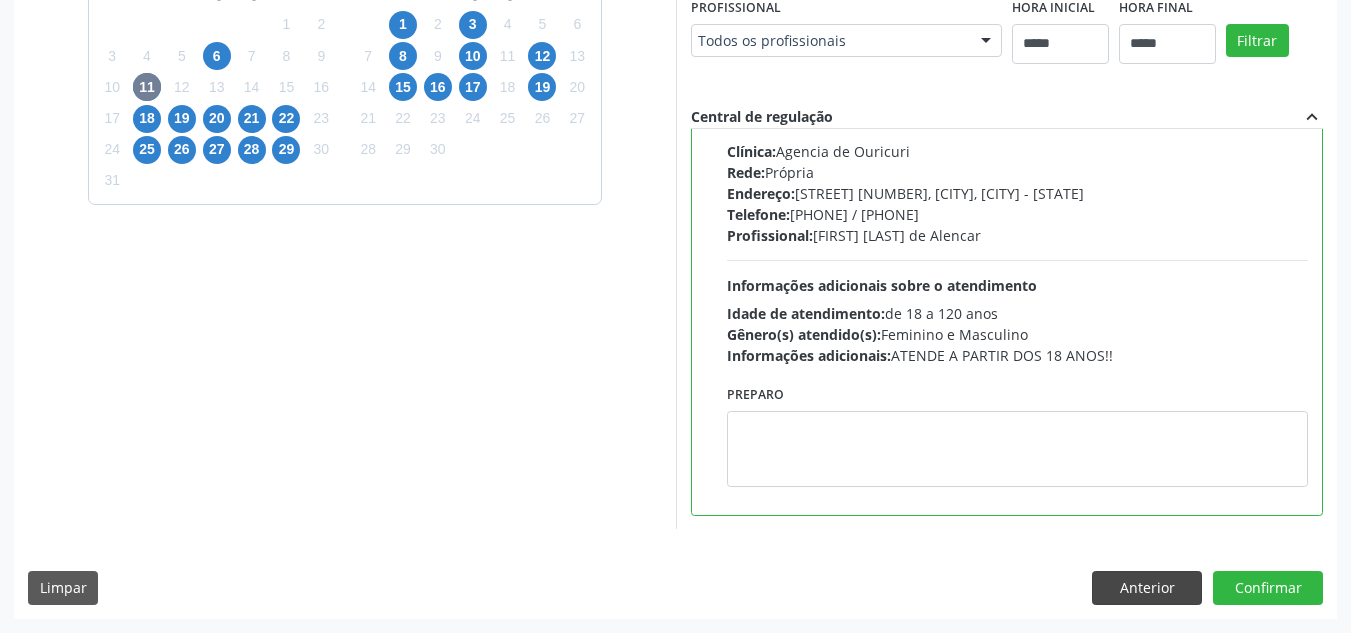 scroll, scrollTop: 260, scrollLeft: 0, axis: vertical 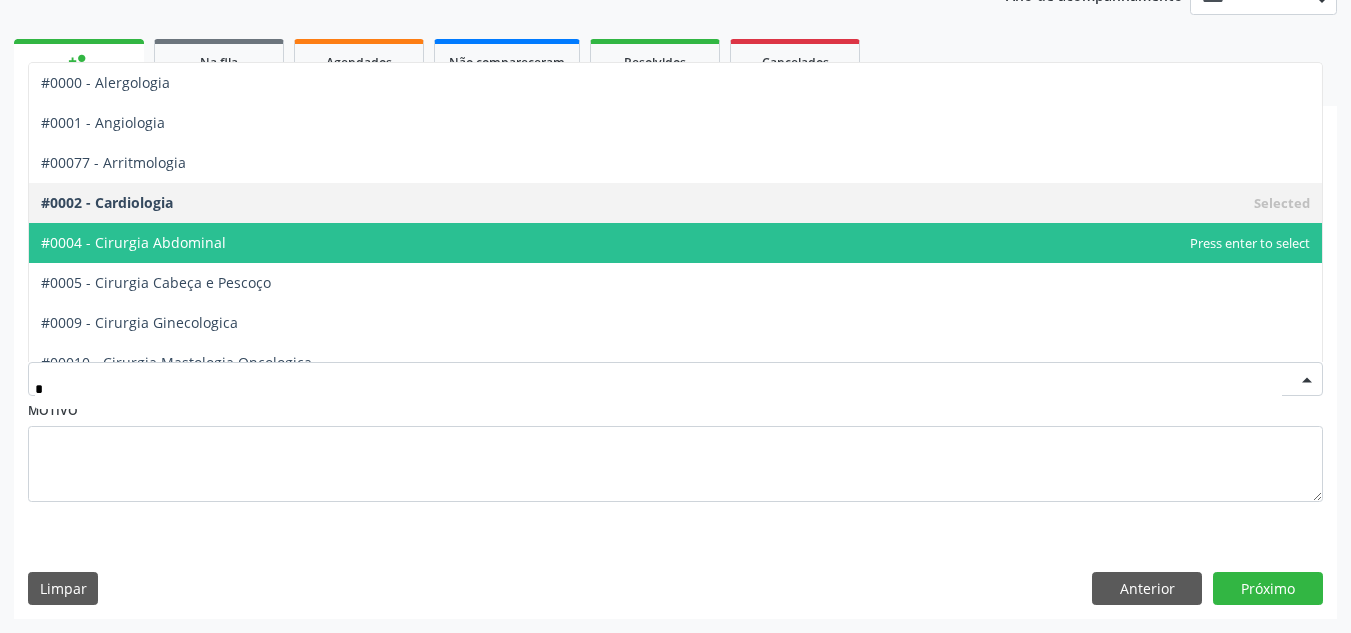type on "**" 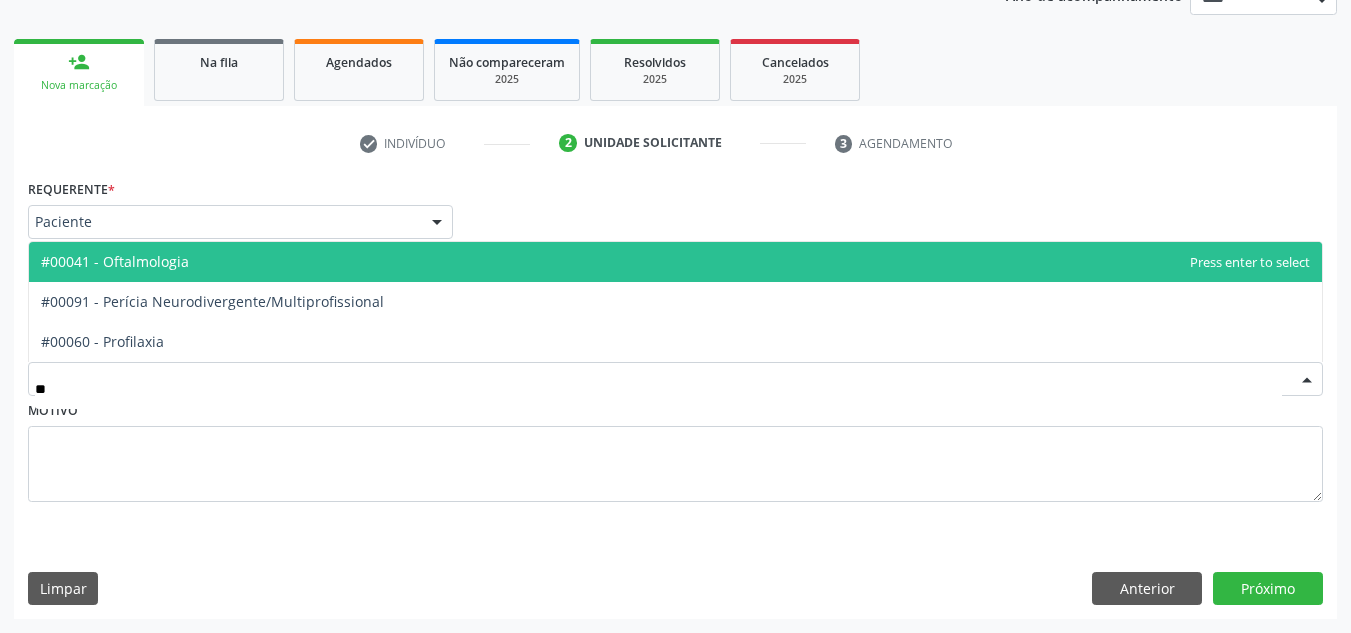 click on "#00041 - Oftalmologia" at bounding box center (675, 262) 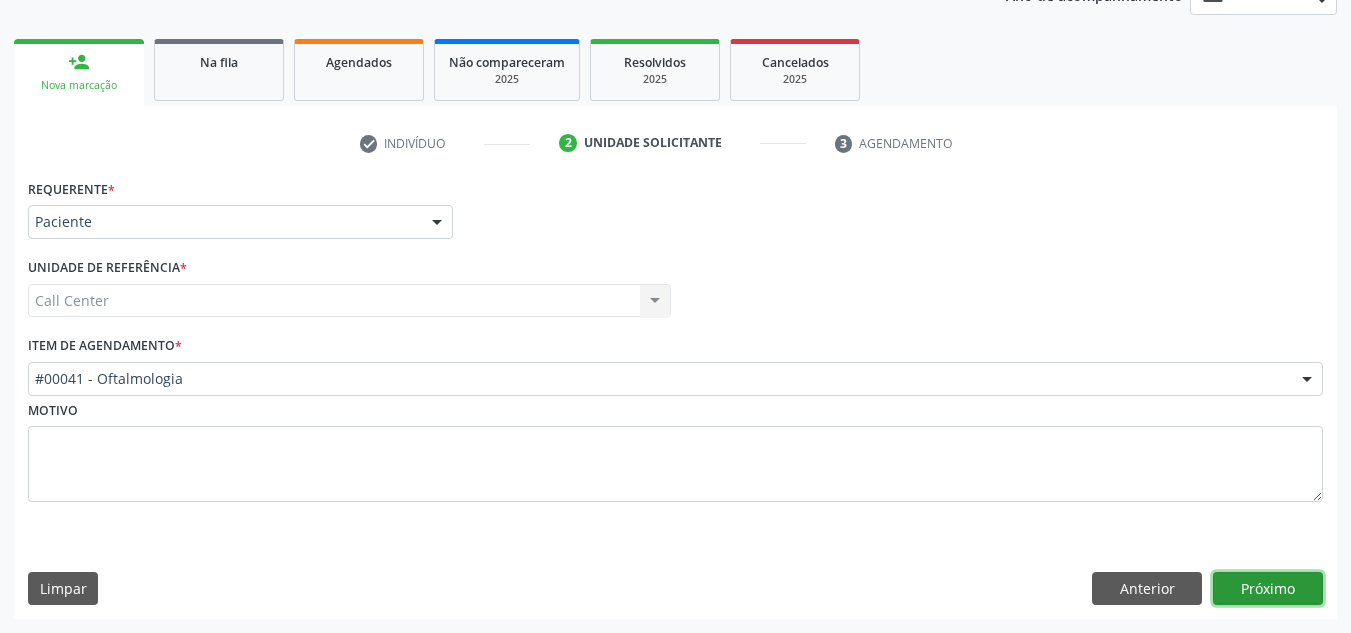 click on "Próximo" at bounding box center (1268, 589) 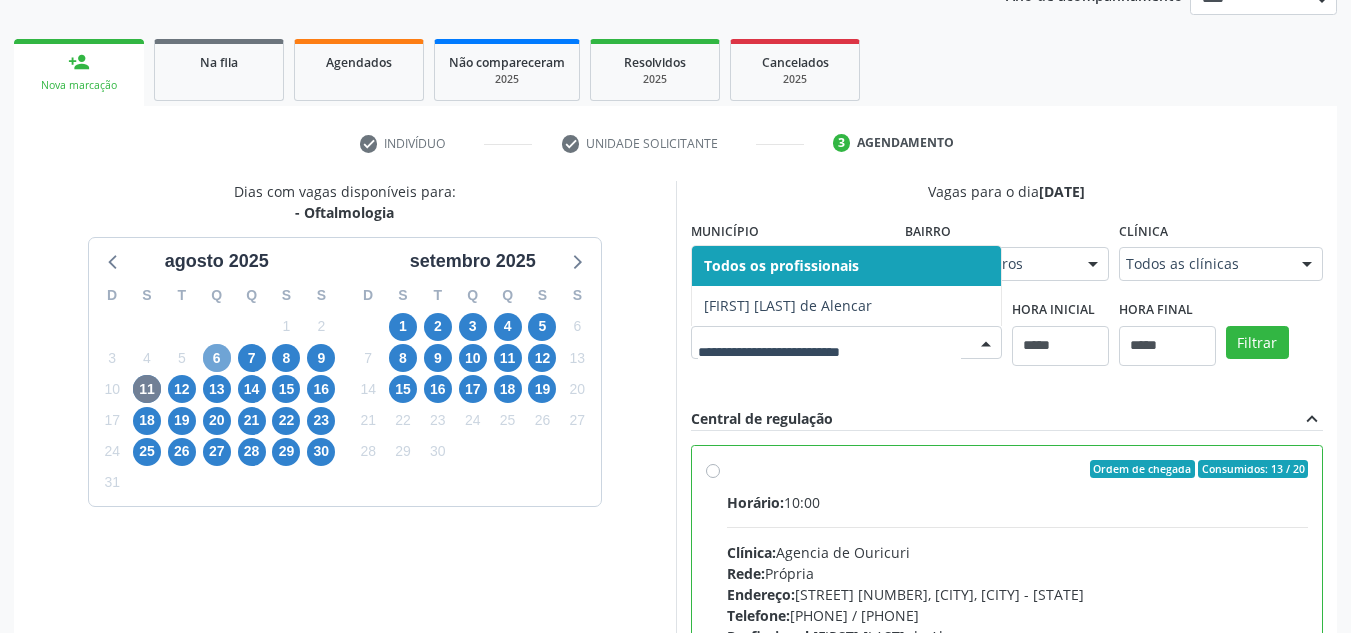 click on "6" at bounding box center [217, 358] 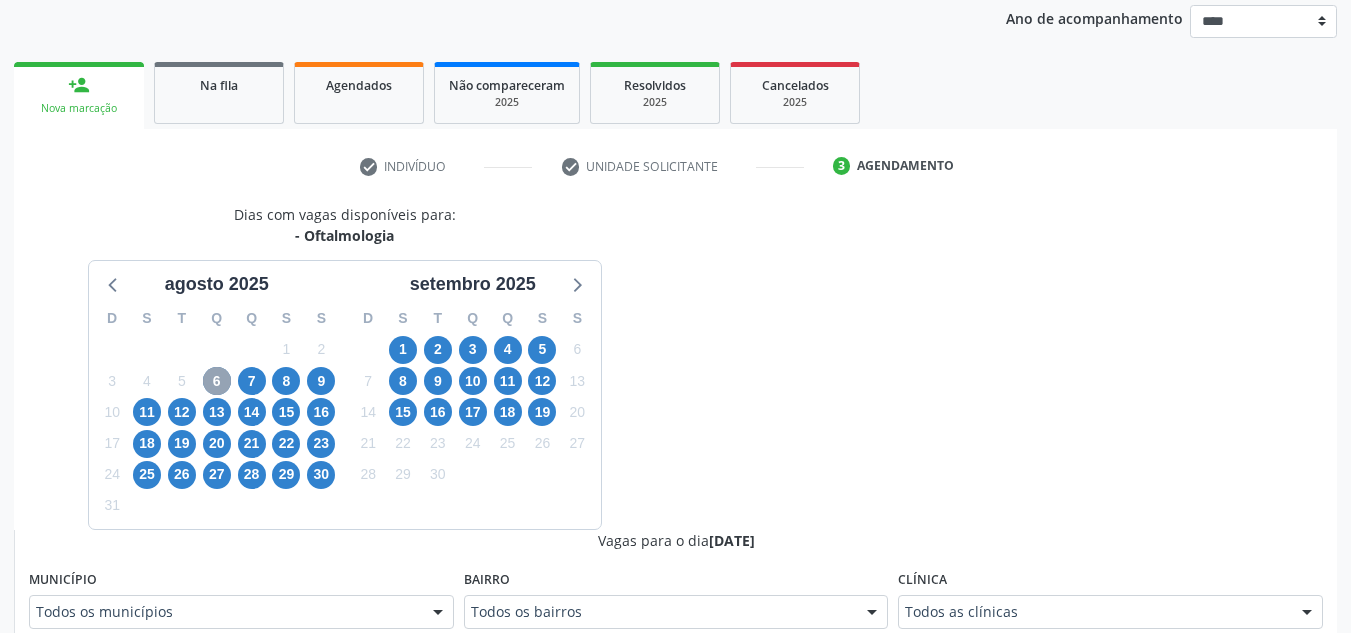 scroll, scrollTop: 260, scrollLeft: 0, axis: vertical 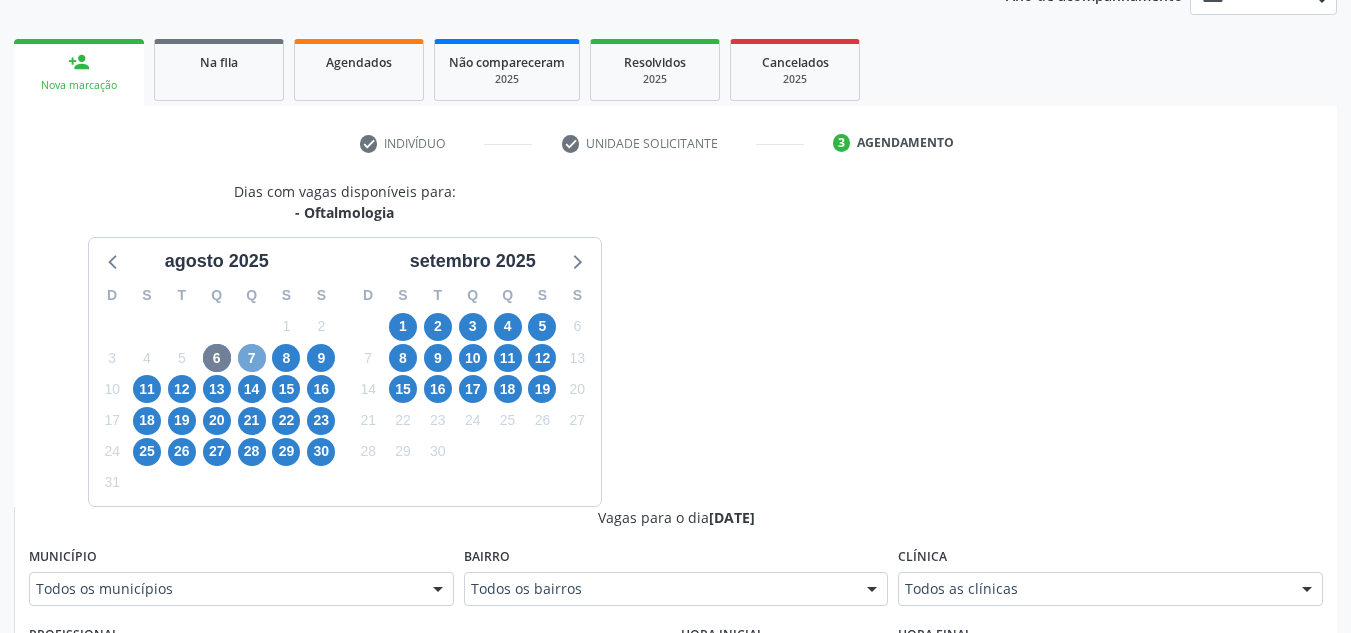 click on "7" at bounding box center [252, 358] 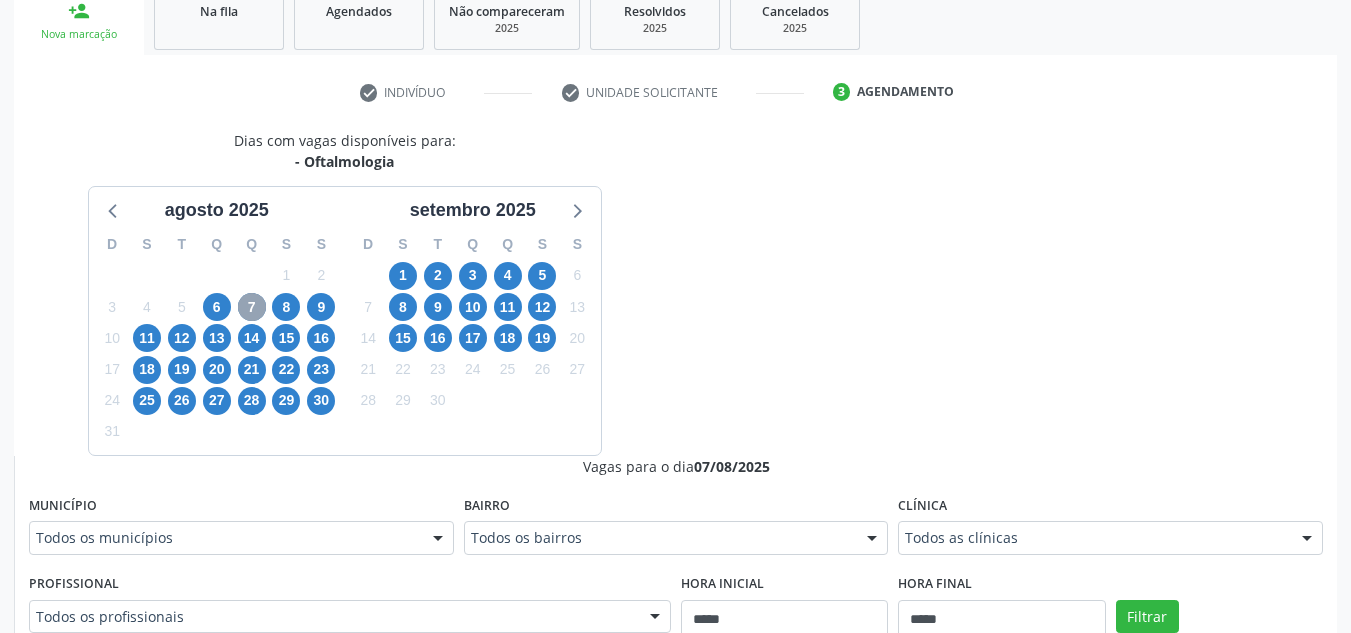 scroll, scrollTop: 360, scrollLeft: 0, axis: vertical 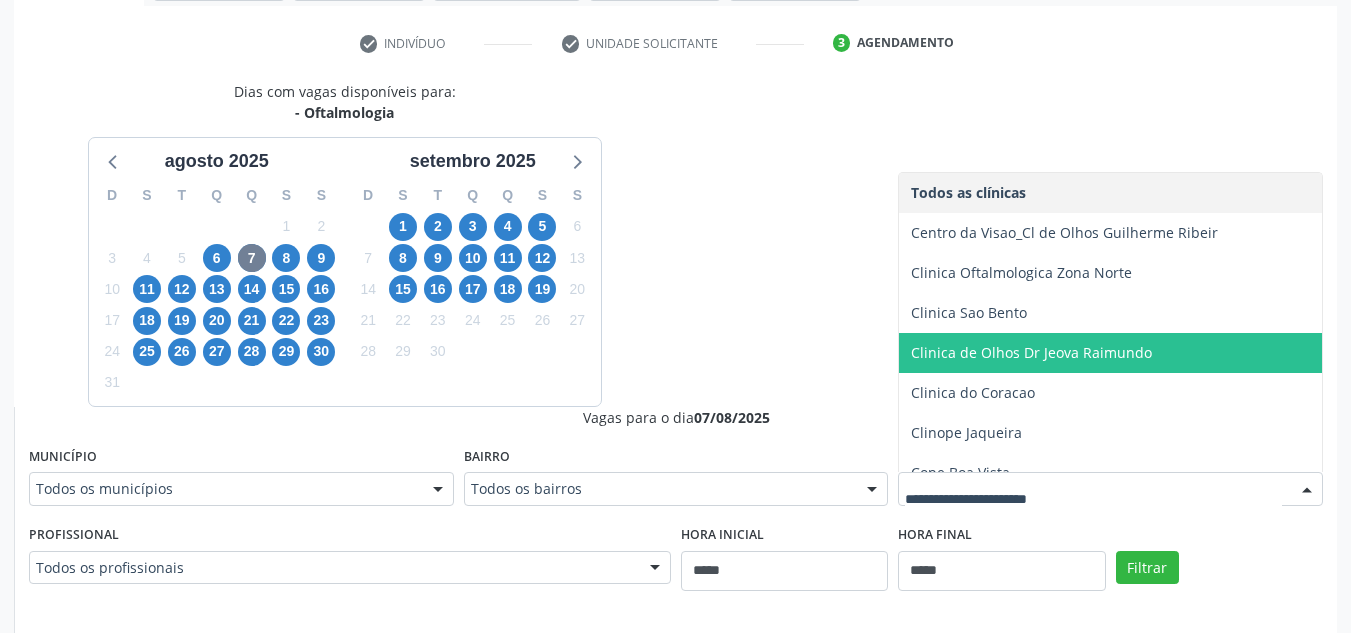 type on "*" 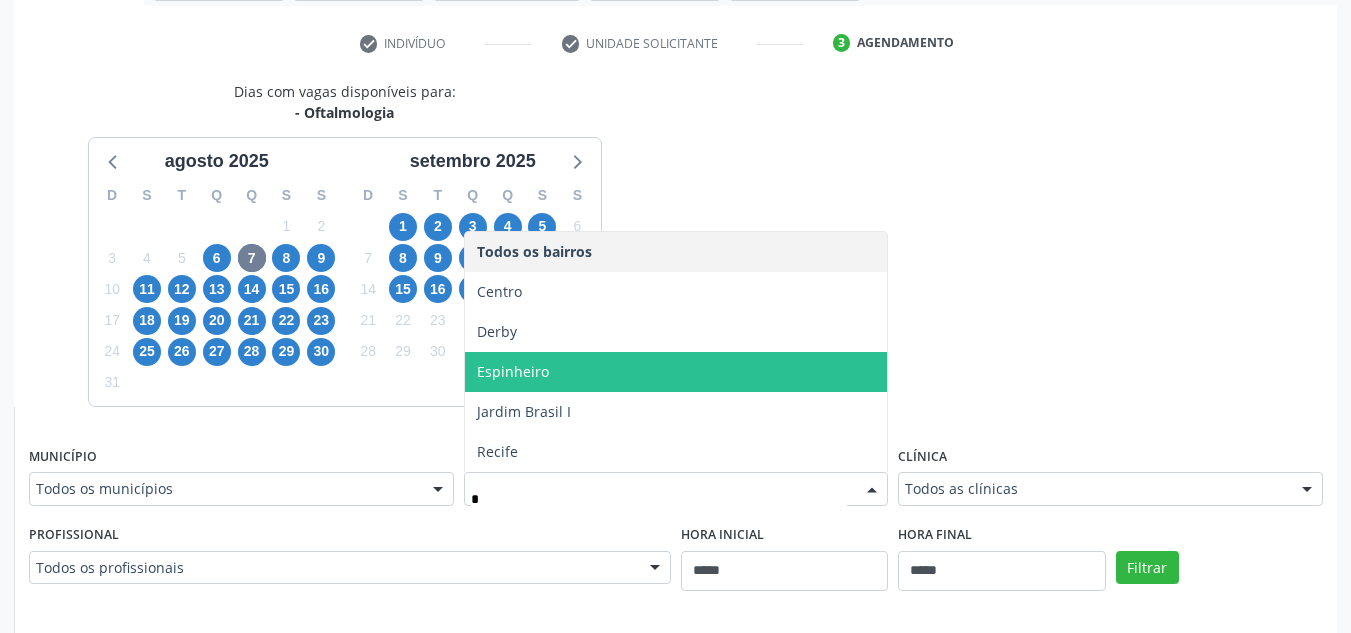 type on "**" 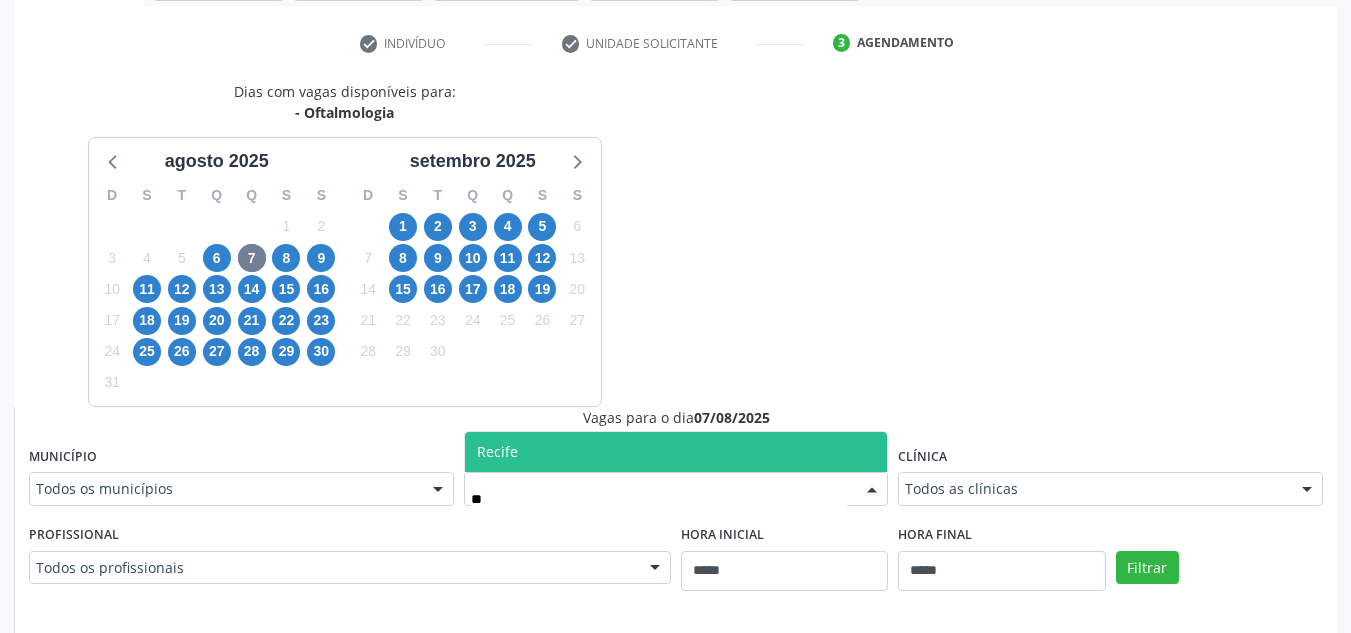 click on "Recife" at bounding box center (676, 452) 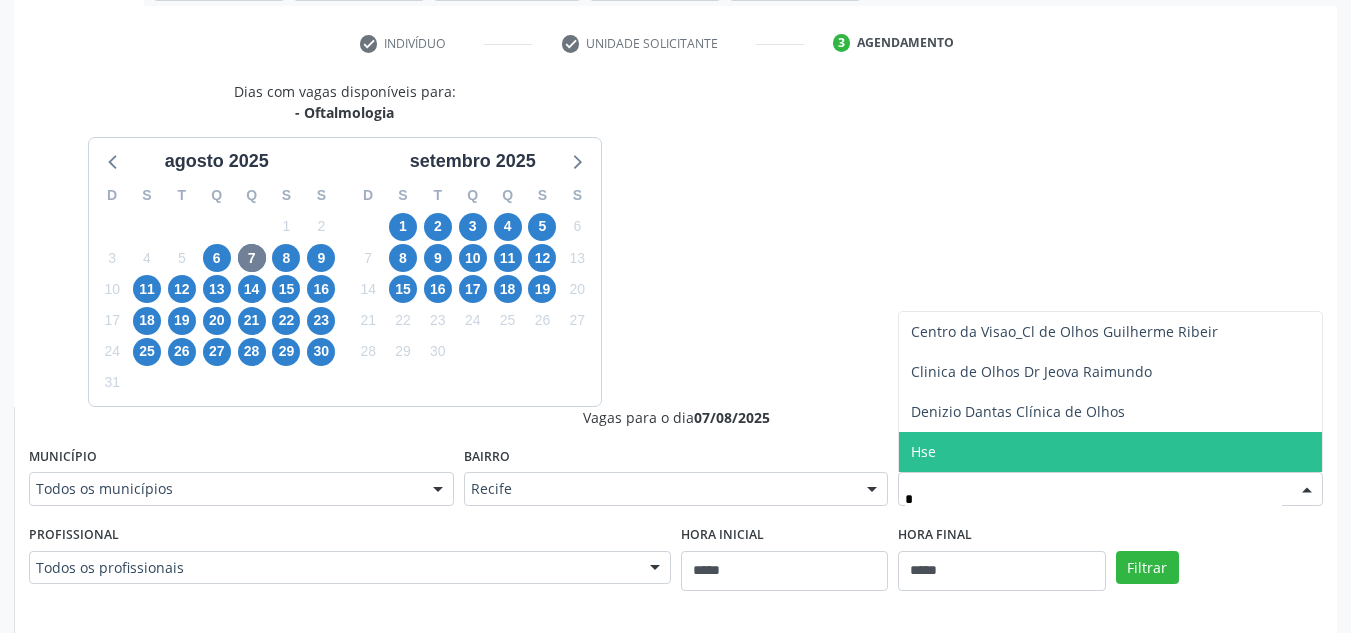 type on "**" 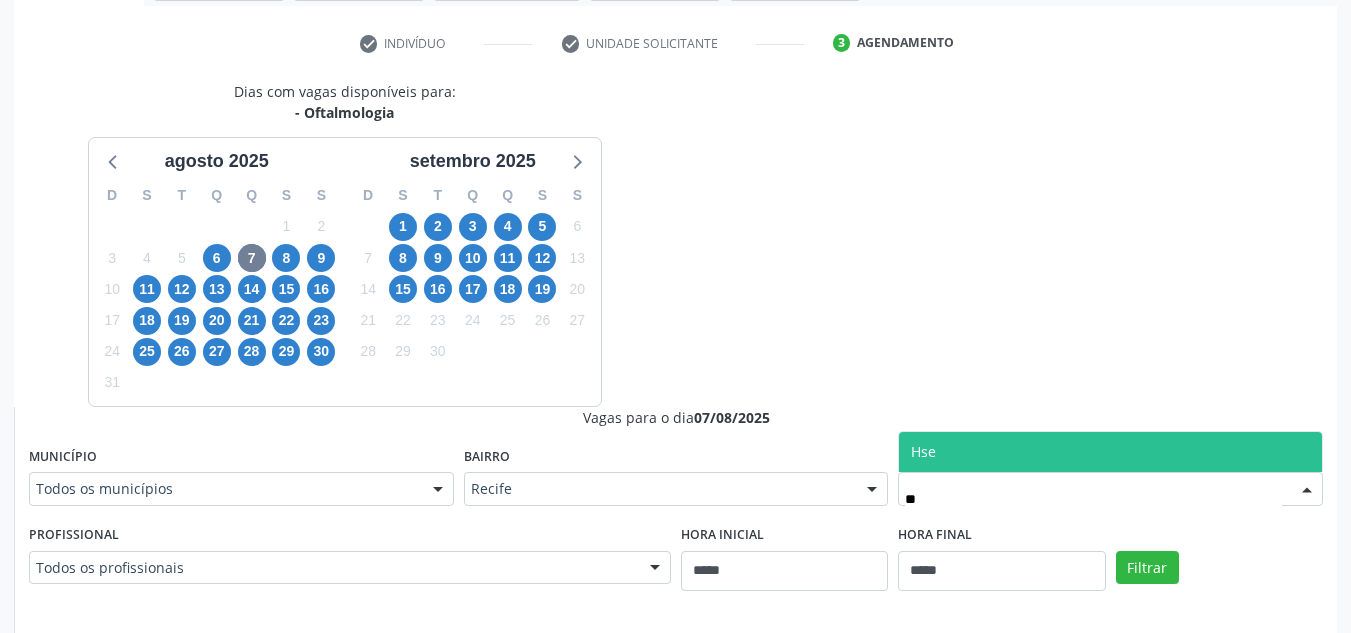 click on "Hse" at bounding box center [1110, 452] 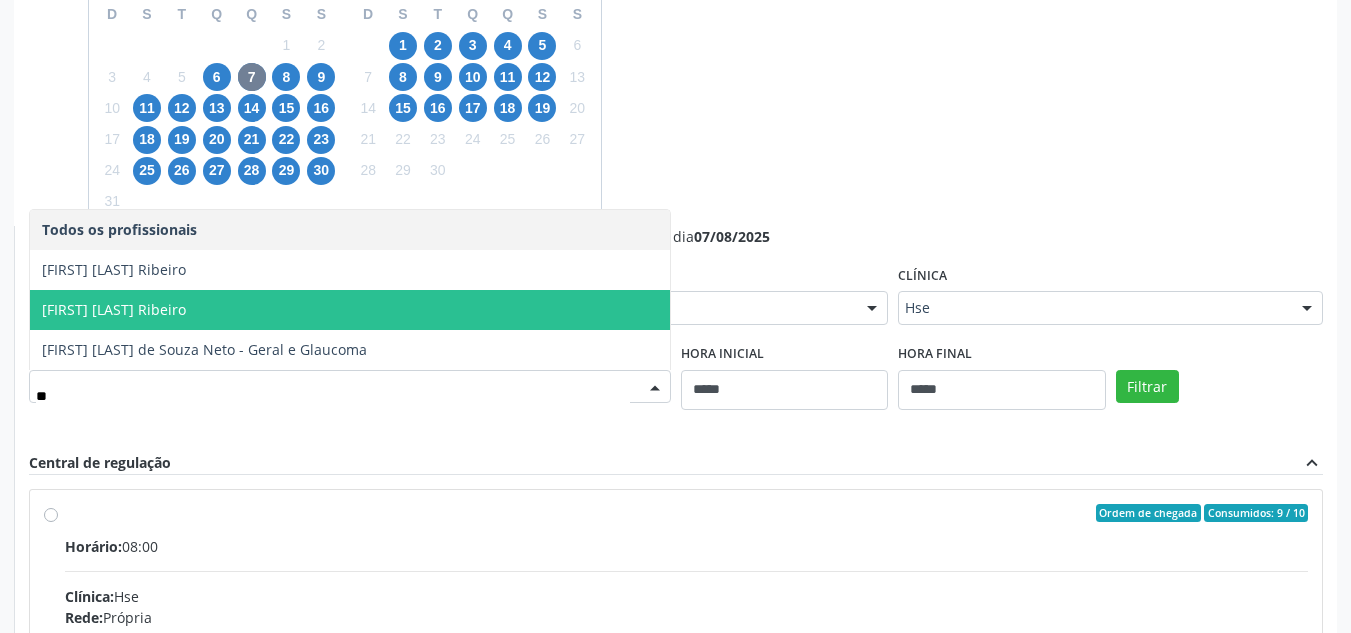 scroll, scrollTop: 560, scrollLeft: 0, axis: vertical 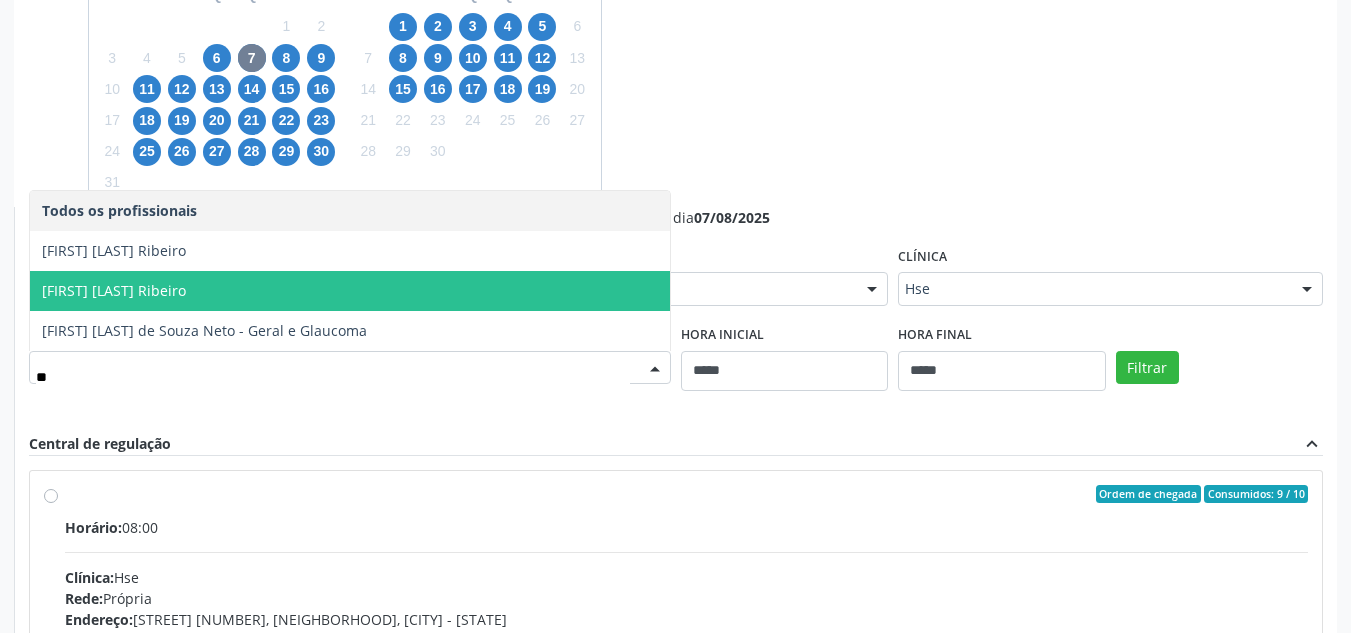 click on "**" at bounding box center [333, 378] 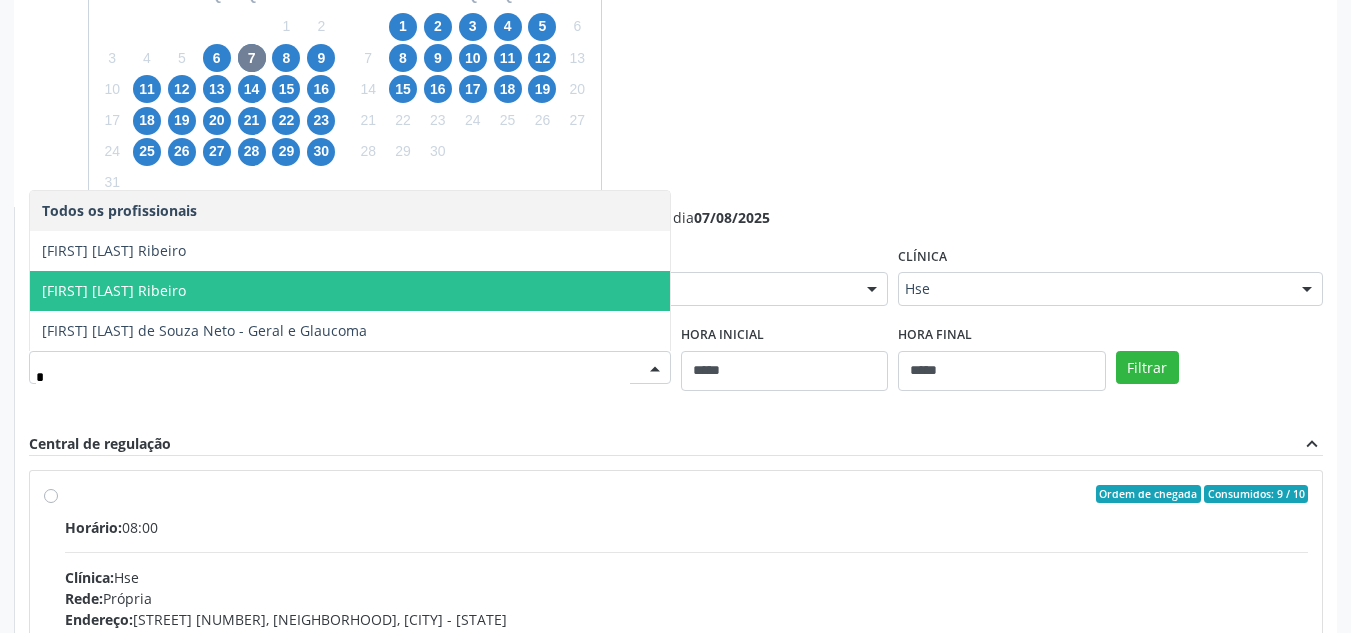 type 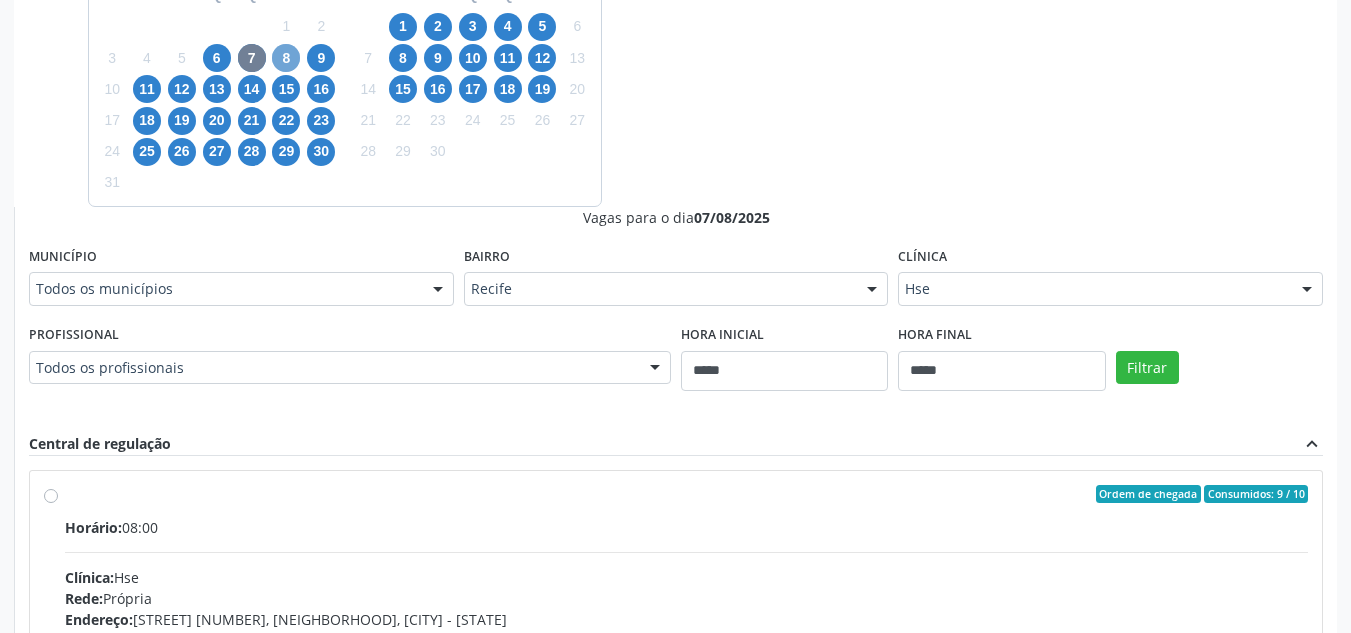 click on "8" at bounding box center (286, 58) 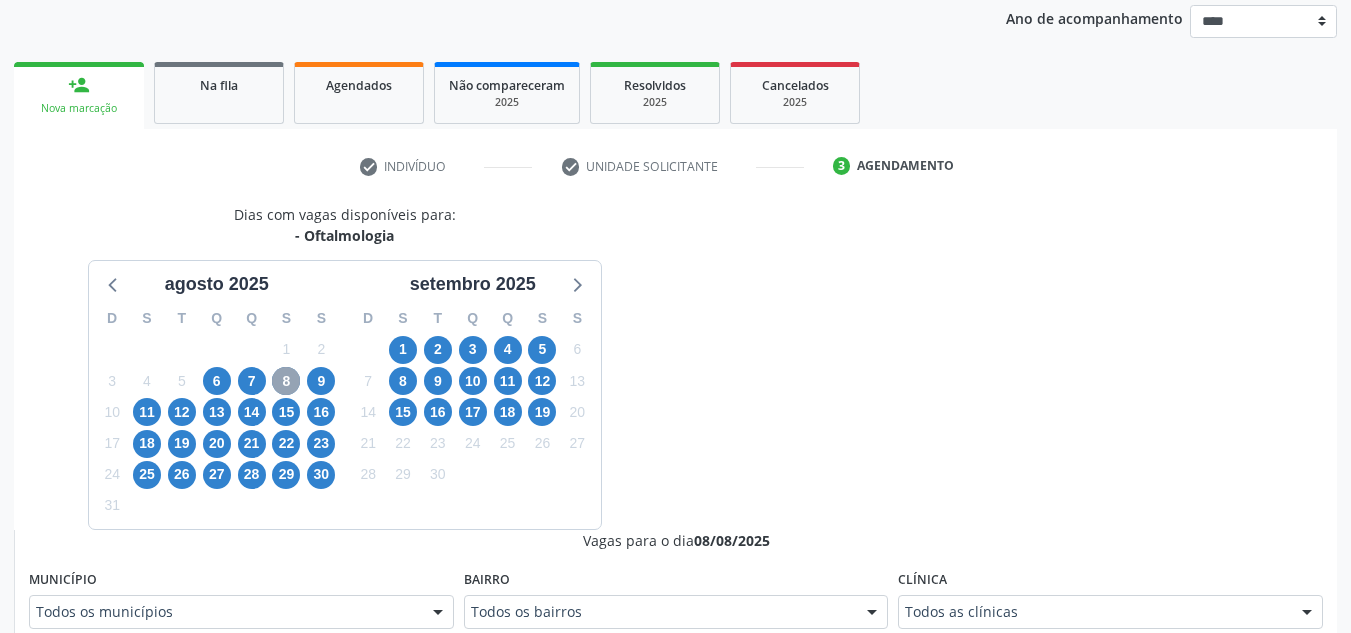 scroll, scrollTop: 560, scrollLeft: 0, axis: vertical 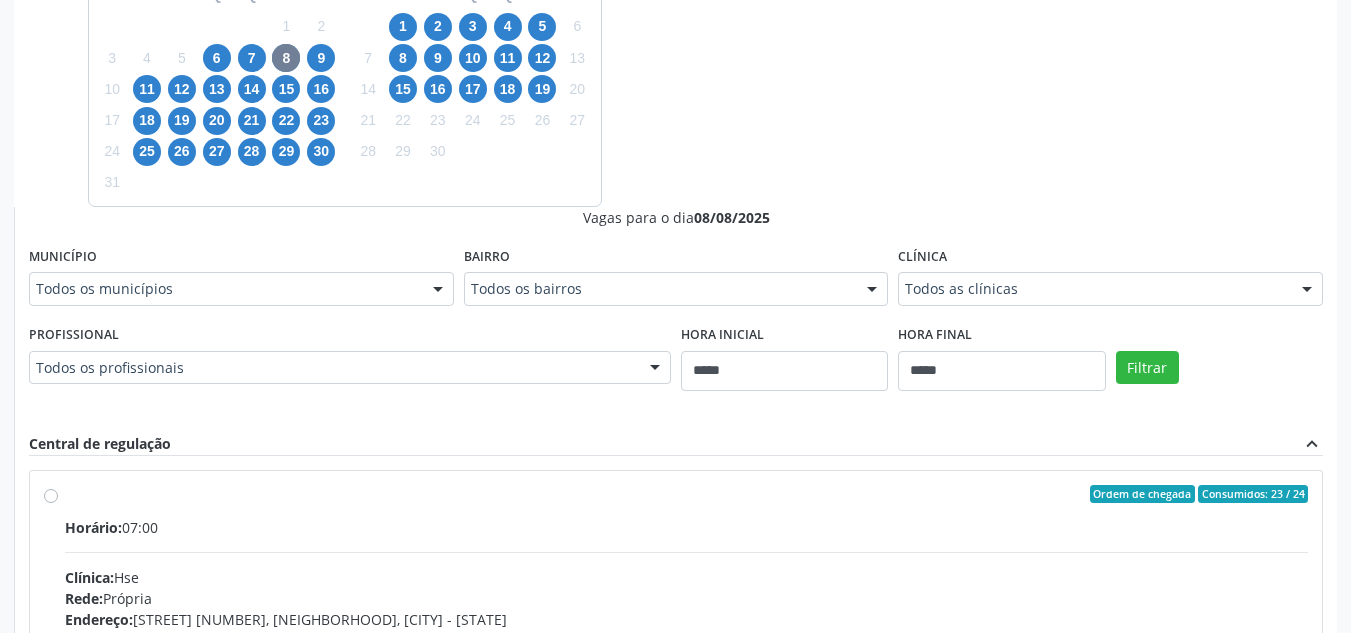 click on "Todos os municípios" at bounding box center [241, 289] 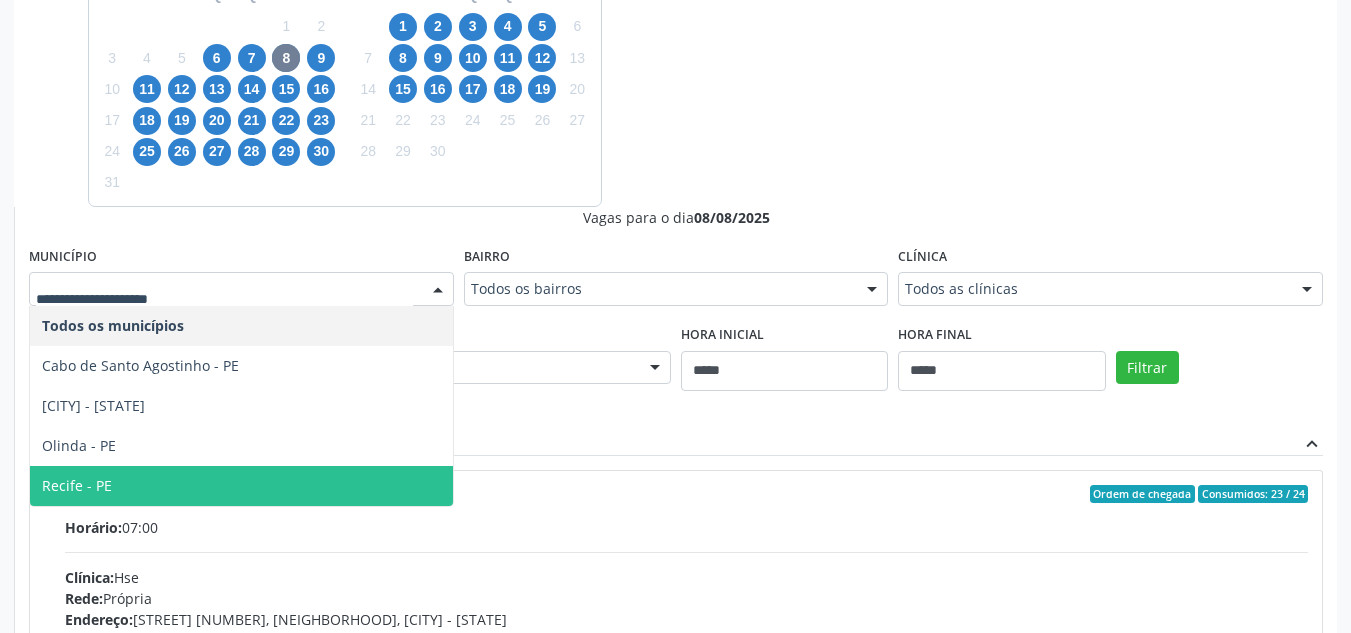click on "Recife - PE" at bounding box center (241, 486) 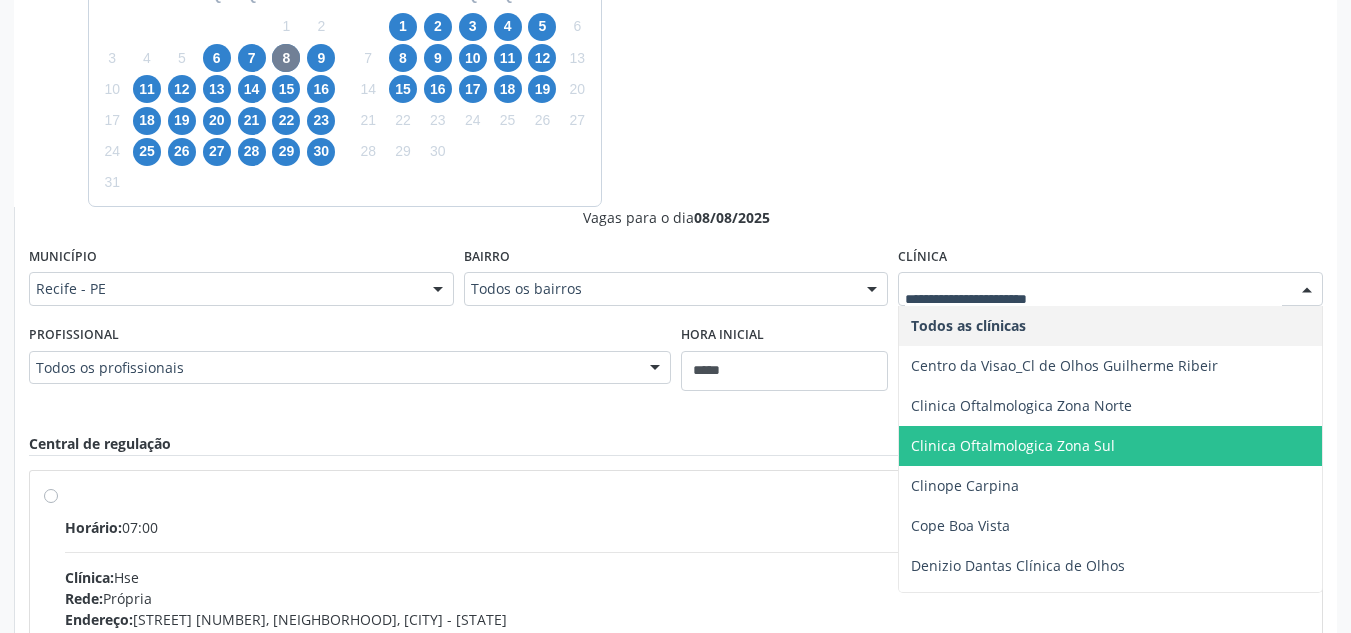 type on "*" 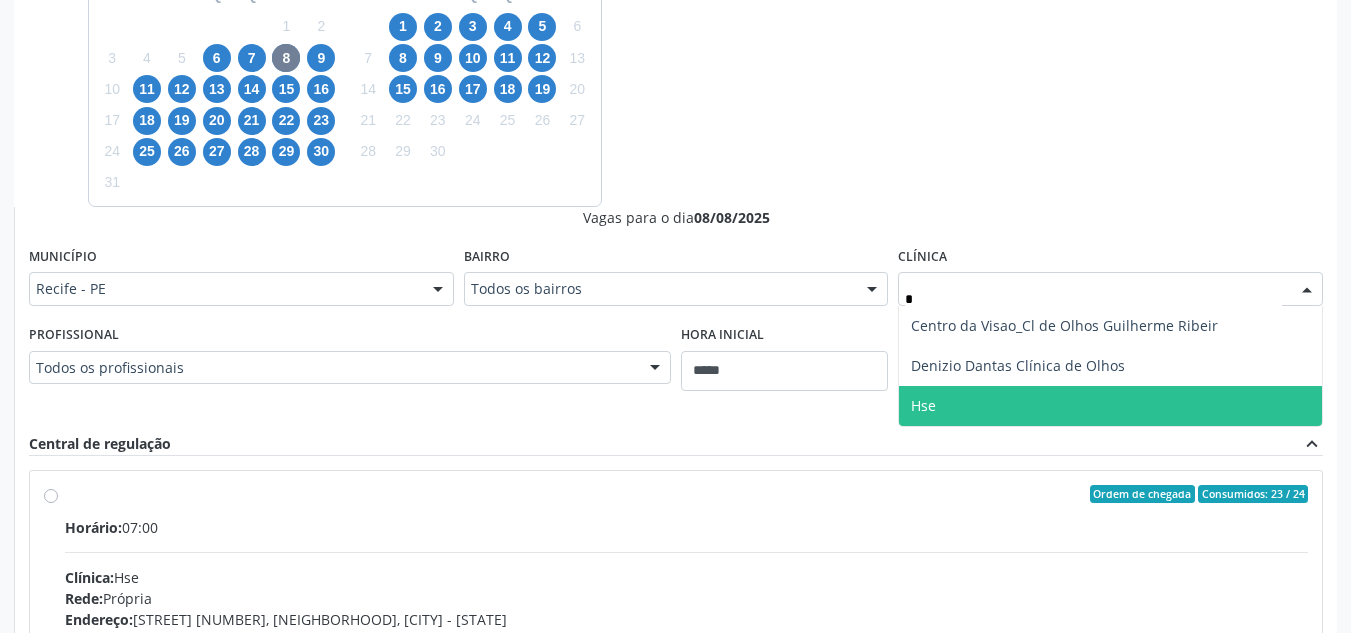 click on "Hse" at bounding box center [1110, 406] 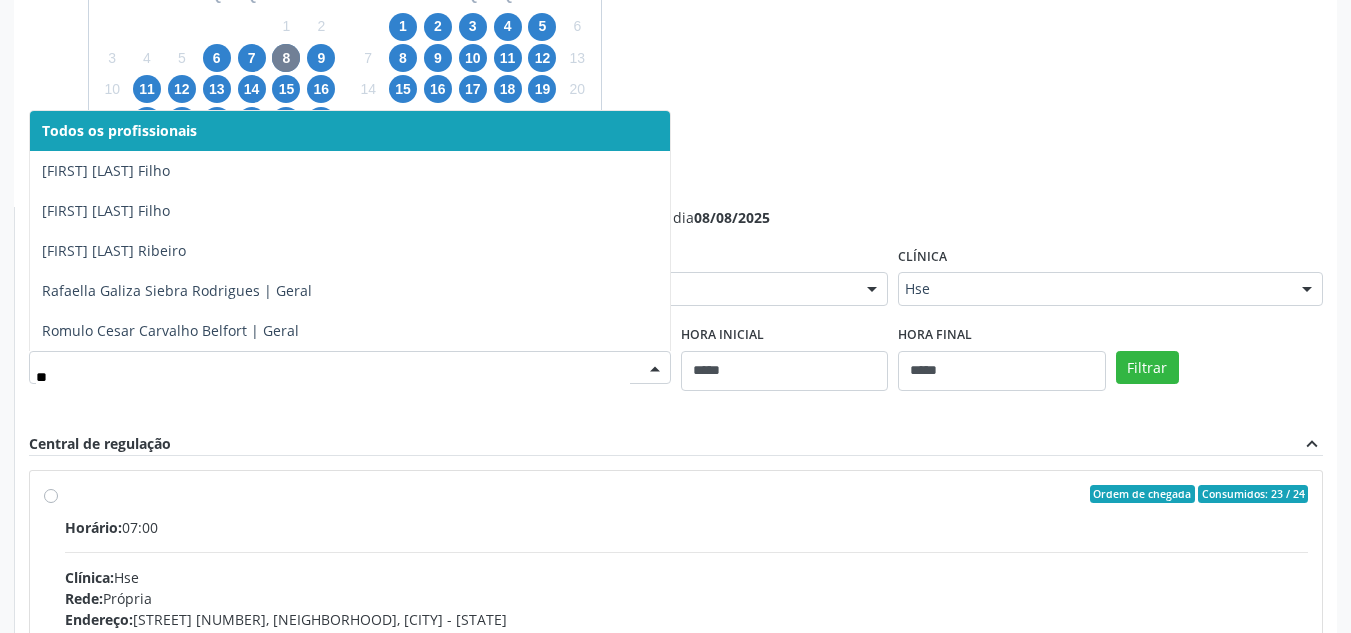 type on "***" 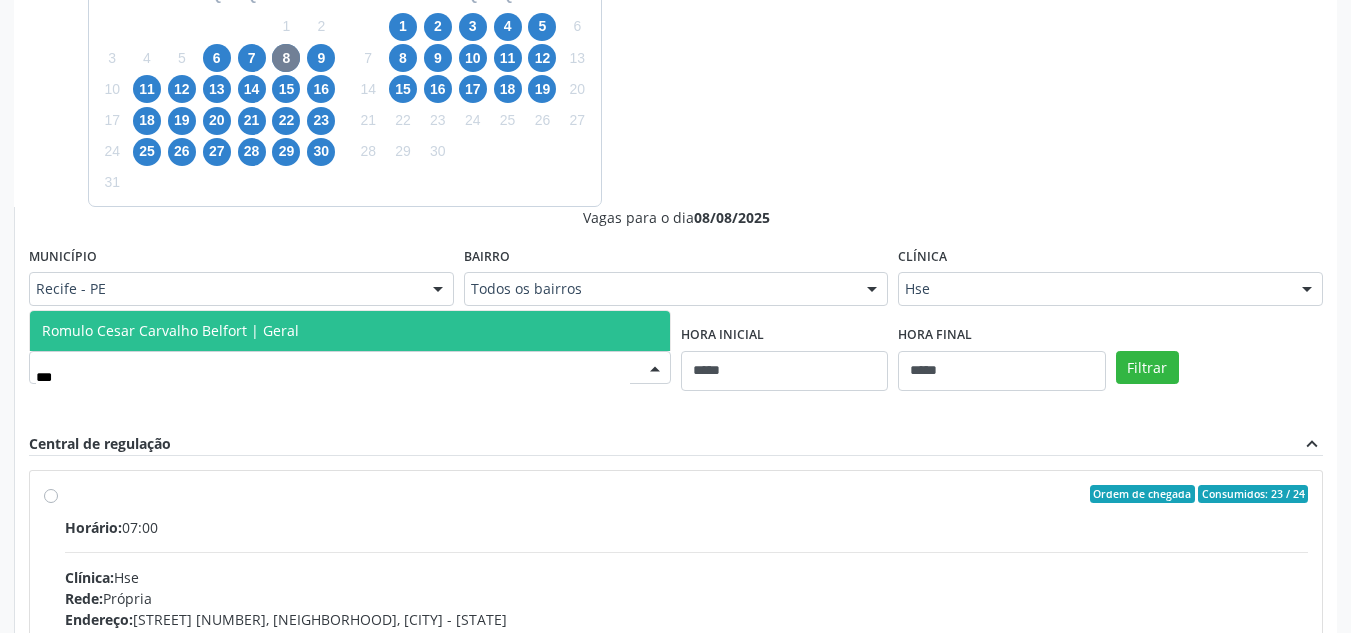 click on "Romulo Cesar Carvalho Belfort | Geral" at bounding box center [350, 331] 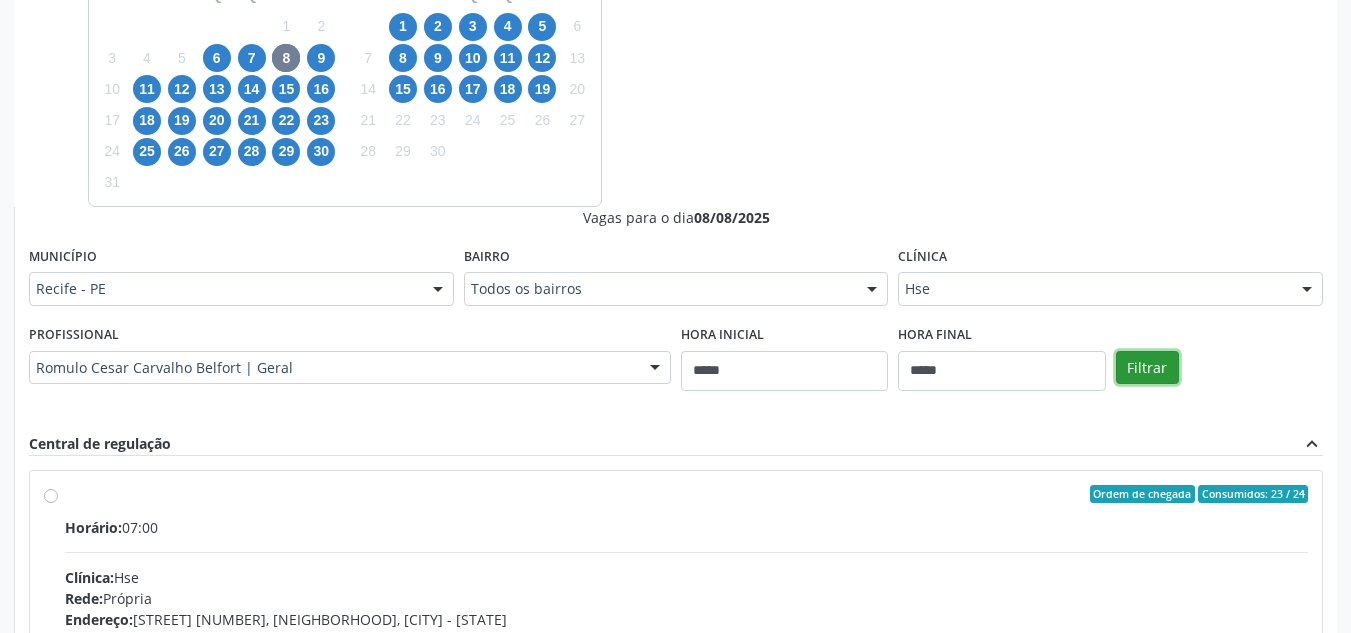 click on "Filtrar" at bounding box center [1147, 368] 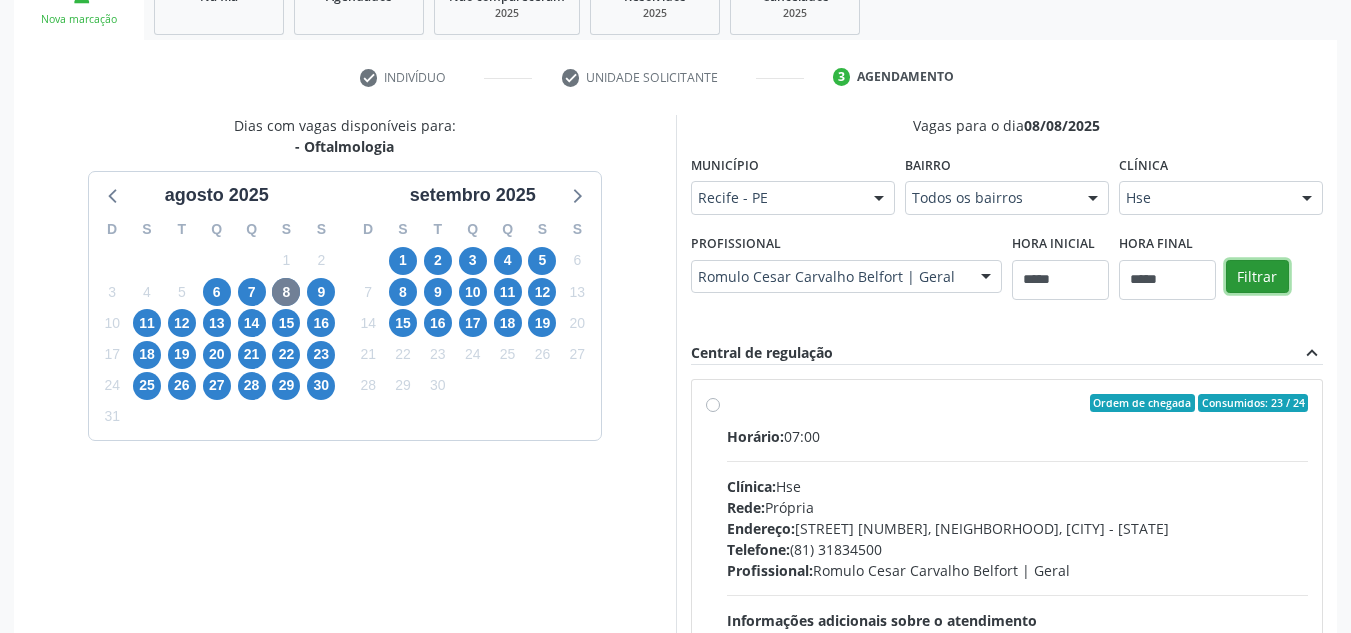 scroll, scrollTop: 426, scrollLeft: 0, axis: vertical 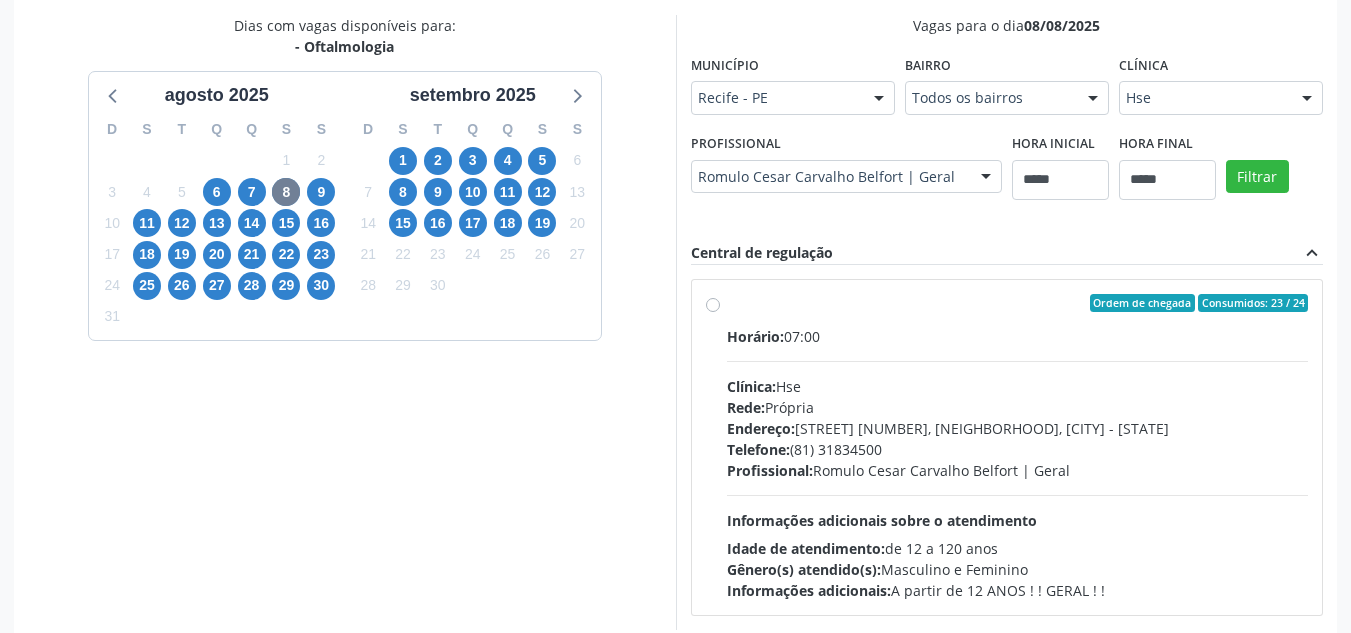 click on "Ordem de chegada
Consumidos: 23 / 24
Horário:   07:00
Clínica:  Hse
Rede:
Própria
Endereço:   Av Rosa e Silva, nº 36, Espinheiro, Recife - PE
Telefone:   (81) 31834500
Profissional:
Romulo Cesar Carvalho Belfort | Geral
Informações adicionais sobre o atendimento
Idade de atendimento:
de 12 a 120 anos
Gênero(s) atendido(s):
Masculino e Feminino
Informações adicionais:
A partir de 12 ANOS ! !
GERAL ! !" at bounding box center (1018, 447) 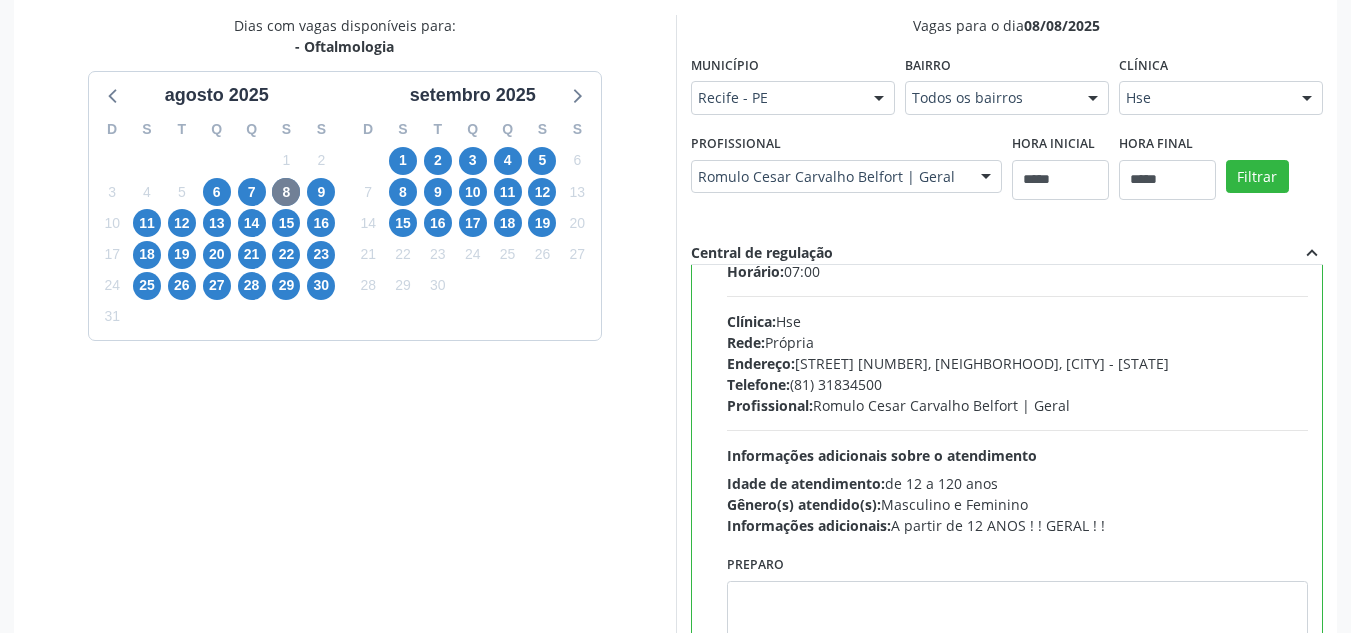scroll, scrollTop: 99, scrollLeft: 0, axis: vertical 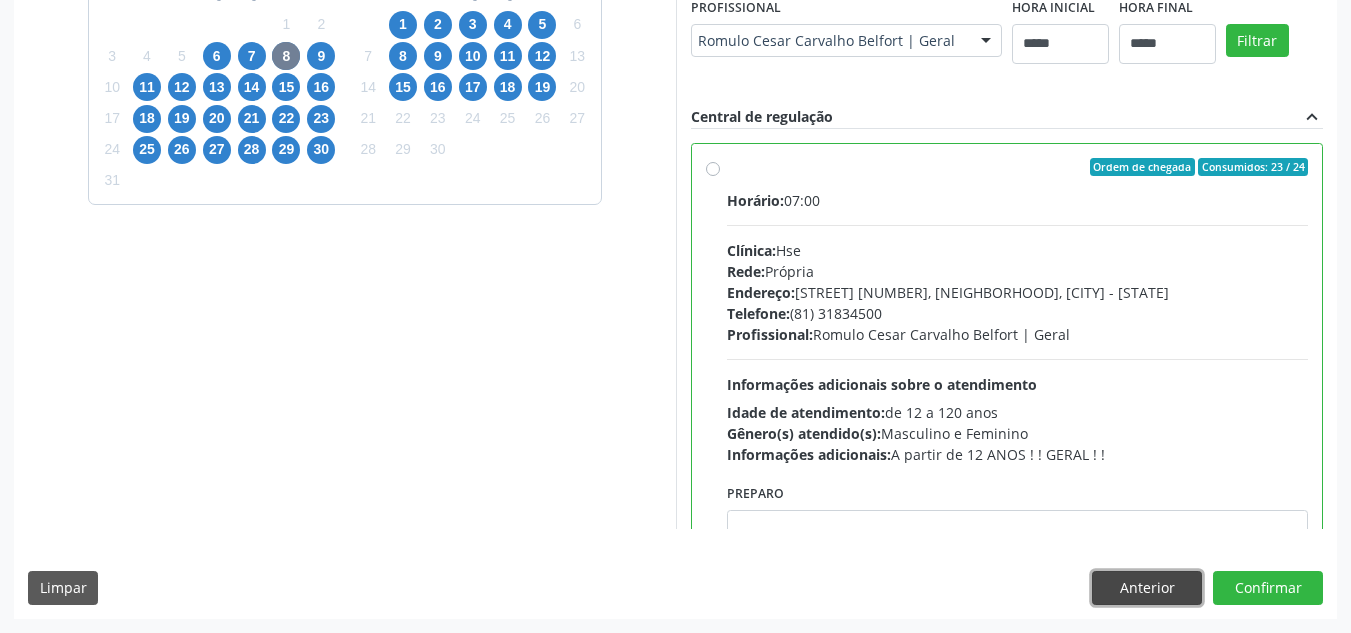 click on "Anterior" at bounding box center (1147, 588) 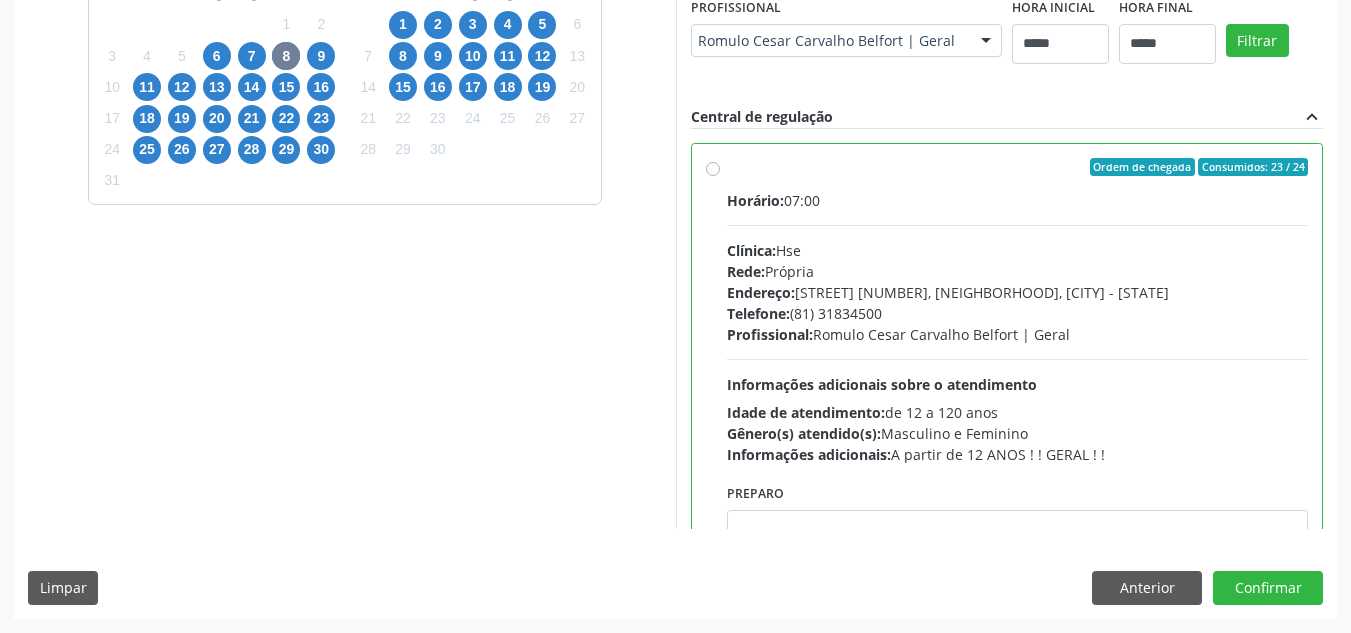 scroll, scrollTop: 260, scrollLeft: 0, axis: vertical 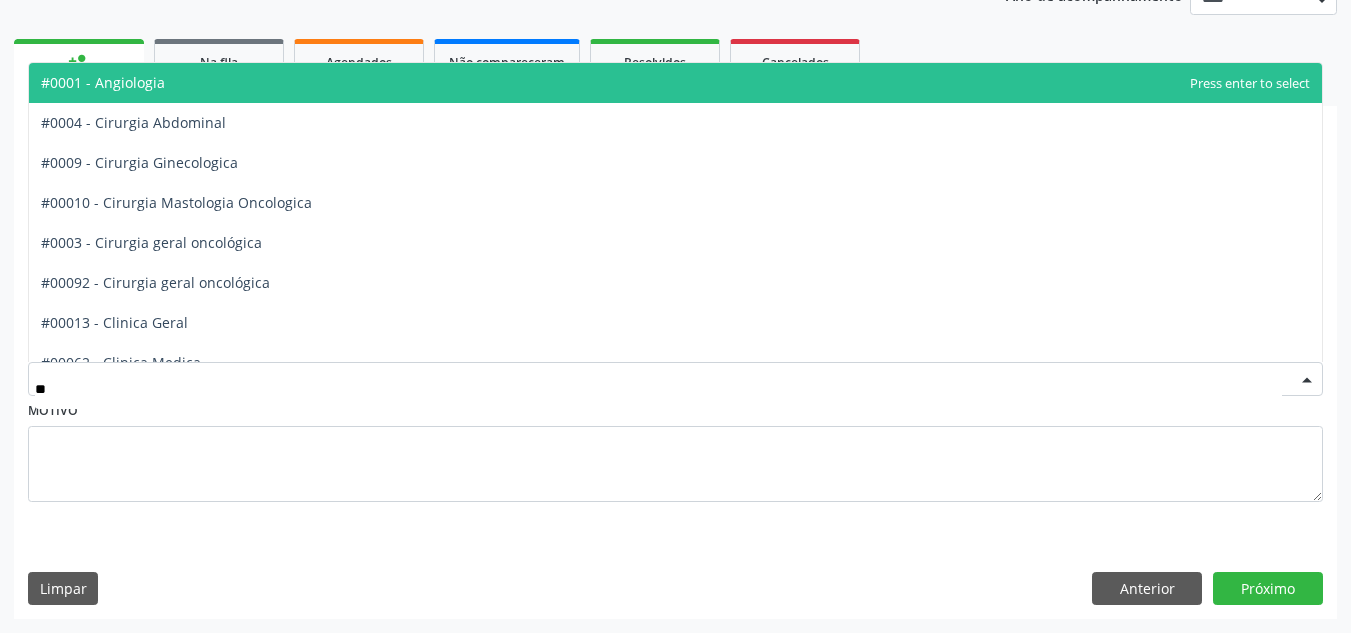 type on "***" 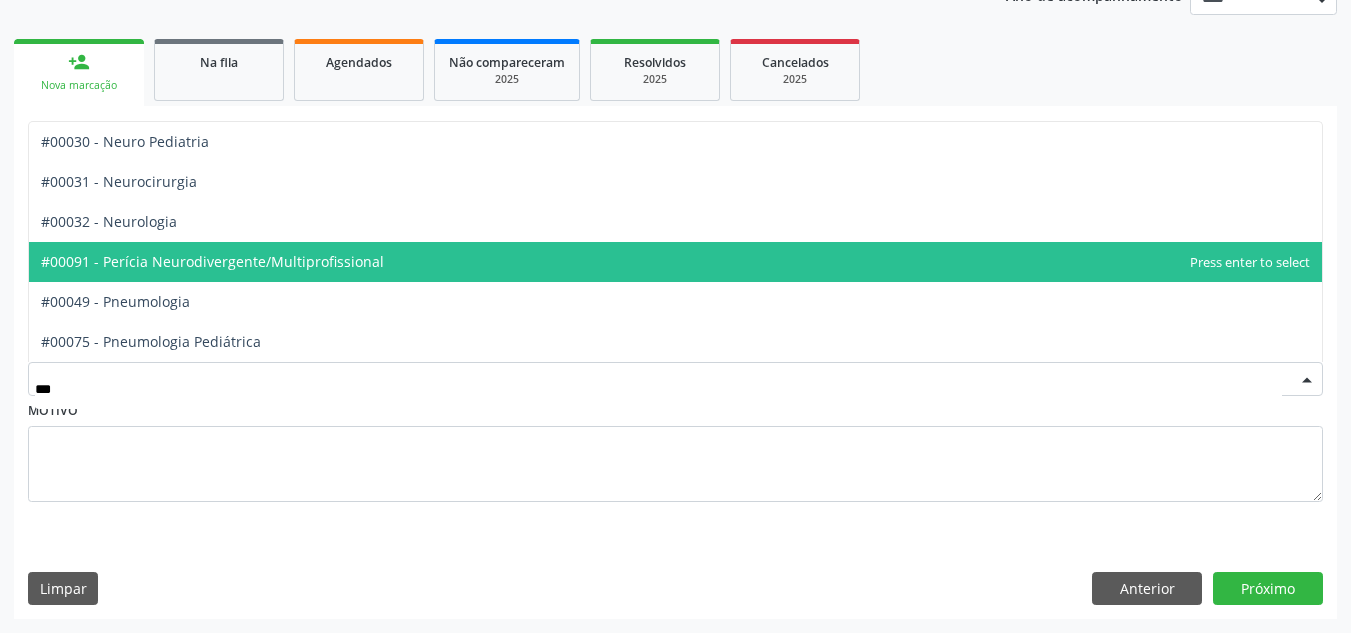click on "#00091 - Perícia Neurodivergente/Multiprofissional" at bounding box center (212, 261) 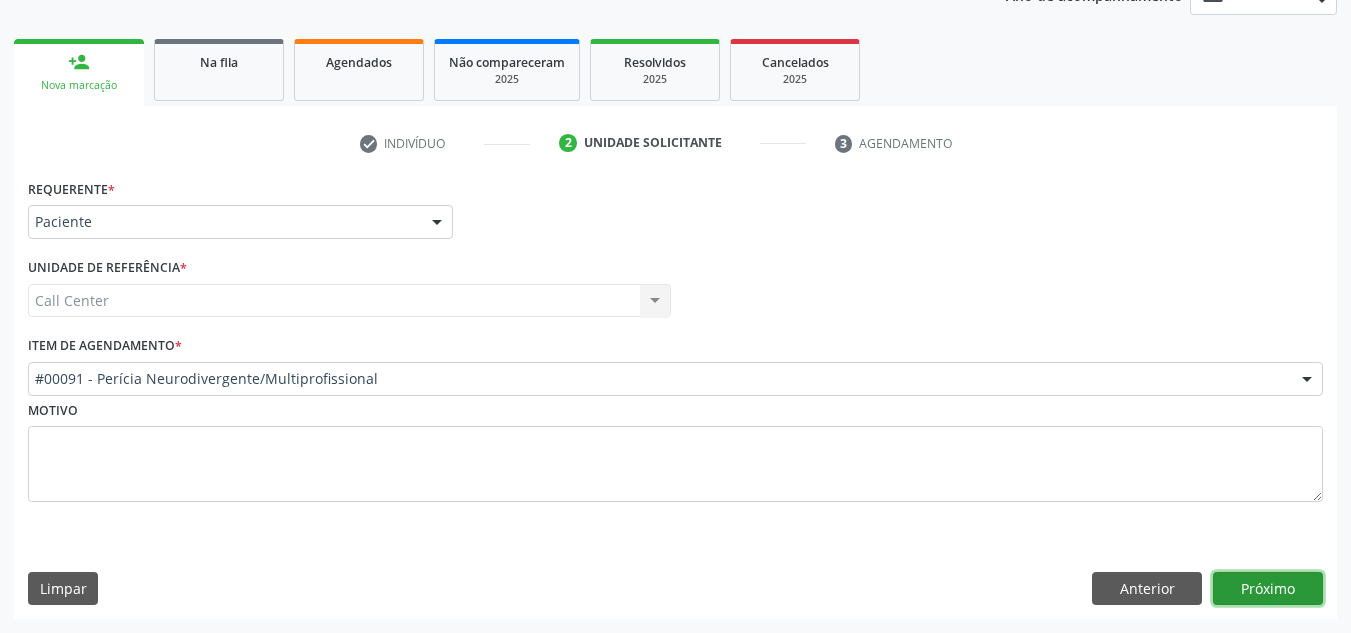 click on "Próximo" at bounding box center [1268, 589] 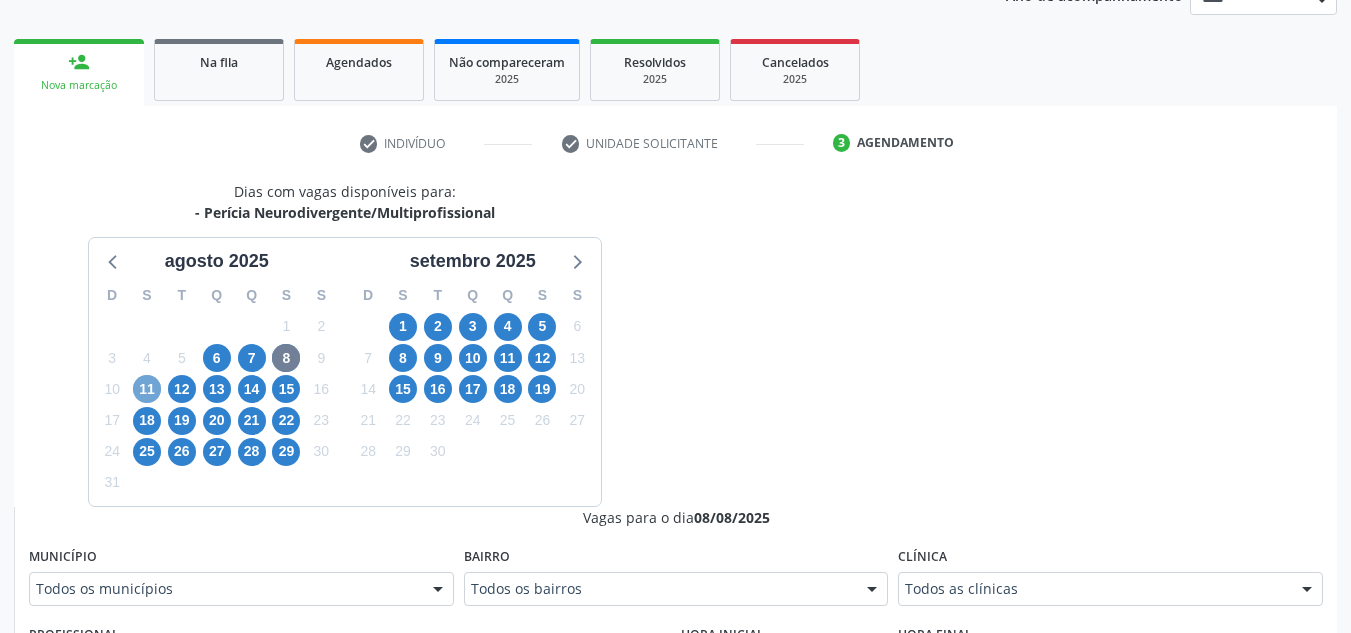 click on "11" at bounding box center [147, 389] 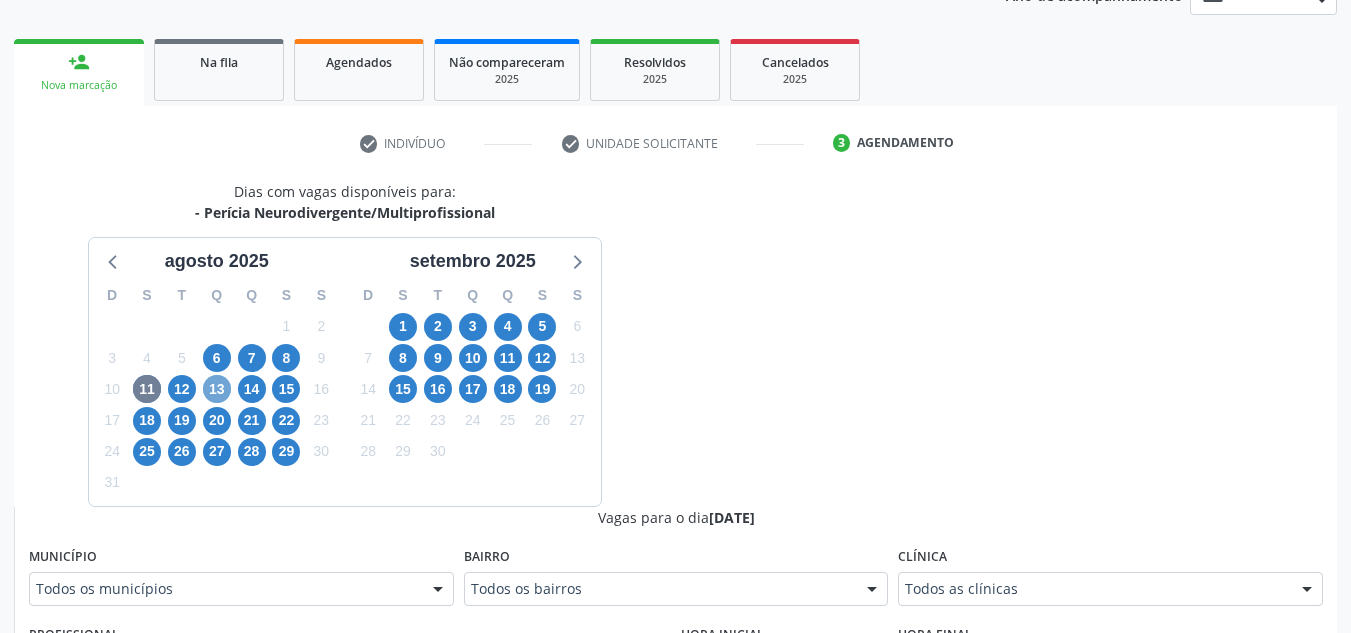 click on "13" at bounding box center [217, 389] 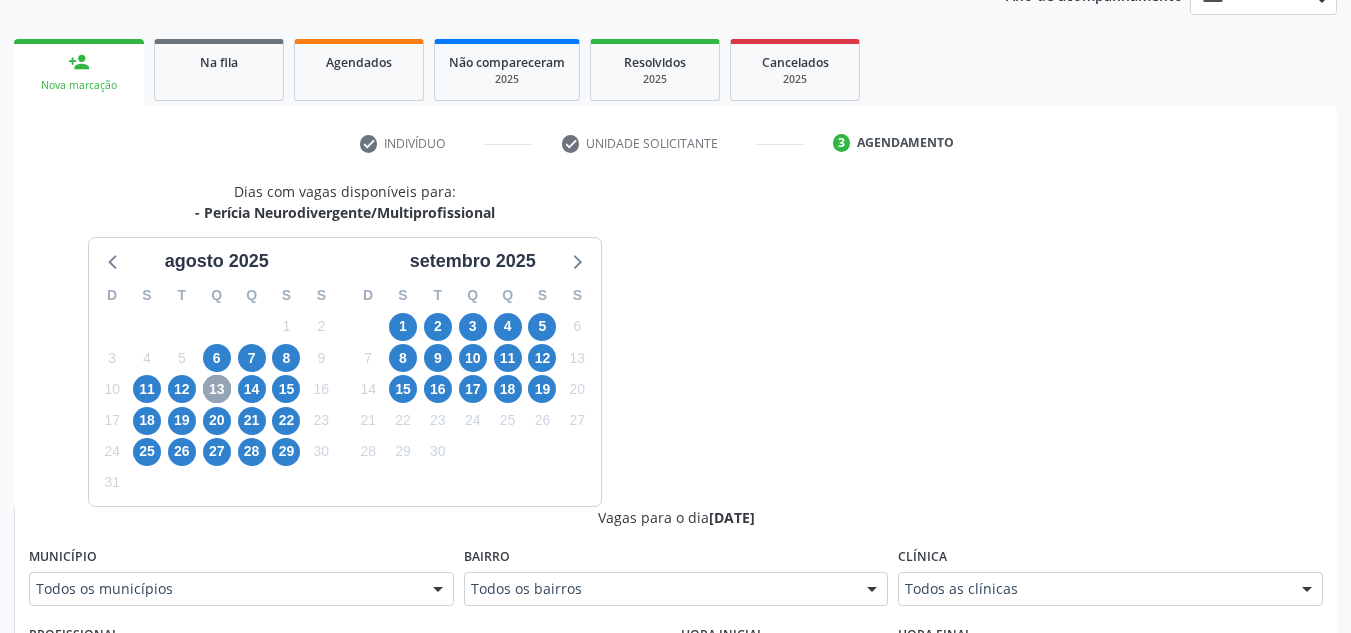 click on "13" at bounding box center [217, 389] 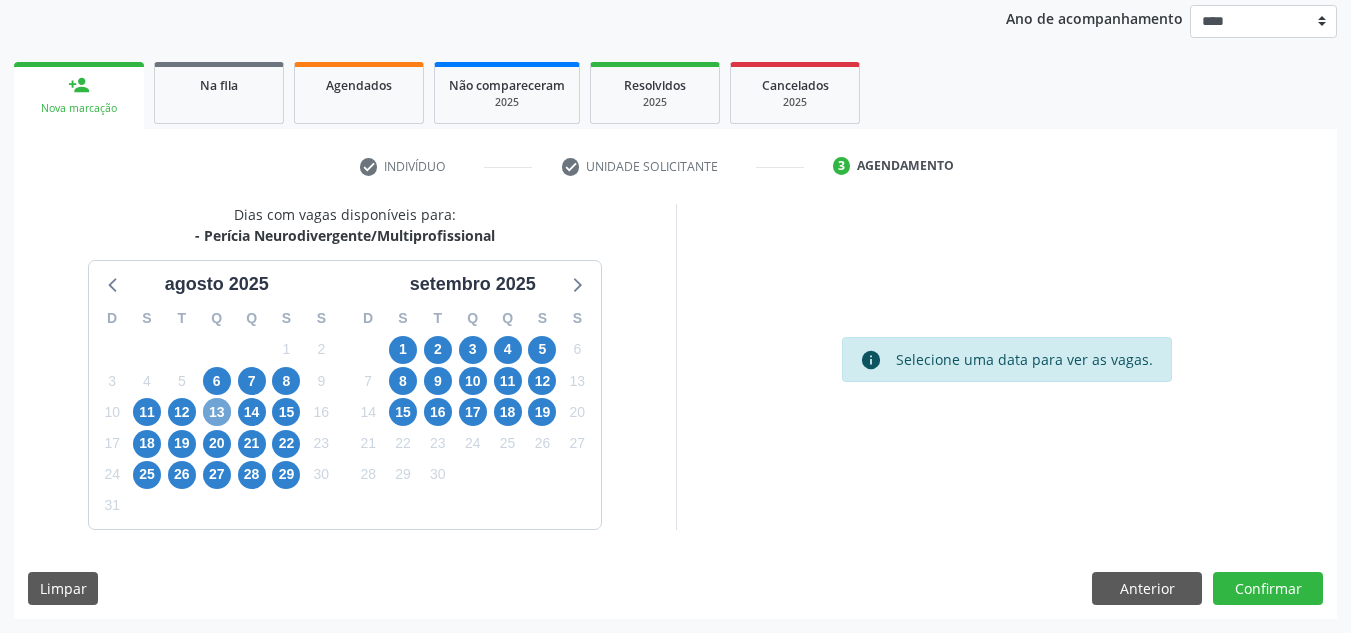 scroll, scrollTop: 237, scrollLeft: 0, axis: vertical 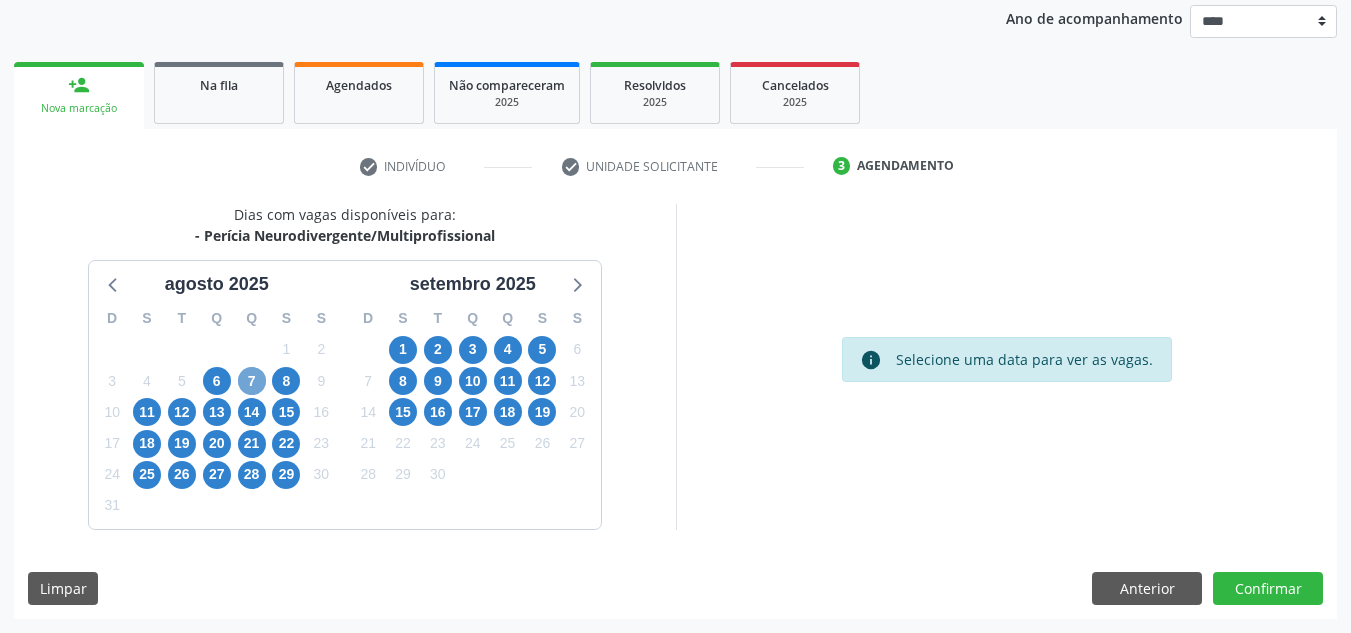 click on "7" at bounding box center [252, 381] 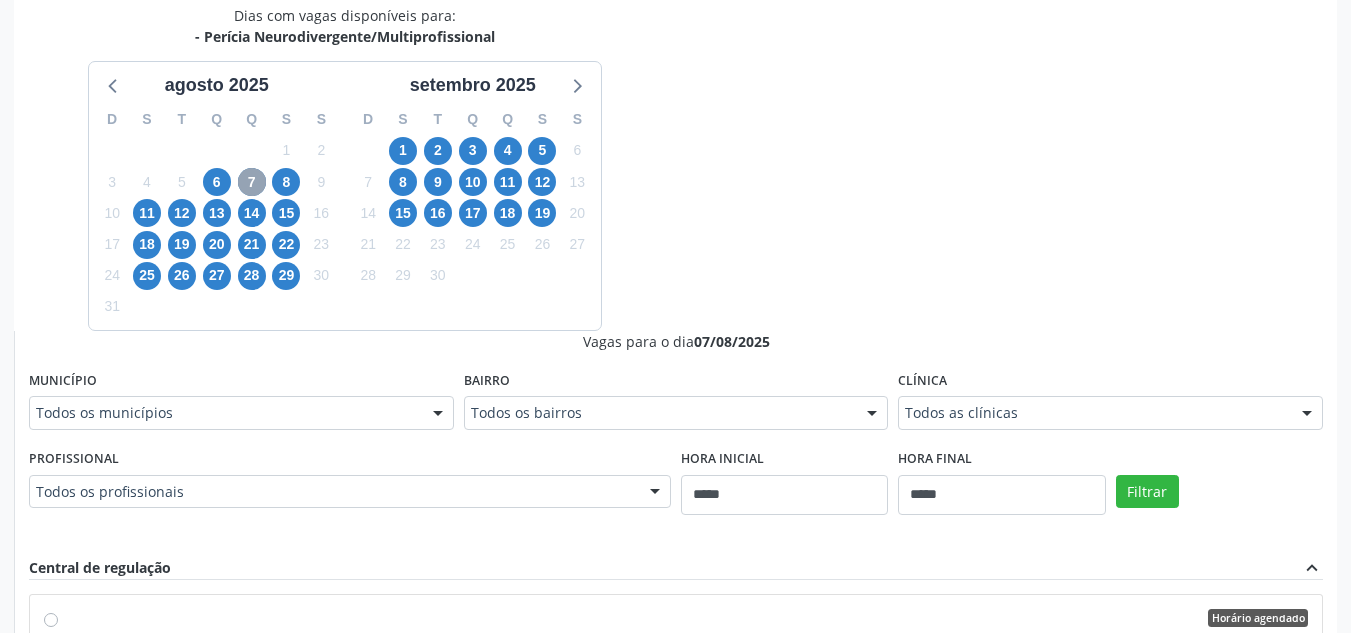 scroll, scrollTop: 437, scrollLeft: 0, axis: vertical 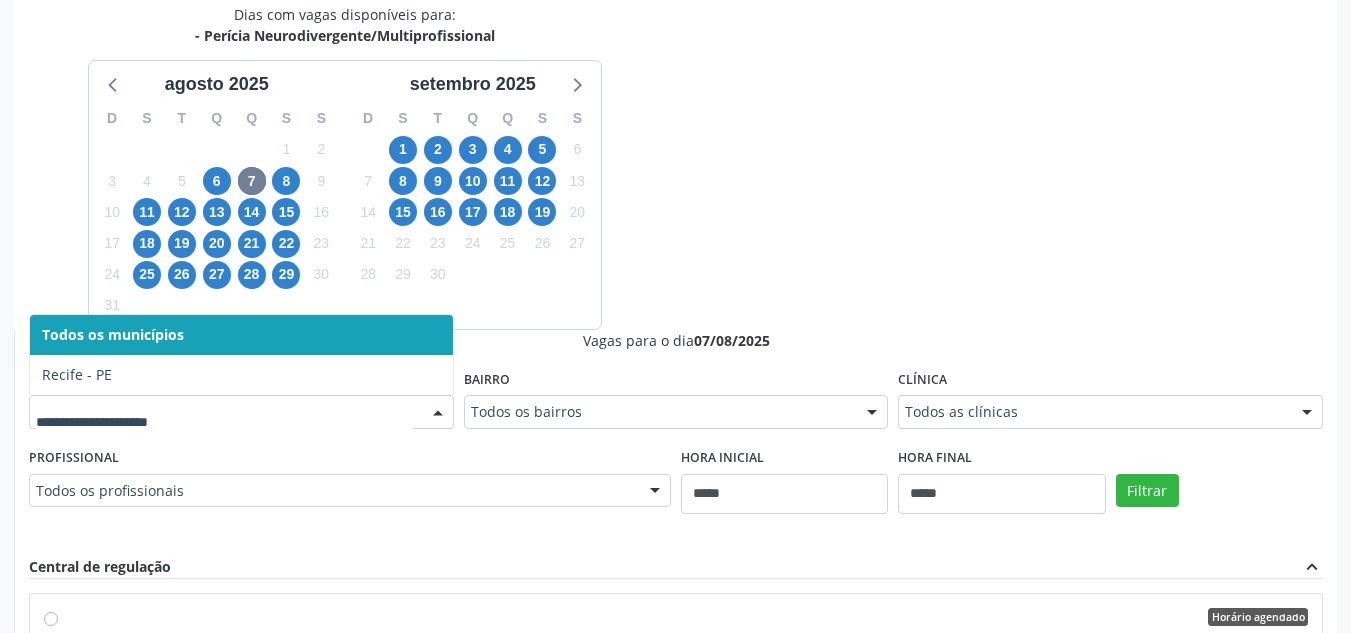 type on "*" 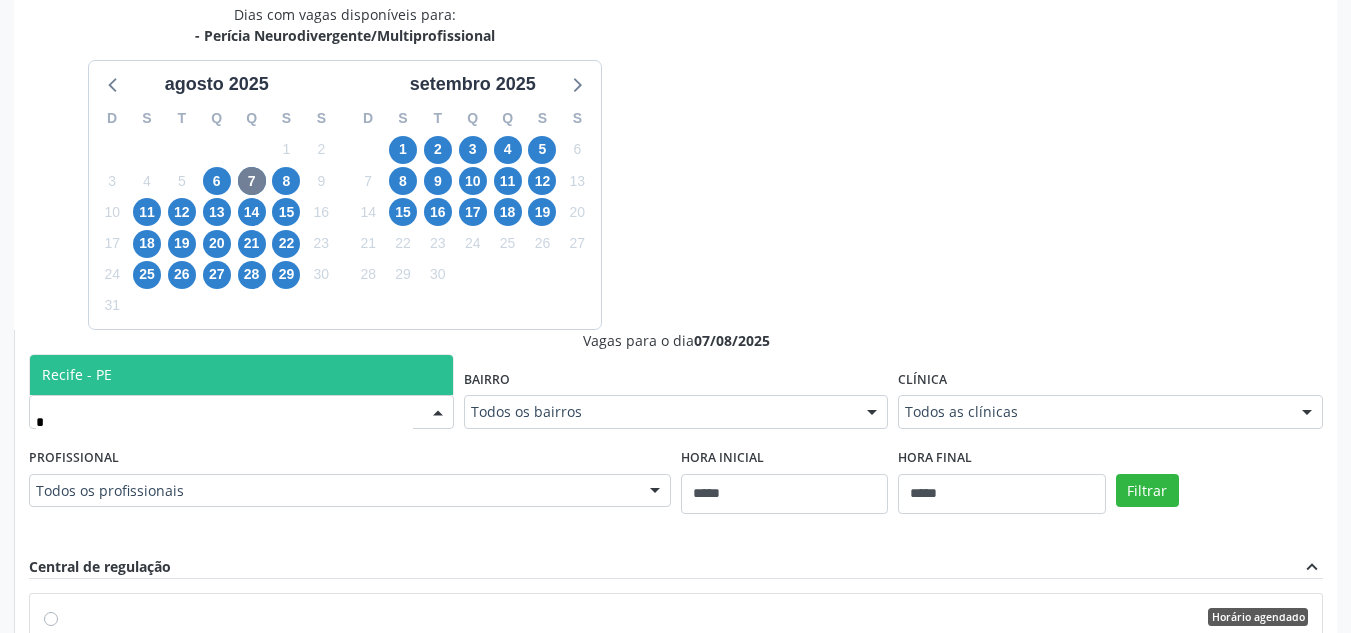 click on "Recife - PE" at bounding box center [241, 375] 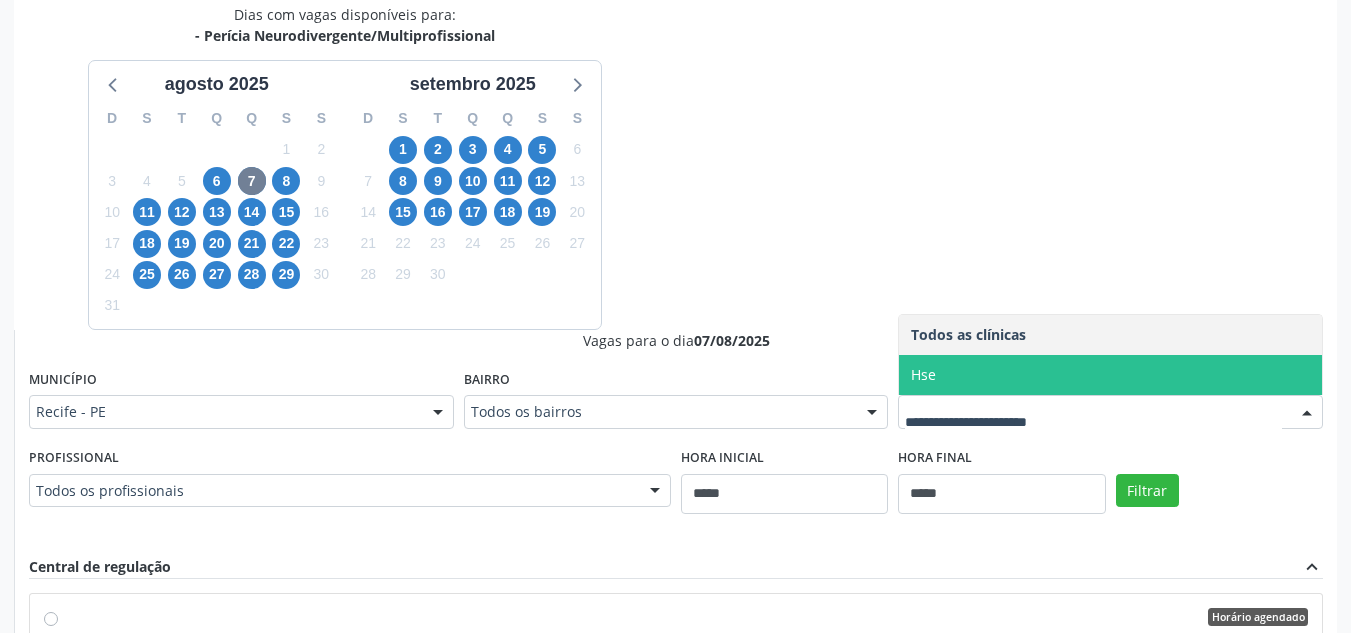 click on "Hse" at bounding box center (1110, 375) 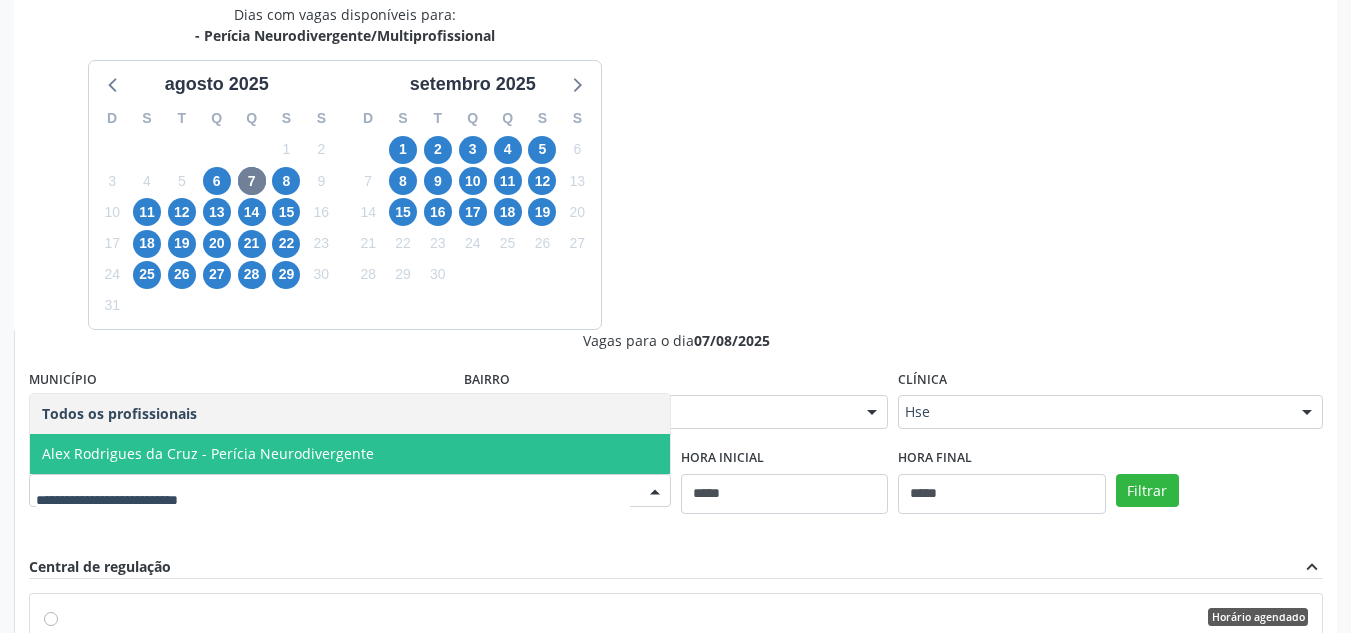 click on "Alex Rodrigues da Cruz - Perícia Neurodivergente" at bounding box center [208, 453] 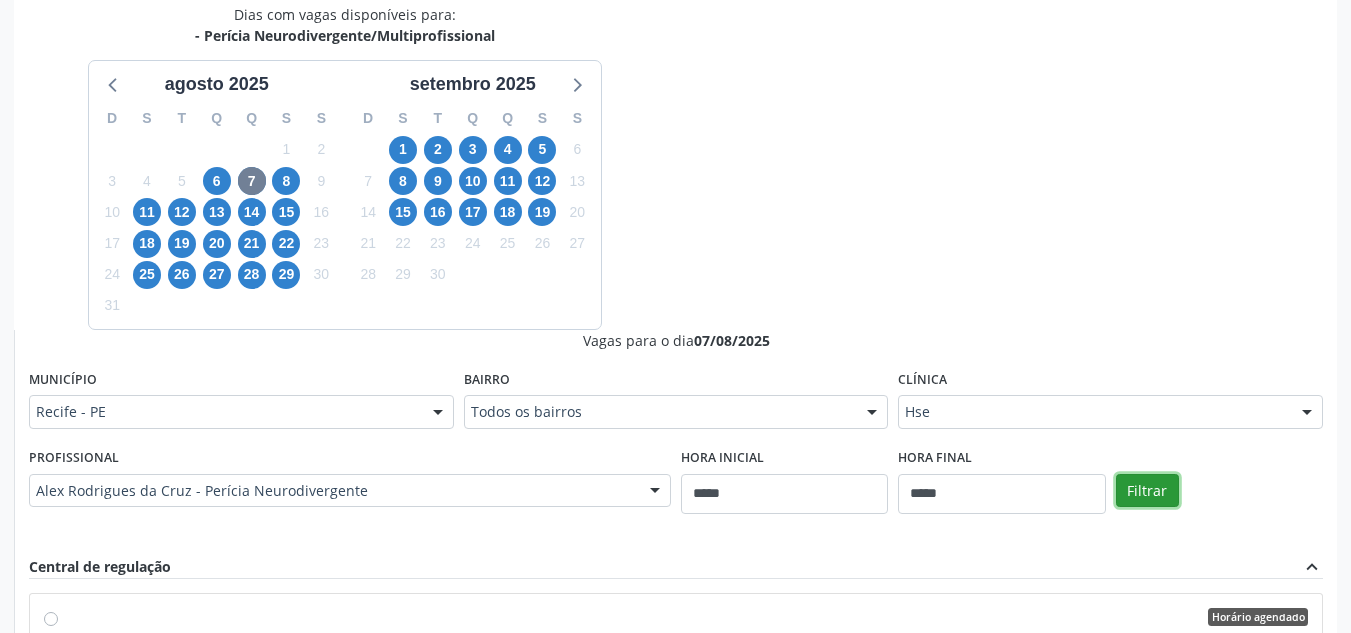 click on "Filtrar" at bounding box center (1147, 491) 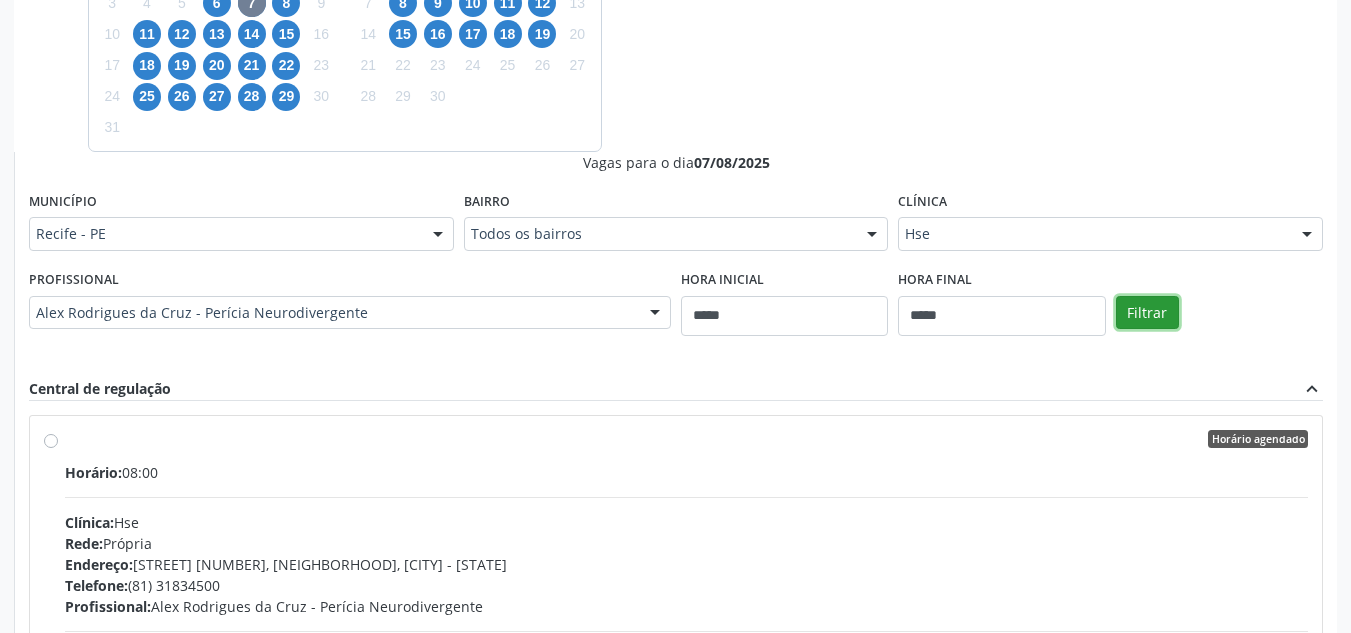 scroll, scrollTop: 637, scrollLeft: 0, axis: vertical 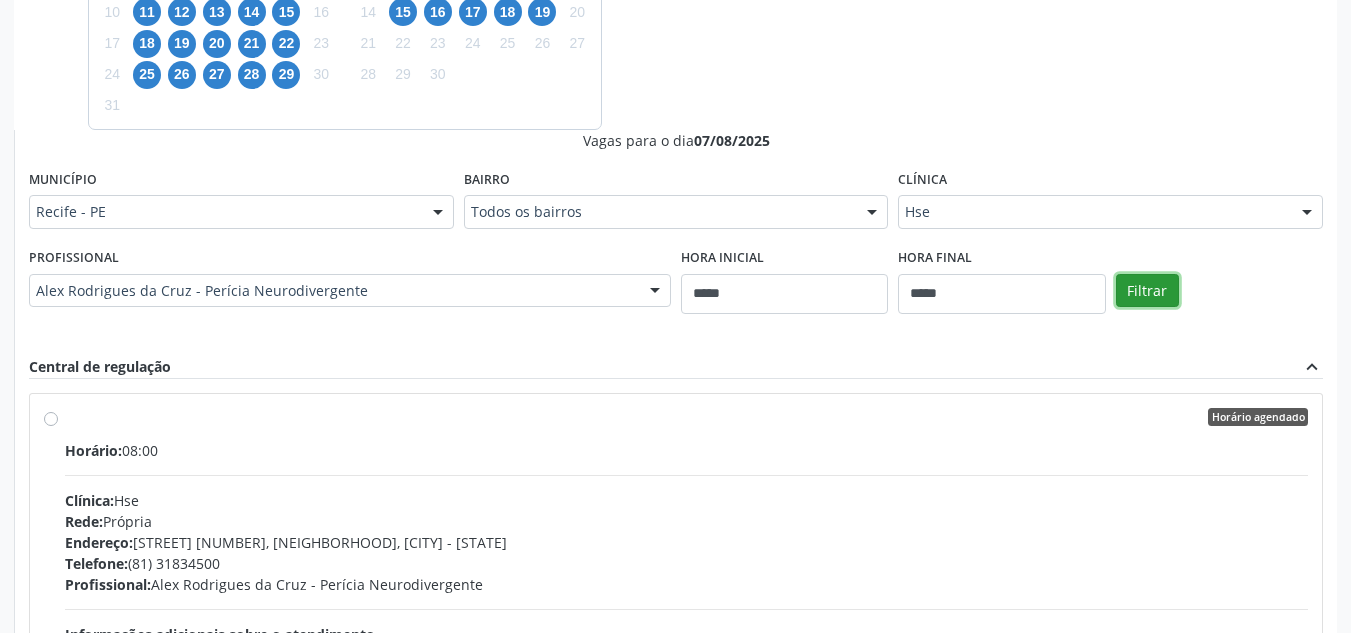 click on "Filtrar" at bounding box center (1147, 291) 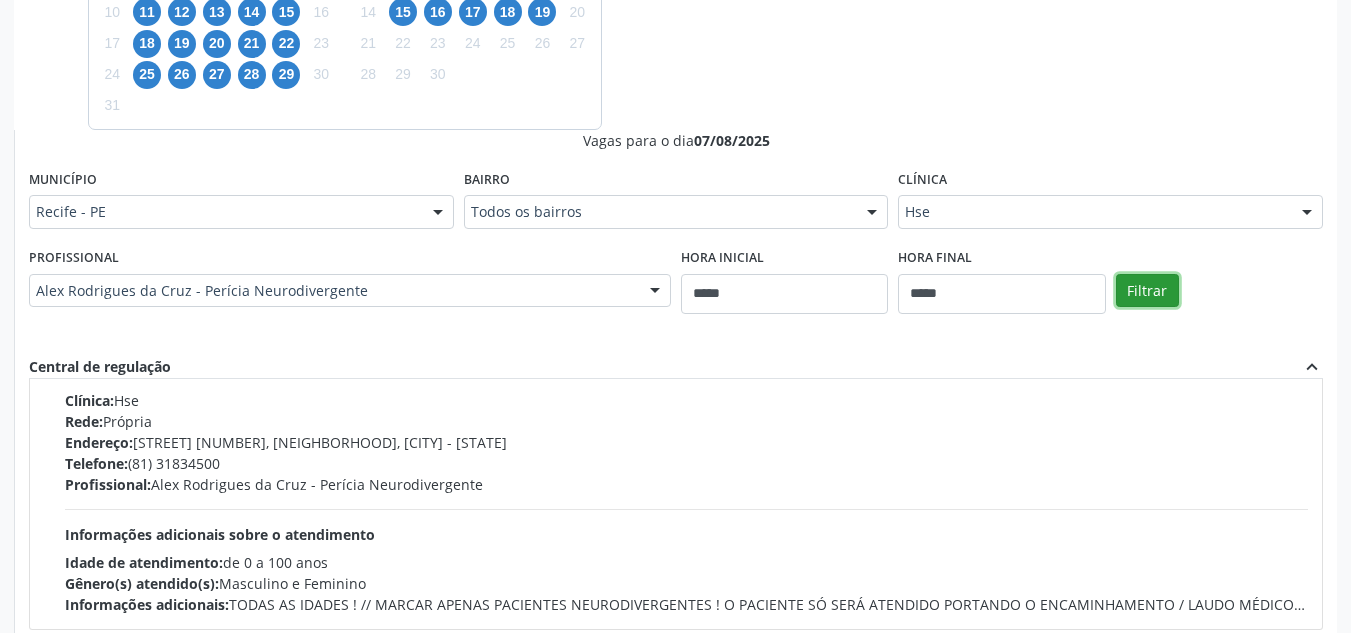 scroll, scrollTop: 0, scrollLeft: 0, axis: both 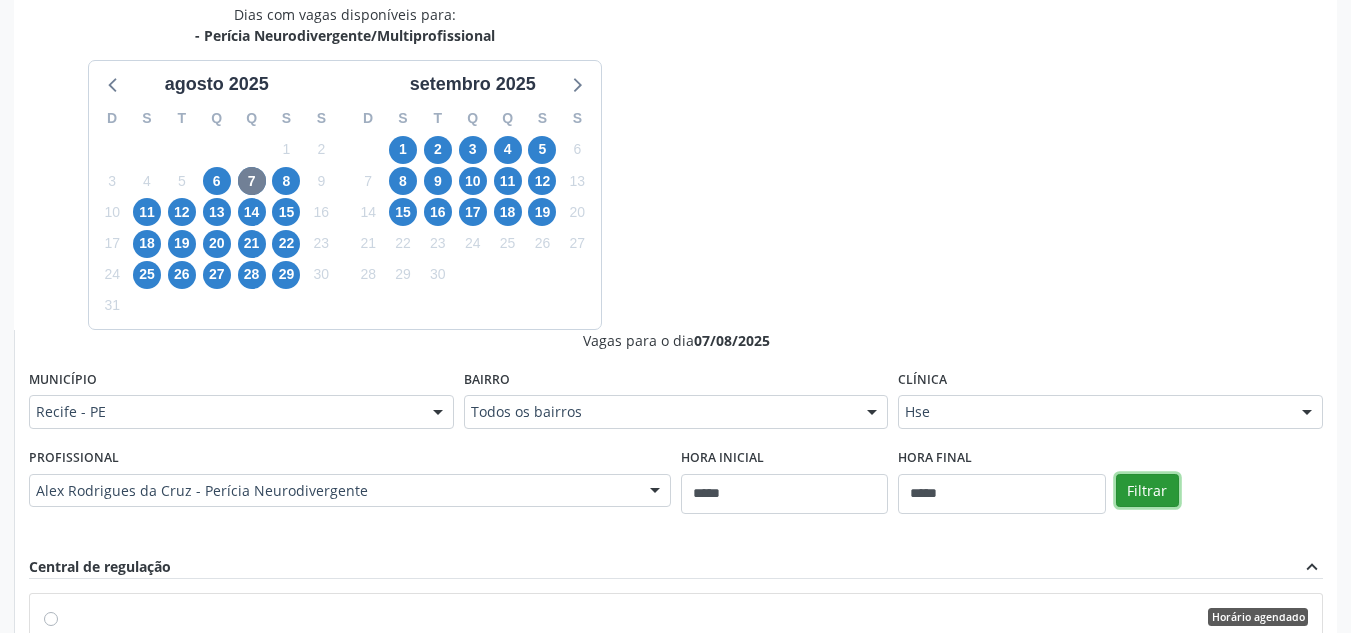 click on "Filtrar" at bounding box center [1147, 491] 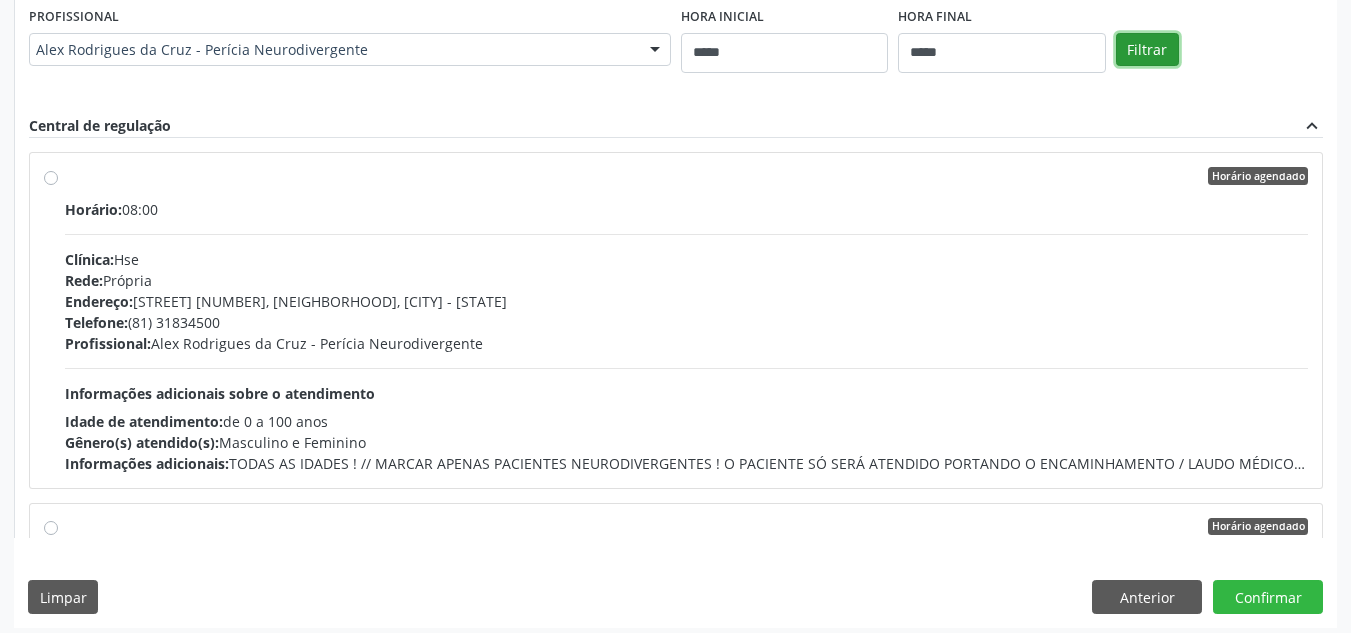 scroll, scrollTop: 887, scrollLeft: 0, axis: vertical 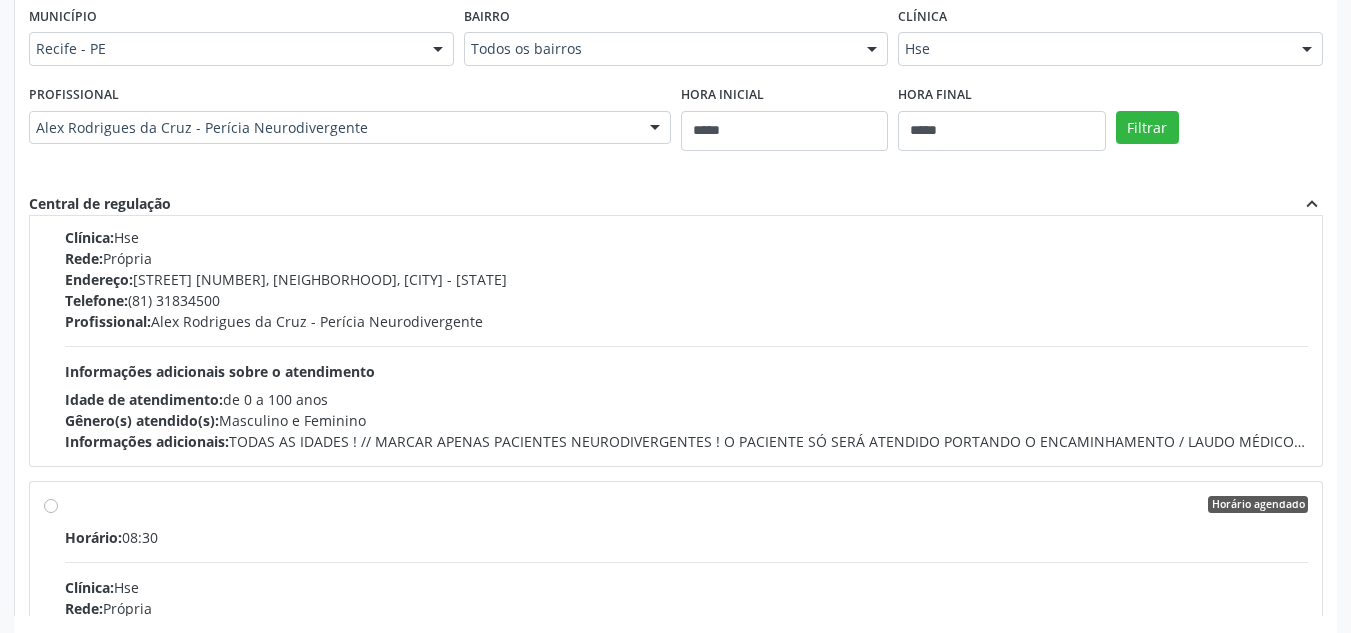 click on "Informações adicionais:
TODAS AS IDADES ! // MARCAR APENAS PACIENTES NEURODIVERGENTES !
O PACIENTE SÓ SERÁ ATENDIDO PORTANDO O ENCAMINHAMENTO / LAUDO MÉDICO !!!!" at bounding box center [686, 441] 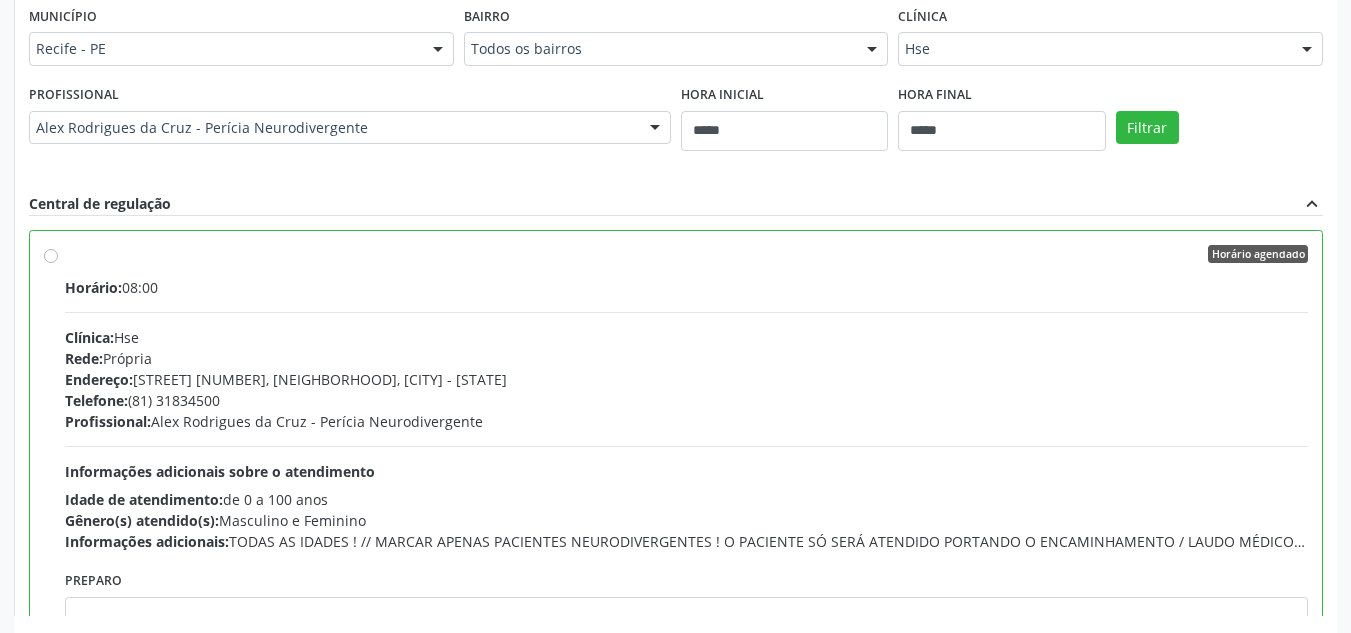 click on "Horário:   08:00
Clínica:  Hse
Rede:
Própria
Endereço:   Av Rosa e Silva, nº 36, Espinheiro, Recife - PE
Telefone:   (81) 31834500
Profissional:
Alex Rodrigues da Cruz - Perícia Neurodivergente
Informações adicionais sobre o atendimento
Idade de atendimento:
de 0 a 100 anos
Gênero(s) atendido(s):
Masculino e Feminino
Informações adicionais:
TODAS AS IDADES ! // MARCAR APENAS PACIENTES NEURODIVERGENTES !
O PACIENTE SÓ SERÁ ATENDIDO PORTANDO O ENCAMINHAMENTO / LAUDO MÉDICO !!!!" at bounding box center (686, 414) 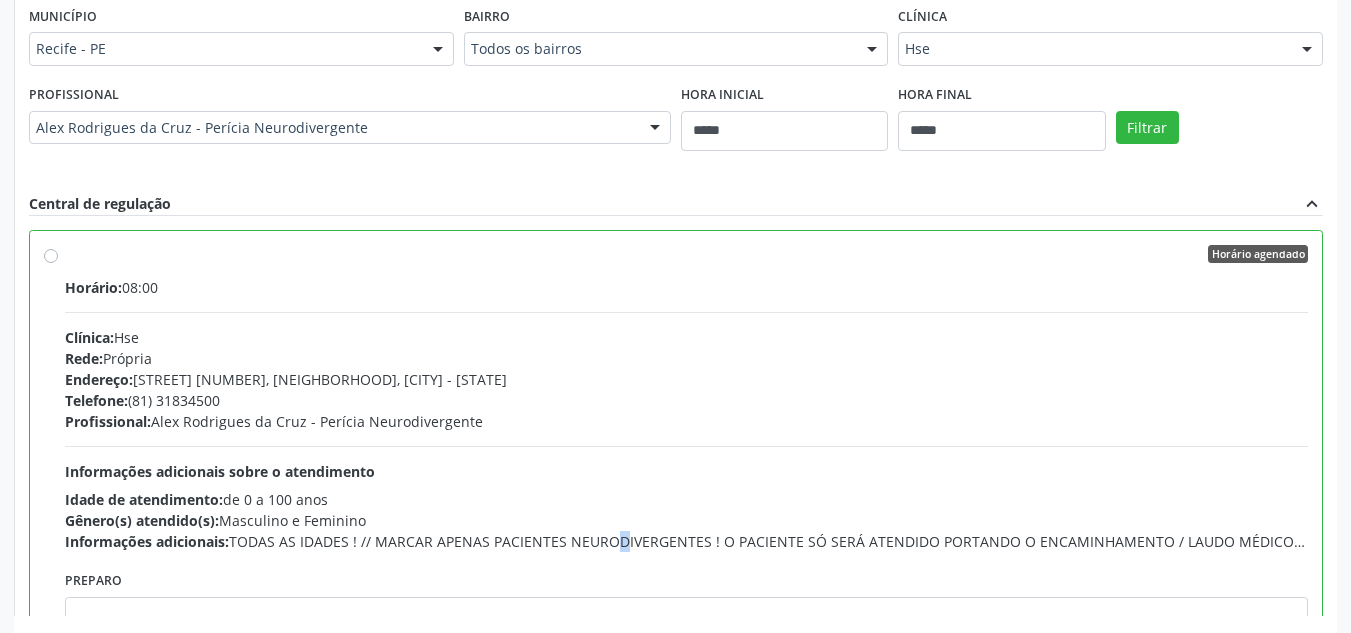 click on "Informações adicionais:
TODAS AS IDADES ! // MARCAR APENAS PACIENTES NEURODIVERGENTES !
O PACIENTE SÓ SERÁ ATENDIDO PORTANDO O ENCAMINHAMENTO / LAUDO MÉDICO !!!!" at bounding box center [686, 541] 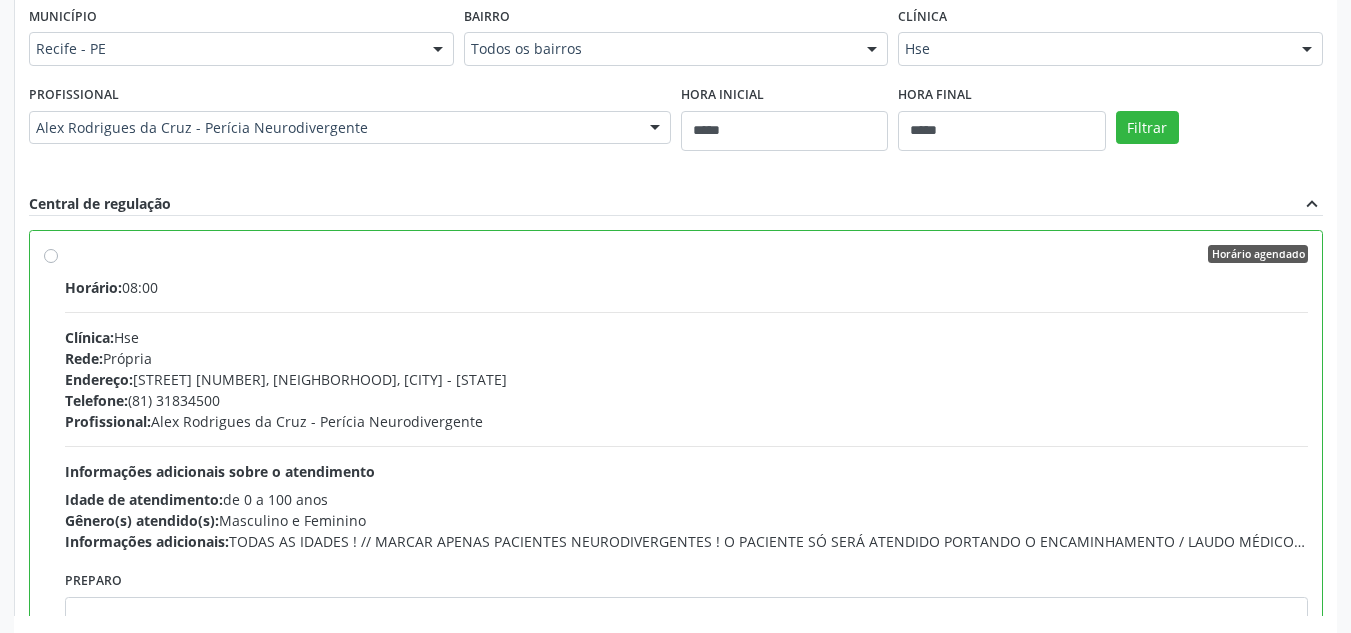 click on "Profissional:
Alex Rodrigues da Cruz - Perícia Neurodivergente" at bounding box center [686, 421] 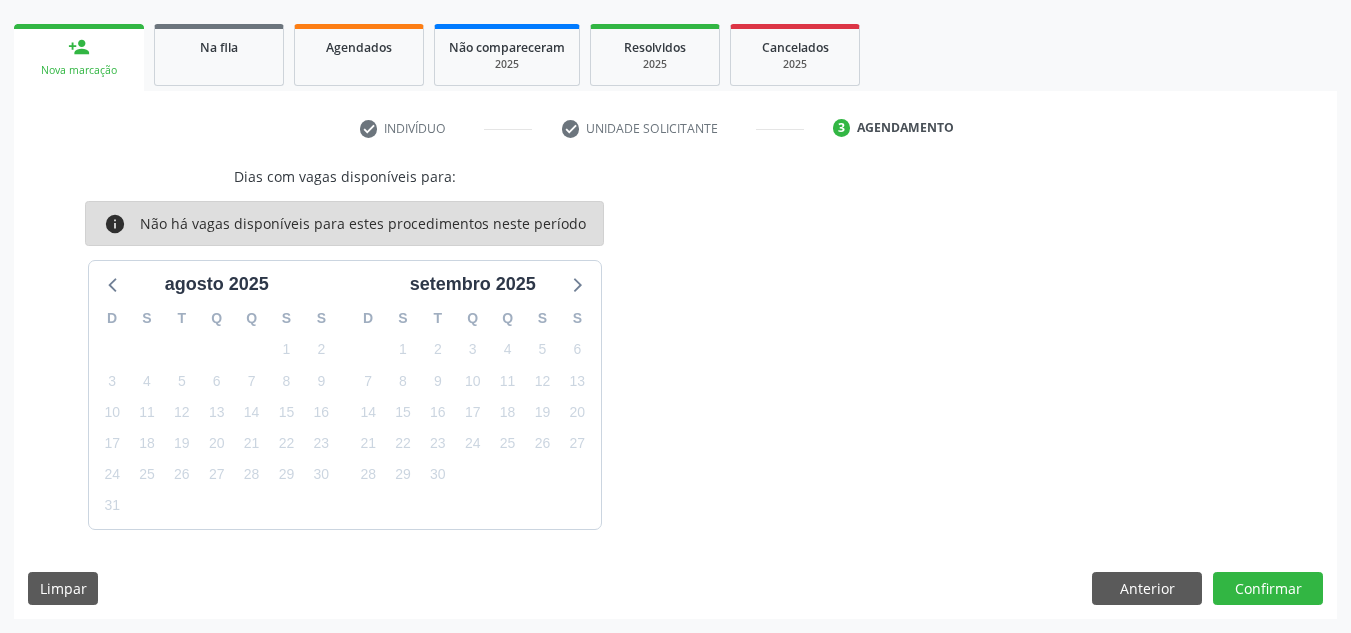 scroll, scrollTop: 0, scrollLeft: 0, axis: both 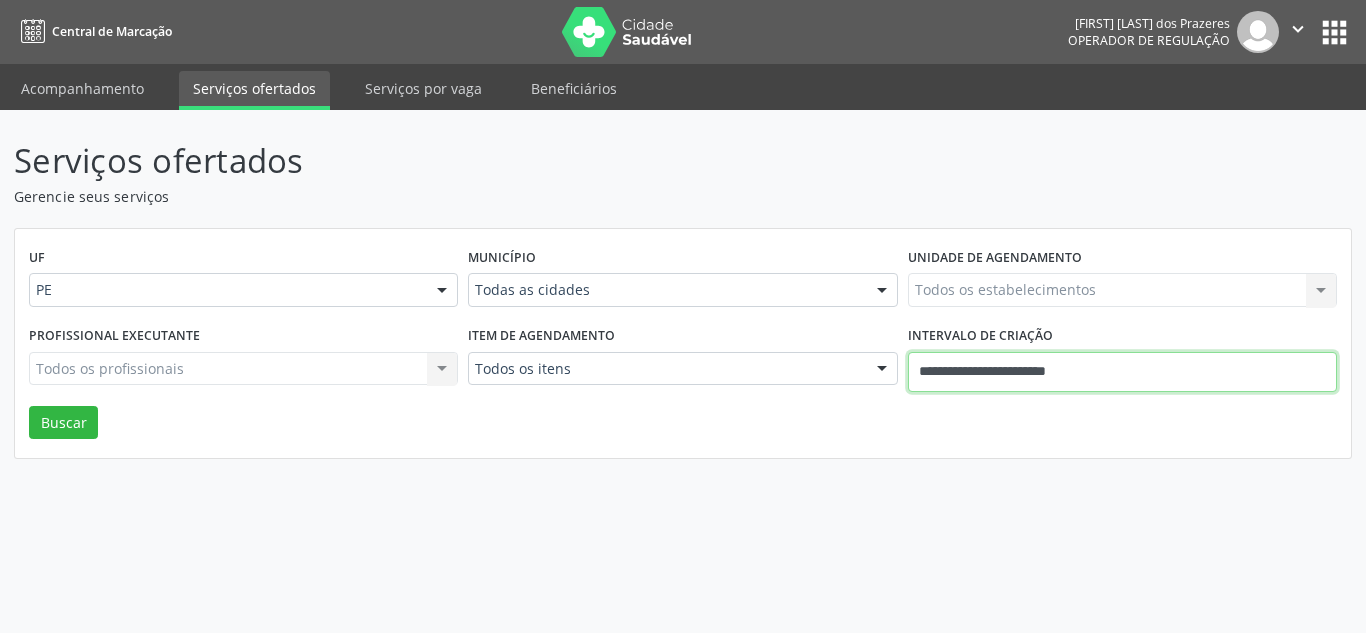 click on "**********" at bounding box center [1122, 372] 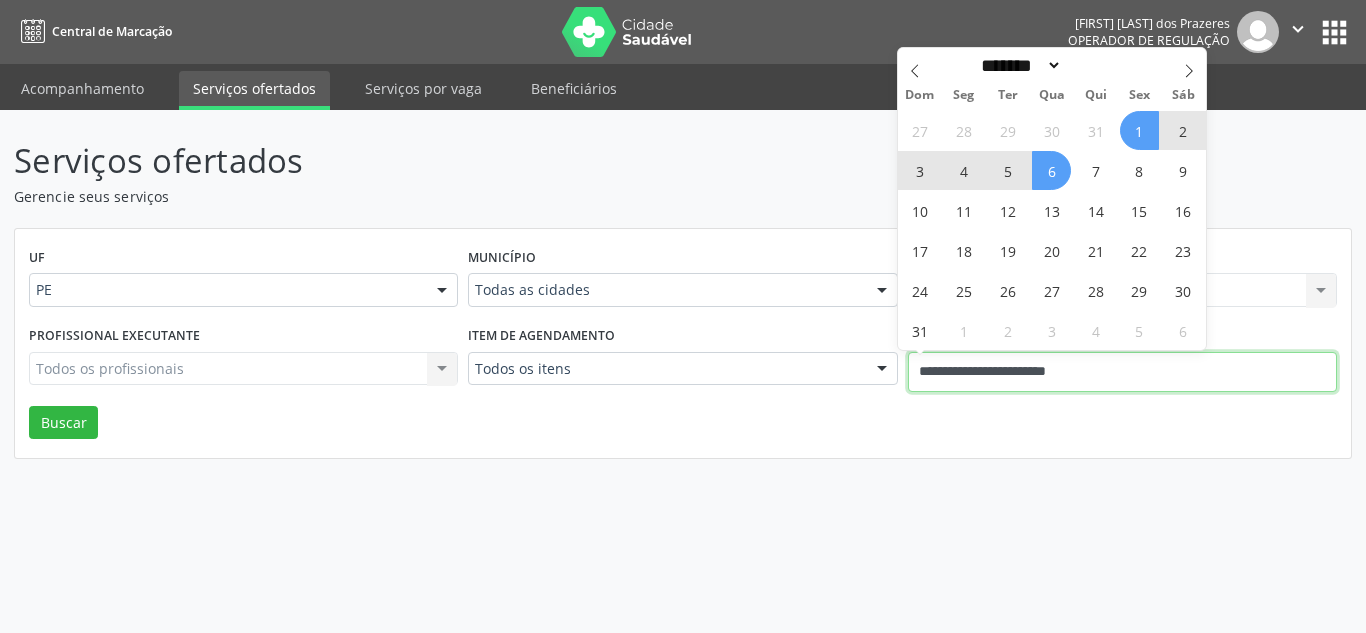 type 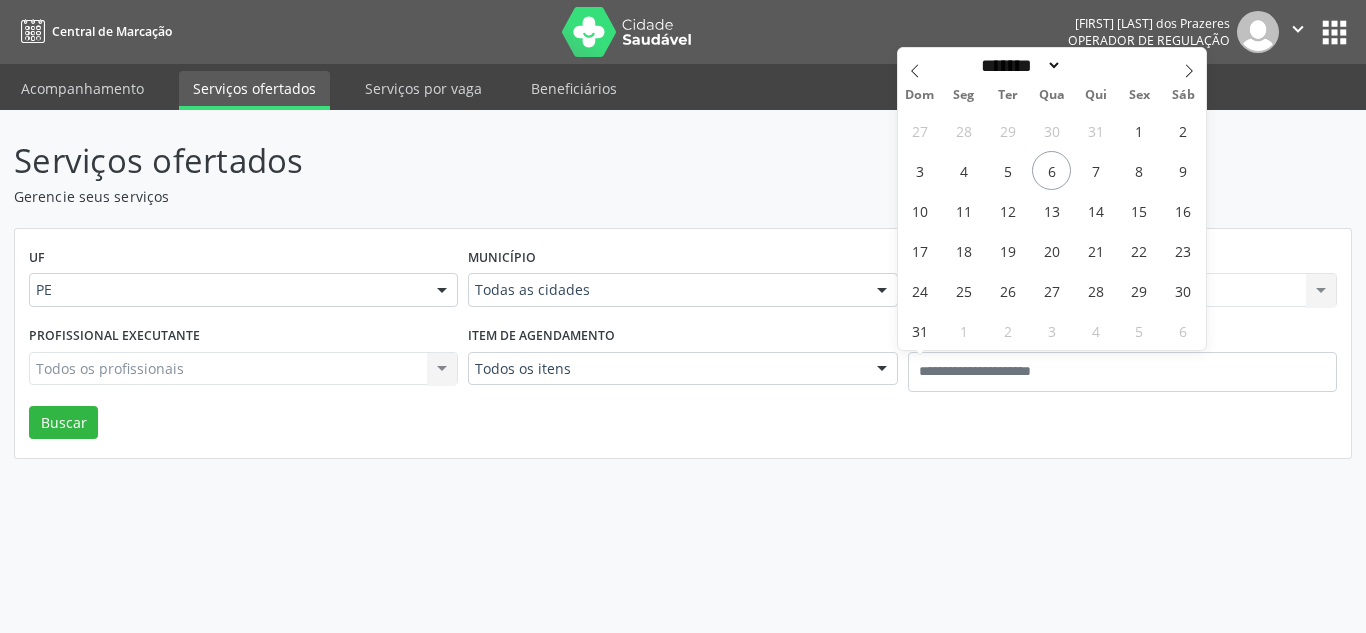 click on "Serviços ofertados" at bounding box center (482, 161) 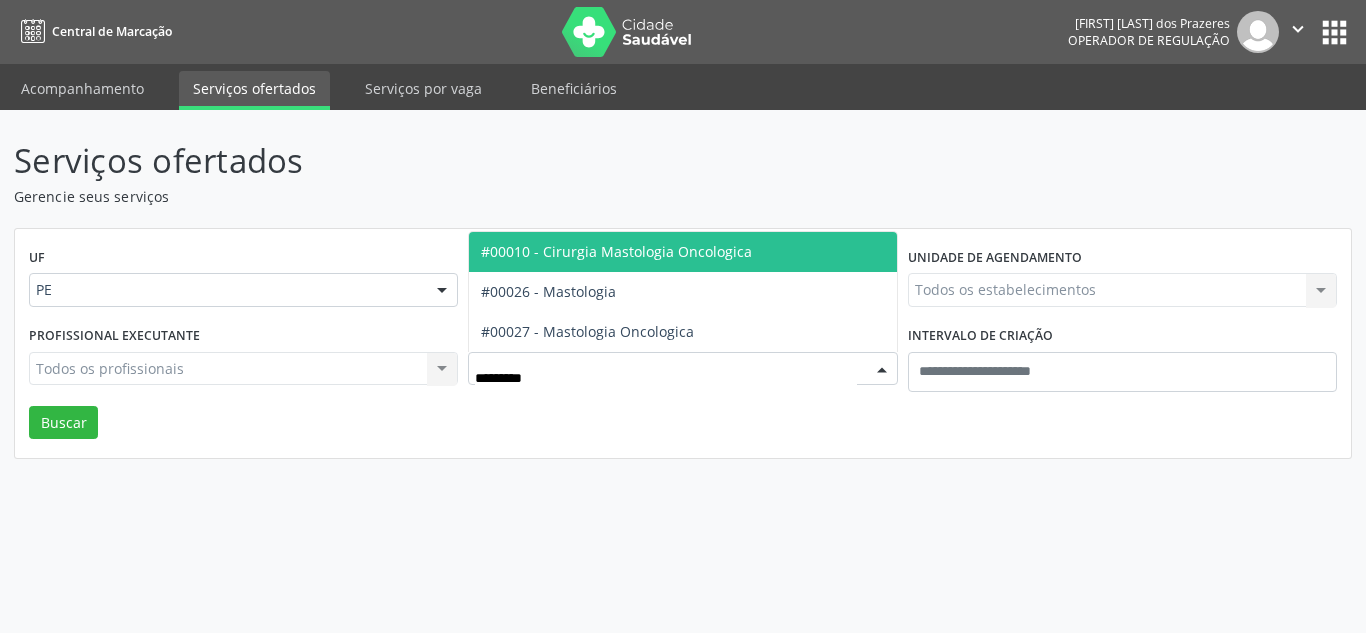 type on "**********" 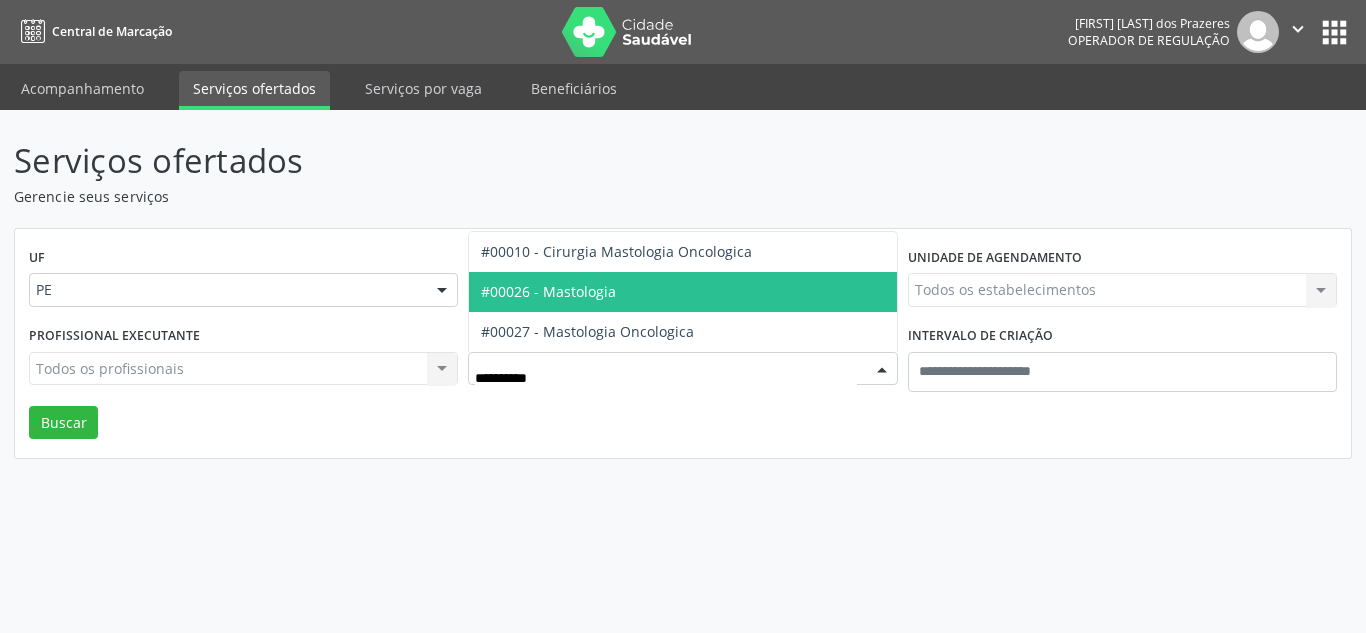 click on "#00026 - Mastologia" at bounding box center [682, 292] 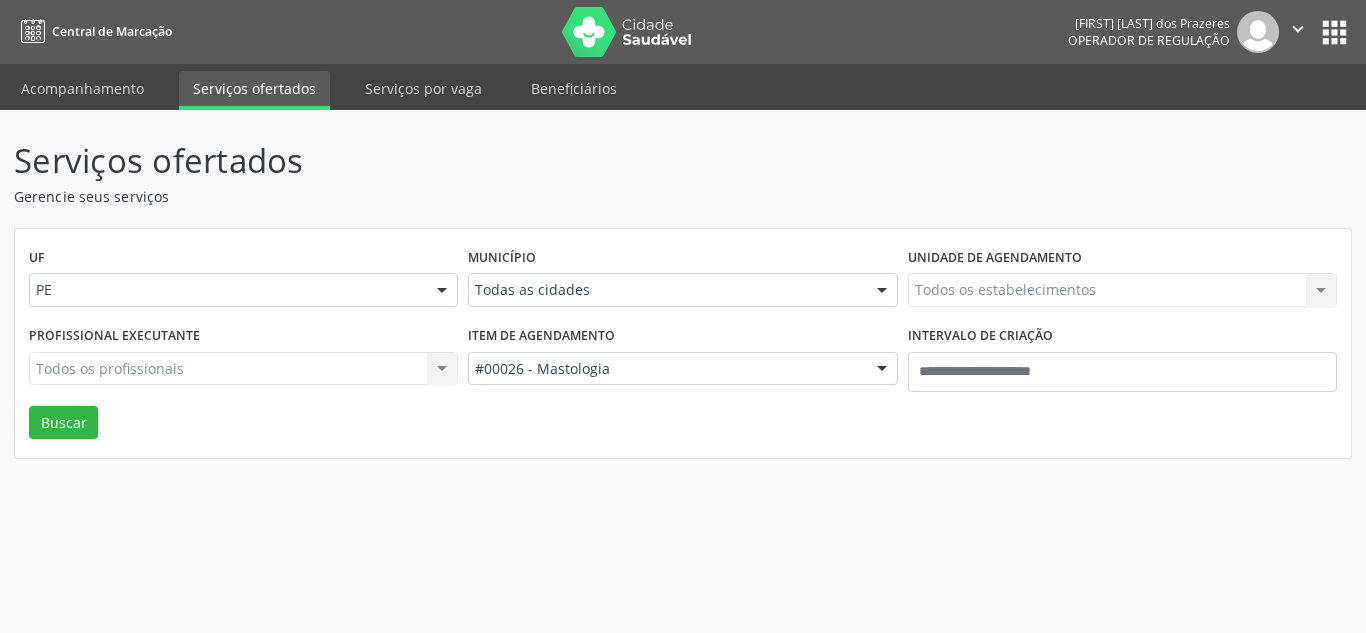 click on "Todos os estabelecimentos         Todos os estabelecimentos
Nenhum resultado encontrado para: "   "
Não há nenhuma opção para ser exibida." at bounding box center [1122, 290] 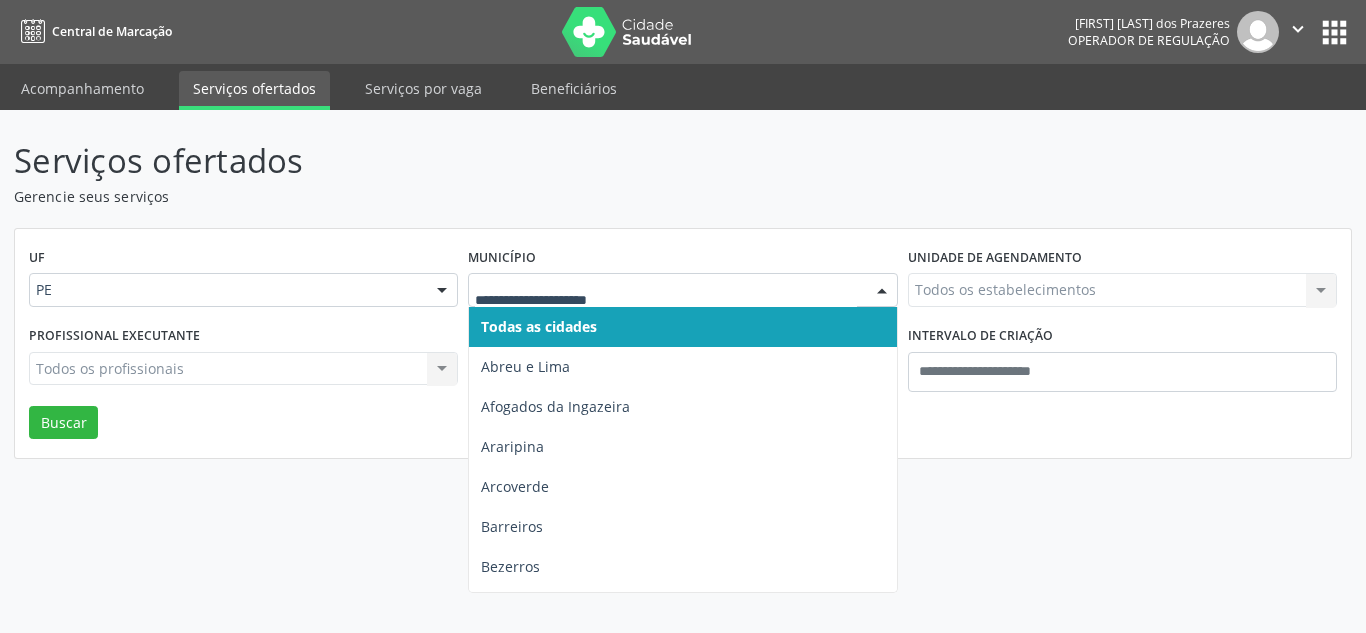 click at bounding box center (882, 291) 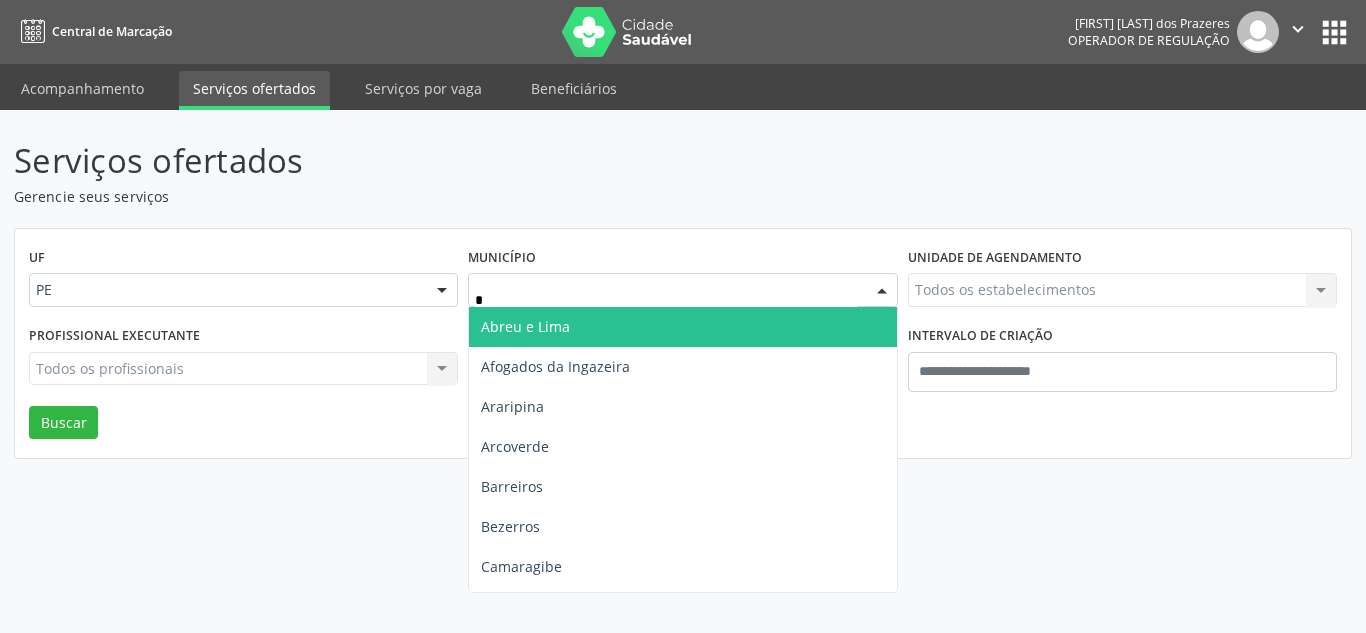 type on "**" 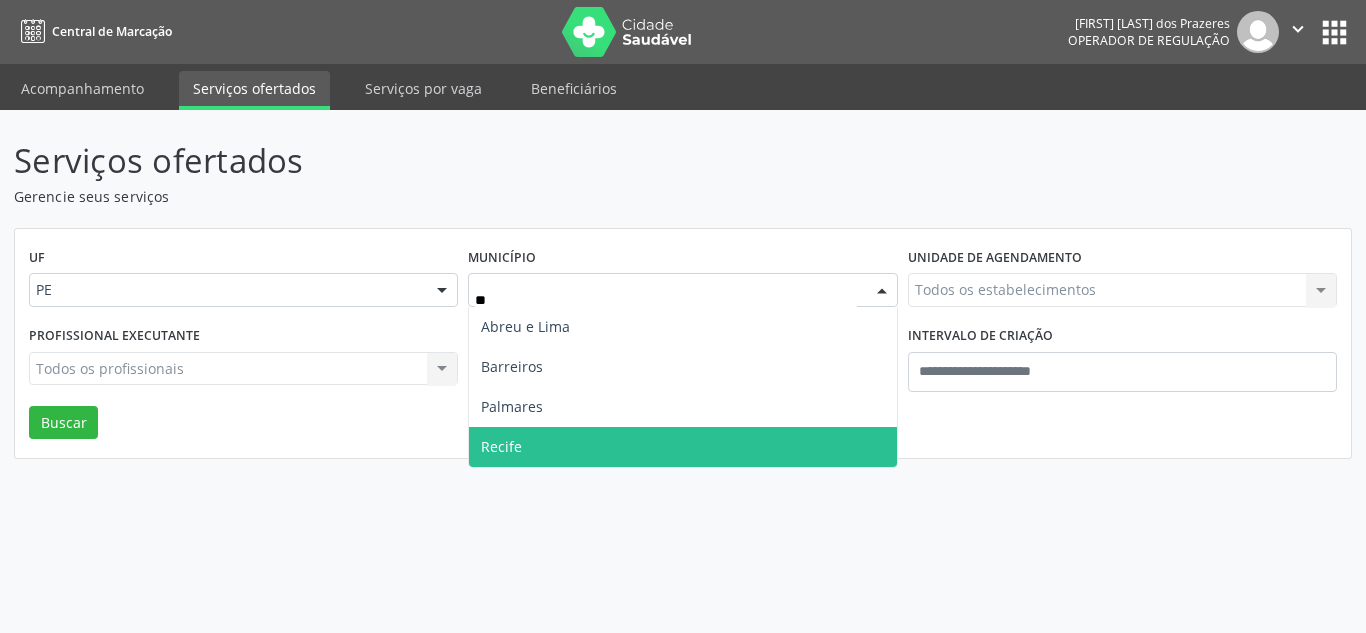 click on "Recife" at bounding box center (682, 447) 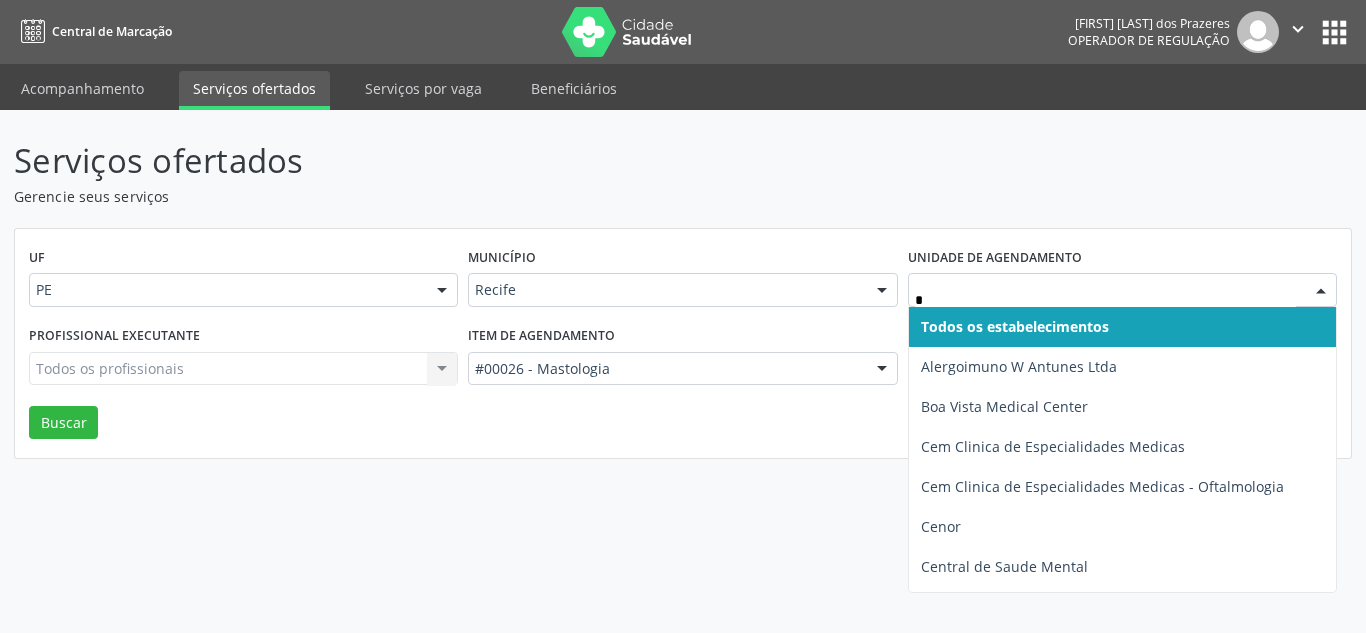 type on "**" 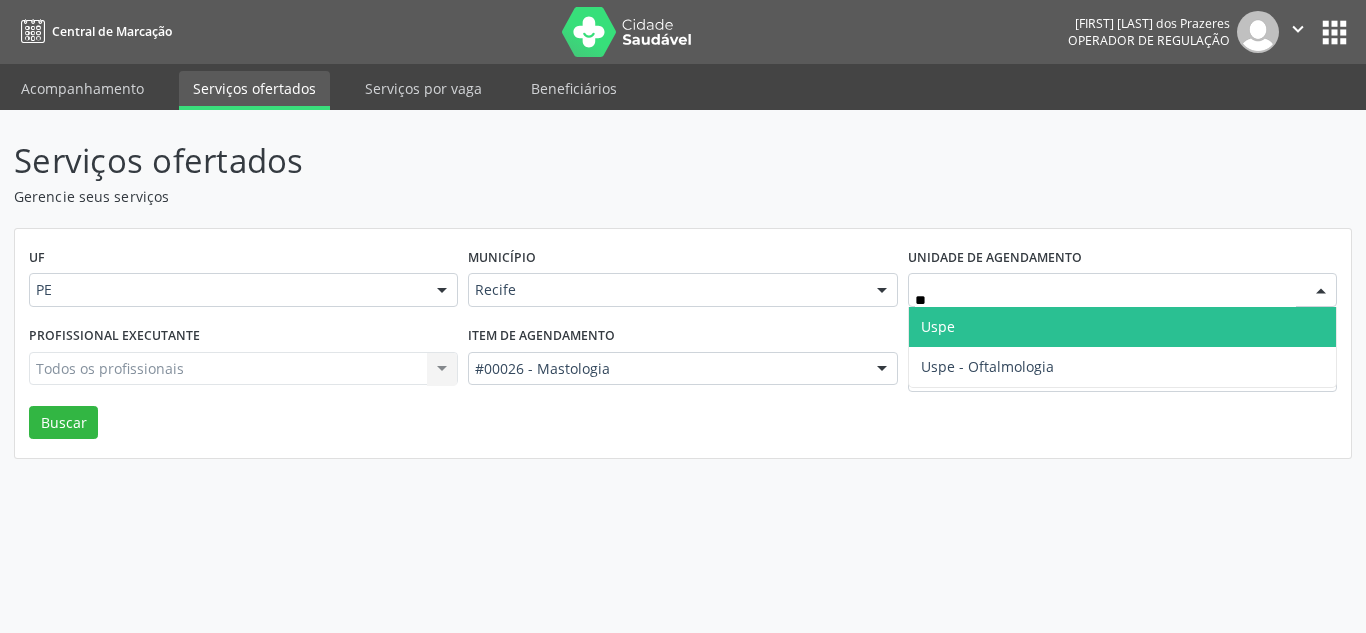 click on "Uspe" at bounding box center [1122, 327] 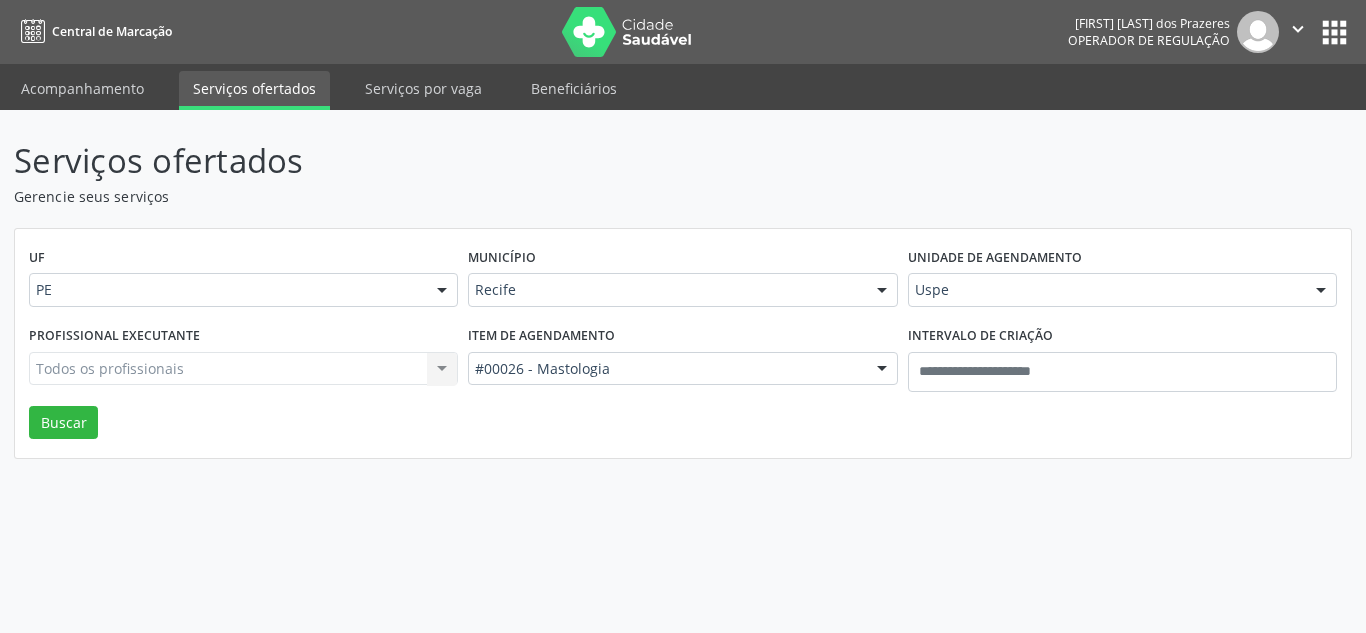 click on "Todos os profissionais         Todos os profissionais
Nenhum resultado encontrado para: "   "
Não há nenhuma opção para ser exibida." at bounding box center (243, 369) 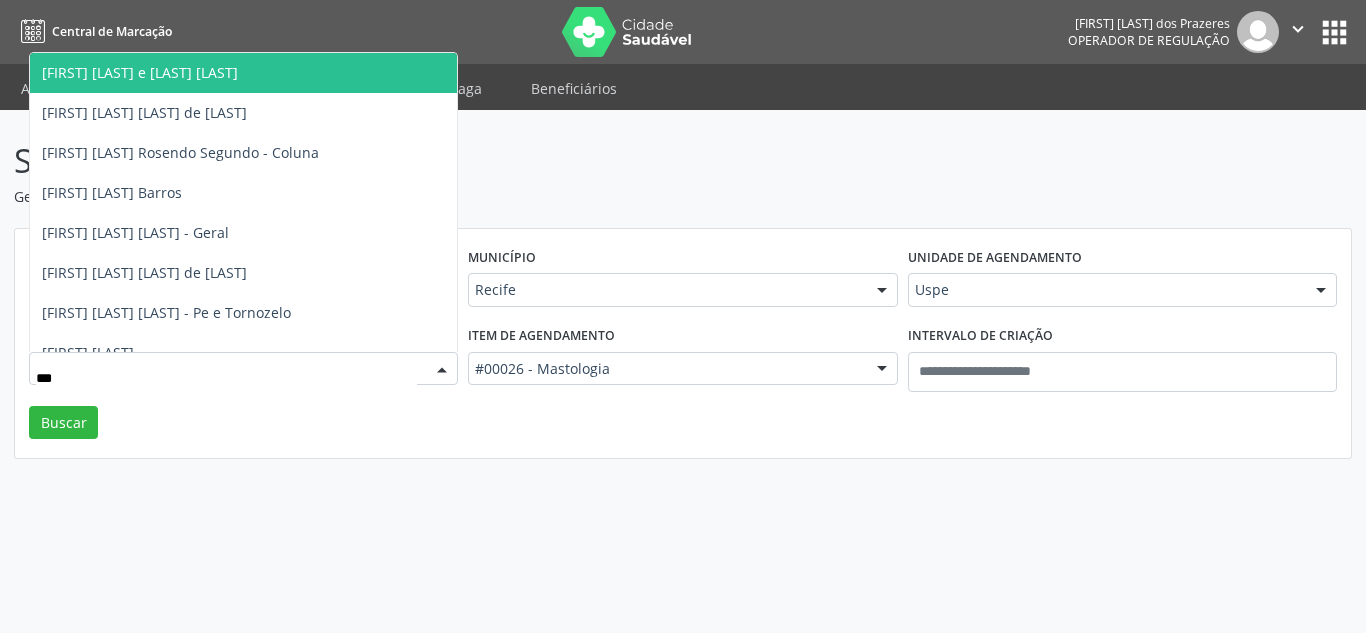 type on "****" 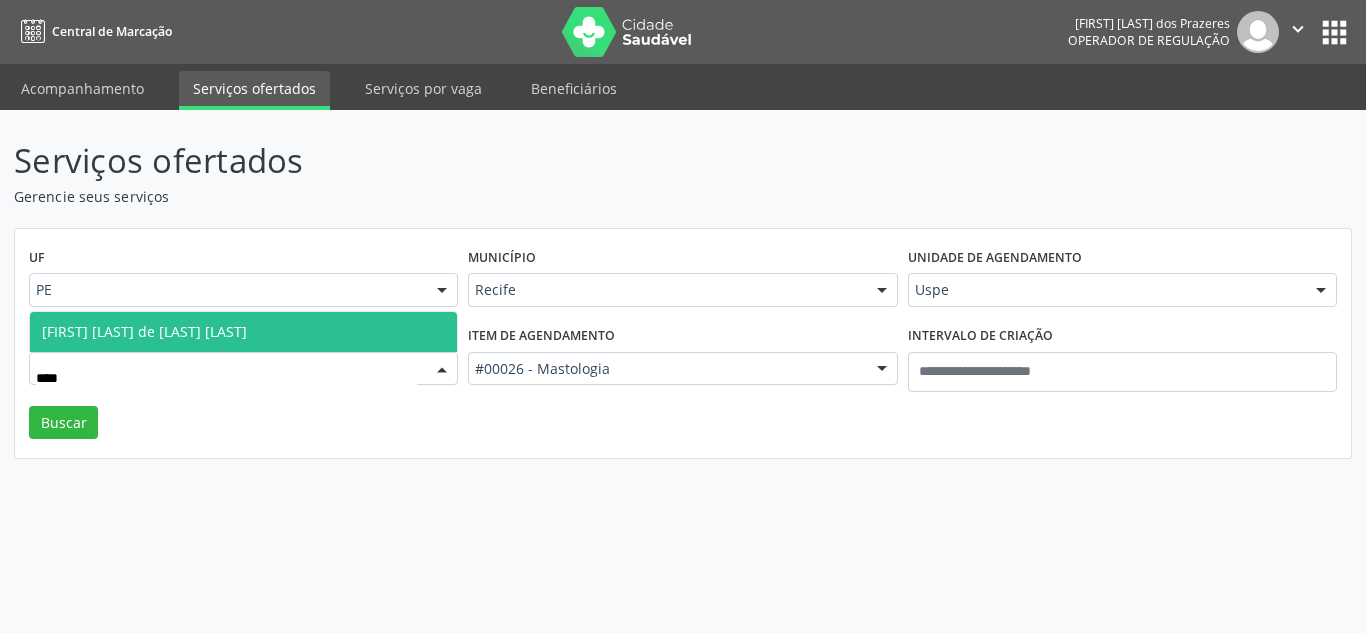 click on "Rostand Ramos de Lima Cavalcanti" at bounding box center [243, 332] 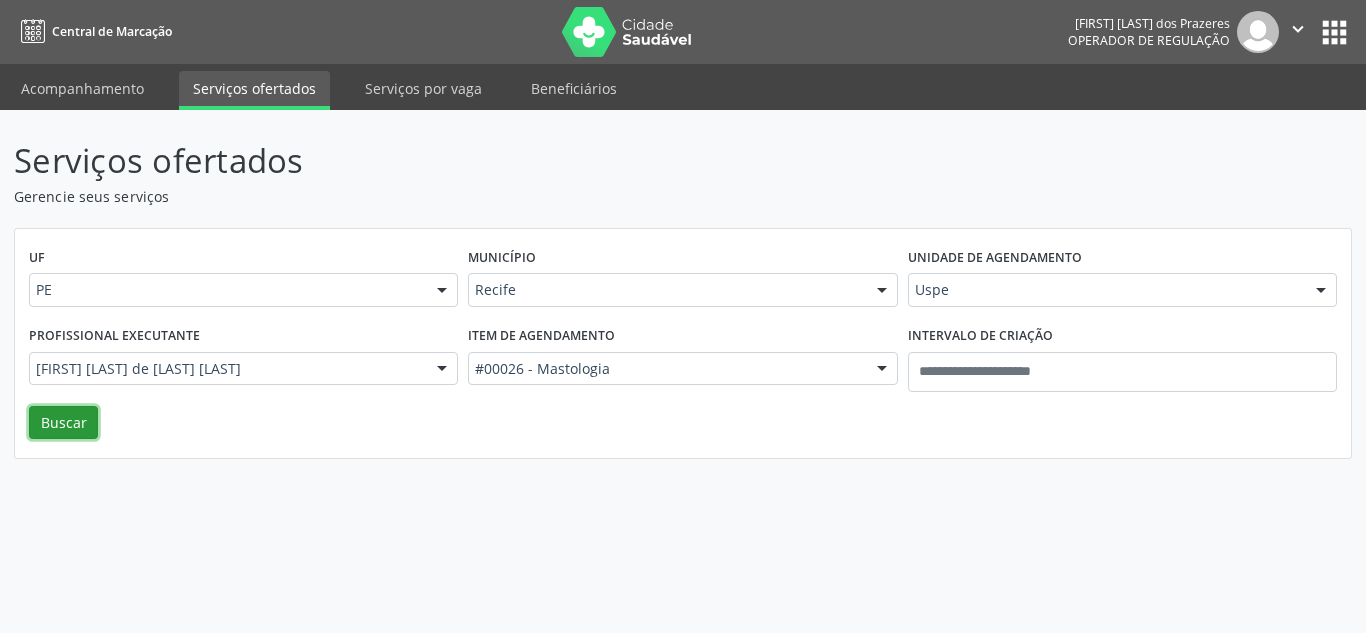 click on "Buscar" at bounding box center (63, 423) 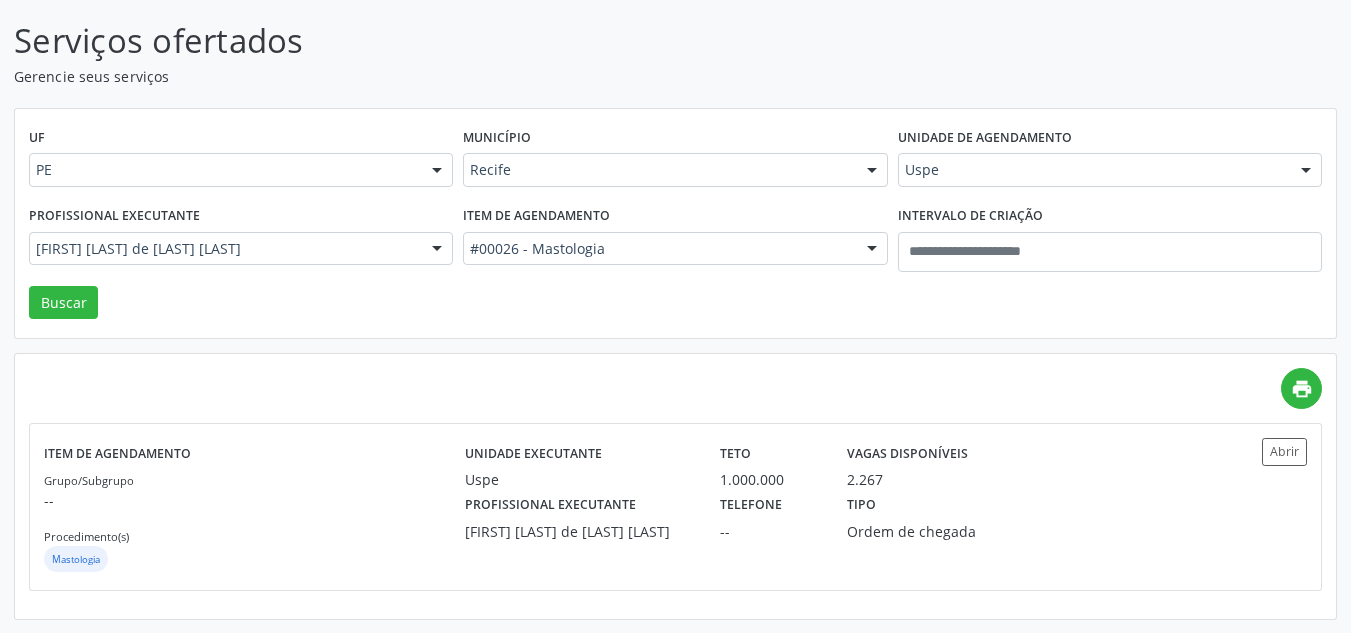 scroll, scrollTop: 121, scrollLeft: 0, axis: vertical 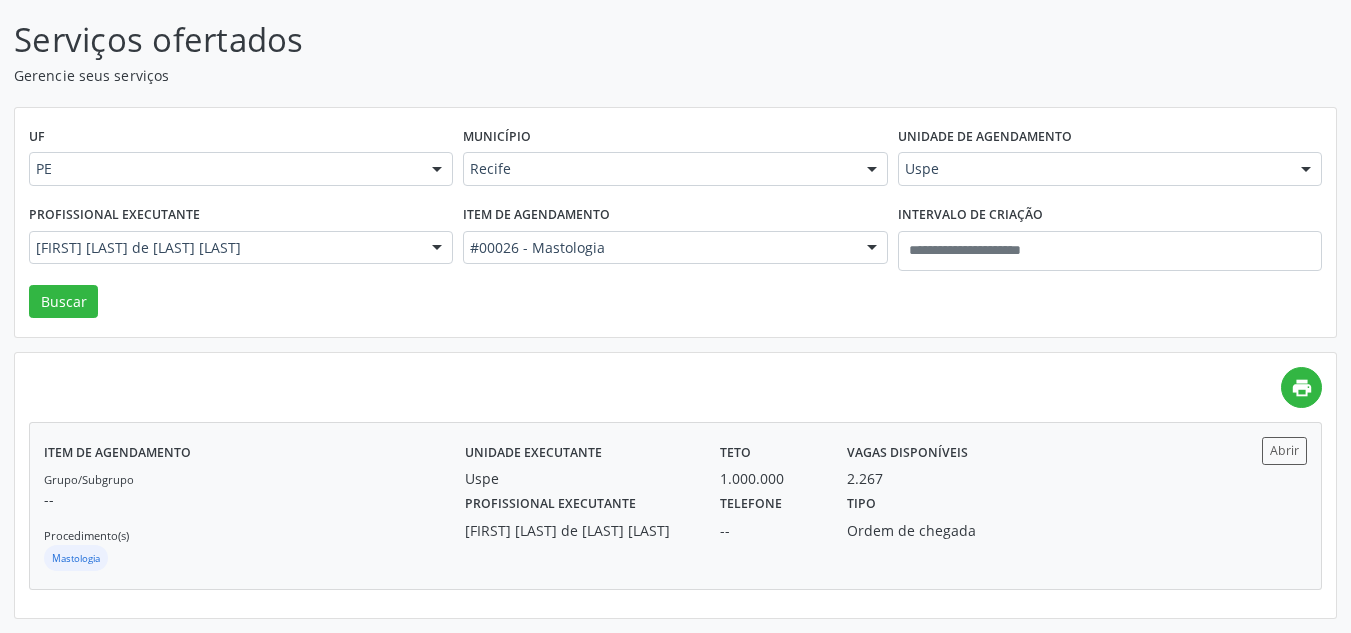 click on "--" at bounding box center [254, 499] 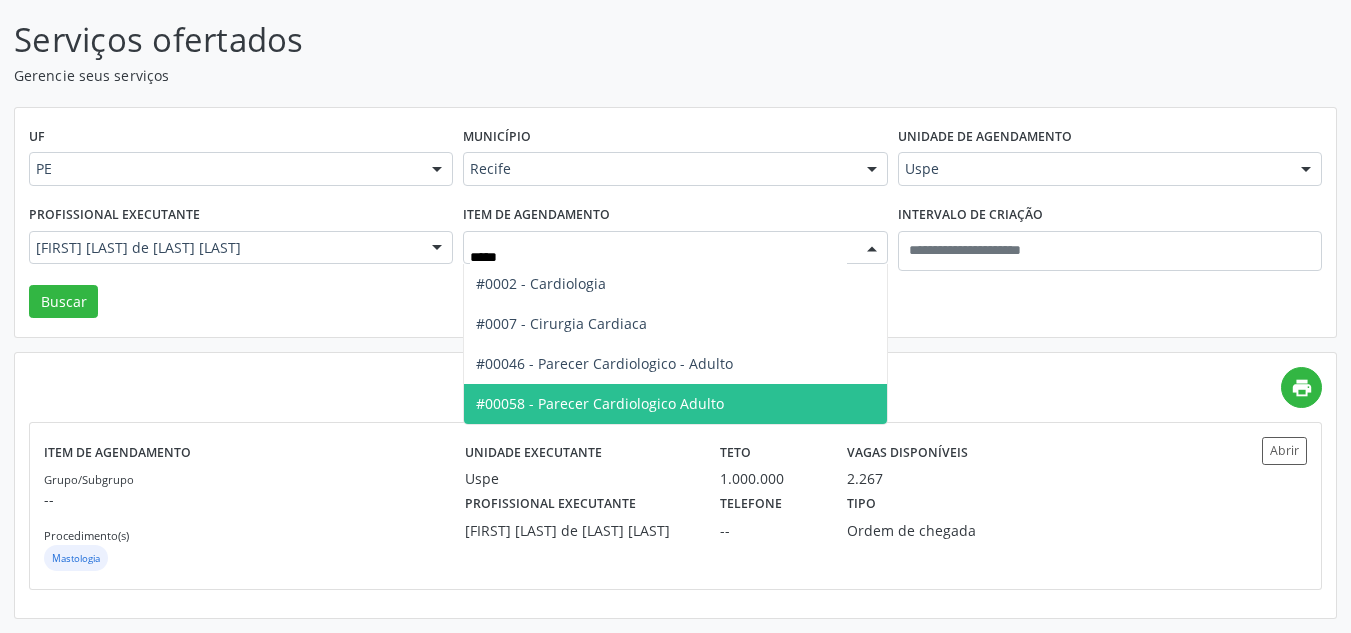 type on "******" 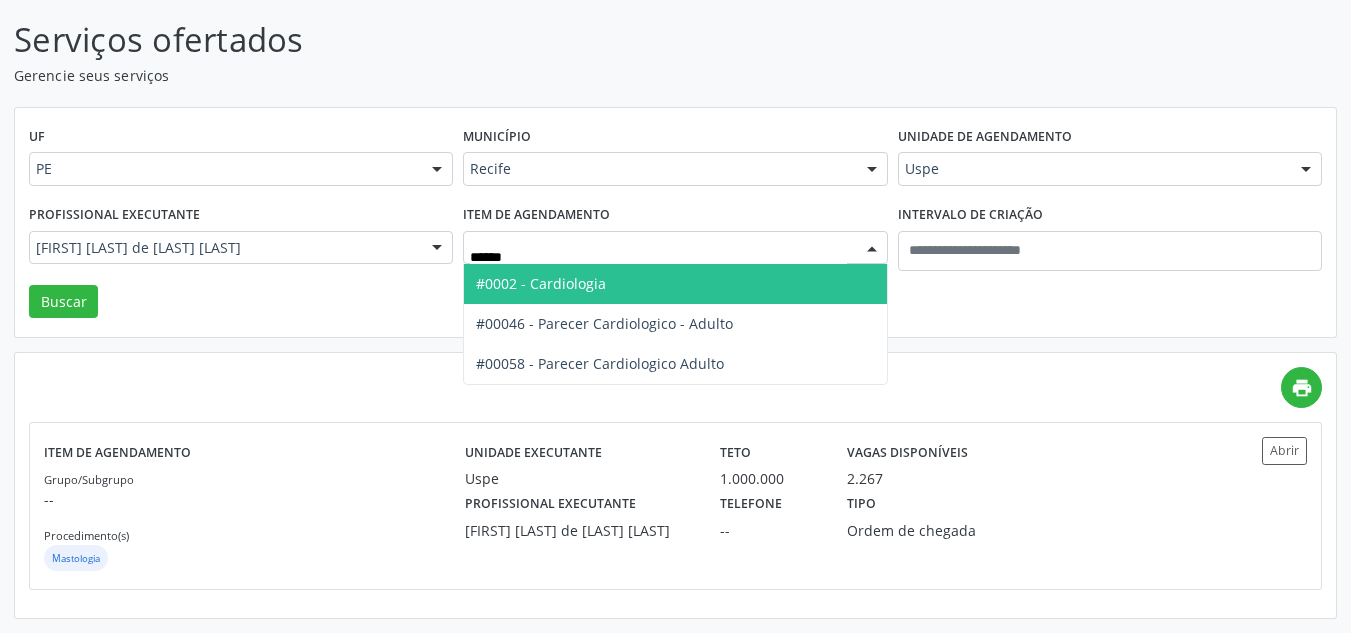 click on "#0002 - Cardiologia" at bounding box center (675, 284) 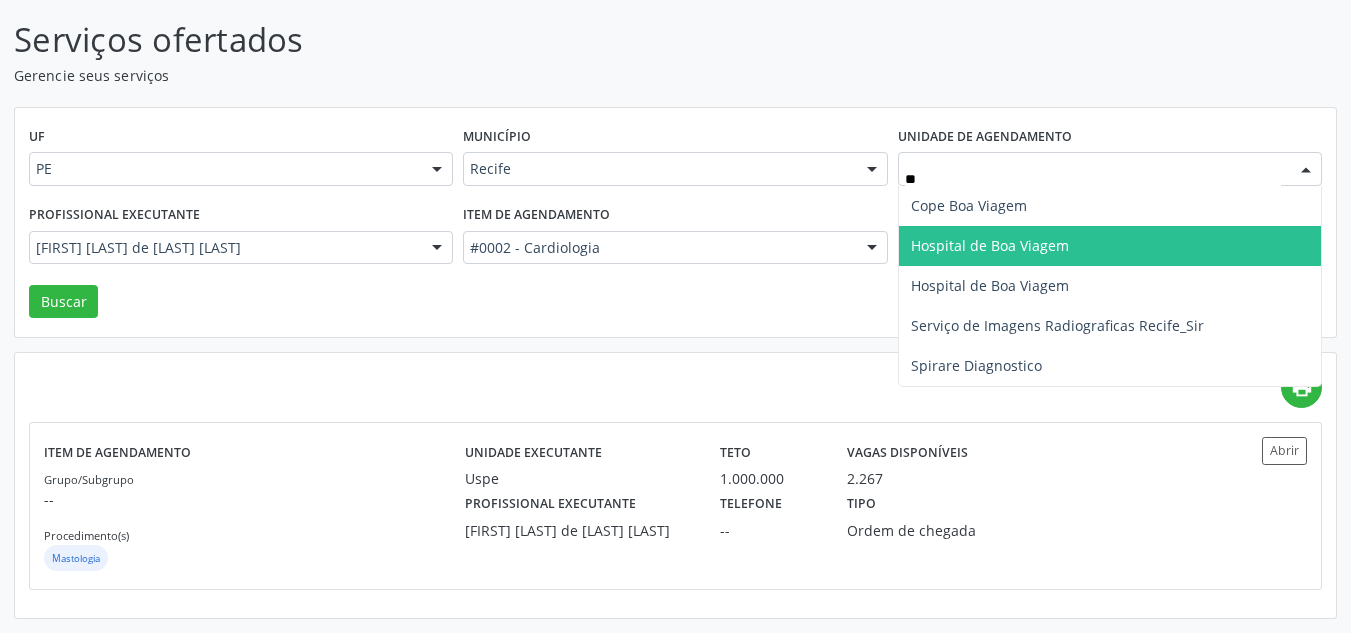 type on "*" 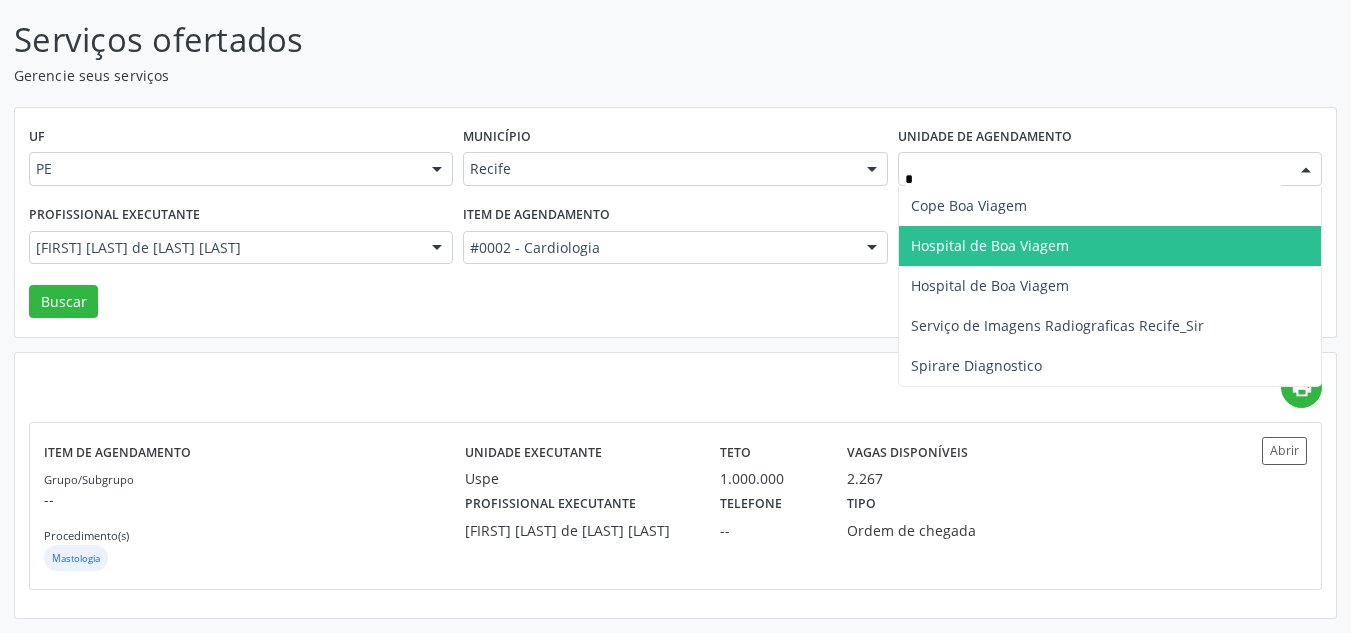 type 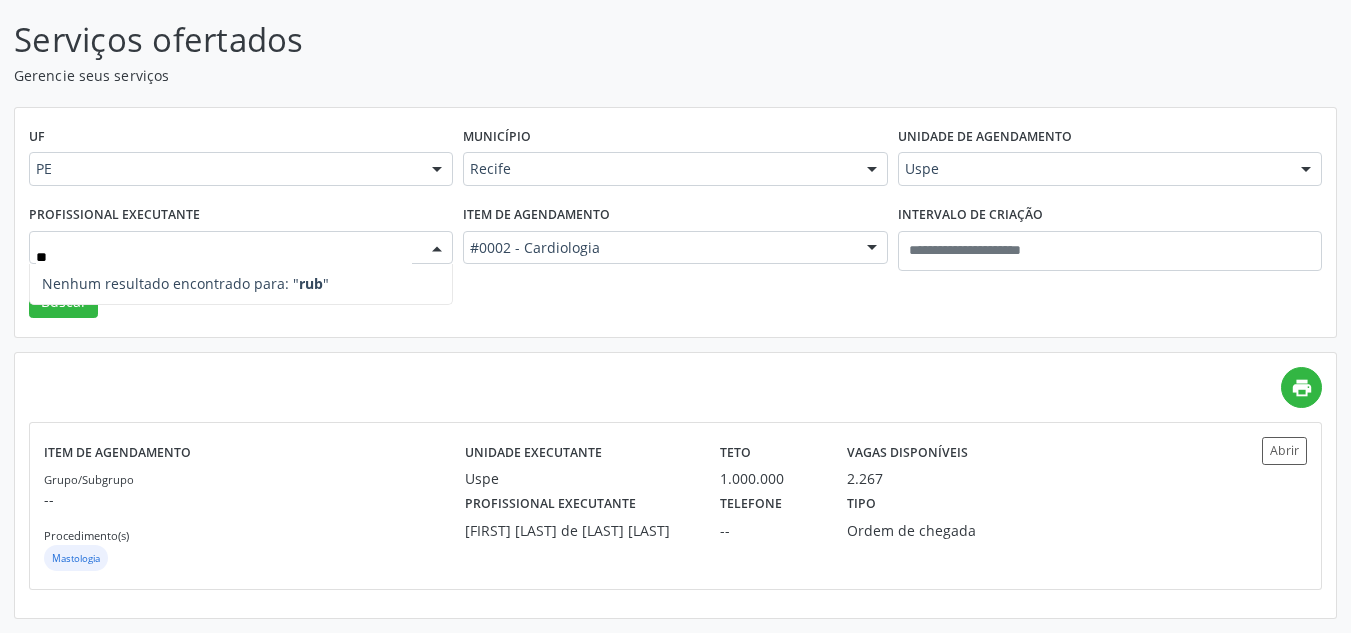 type on "*" 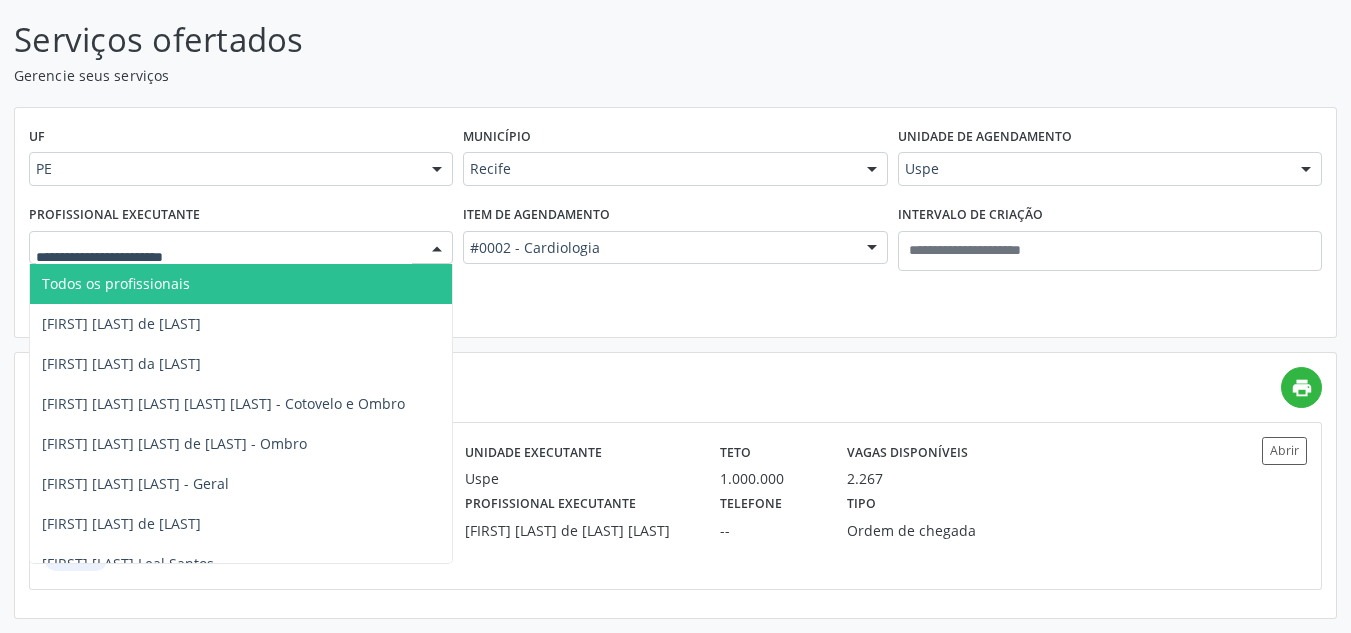 type on "*" 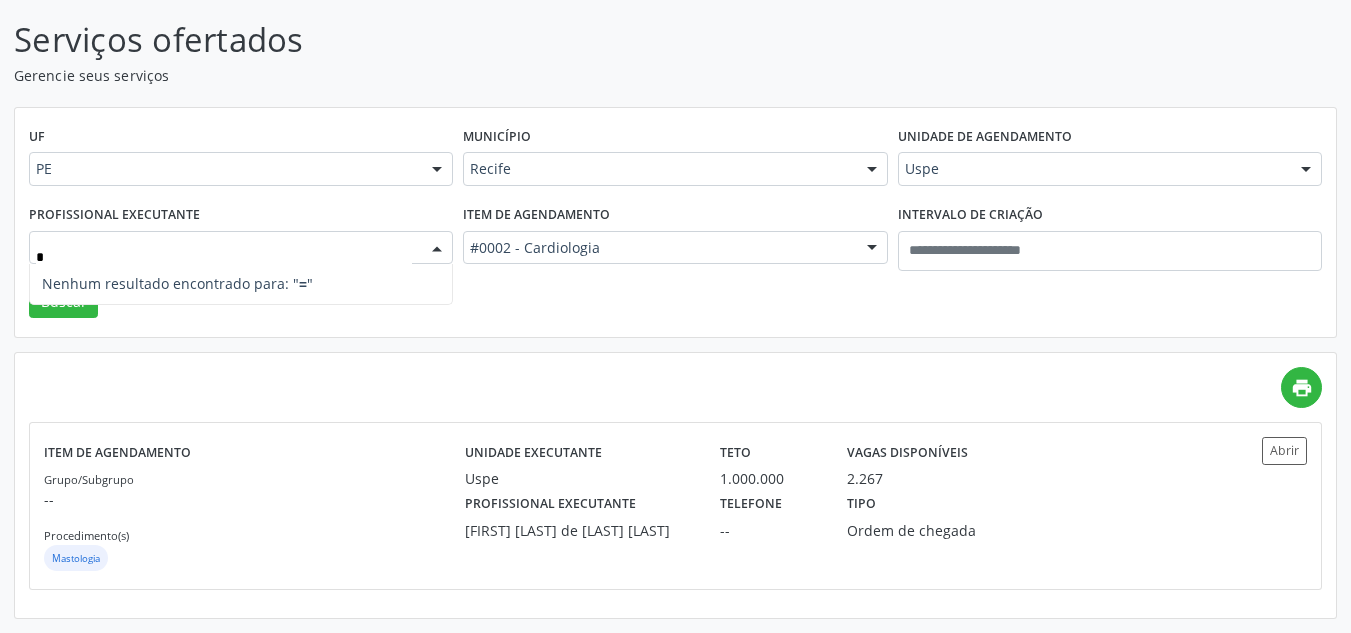 type 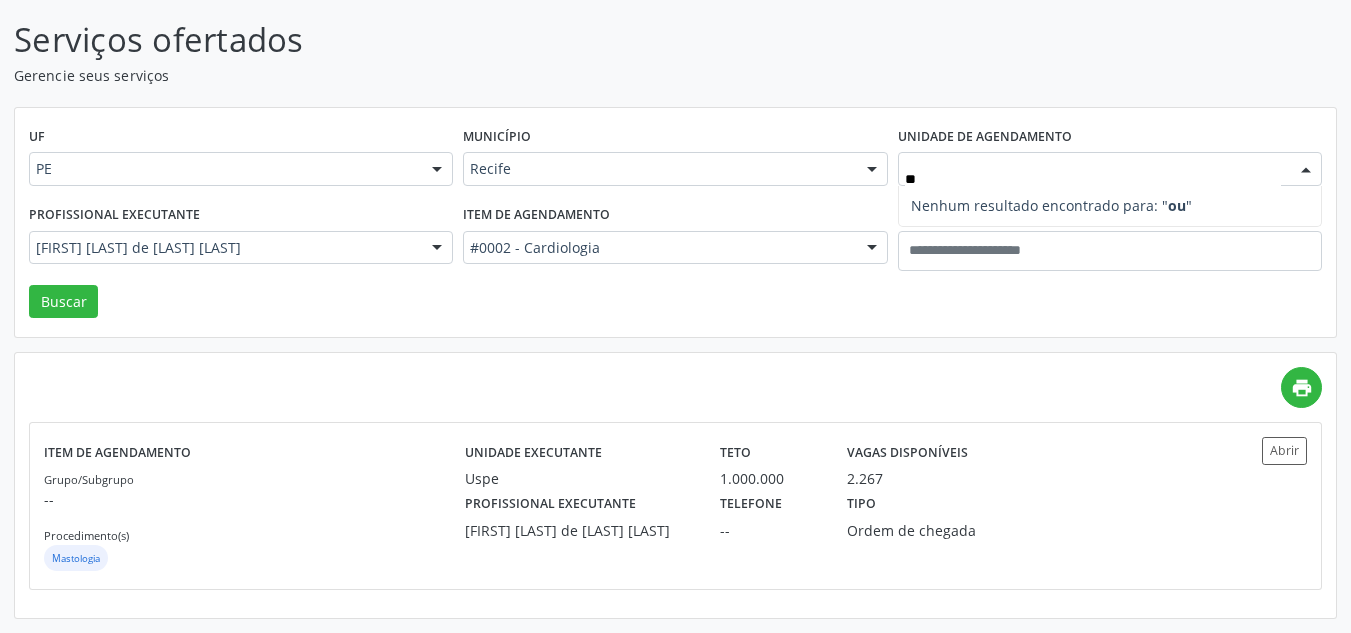 type on "*" 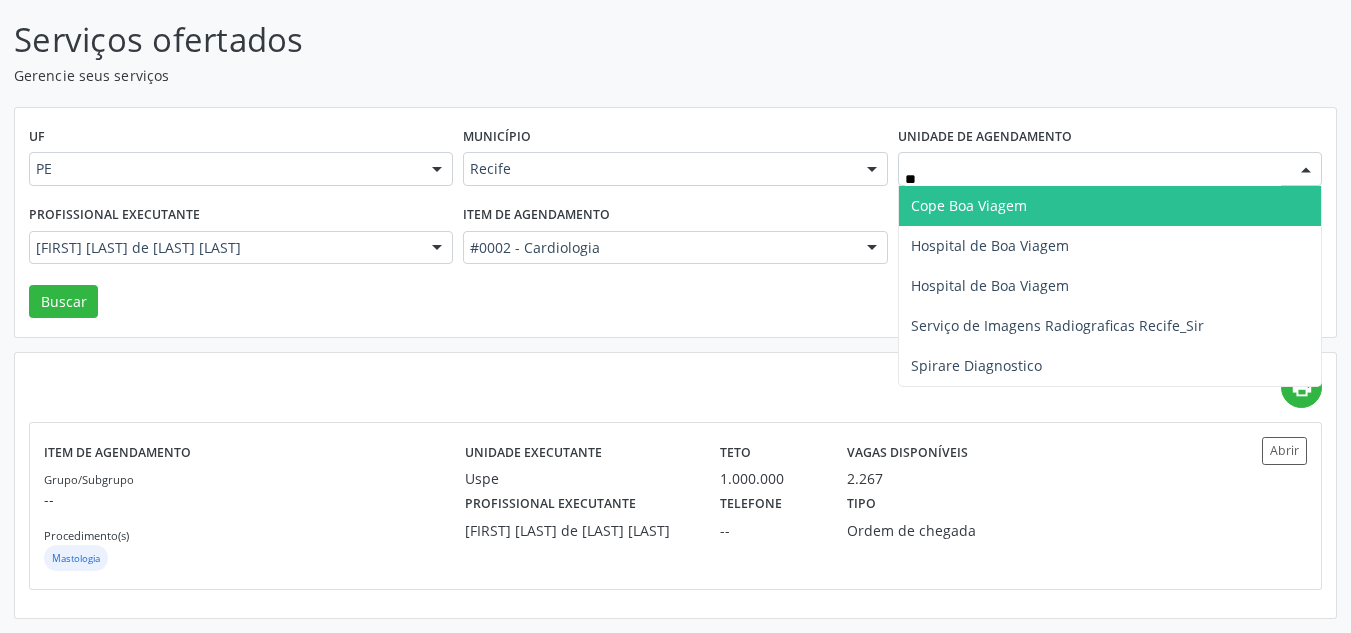 type on "*" 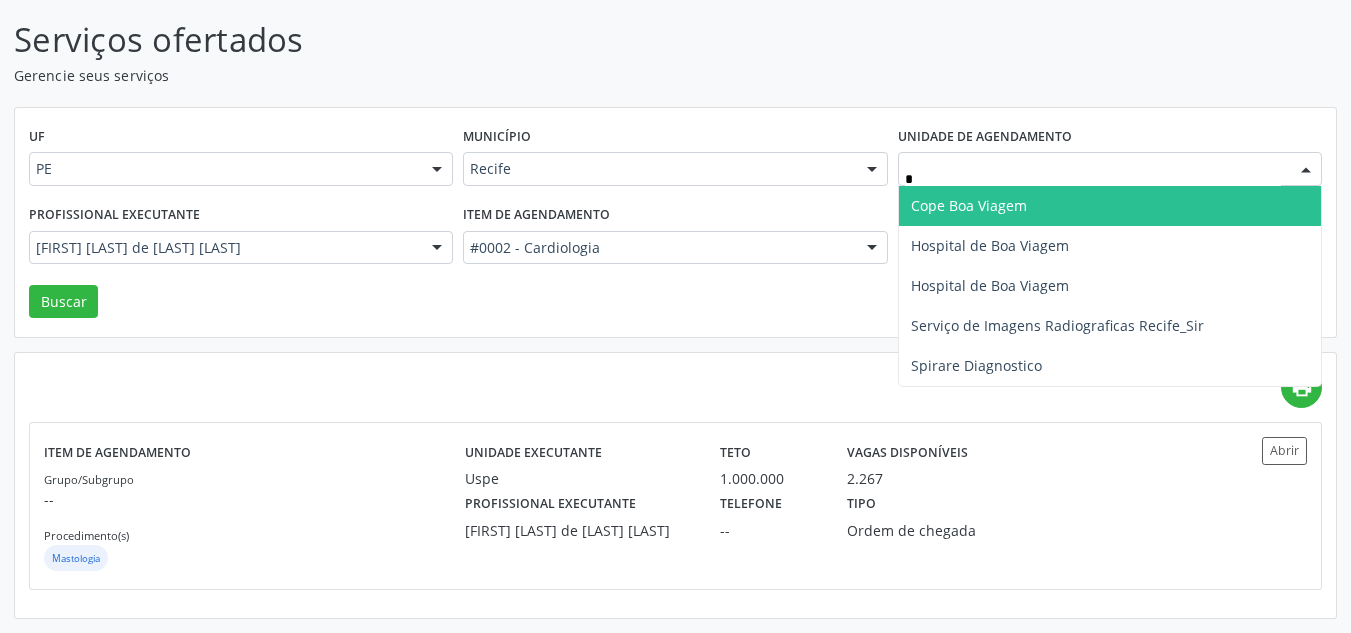type 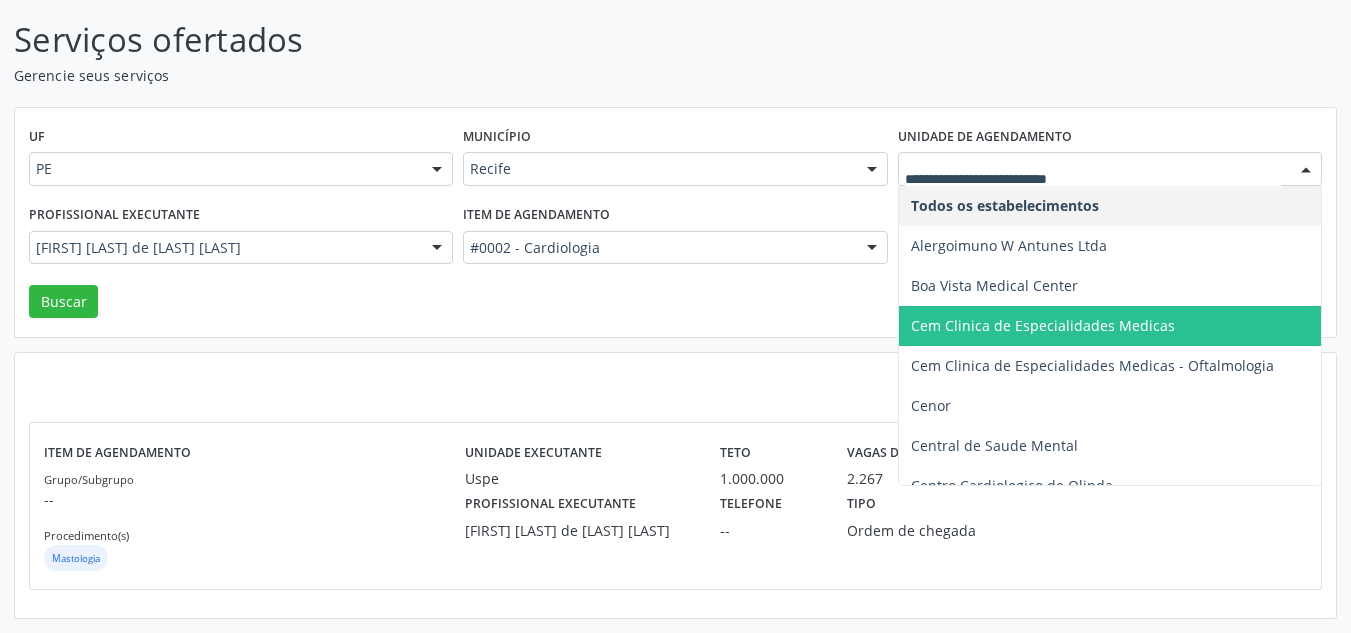 click on "Município
Recife         Todas as cidades   Abreu e Lima   Afogados da Ingazeira   Araripina   Arcoverde   Barreiros   Bezerros   Cabo de Santo Agostinho   Camaragibe   Carpina   Caruaru   Escada   Garanhuns   Goiana   Jaboatão dos Guararapes   Limoeiro   Olinda   Ouricuri   Palmares   Paulista   Pesqueira   Petrolândia   Petrolina   Recife   Salgueiro   São José do Belmonte   São José do Egito   Serra Talhada   Sertânia   Solidão   Surubim   Tabira   Triunfo   Vitória de Santo Antão
Nenhum resultado encontrado para: "   "
Não há nenhuma opção para ser exibida." at bounding box center (675, 161) 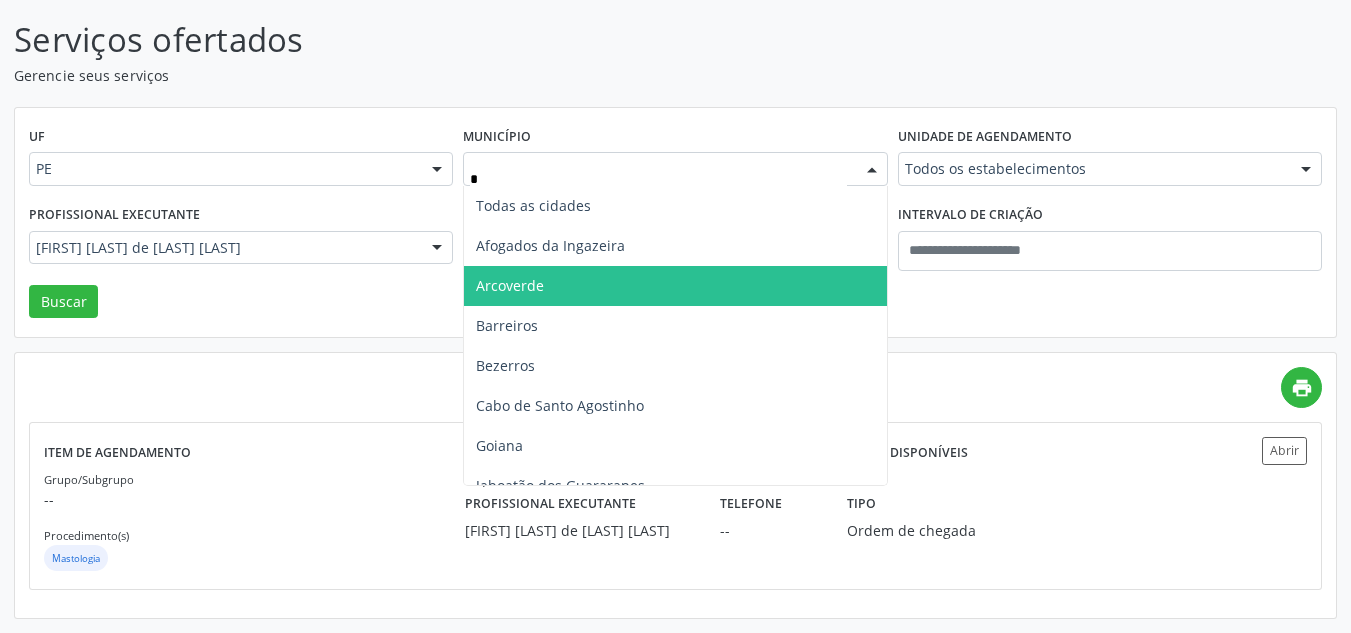 type on "**" 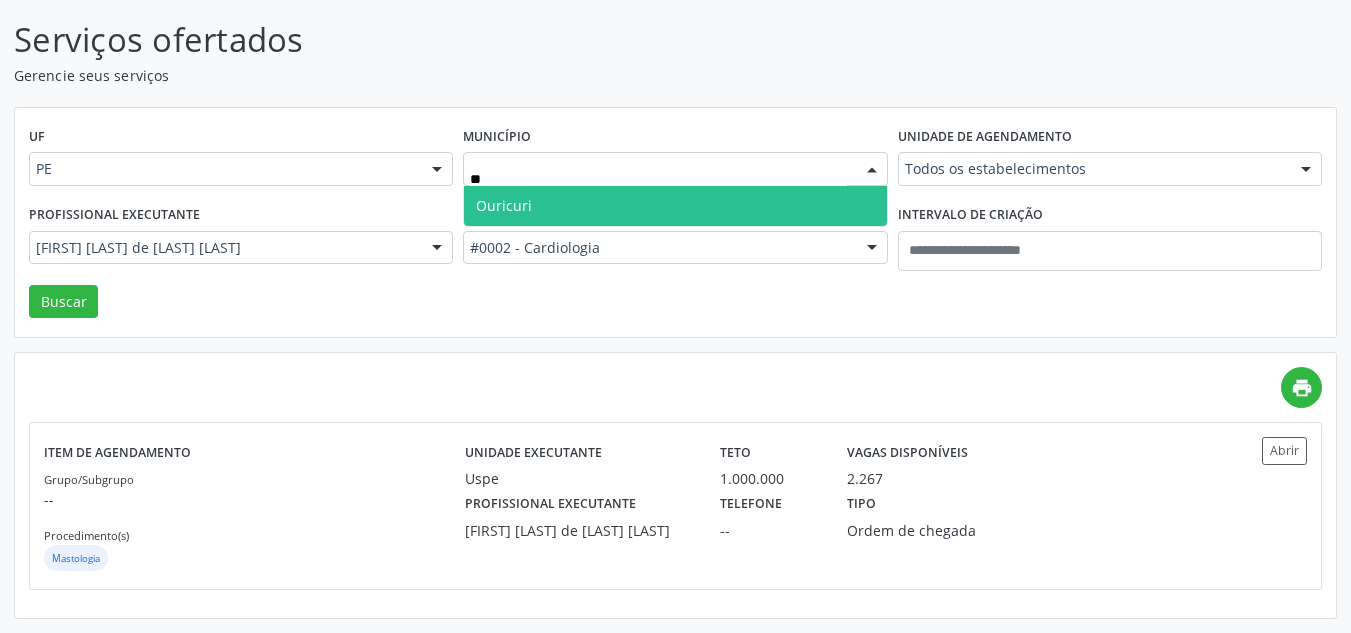 click on "Ouricuri" at bounding box center (675, 206) 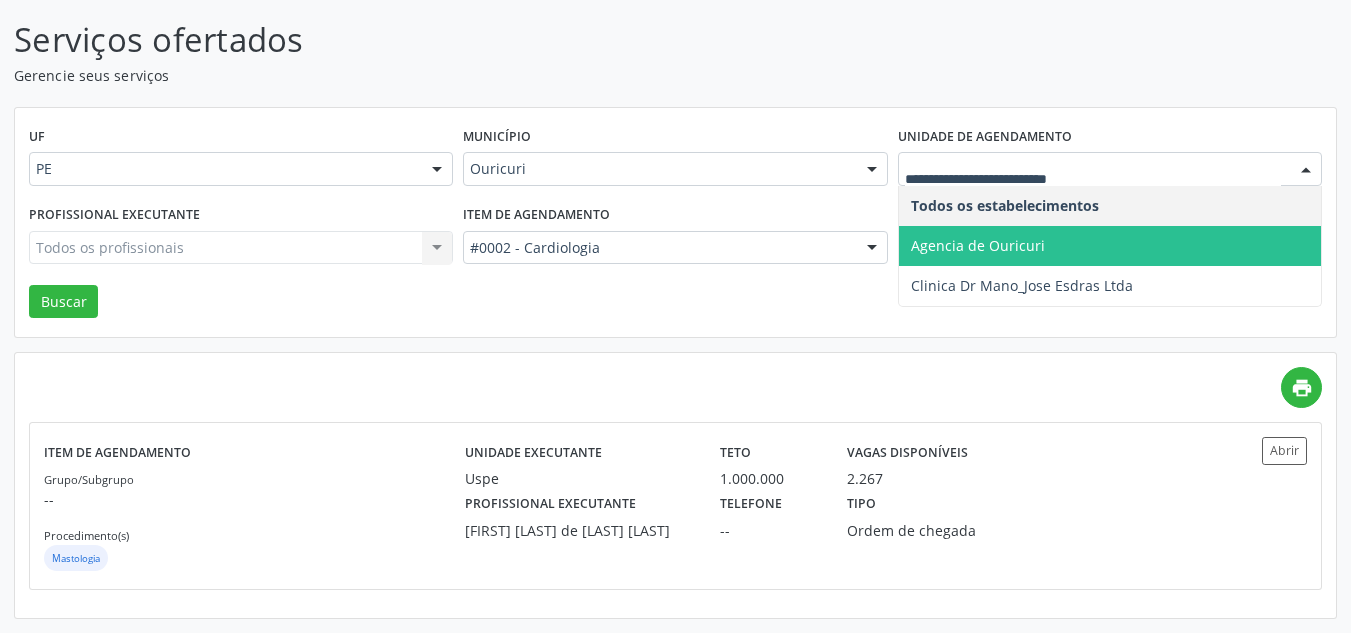 click on "Agencia de Ouricuri" at bounding box center (1110, 246) 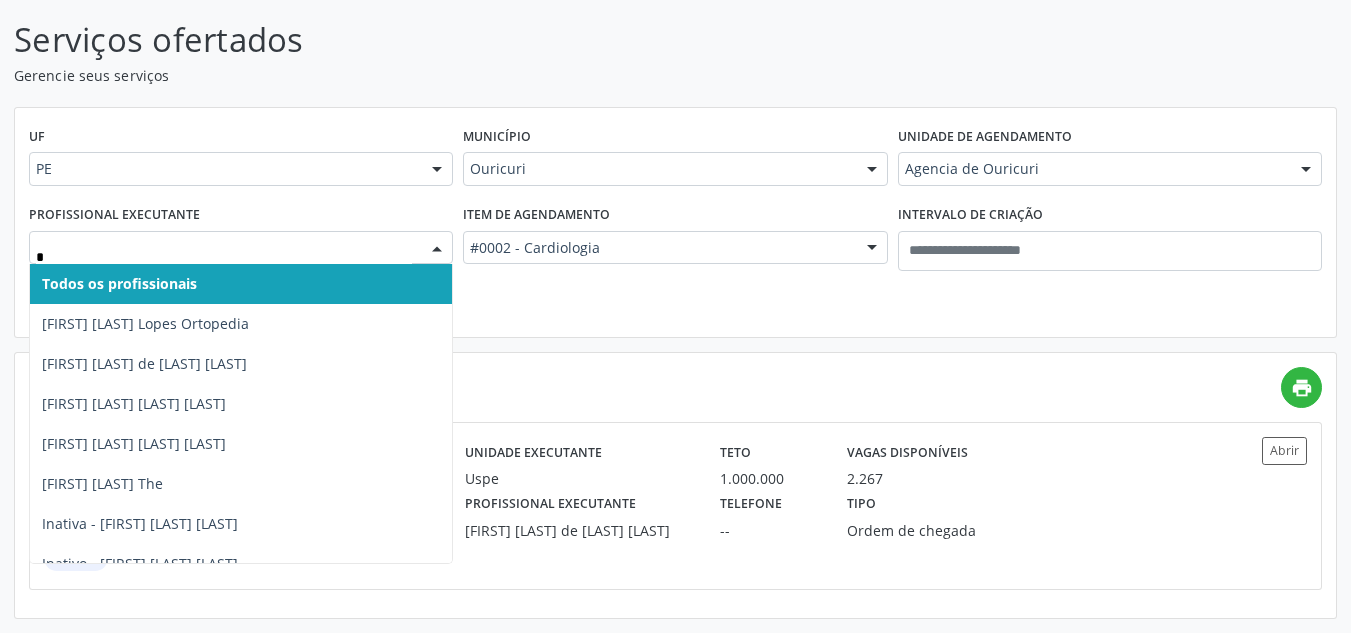 type on "**" 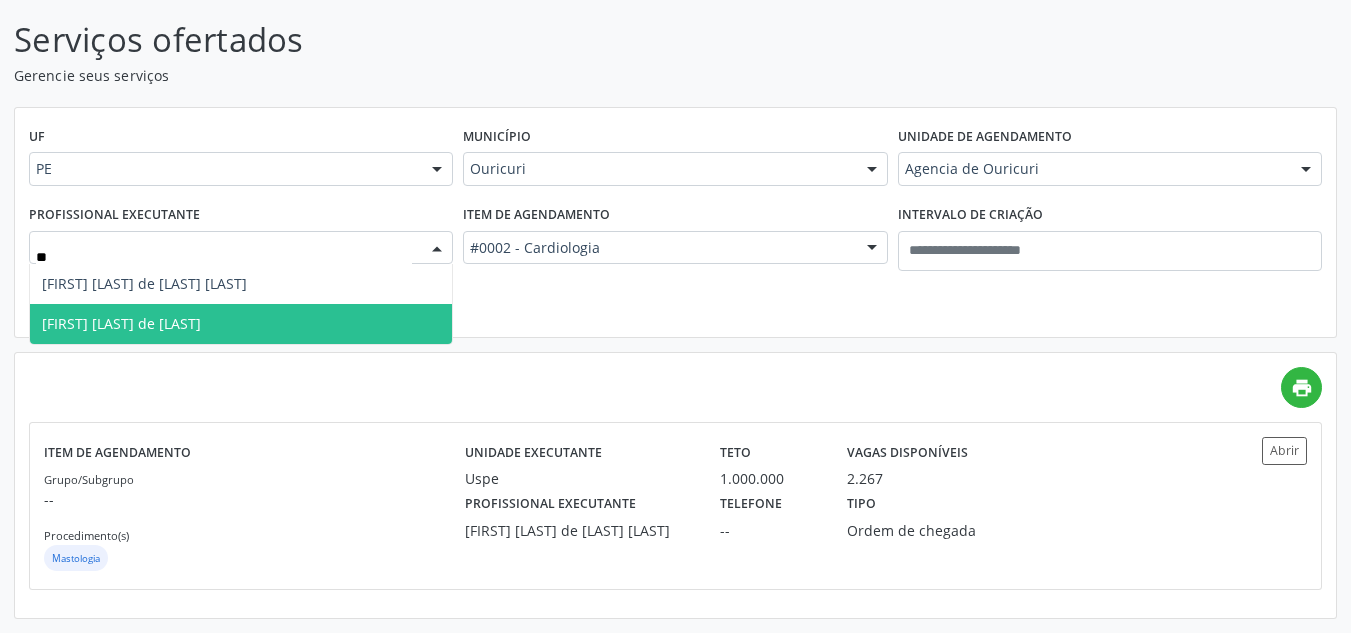 click on "Rubem Peixoto de Alencar" at bounding box center (241, 324) 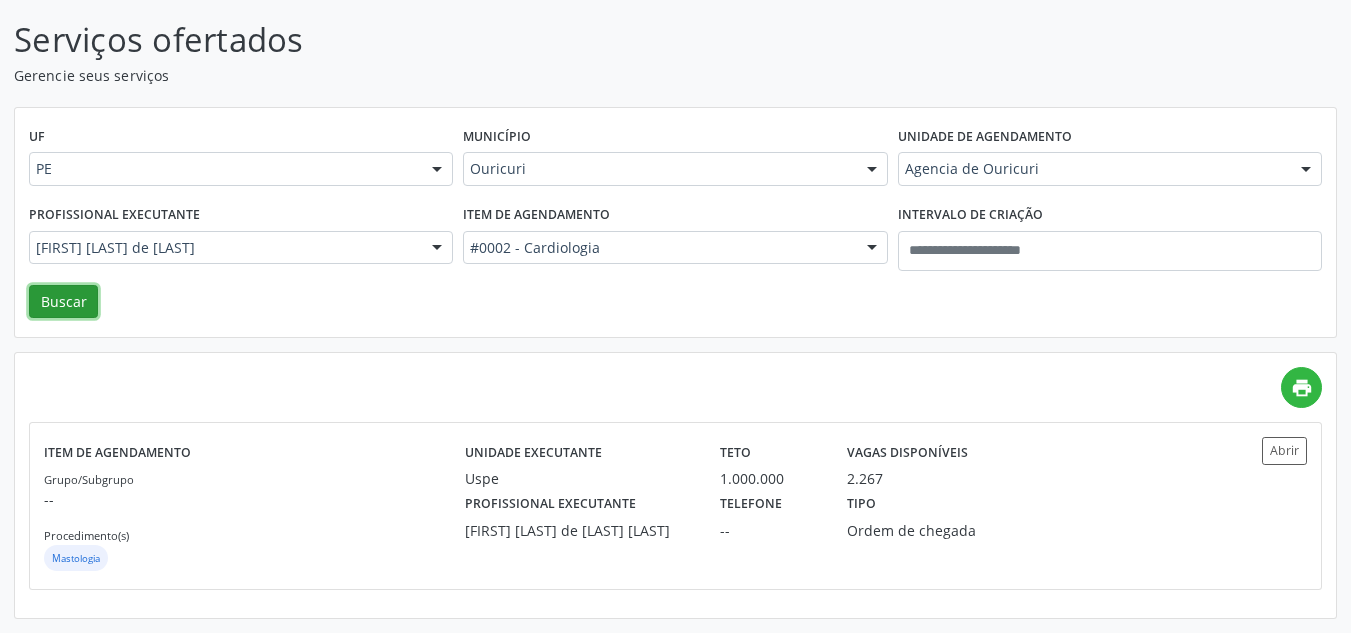 click on "Buscar" at bounding box center [63, 302] 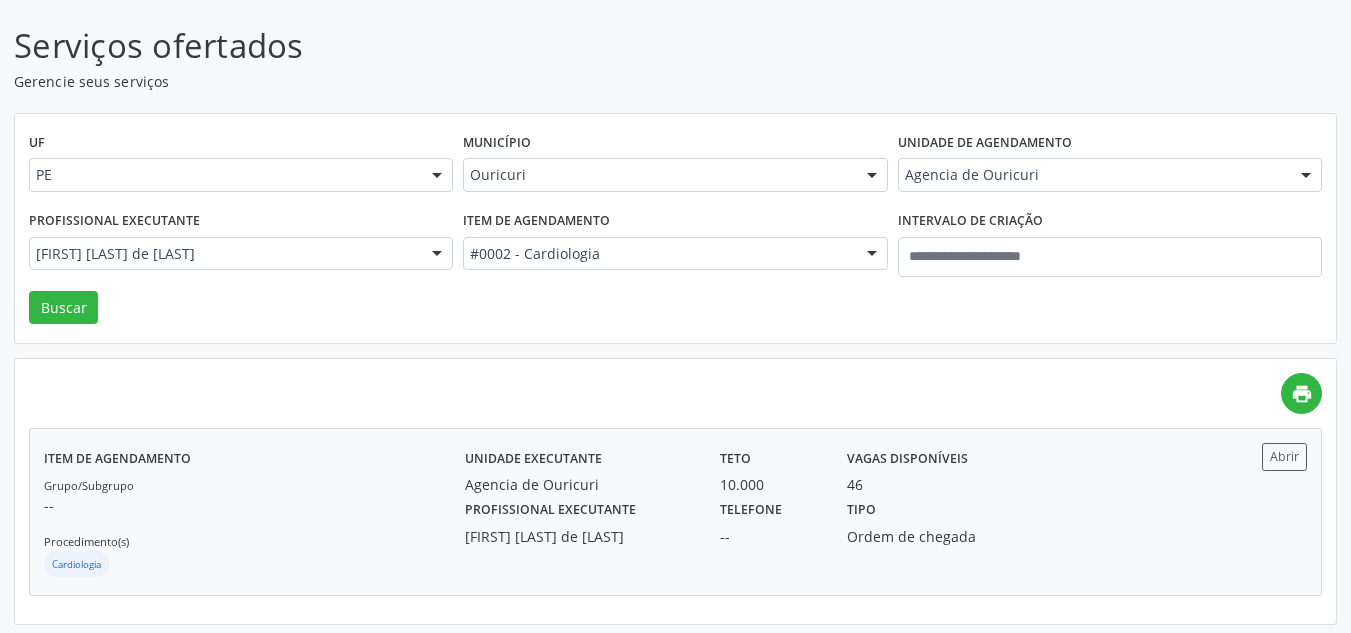 scroll, scrollTop: 121, scrollLeft: 0, axis: vertical 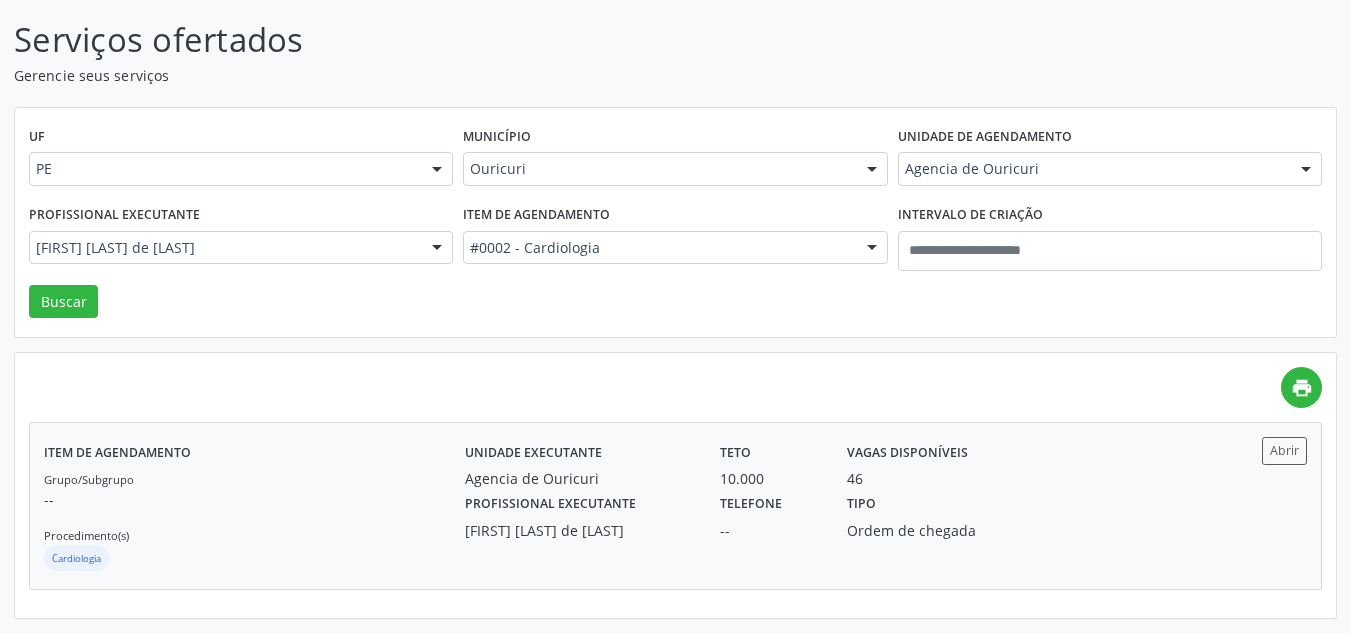 click on "Rubem Peixoto de Alencar" at bounding box center (578, 530) 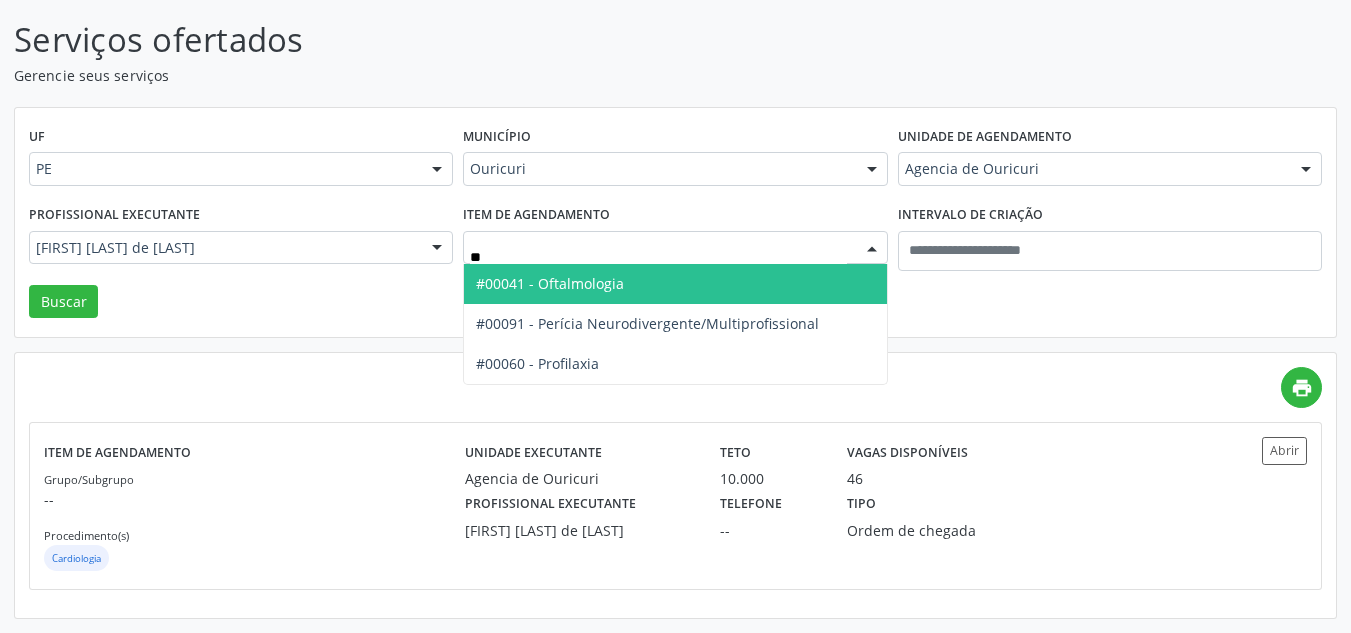 type on "***" 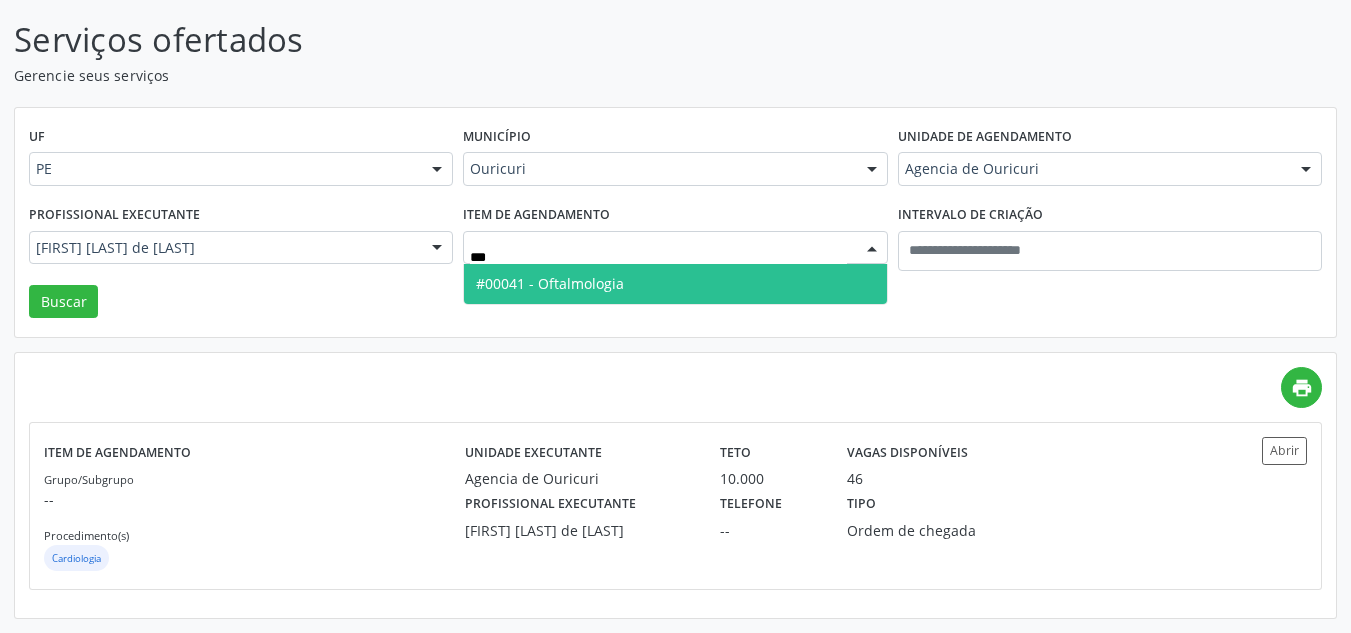 click on "#00041 - Oftalmologia" at bounding box center (675, 284) 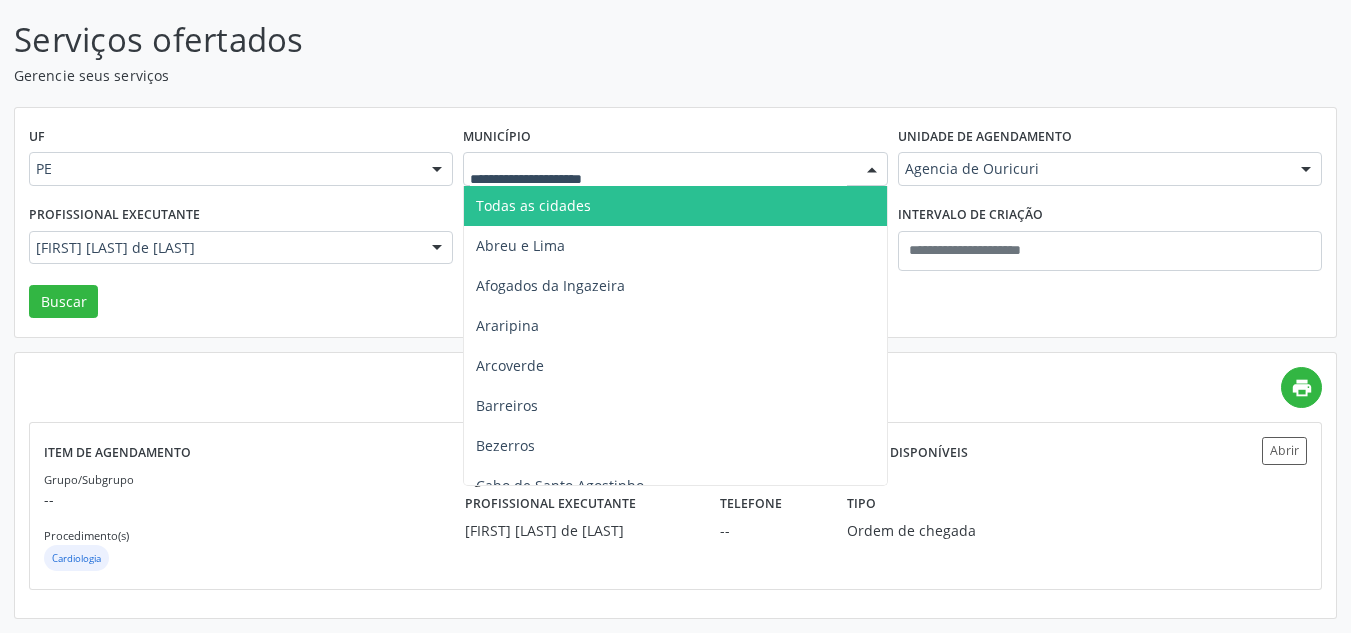 click on "Município
Todas as cidades   Abreu e Lima   Afogados da Ingazeira   Araripina   Arcoverde   Barreiros   Bezerros   Cabo de Santo Agostinho   Camaragibe   Carpina   Caruaru   Escada   Garanhuns   Goiana   Jaboatão dos Guararapes   Limoeiro   Olinda   Ouricuri   Palmares   Paulista   Pesqueira   Petrolândia   Petrolina   Recife   Salgueiro   São José do Belmonte   São José do Egito   Serra Talhada   Sertânia   Solidão   Surubim   Tabira   Triunfo   Vitória de Santo Antão
Nenhum resultado encontrado para: "   "
Não há nenhuma opção para ser exibida." at bounding box center (675, 161) 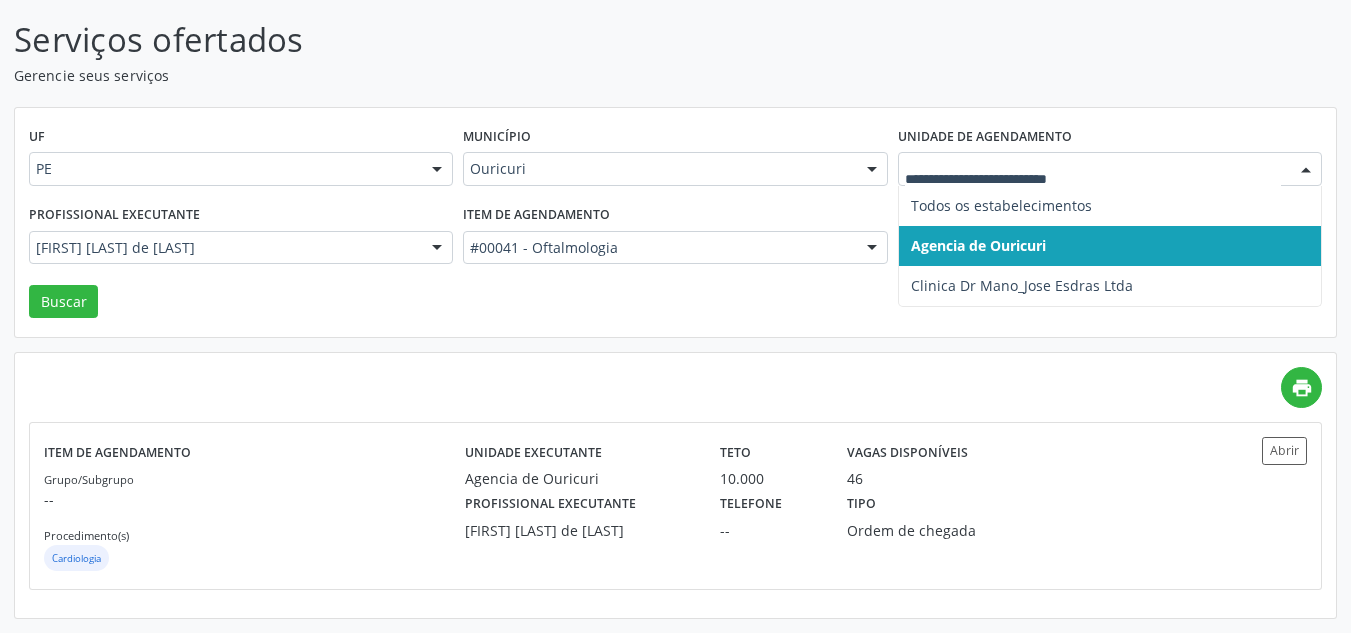 click on "Município
Ouricuri         Todas as cidades   Abreu e Lima   Afogados da Ingazeira   Araripina   Arcoverde   Barreiros   Bezerros   Cabo de Santo Agostinho   Camaragibe   Carpina   Caruaru   Escada   Garanhuns   Goiana   Jaboatão dos Guararapes   Limoeiro   Olinda   Ouricuri   Palmares   Paulista   Pesqueira   Petrolândia   Petrolina   Recife   Salgueiro   São José do Belmonte   São José do Egito   Serra Talhada   Sertânia   Solidão   Surubim   Tabira   Triunfo   Vitória de Santo Antão
Nenhum resultado encontrado para: "   "
Não há nenhuma opção para ser exibida." at bounding box center [675, 161] 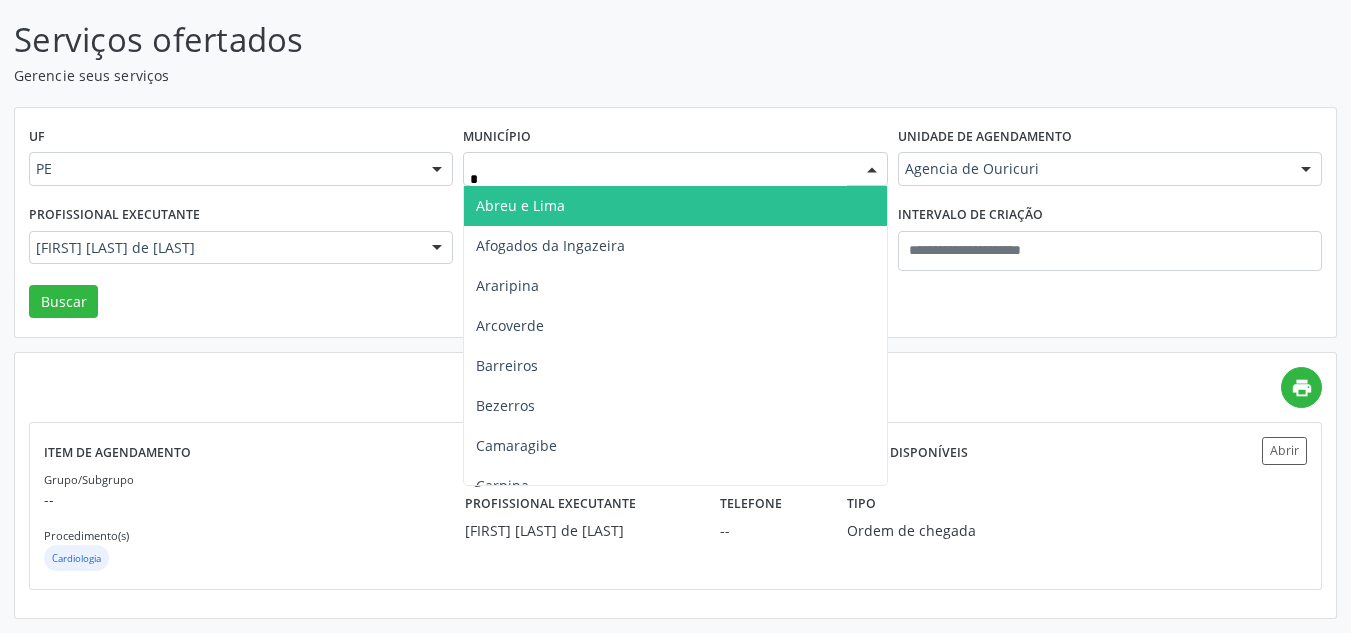 type on "**" 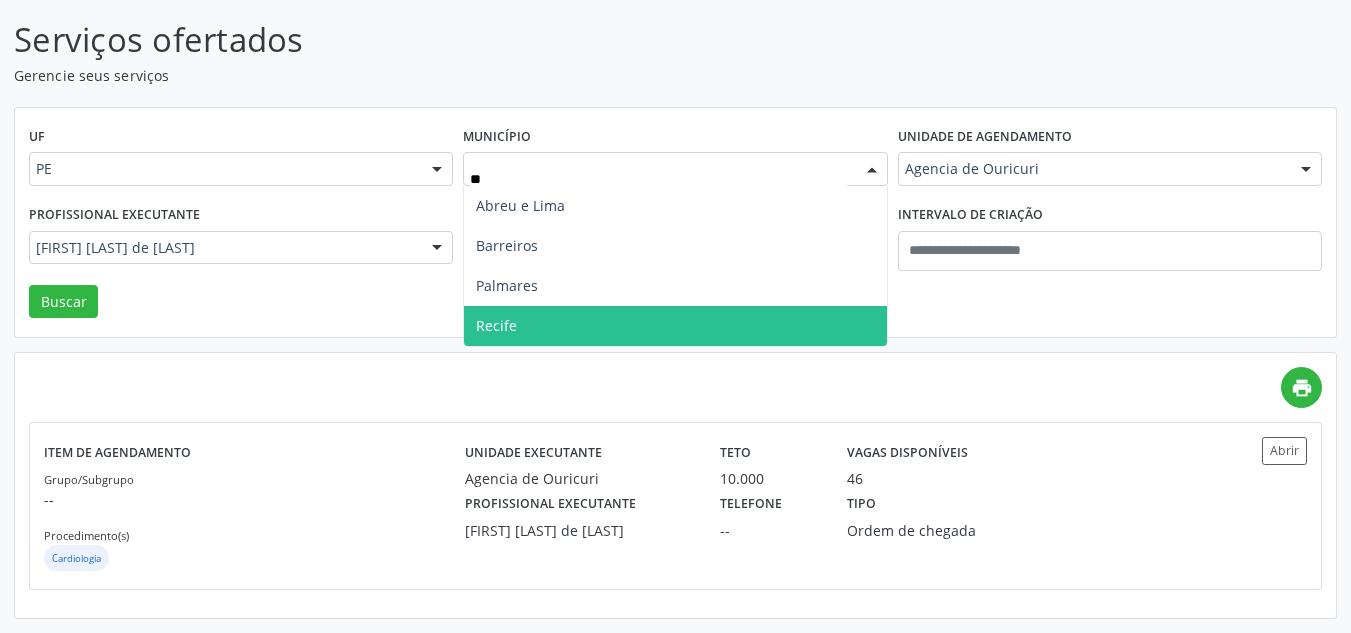 click on "Recife" at bounding box center [675, 326] 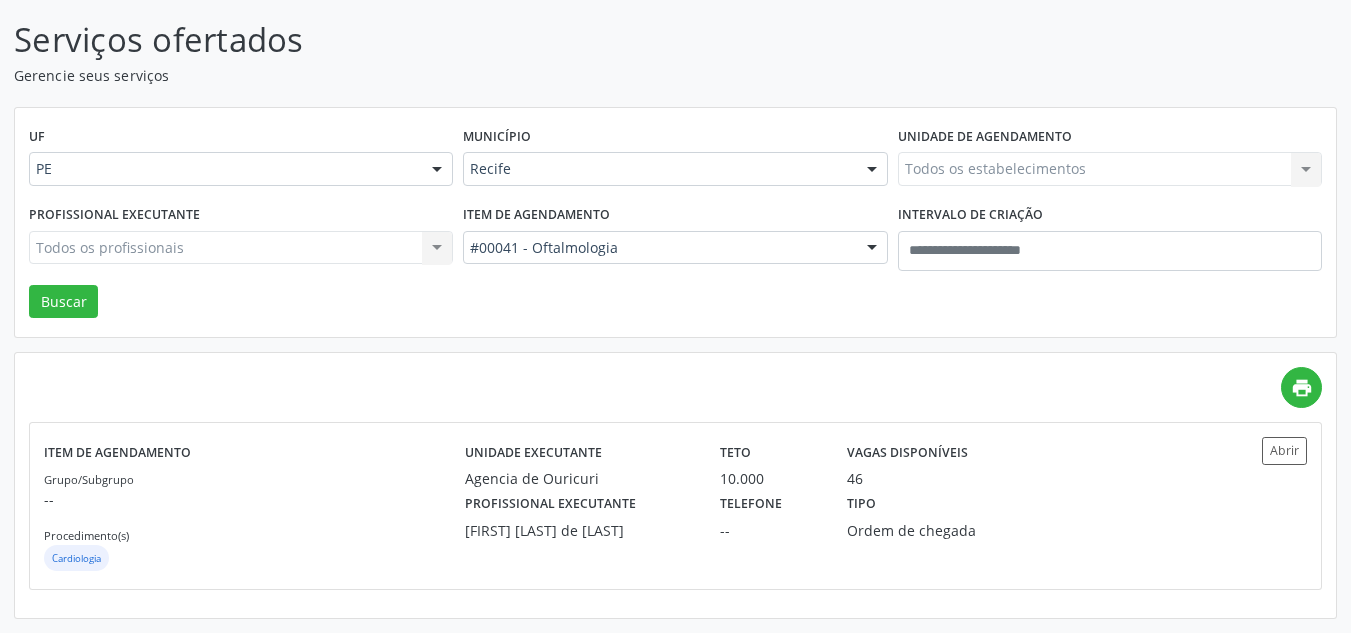 click on "Todos os estabelecimentos         Todos os estabelecimentos   Agencia de Ouricuri   Clinica Dr Mano_Jose Esdras Ltda
Nenhum resultado encontrado para: "   "
Não há nenhuma opção para ser exibida." at bounding box center (1110, 169) 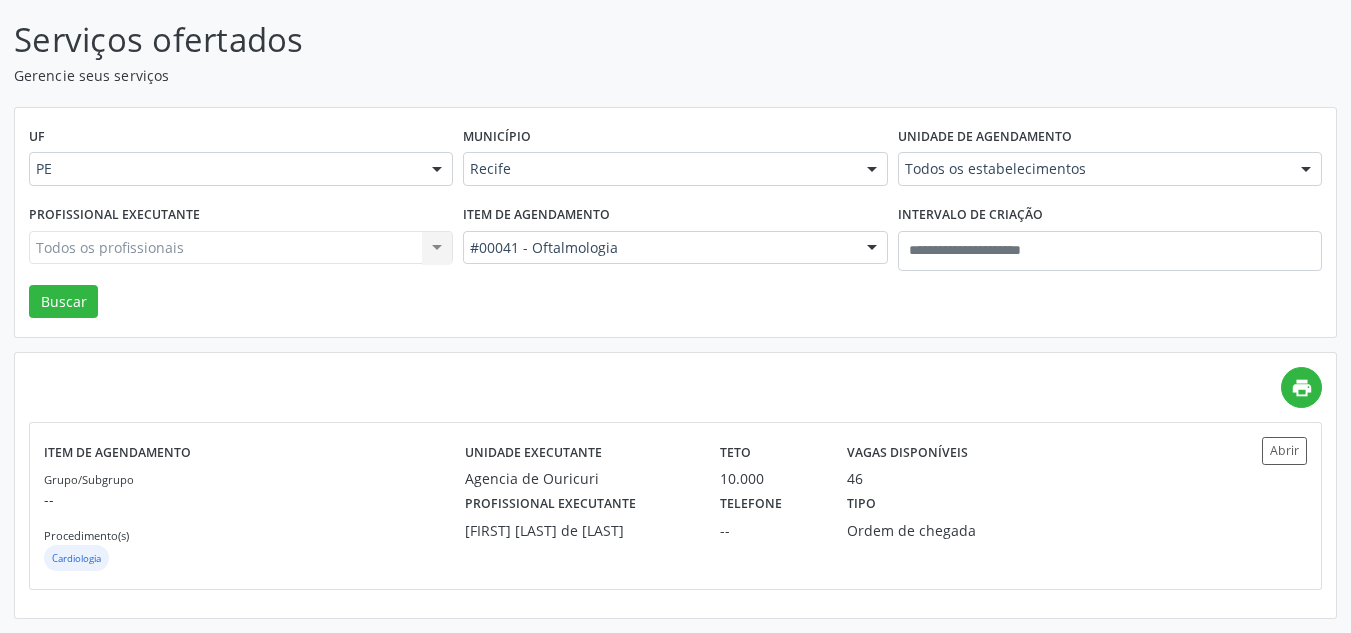 click at bounding box center [1306, 170] 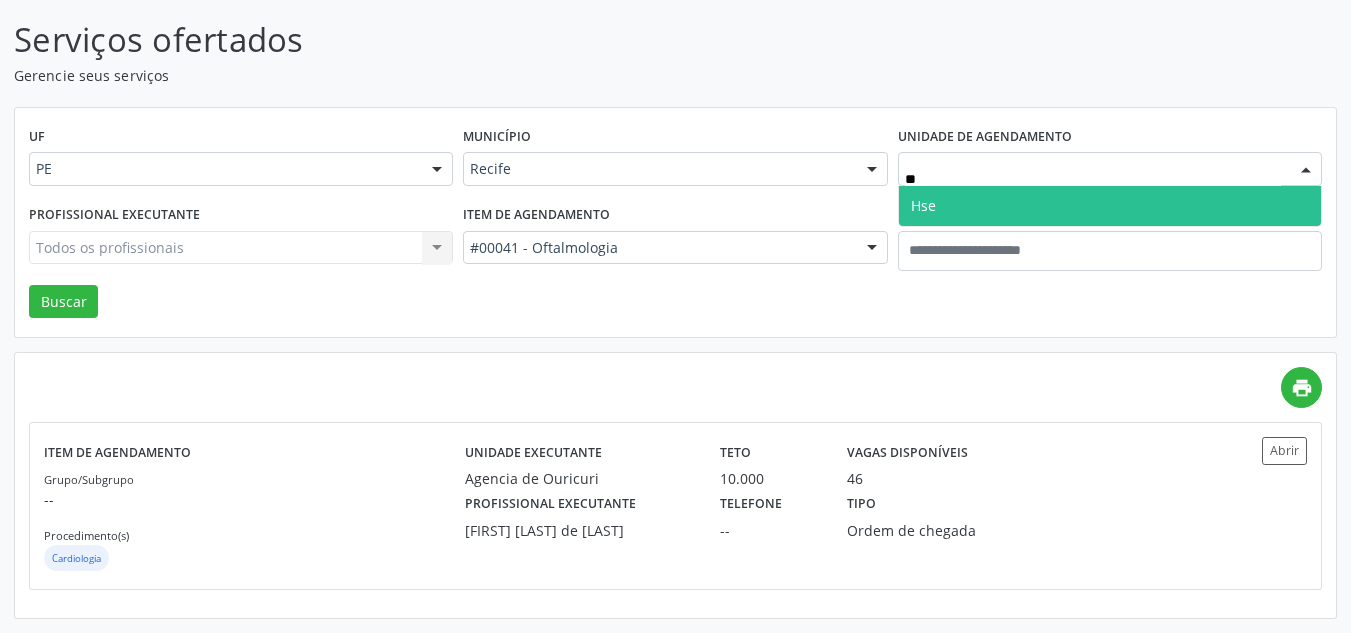 type on "*" 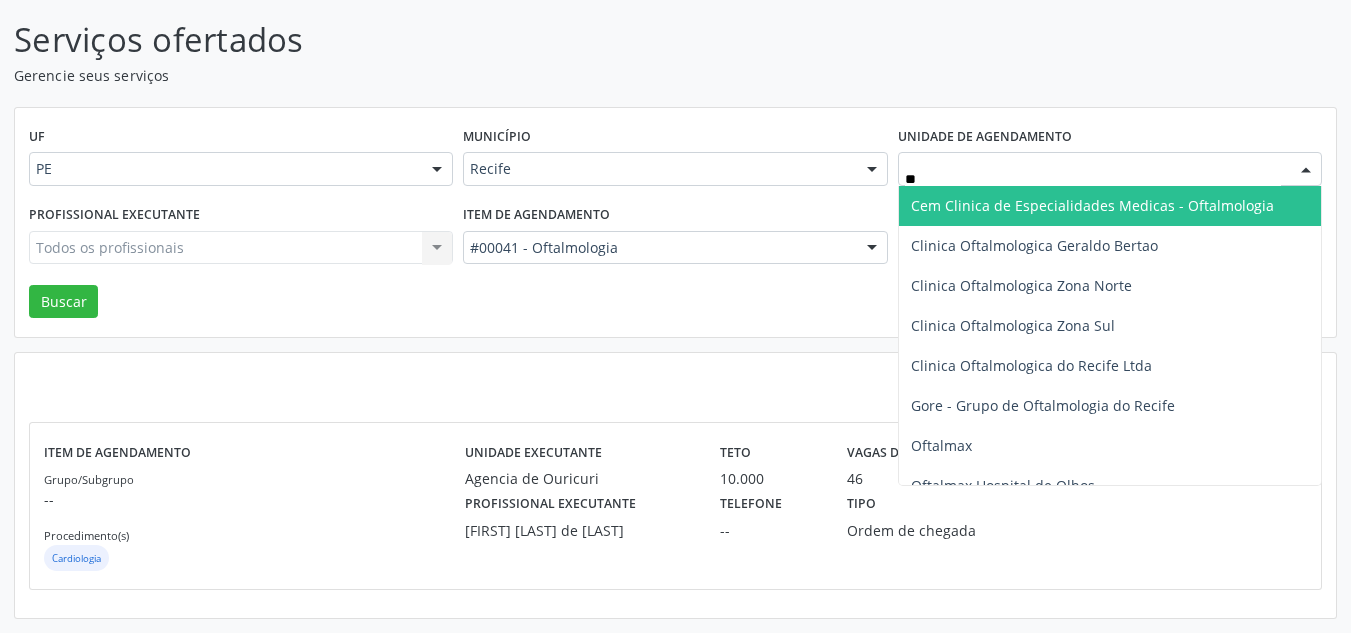 type on "*" 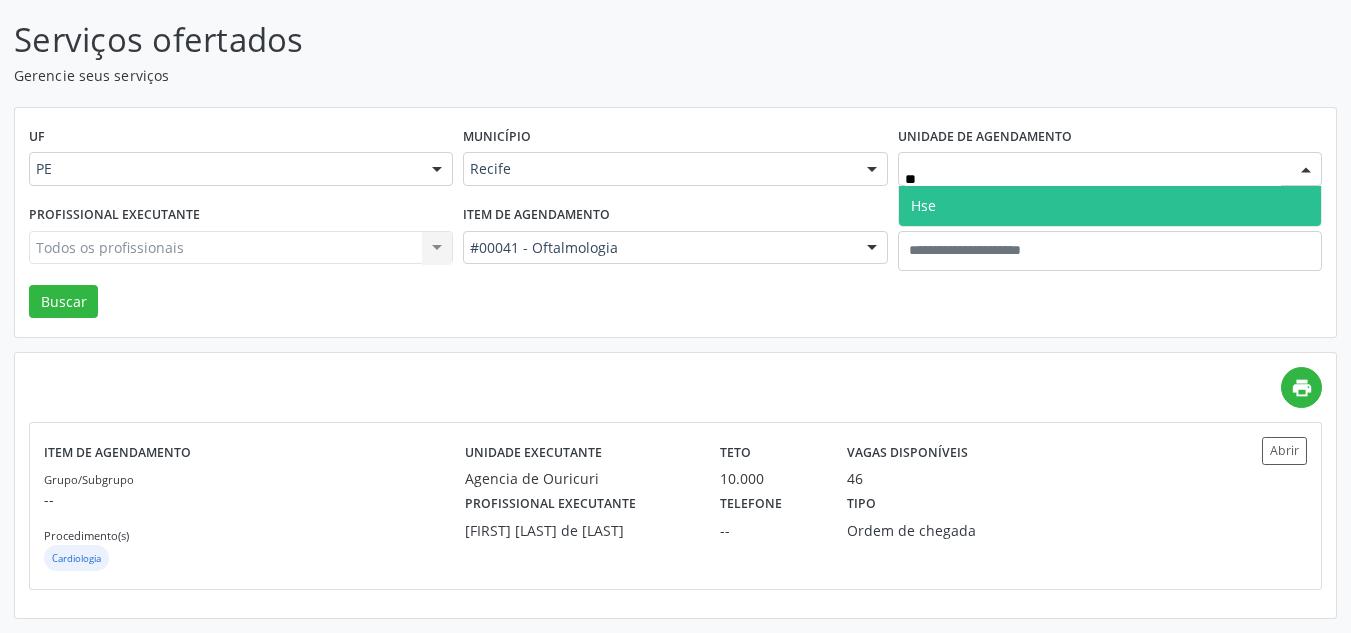 type on "***" 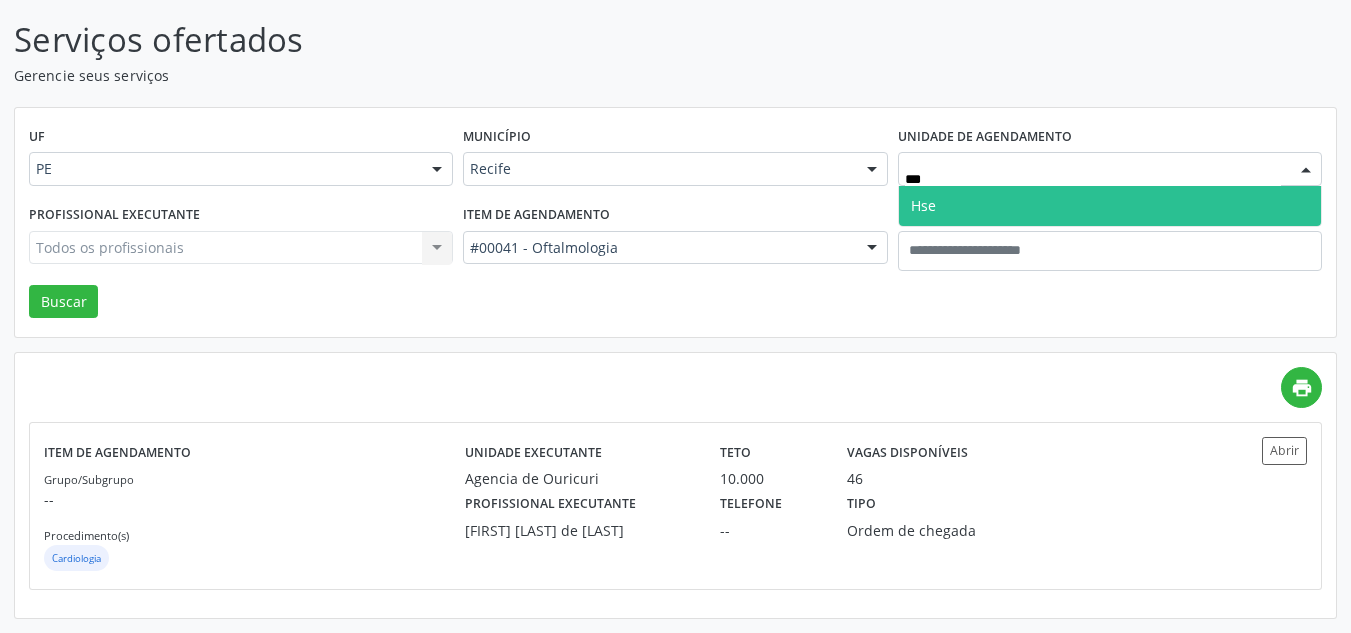 click on "Hse" at bounding box center (1110, 206) 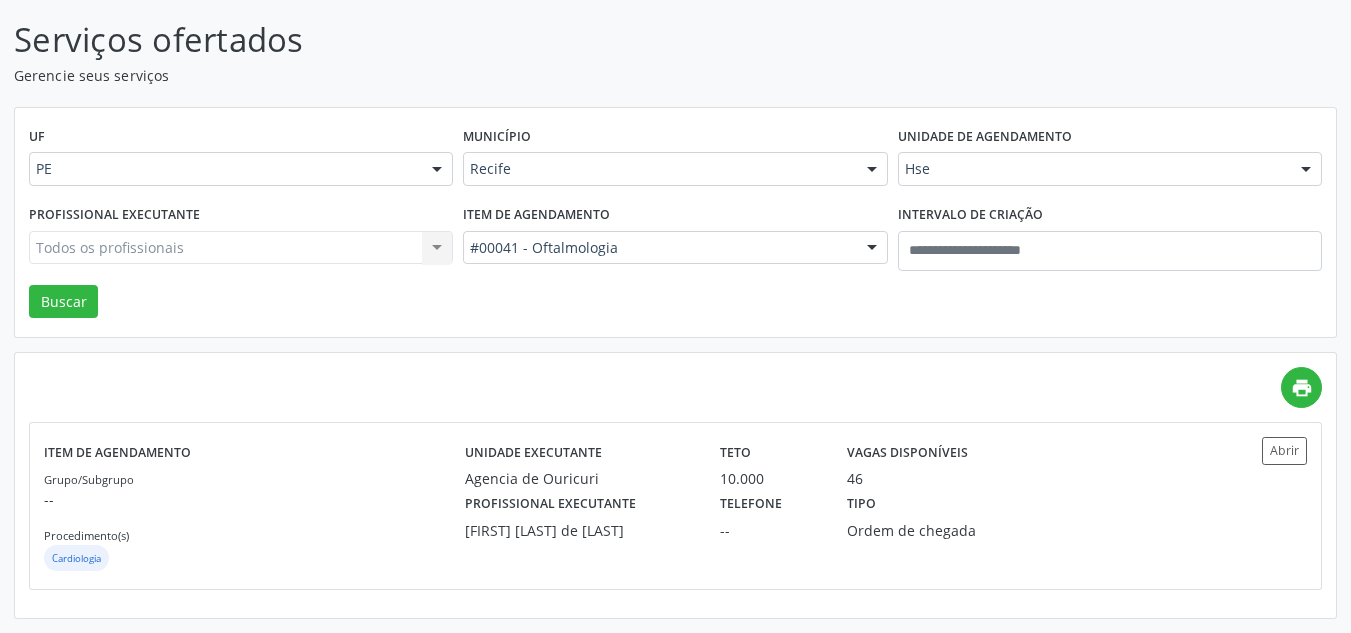 click on "Todos os profissionais         Todos os profissionais   Adelmo Sergio Lopes Ortopedia   Bruno Tertuliano da Silva Jales   Emanuel Robson Macedo Silva   Frederico Gome Pinto Junior   Herbert Sa Silva The   Inativa - Emilly Alencar Lins Pires   Inativo - Emanuela Saraiva Macedo   Inativo - Tamara Maria Silva Santos   Italo Dorgival de Araujo Cardoso   Jayana Oliveira Miranda   Jose Esdra Rodrigues Alves   Laerton Andrade Guimaraes   Luana Thamirys Pereira Rezende   Maria Yanne Soares Ramos   Paulo Rogerio Macedo Porfirio   Rubem Peixoto de Alencar   Wládya Maria Diniz Mororó Jacóme
Nenhum resultado encontrado para: "   "
Não há nenhuma opção para ser exibida." at bounding box center [241, 248] 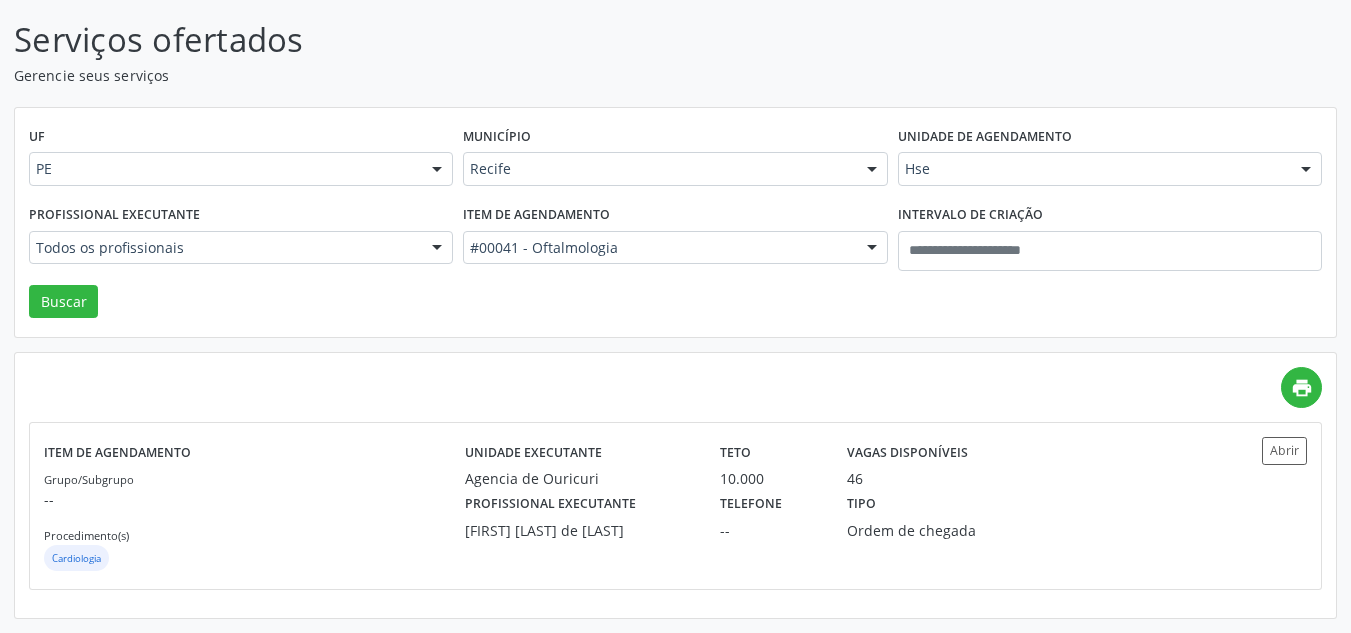 click at bounding box center [437, 249] 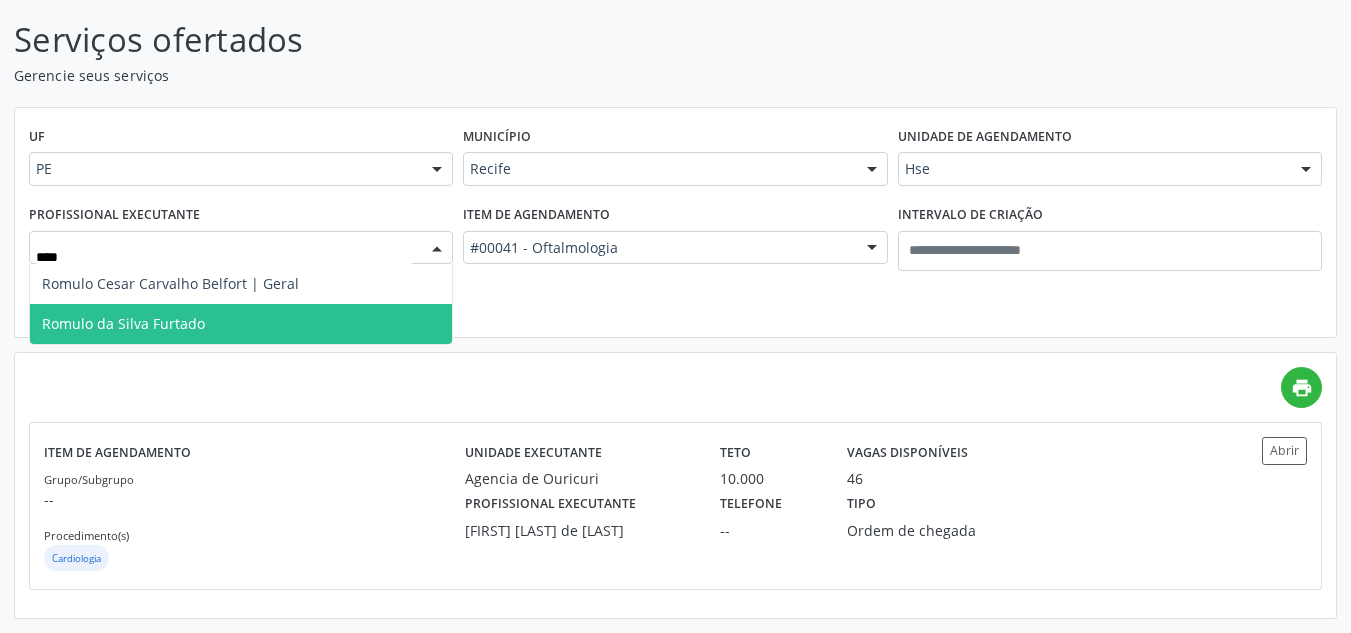 click on "Romulo da Silva Furtado" at bounding box center [241, 324] 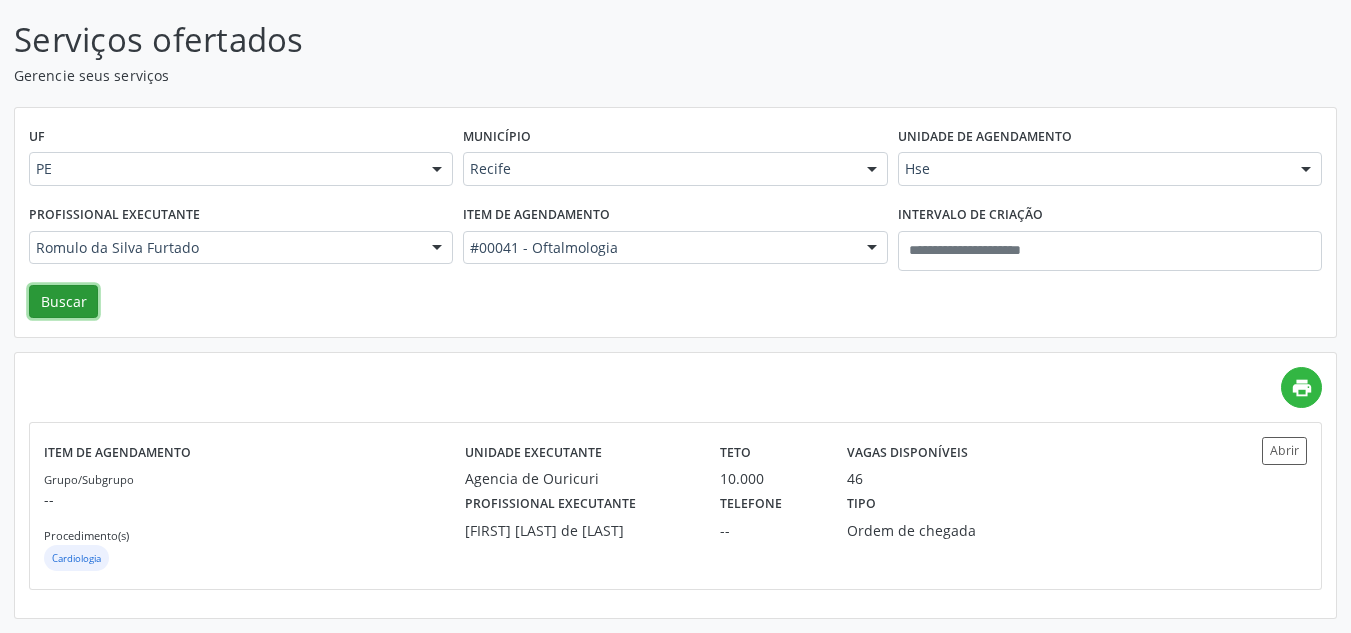 click on "Buscar" at bounding box center [63, 302] 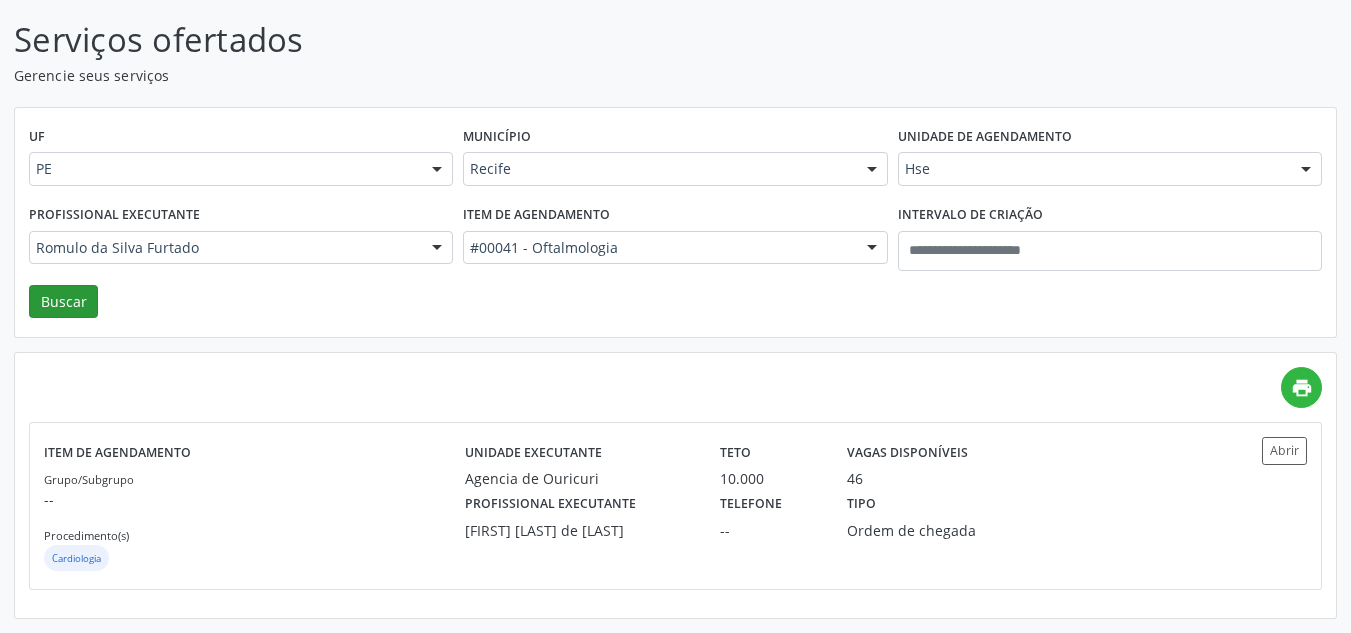 scroll, scrollTop: 0, scrollLeft: 0, axis: both 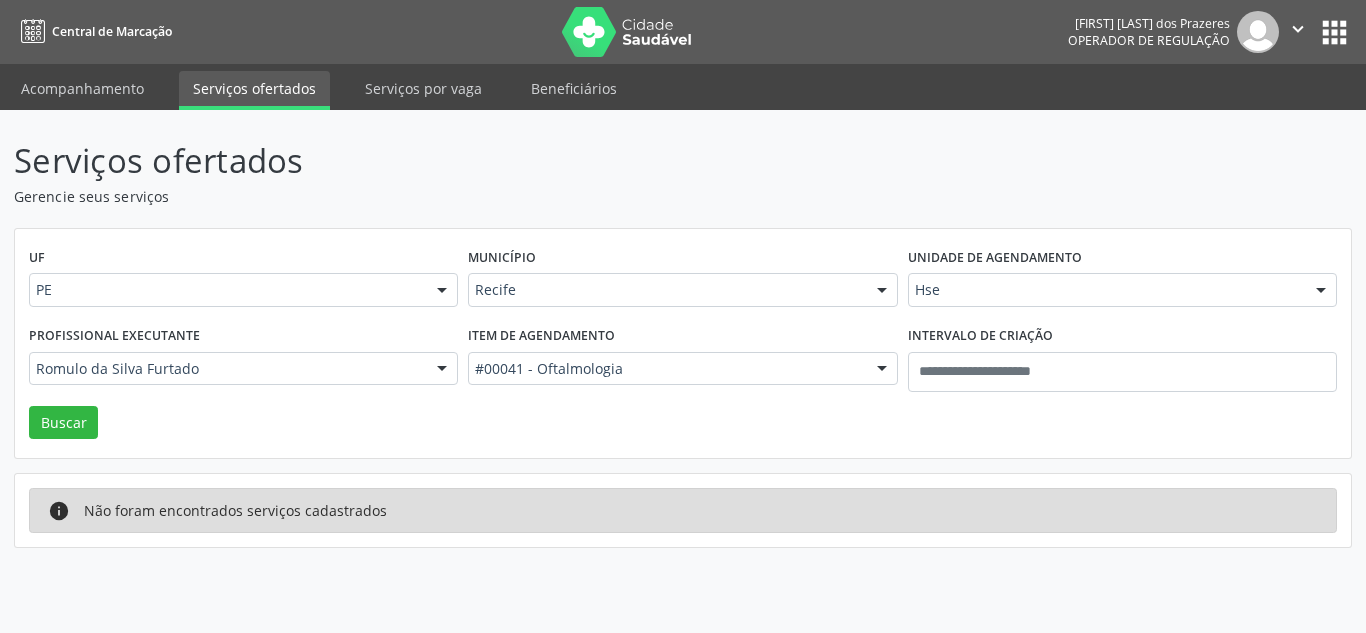 click on "Romulo da Silva Furtado" at bounding box center (243, 369) 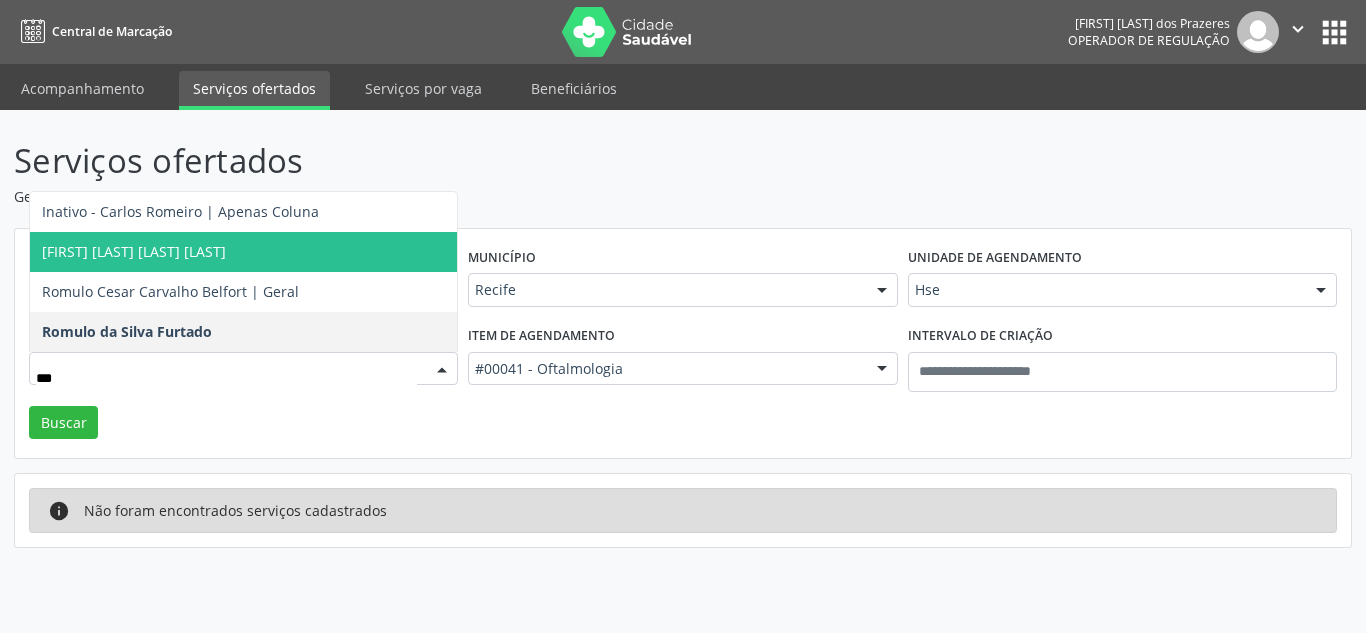 type on "****" 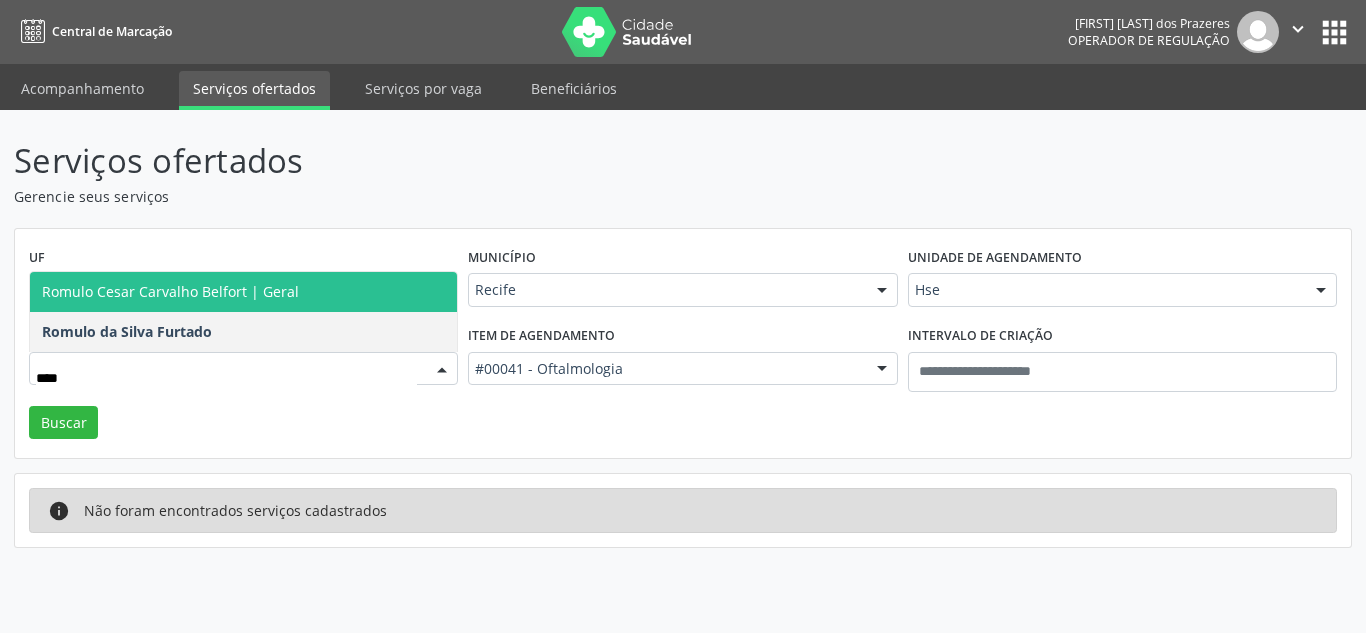click on "Romulo Cesar Carvalho Belfort | Geral" at bounding box center (243, 292) 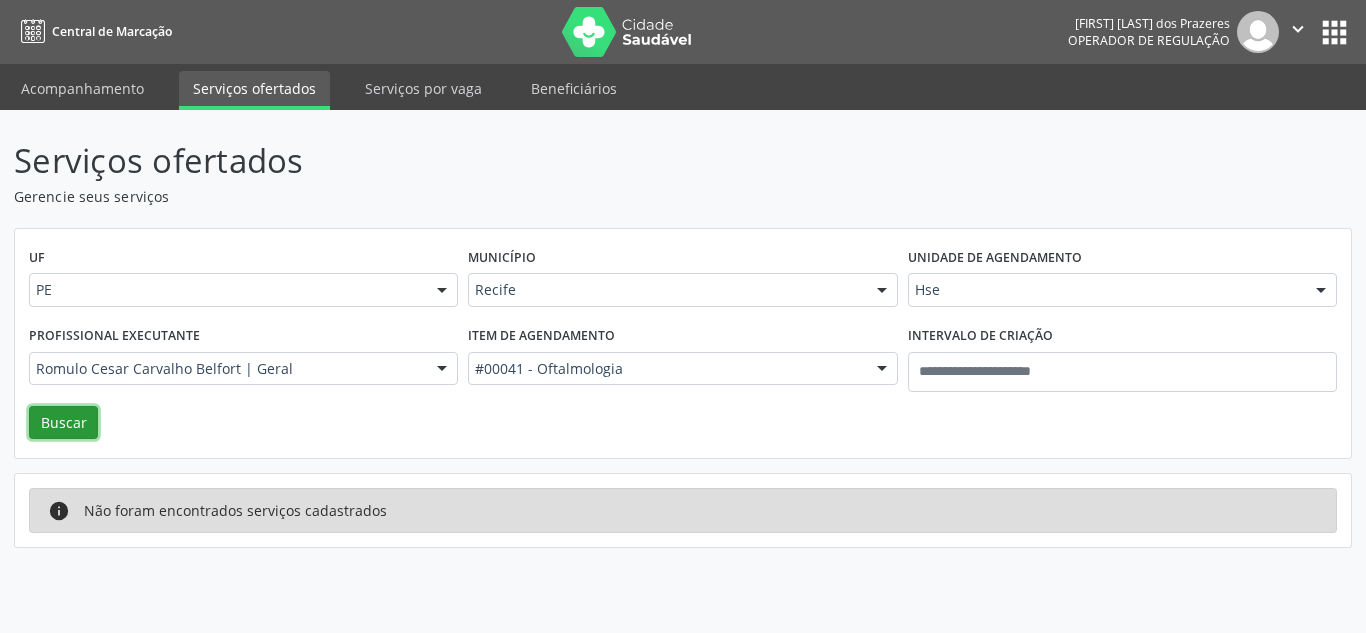 click on "Buscar" at bounding box center [63, 423] 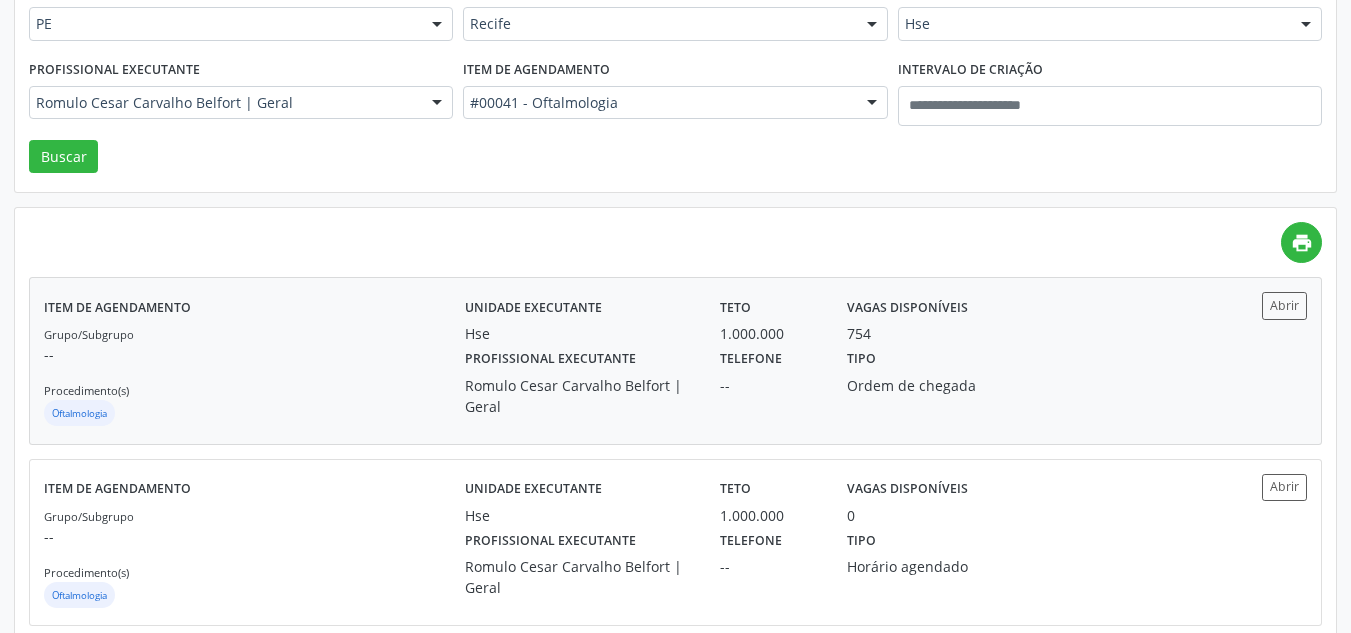 scroll, scrollTop: 302, scrollLeft: 0, axis: vertical 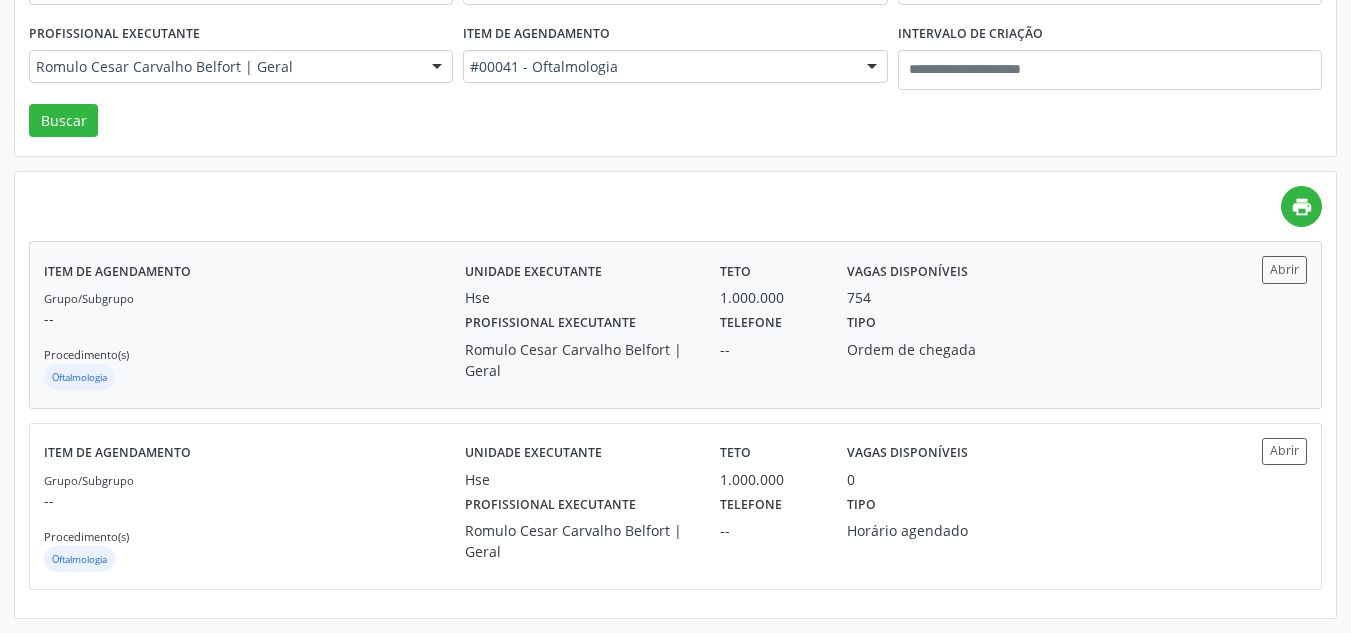 click on "Romulo Cesar Carvalho Belfort | Geral" at bounding box center (578, 360) 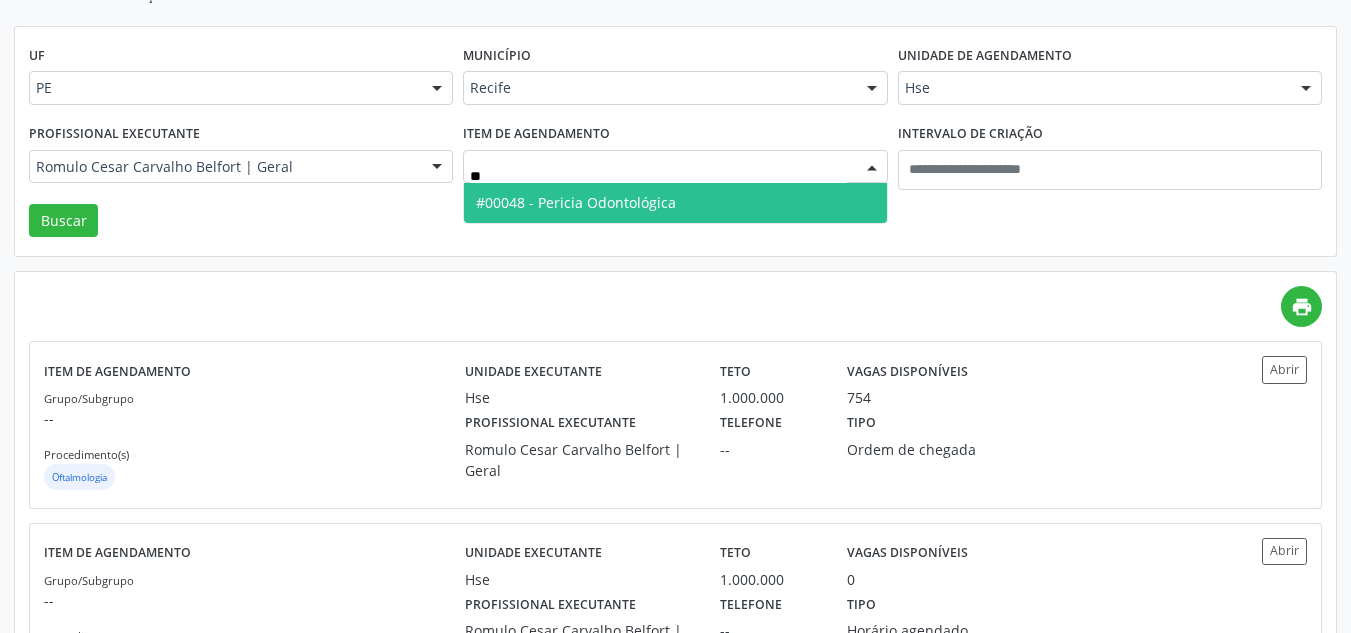 type on "*" 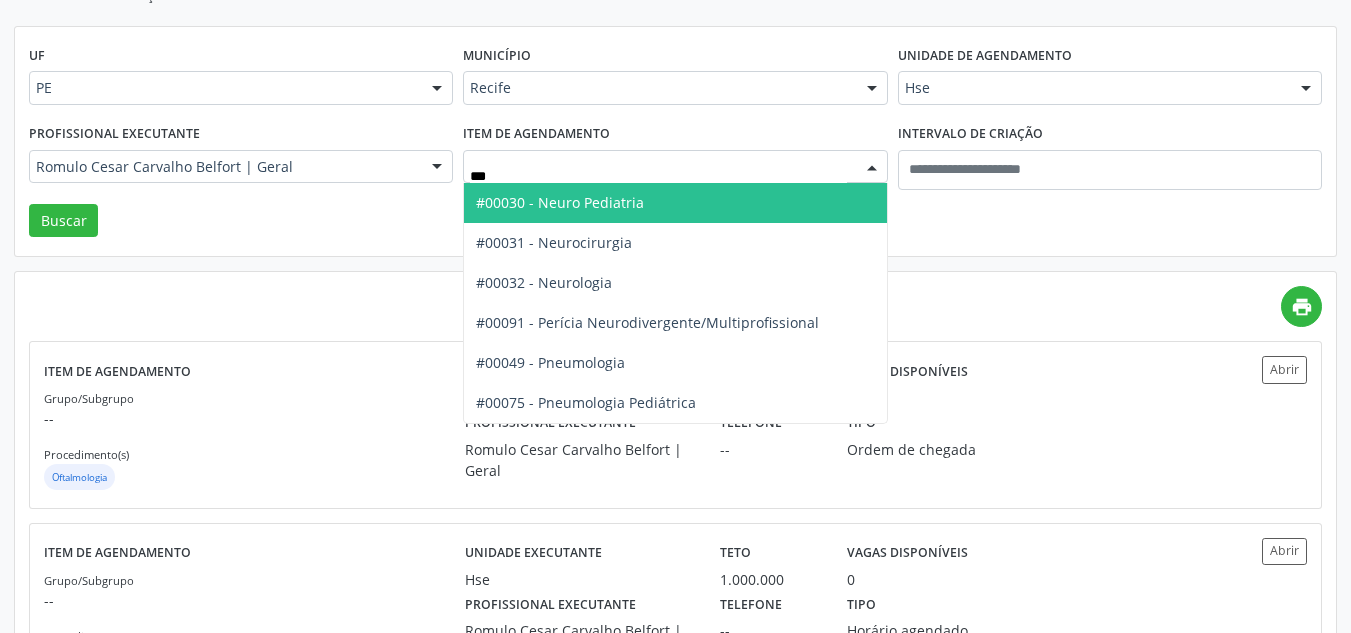 type on "****" 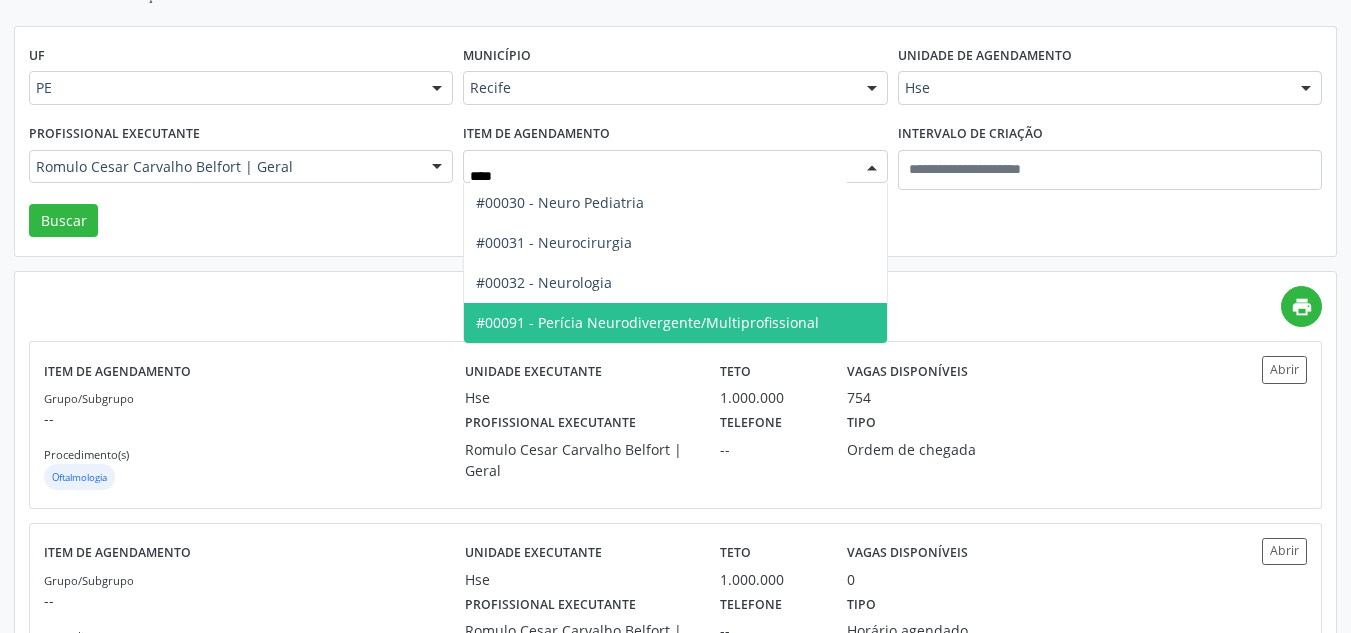 click on "#00091 - Perícia Neurodivergente/Multiprofissional" at bounding box center (647, 322) 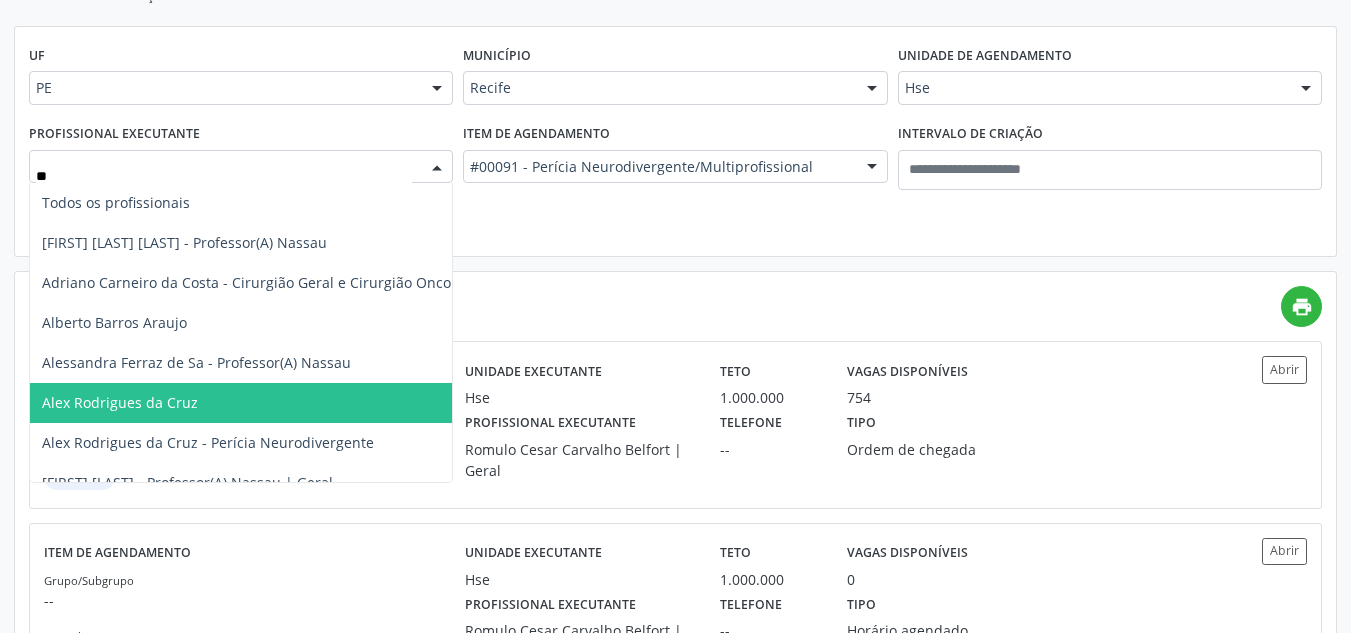 type on "***" 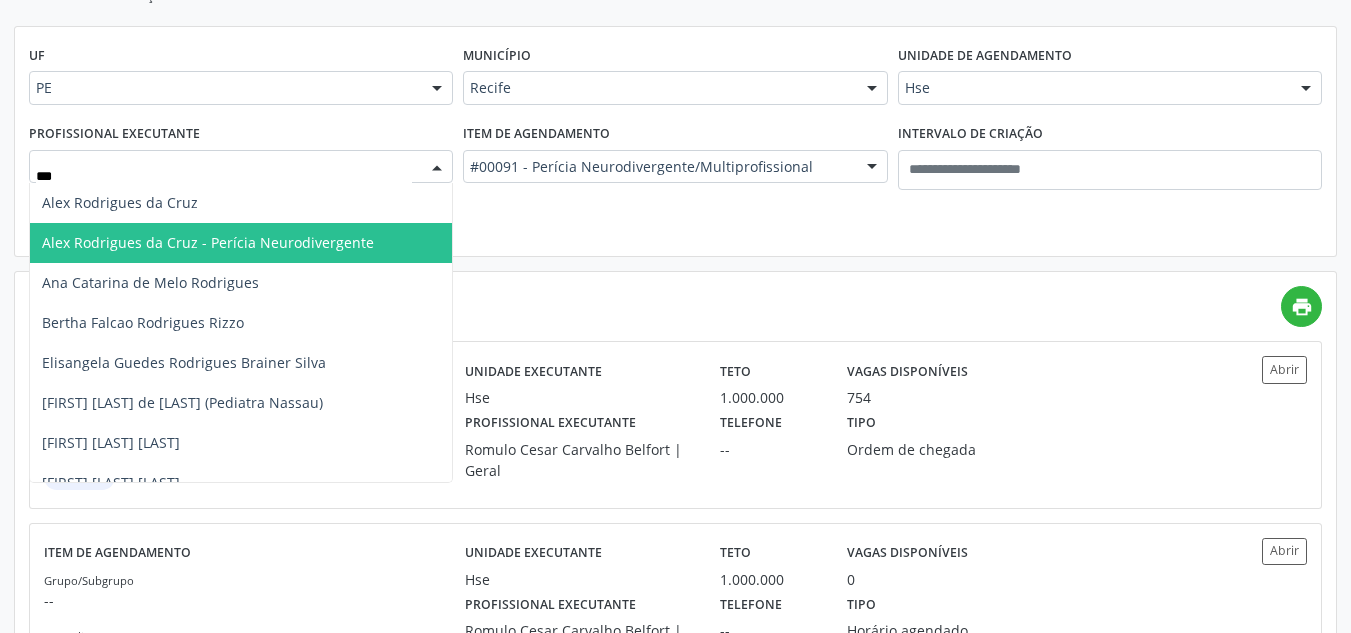 click on "Alex Rodrigues da Cruz - Perícia Neurodivergente" at bounding box center (208, 242) 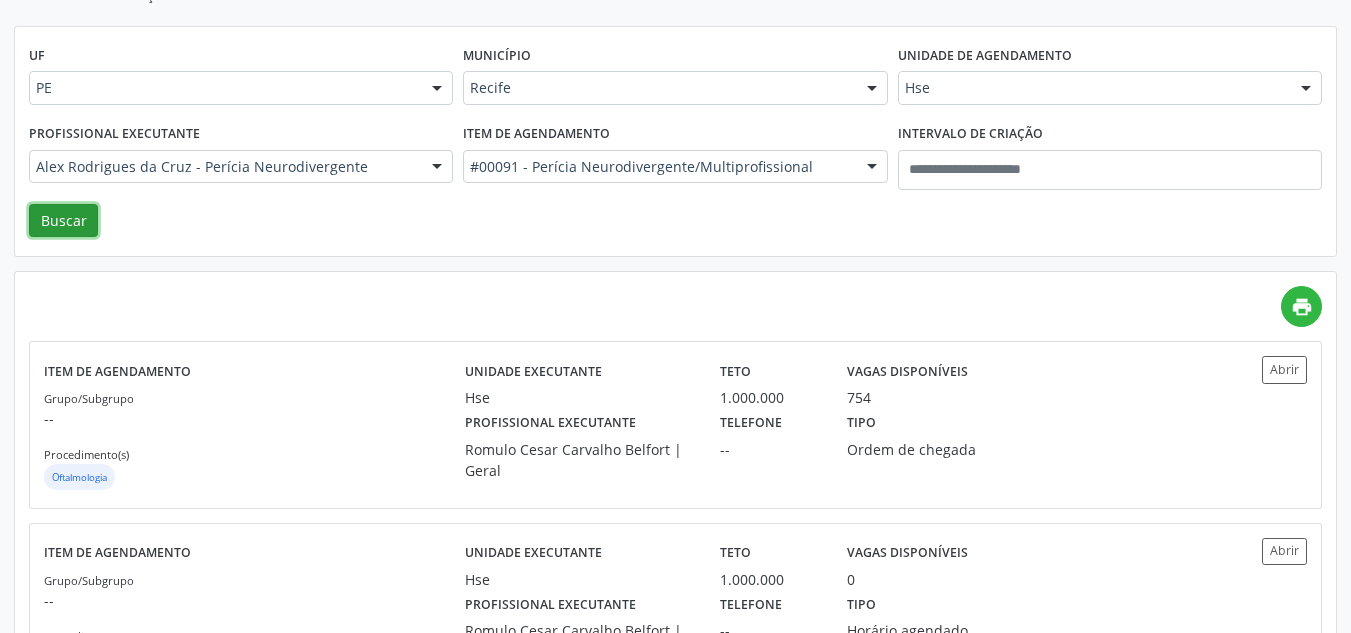 click on "Buscar" at bounding box center (63, 221) 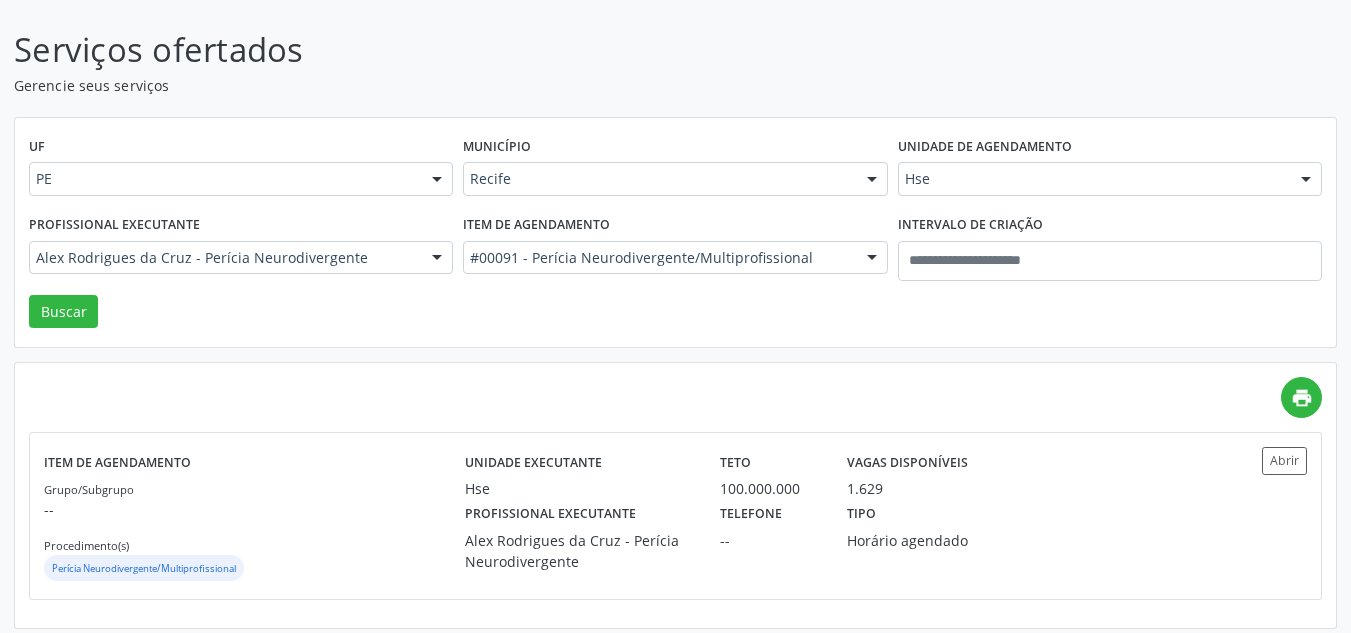 scroll, scrollTop: 121, scrollLeft: 0, axis: vertical 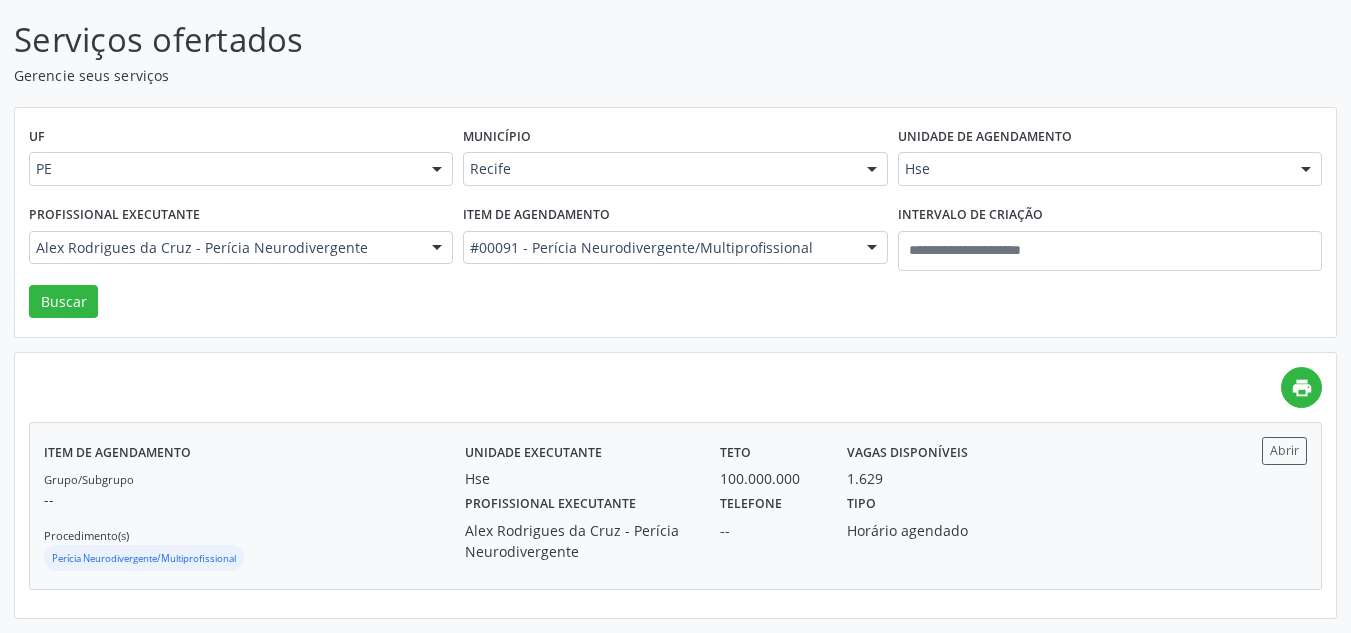 click on "--" at bounding box center (769, 530) 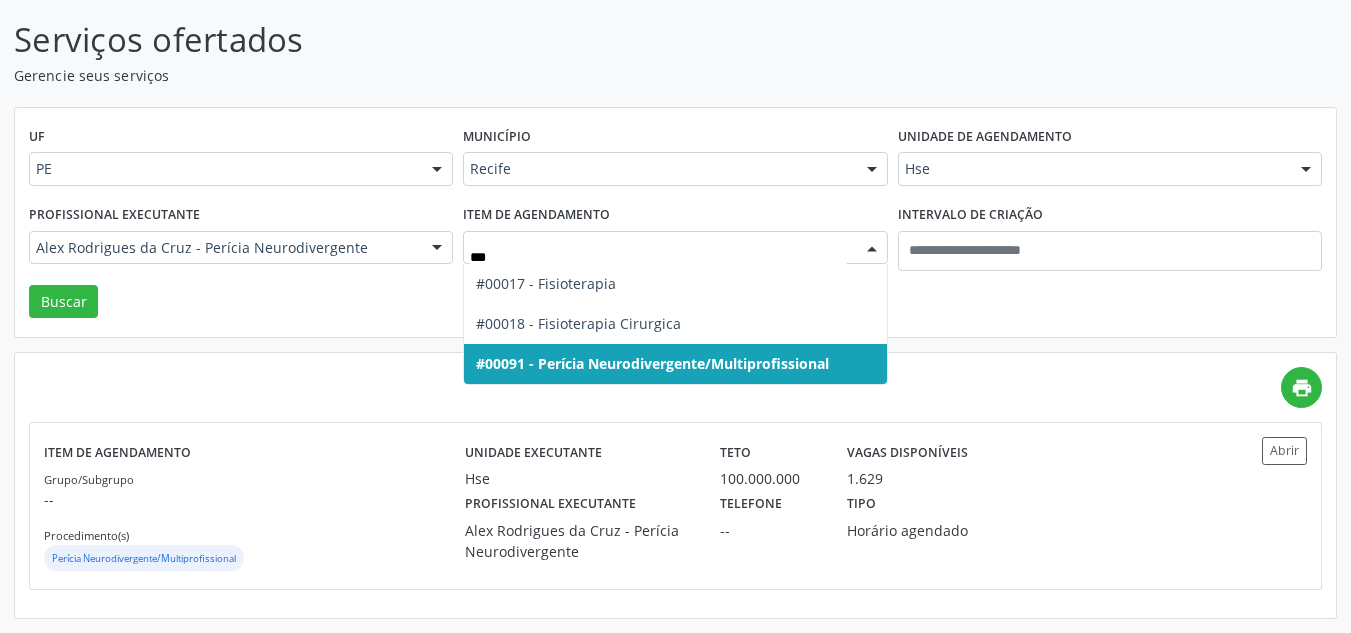 type on "****" 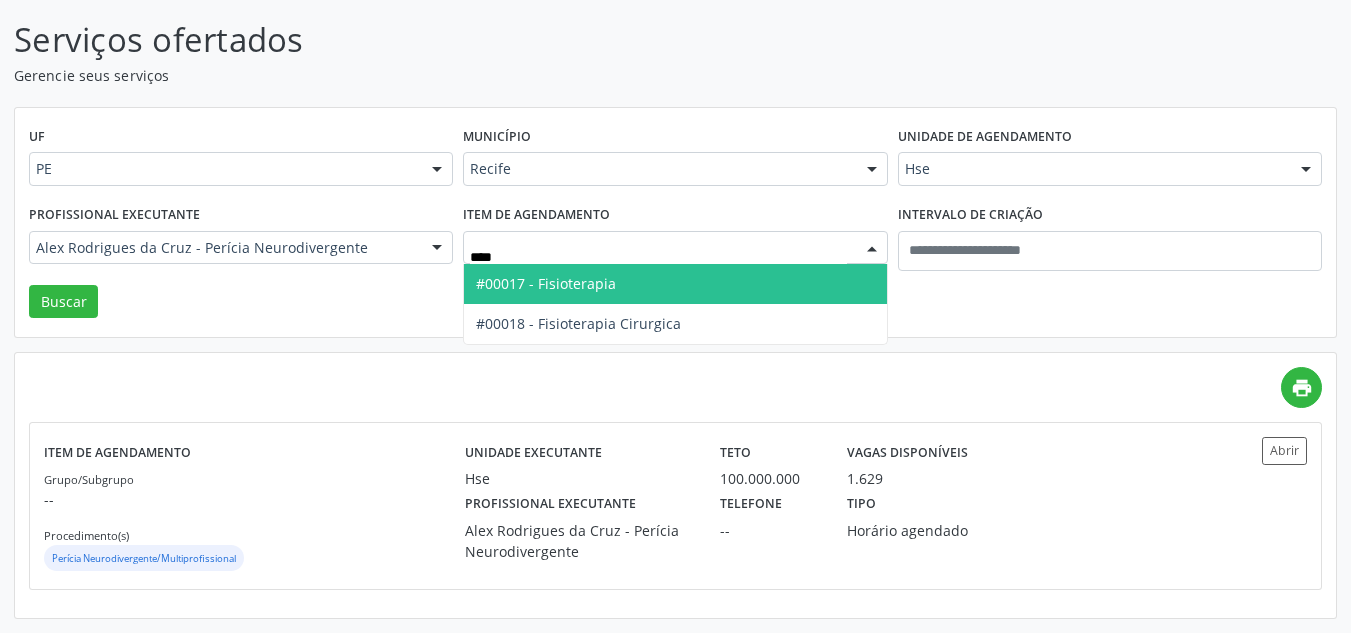 click on "#00017 - Fisioterapia" at bounding box center (675, 284) 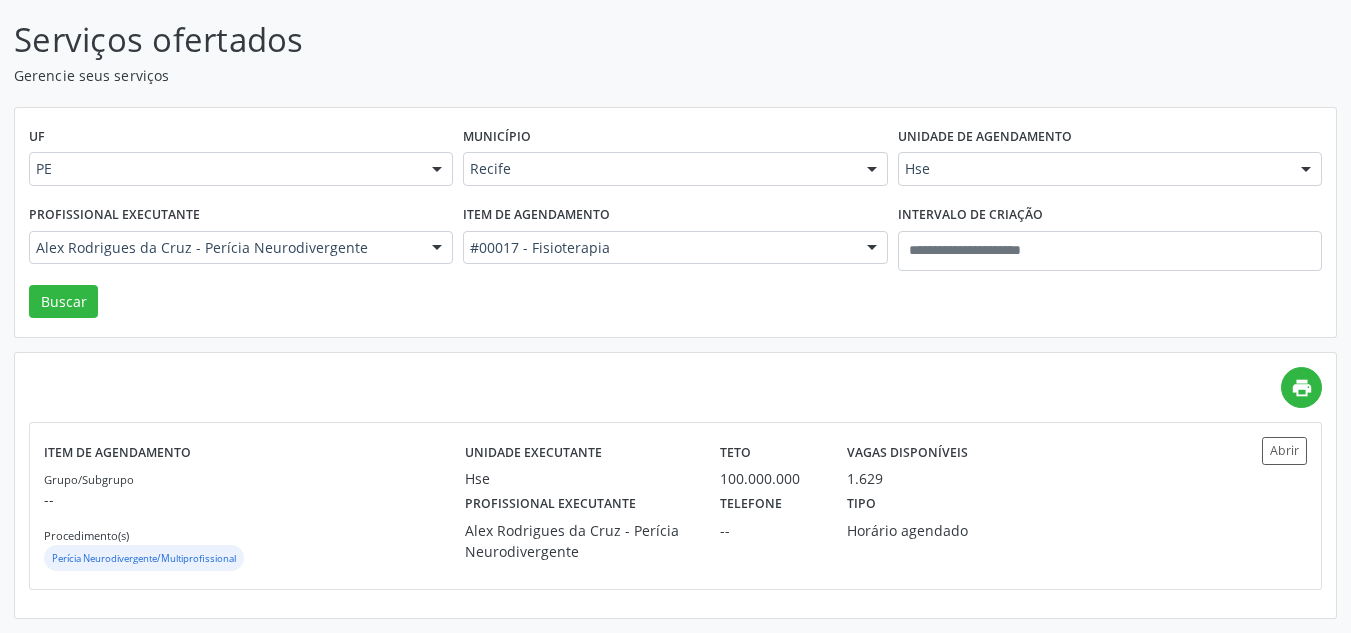 click on "Recife" at bounding box center [675, 169] 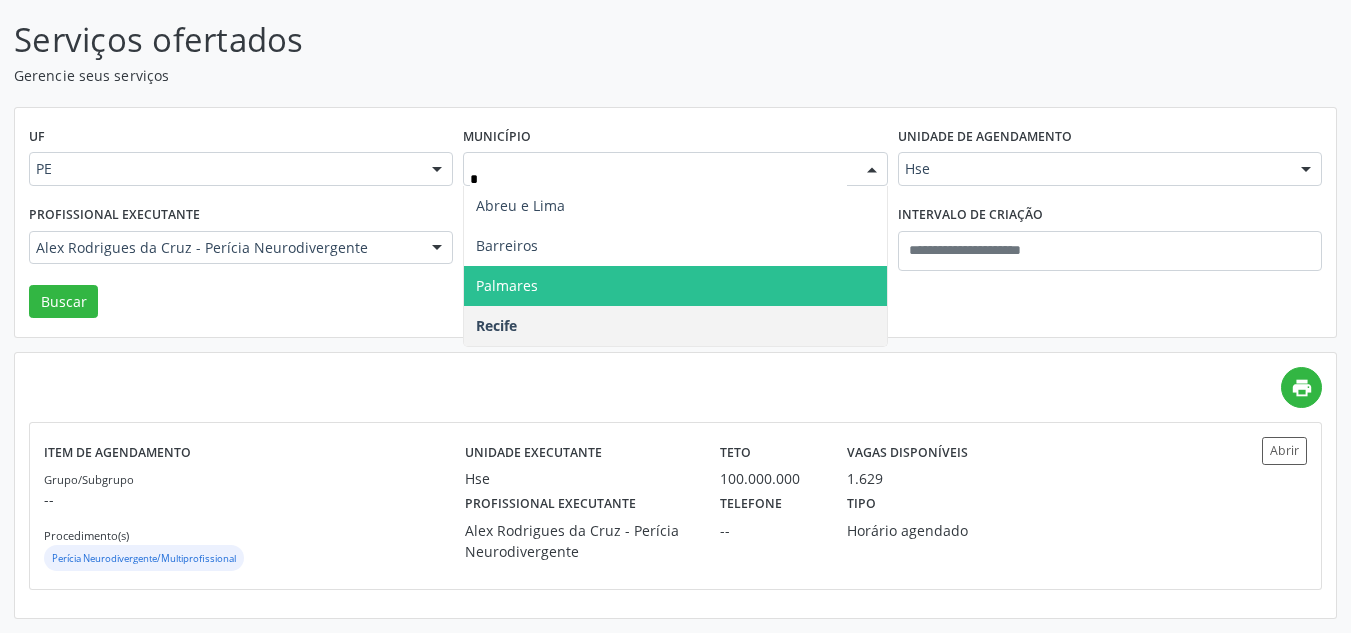 type on "**" 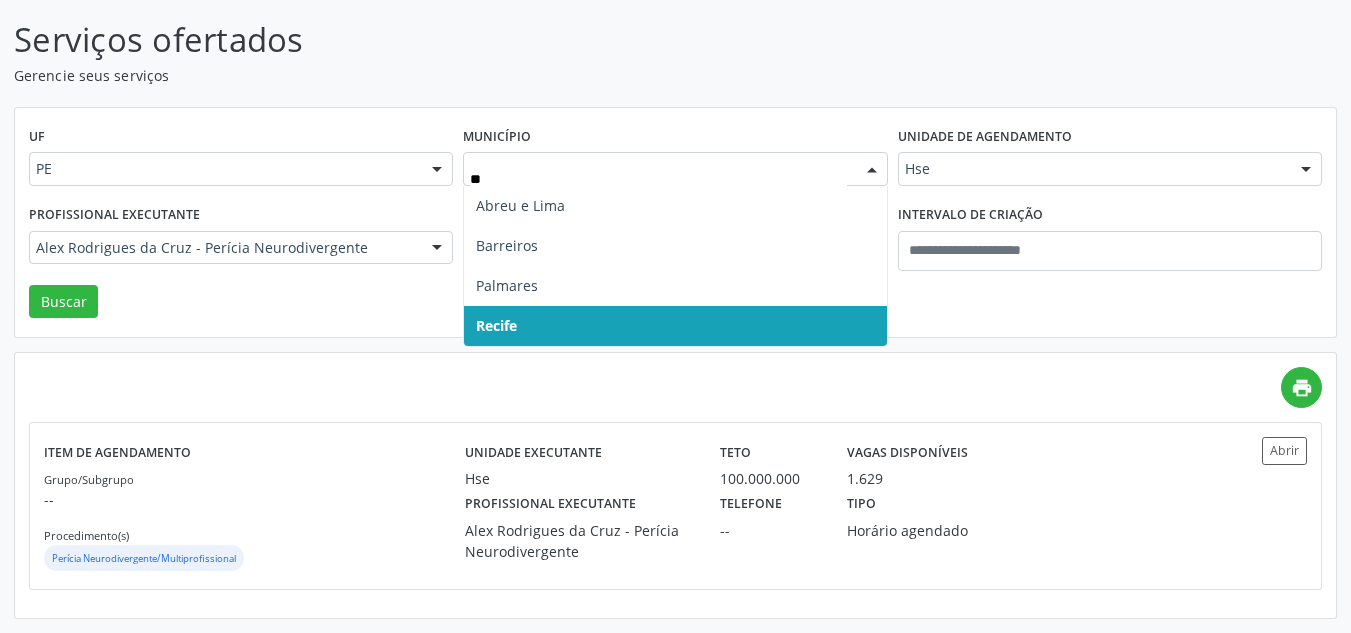 click on "Recife" at bounding box center [675, 326] 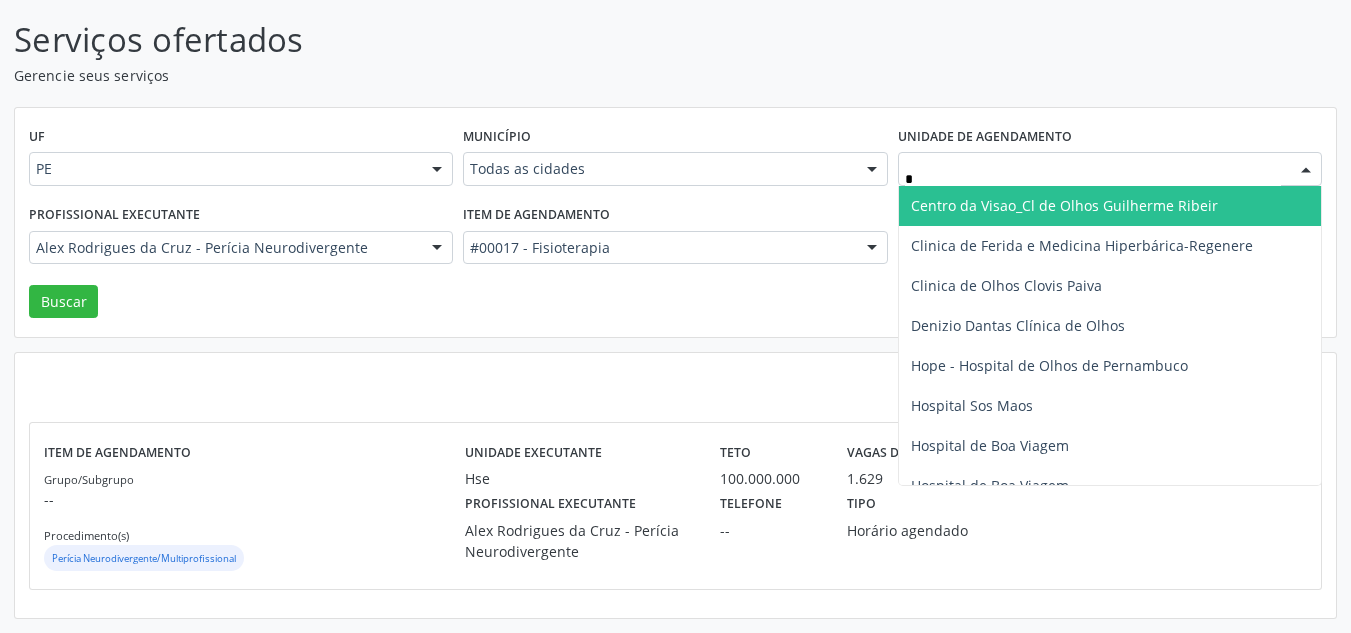 type on "**" 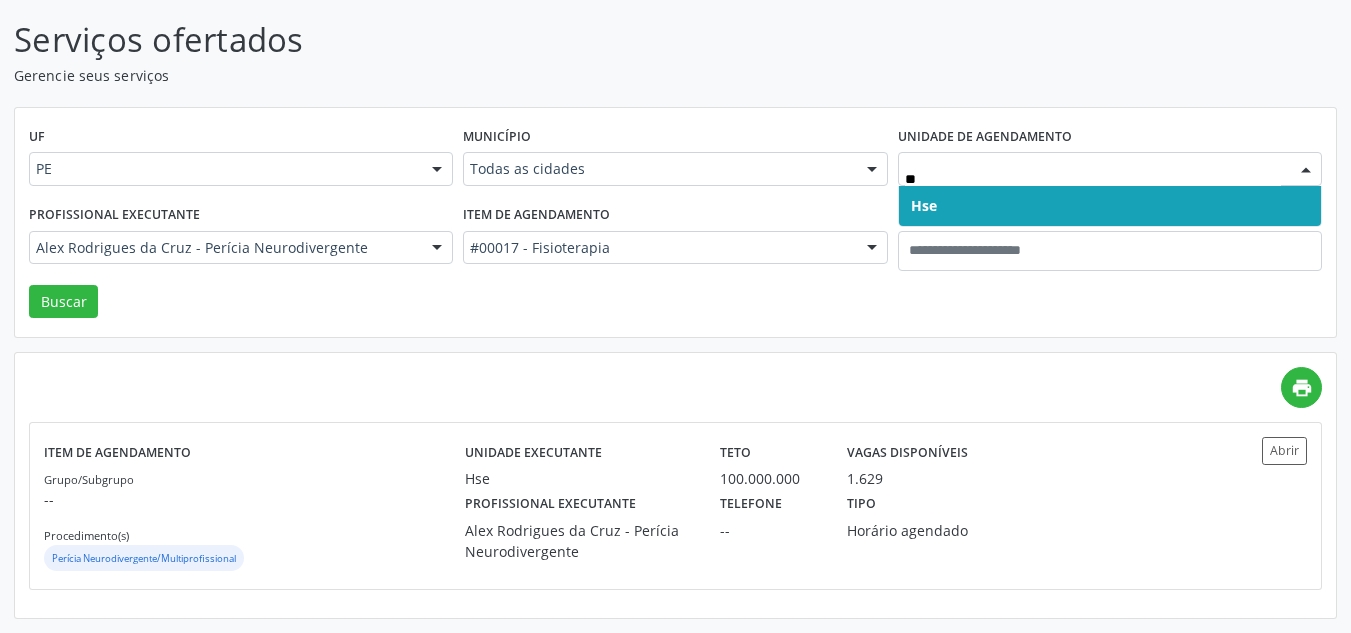 click on "Hse" at bounding box center [1110, 206] 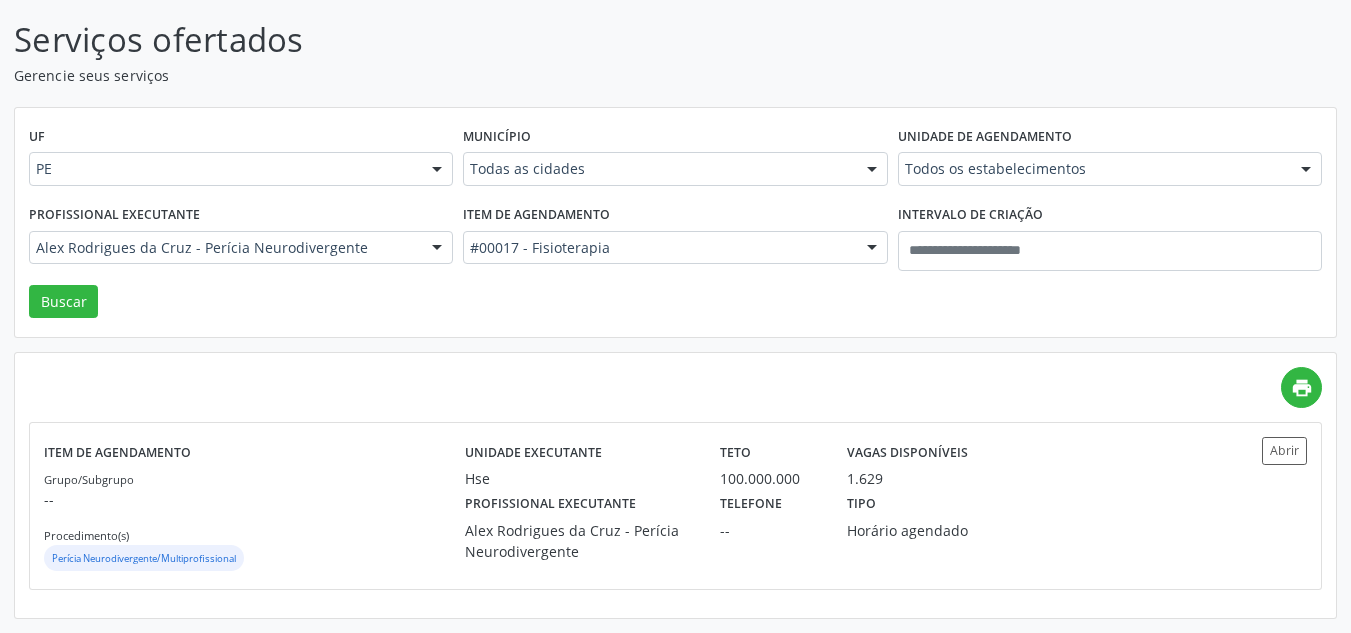 click at bounding box center (437, 249) 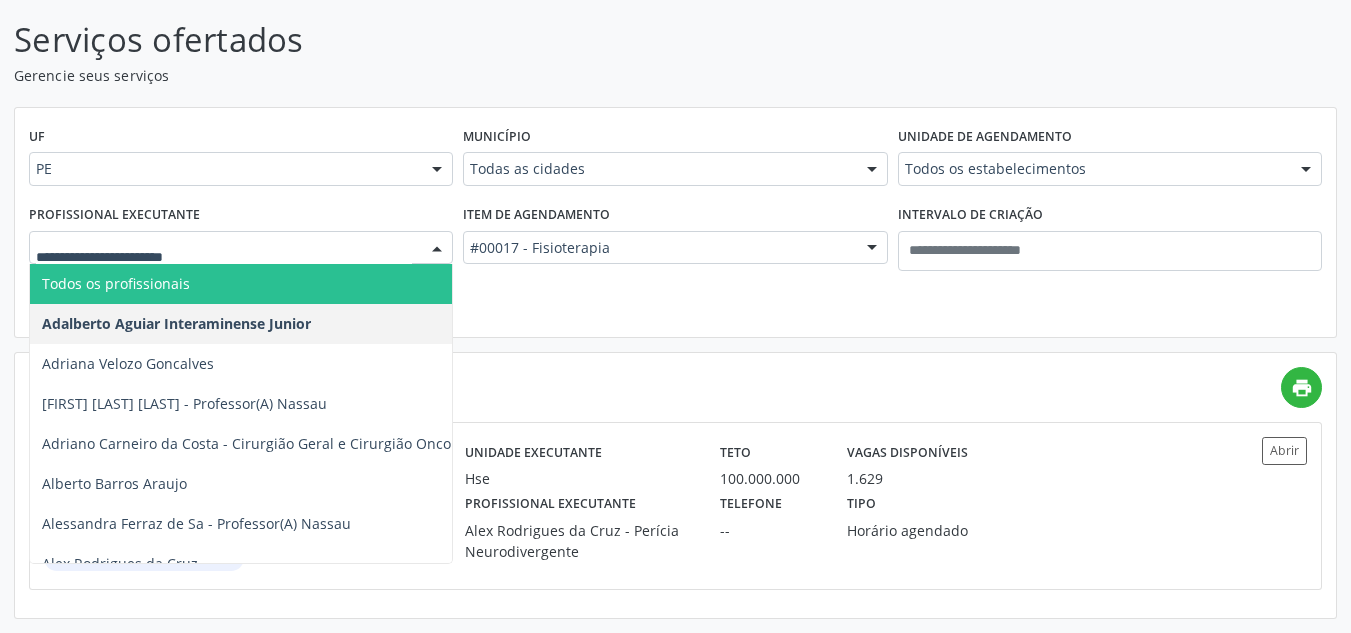 click on "Todos os profissionais" at bounding box center (294, 284) 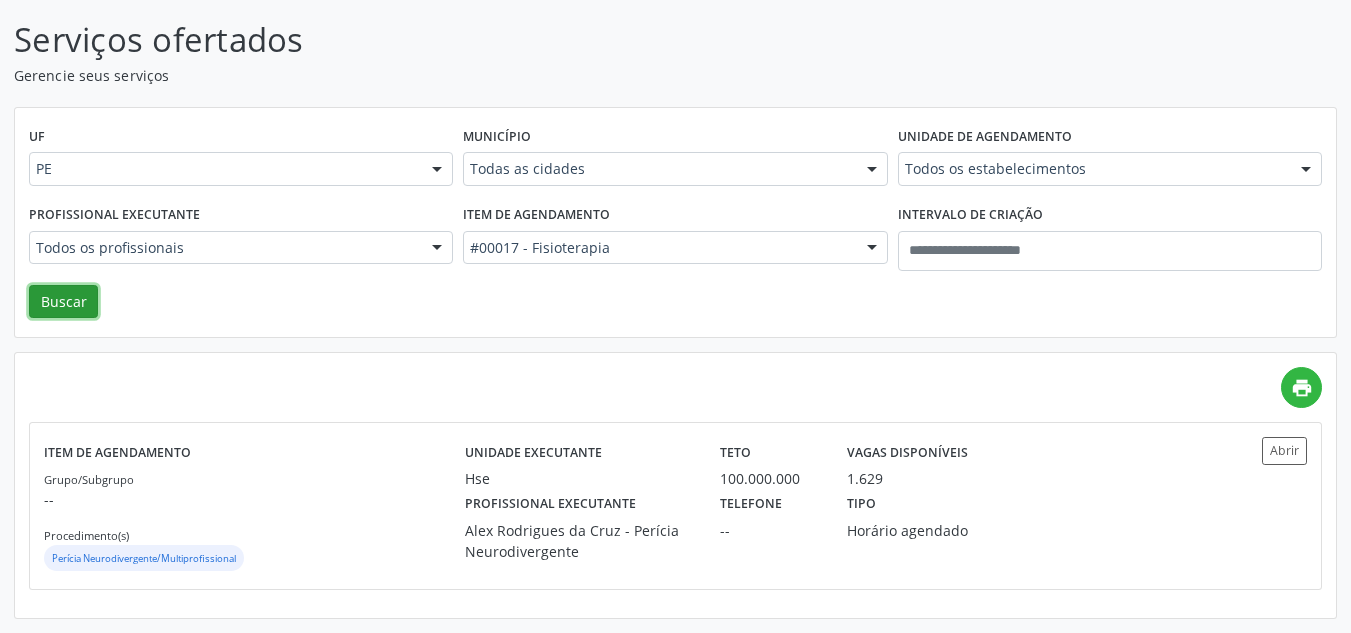 click on "Buscar" at bounding box center [63, 302] 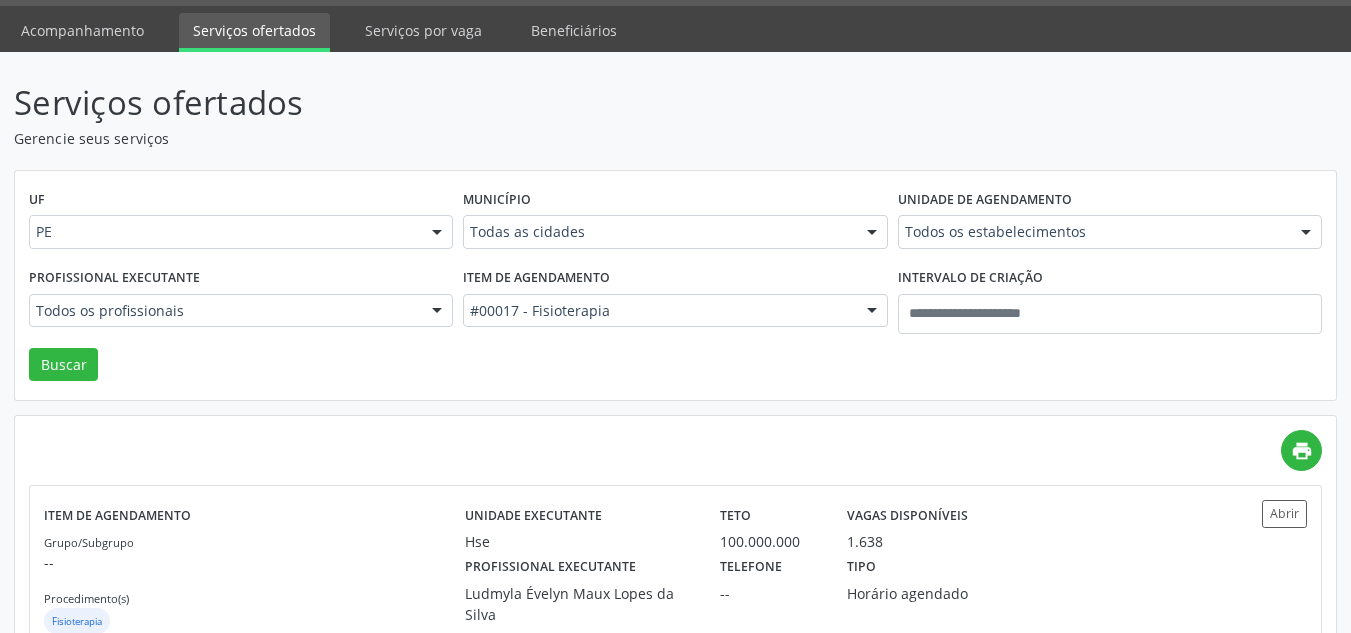 scroll, scrollTop: 0, scrollLeft: 0, axis: both 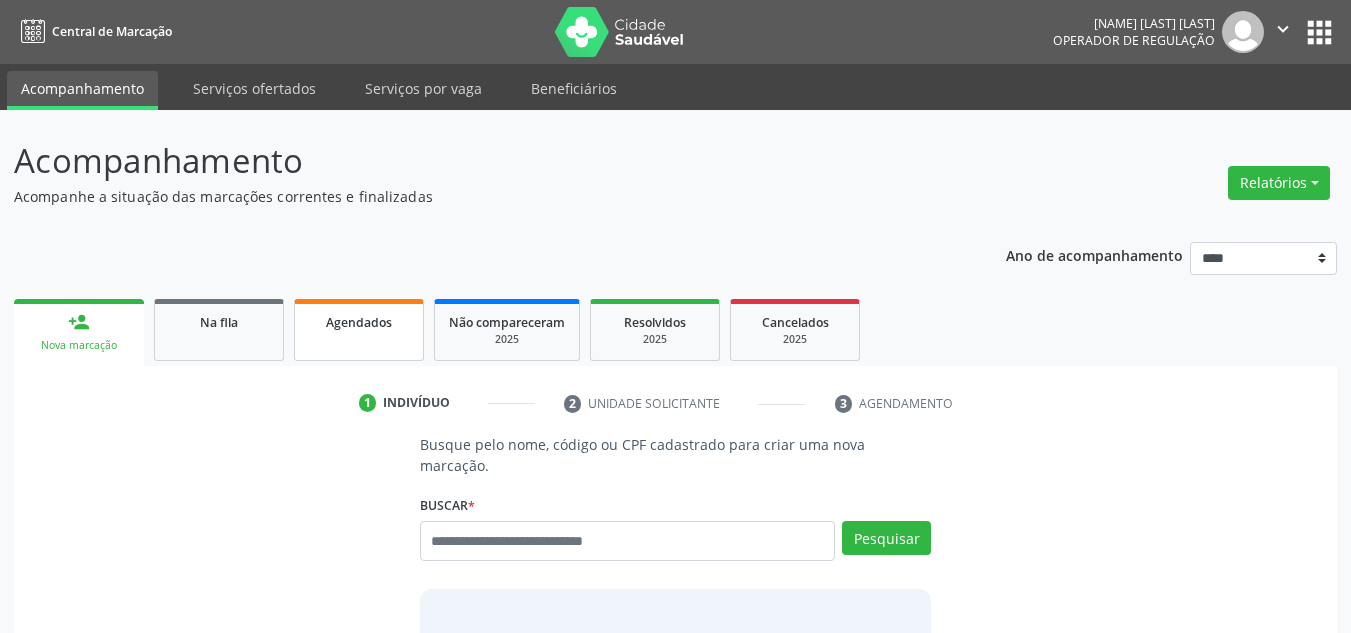 click on "Agendados" at bounding box center (359, 330) 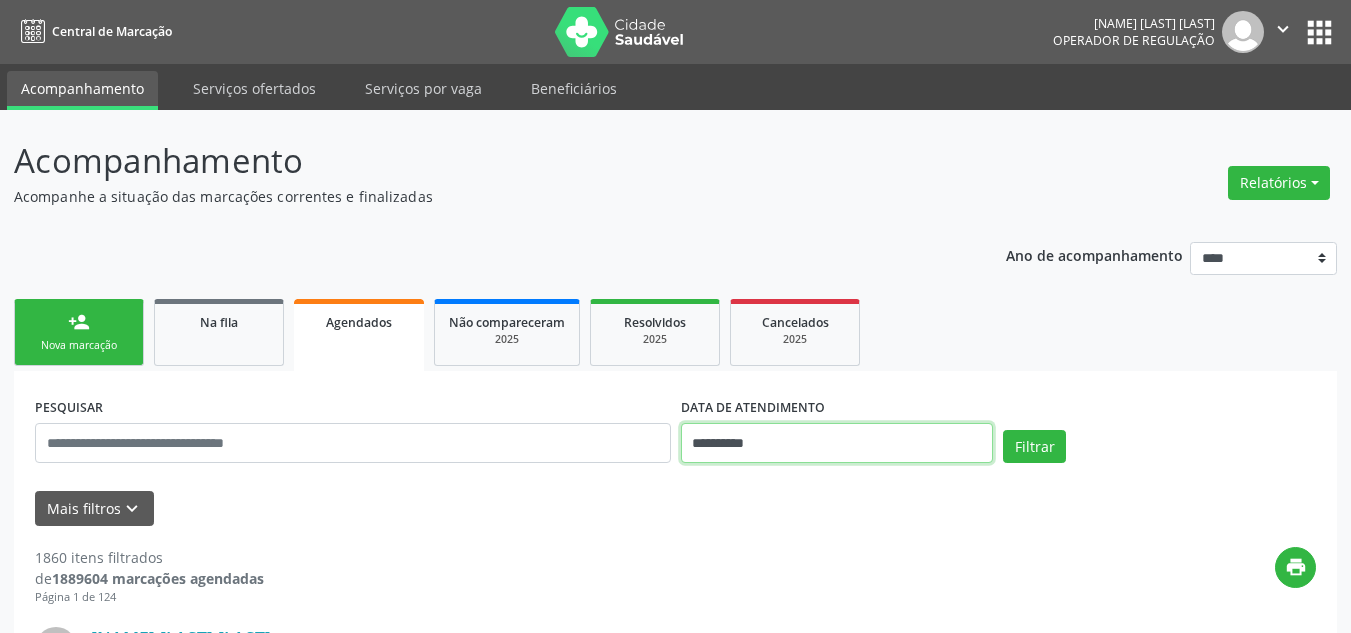 click on "**********" at bounding box center (837, 443) 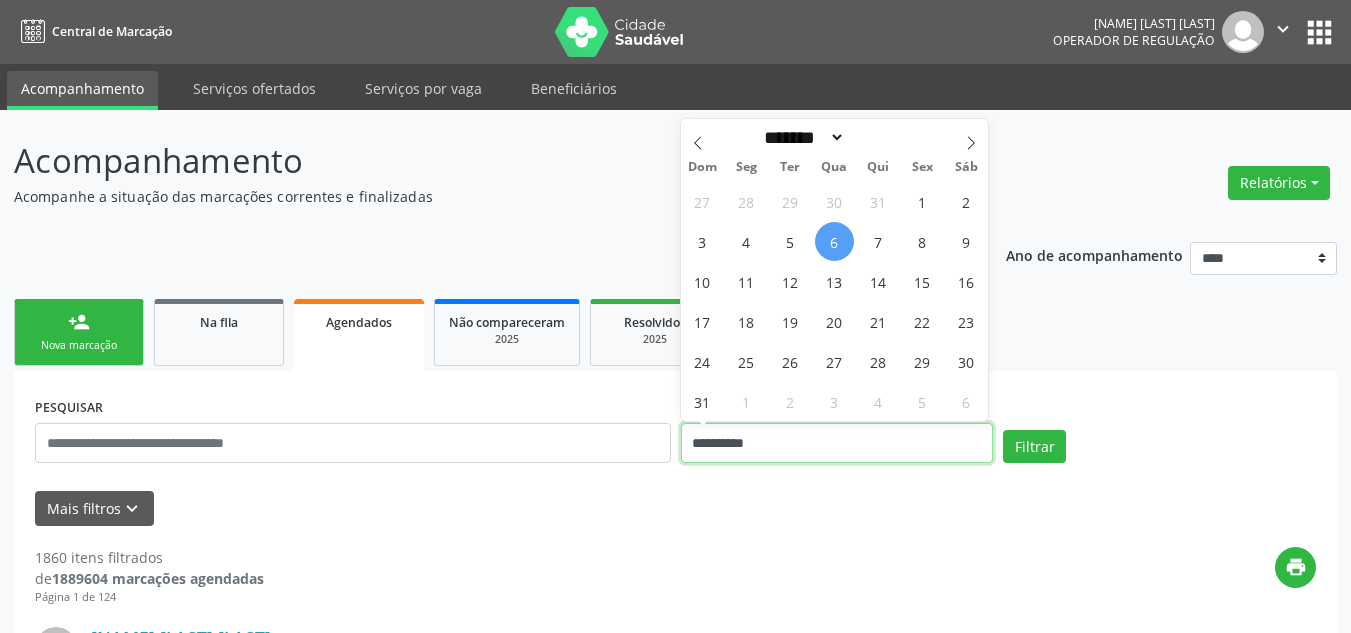 type 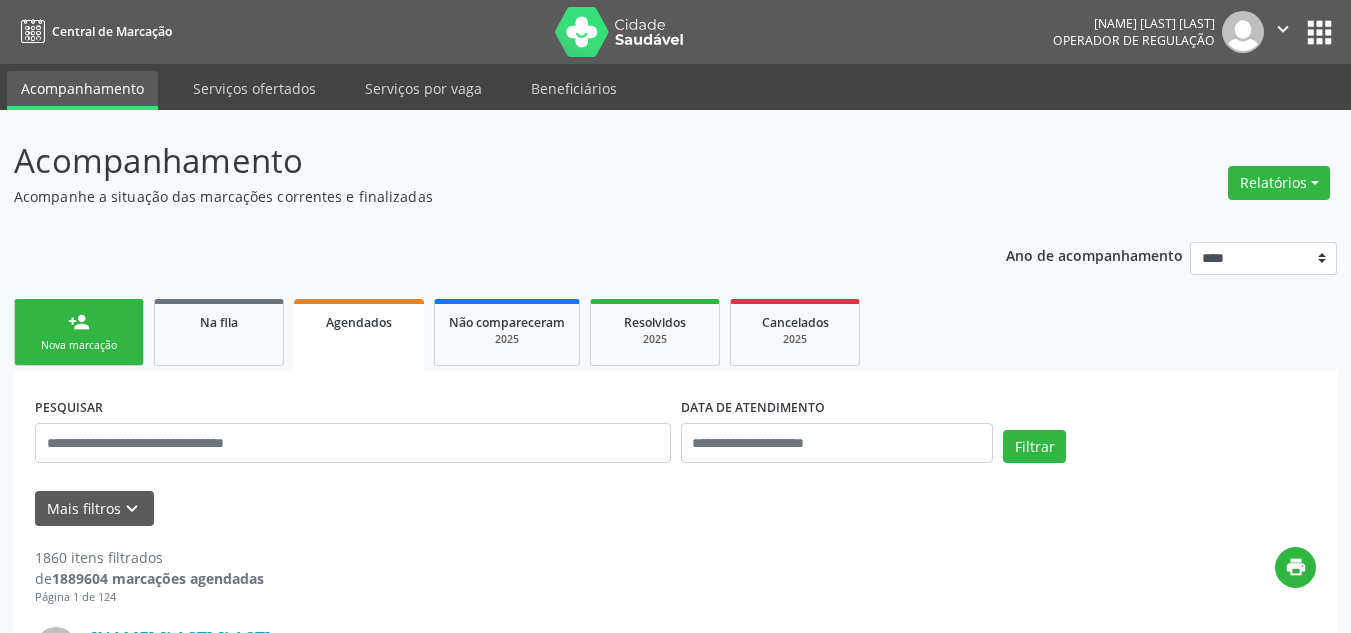 click on "Acompanhamento" at bounding box center [477, 161] 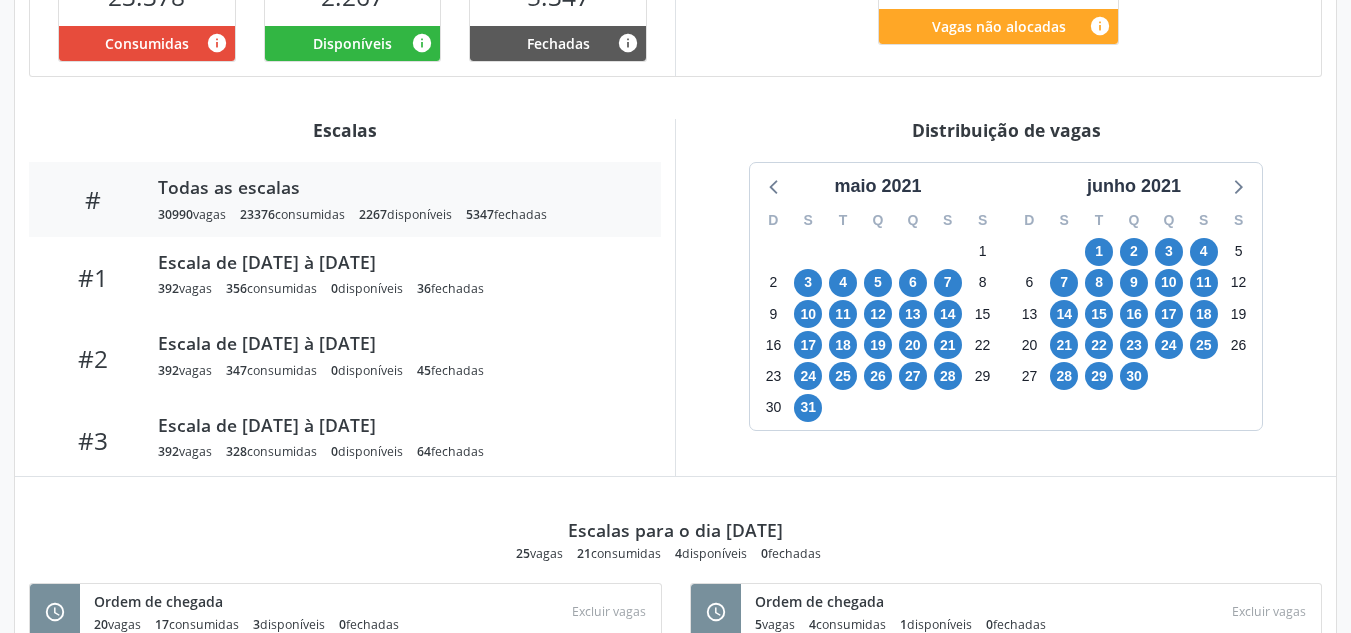 scroll, scrollTop: 525, scrollLeft: 0, axis: vertical 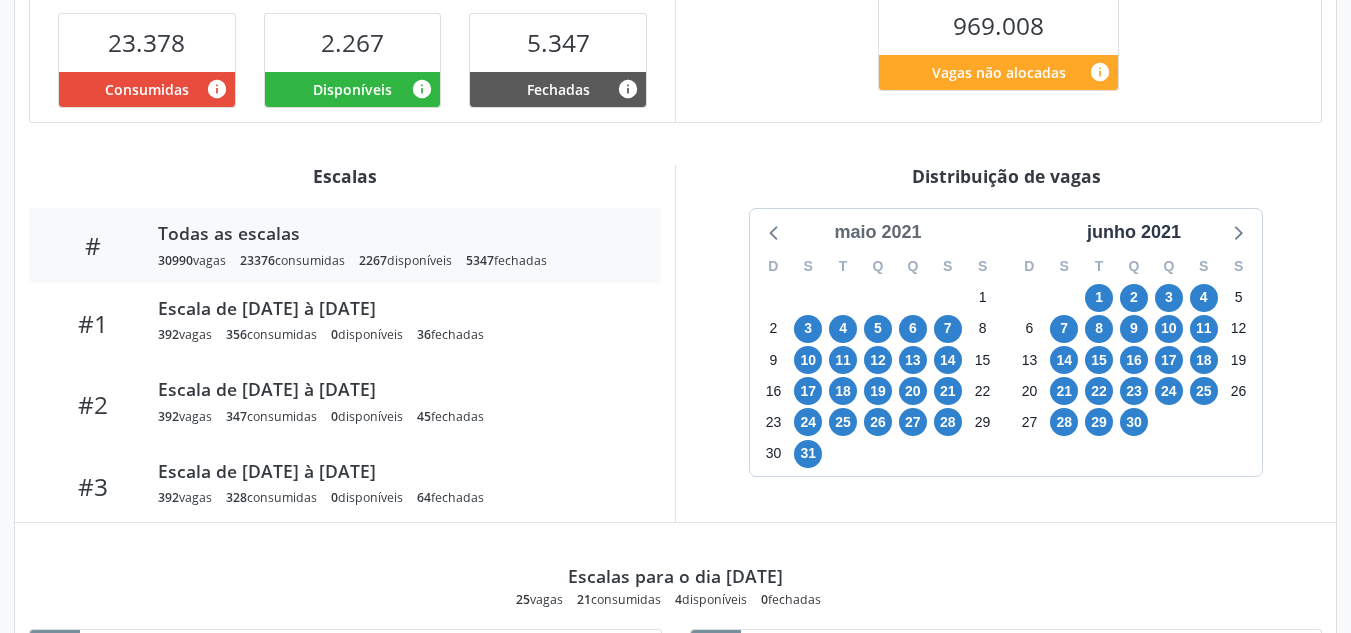 click on "maio 2021" at bounding box center [877, 232] 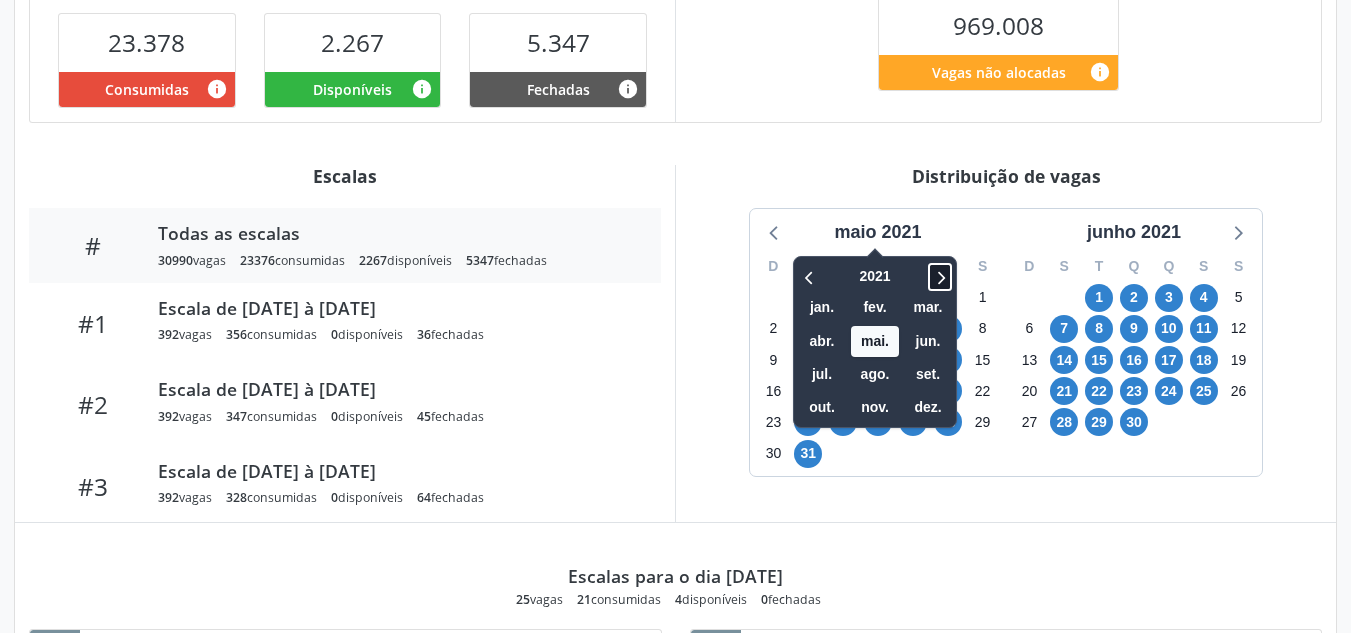 click 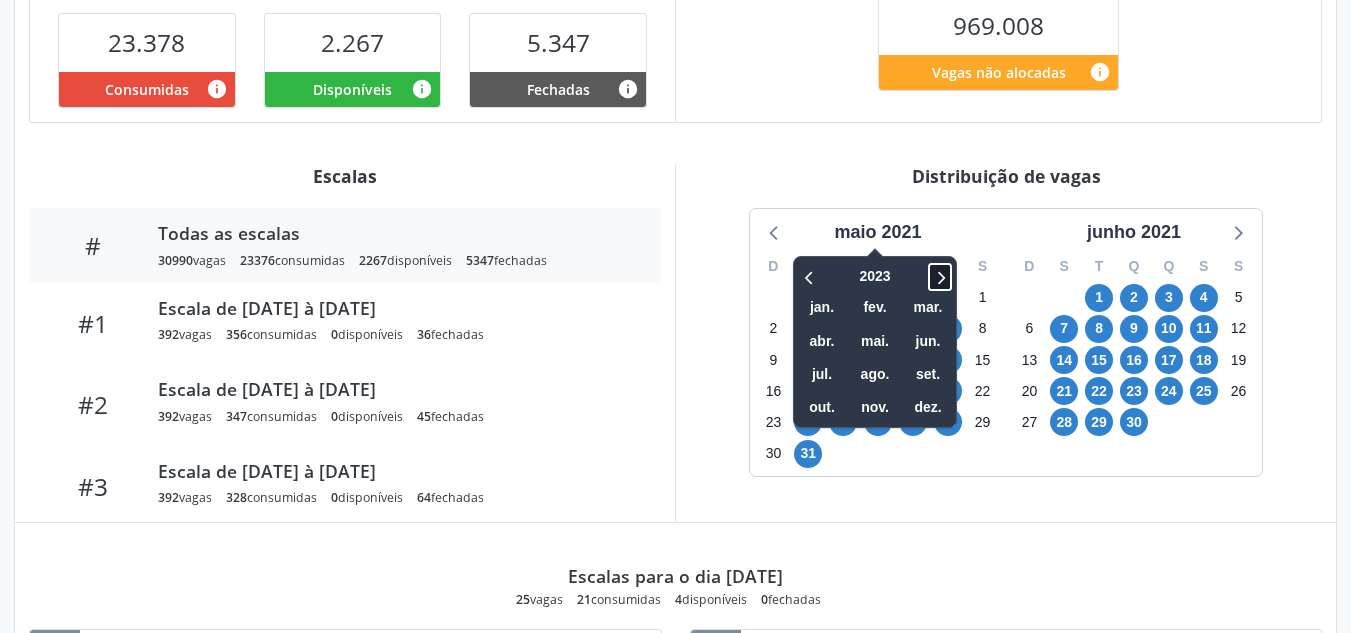 click 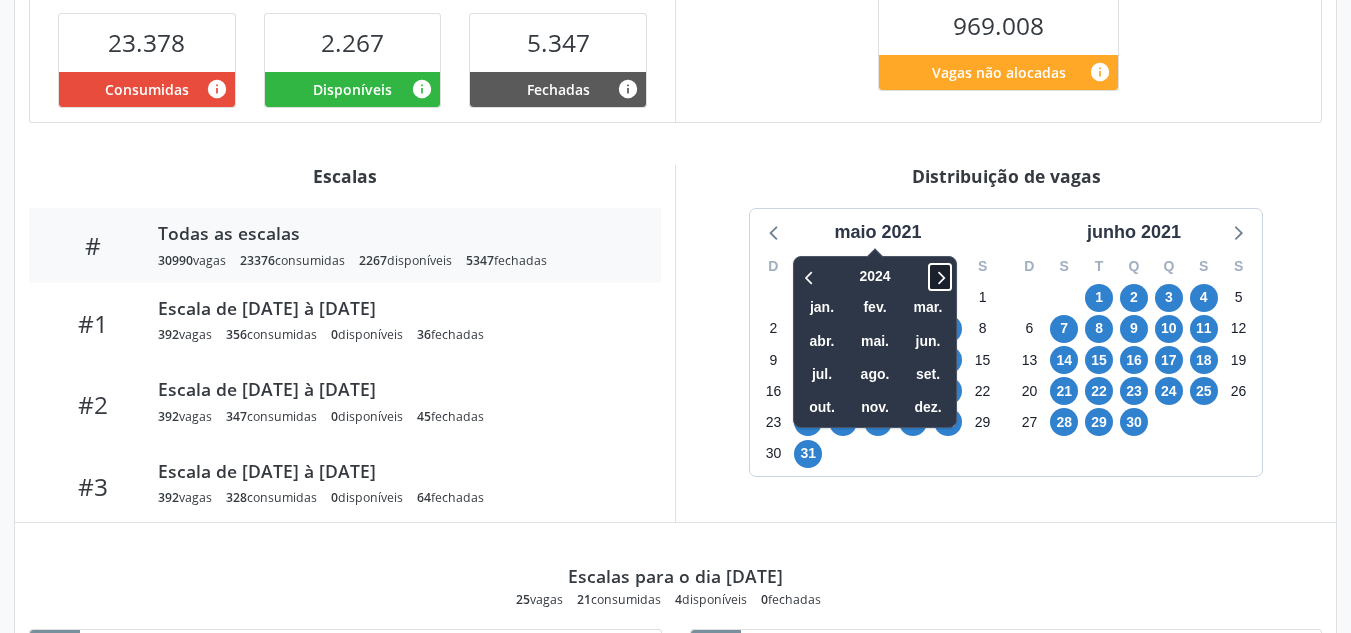 click 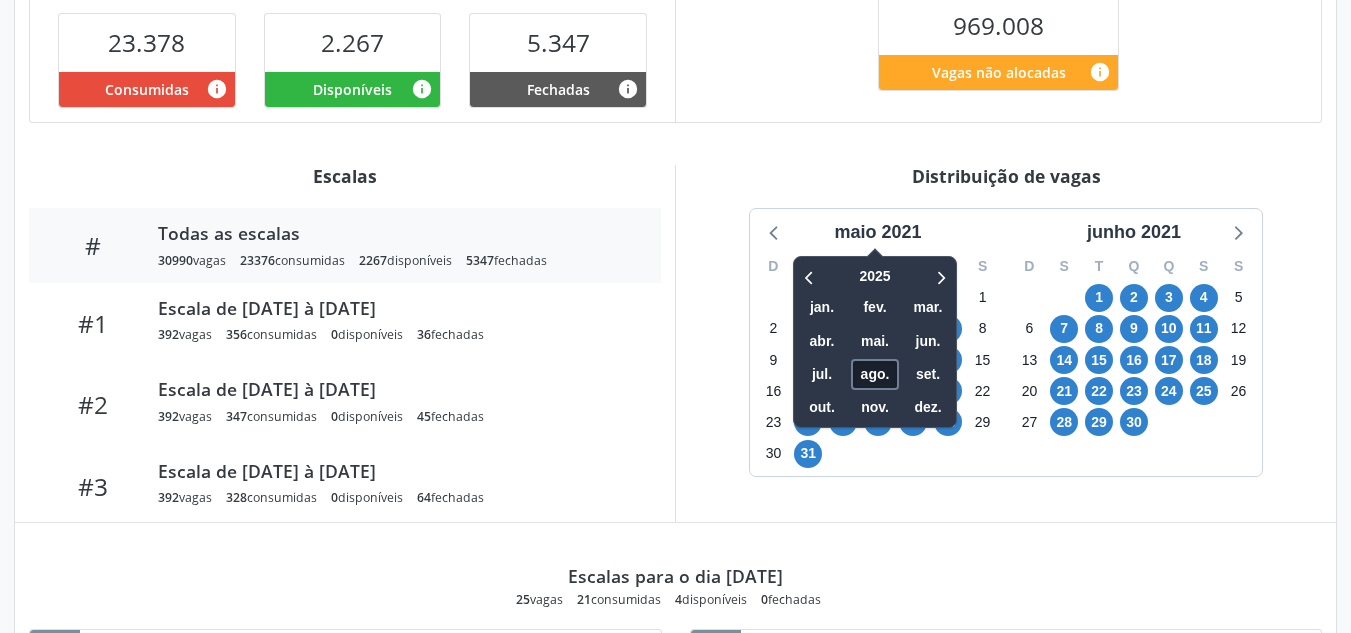 click on "ago." at bounding box center (875, 374) 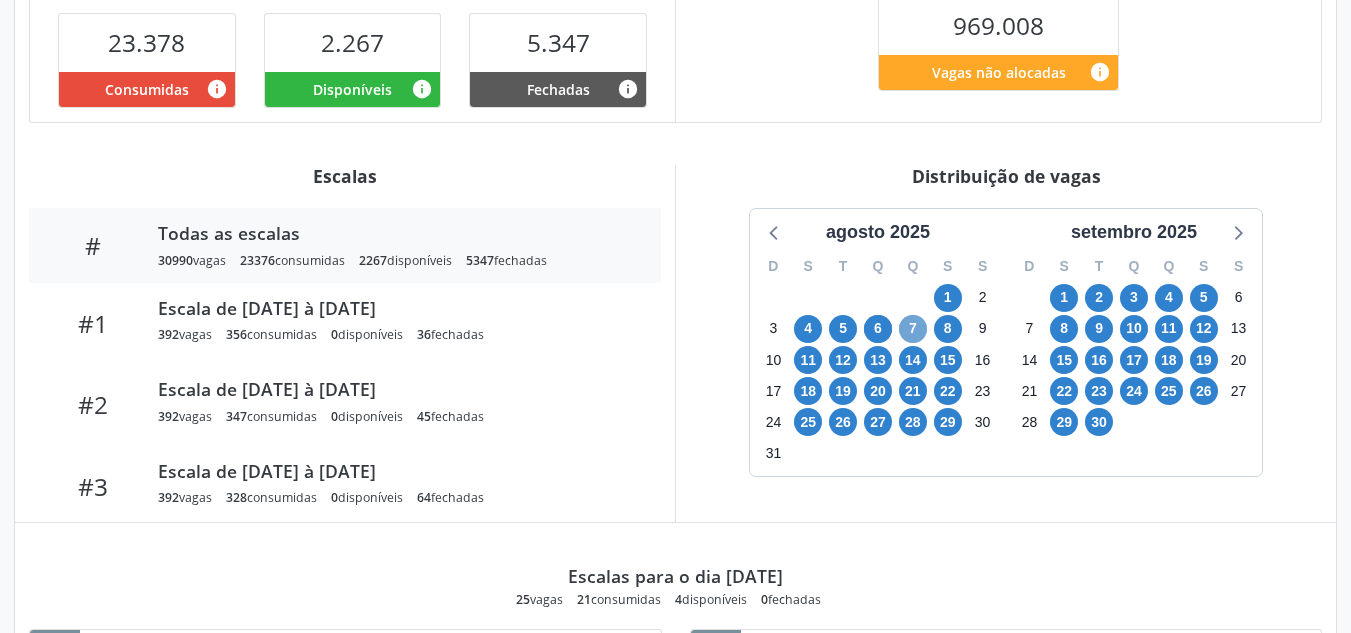 click on "7" at bounding box center (913, 329) 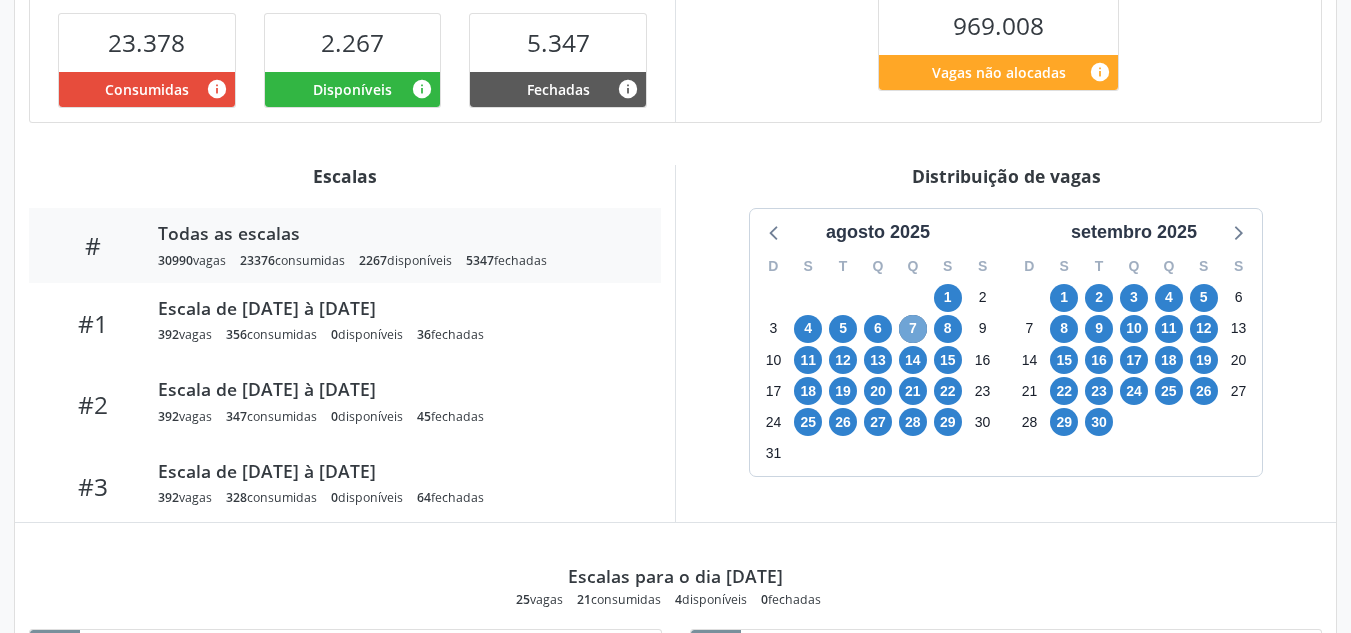 click on "7" at bounding box center (913, 329) 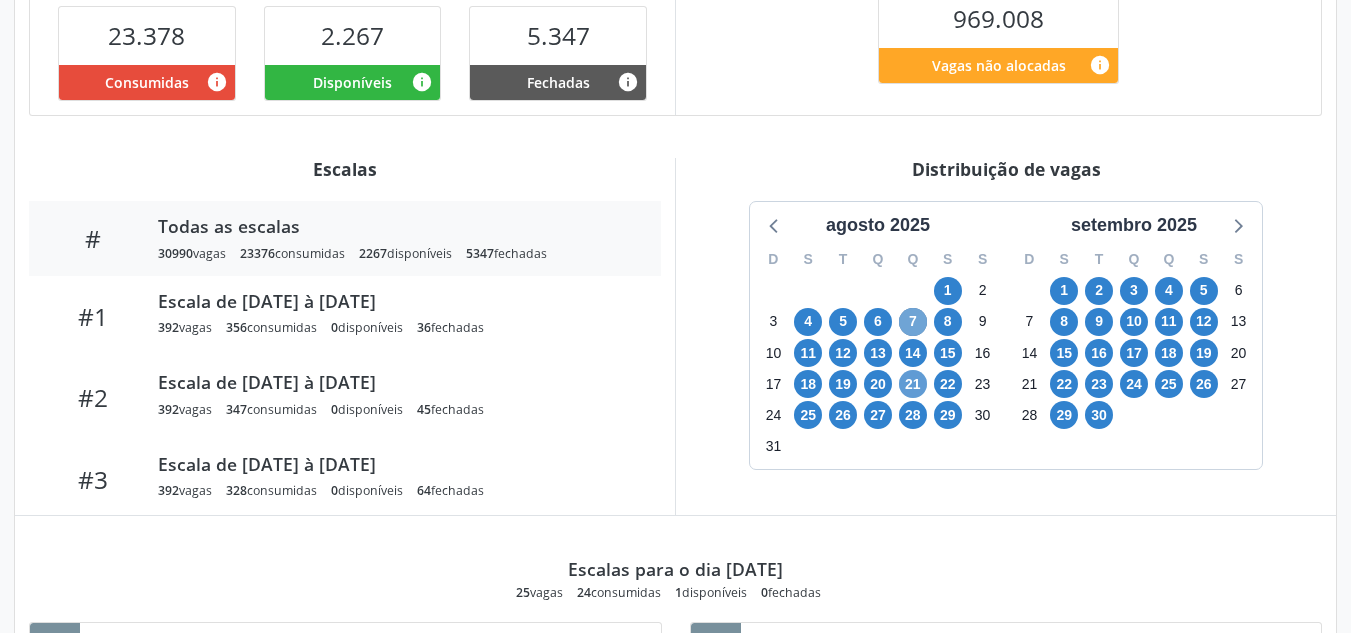 scroll, scrollTop: 525, scrollLeft: 0, axis: vertical 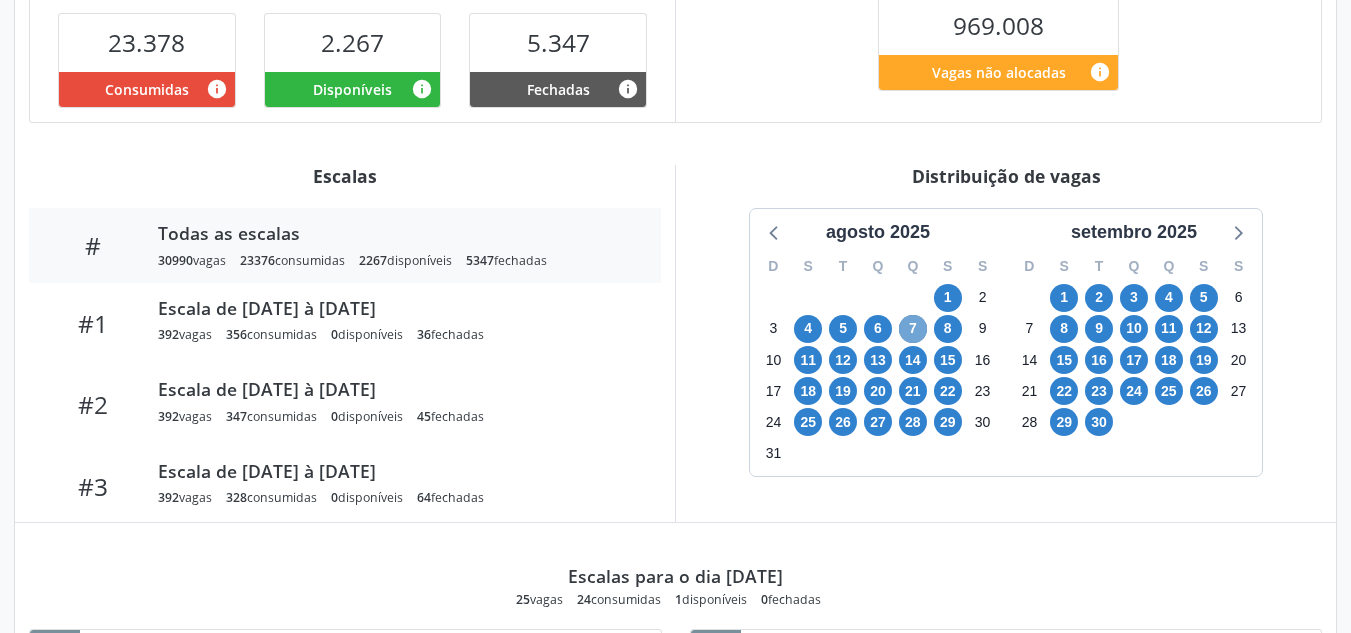 click on "7" at bounding box center [913, 329] 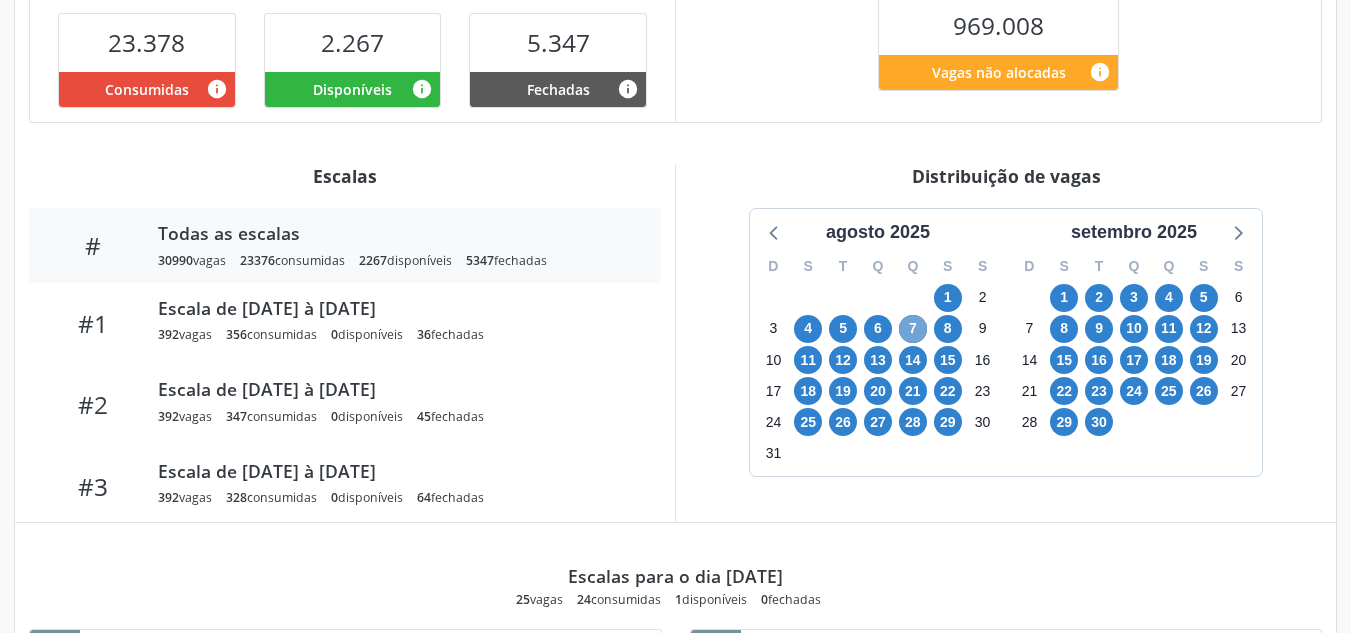 click on "7" at bounding box center (913, 329) 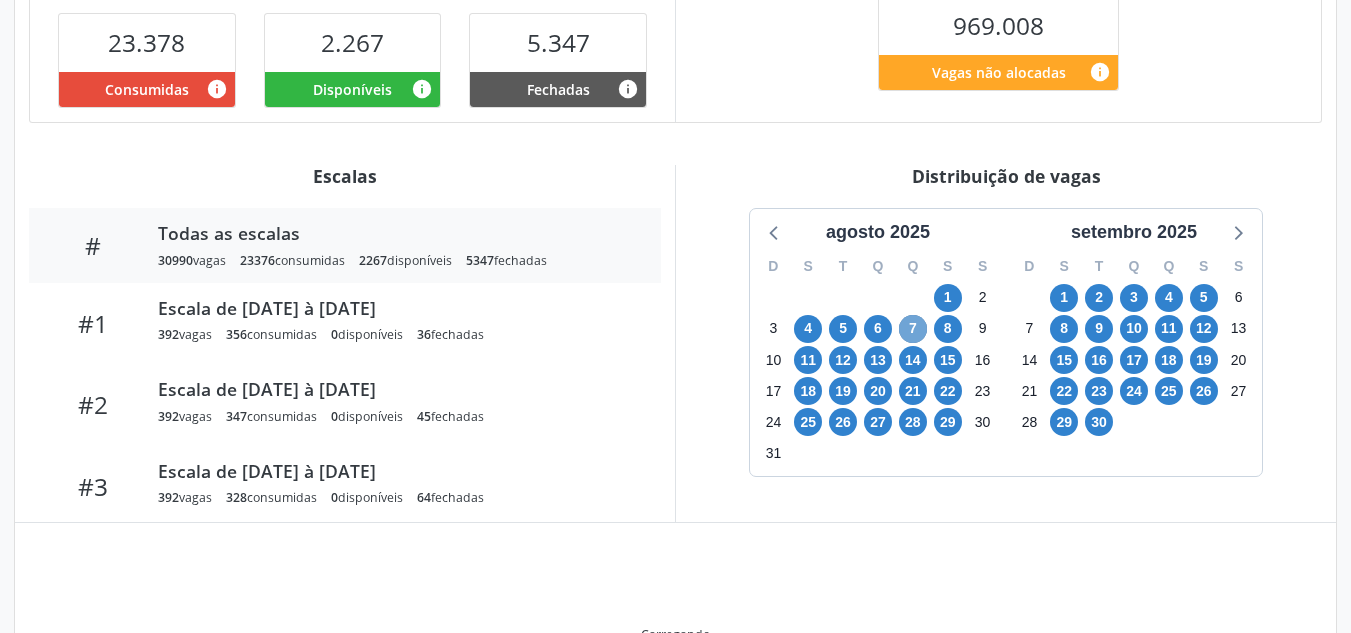 click on "7" at bounding box center (913, 329) 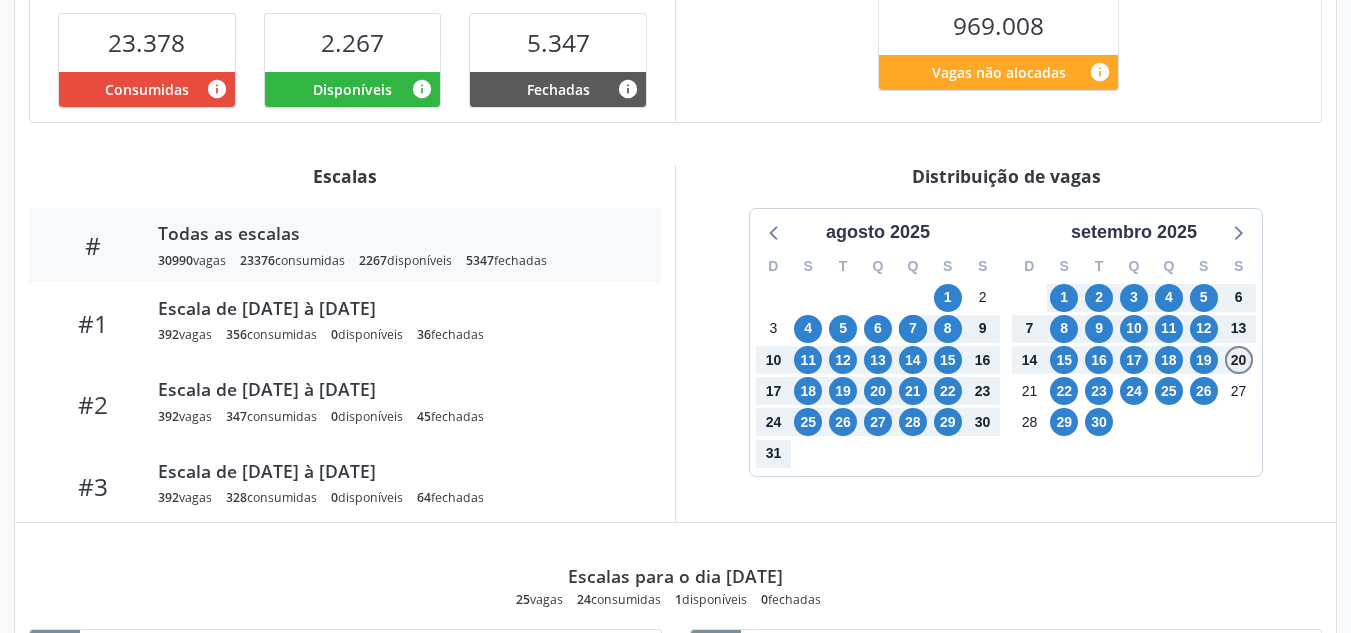 click on "20" at bounding box center (1239, 360) 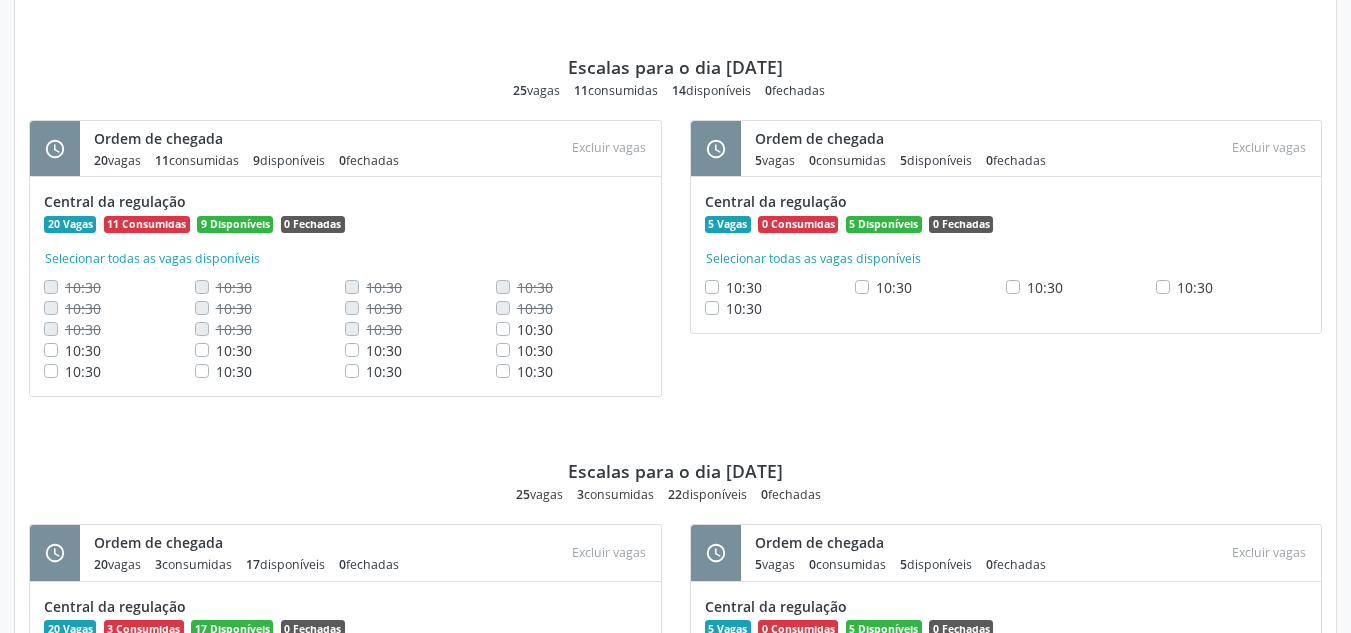 scroll, scrollTop: 5125, scrollLeft: 0, axis: vertical 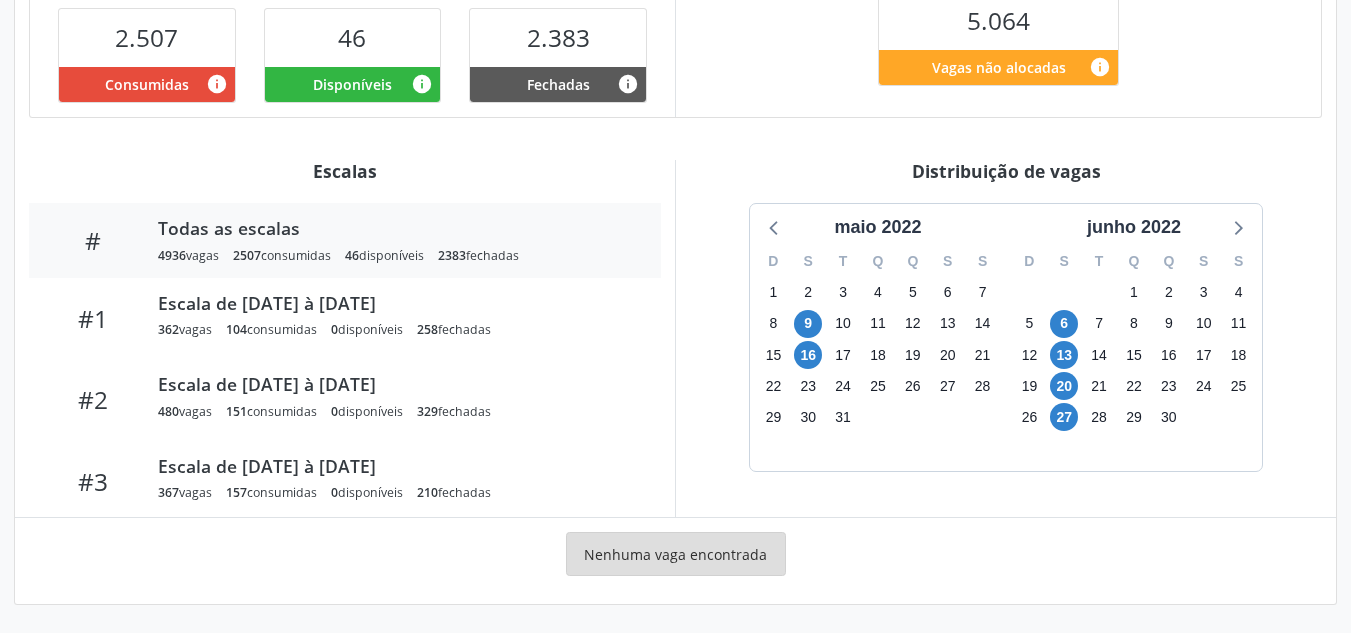 click on "maio 2022" at bounding box center (878, 227) 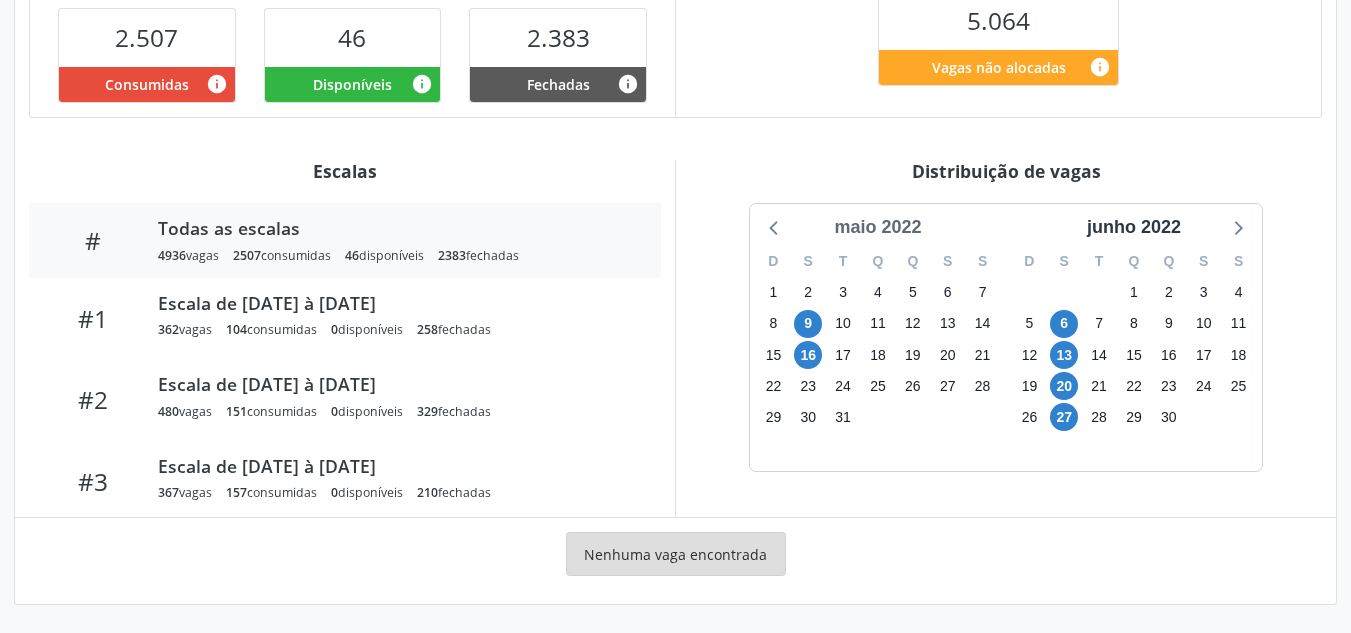 click on "maio 2022" at bounding box center (877, 227) 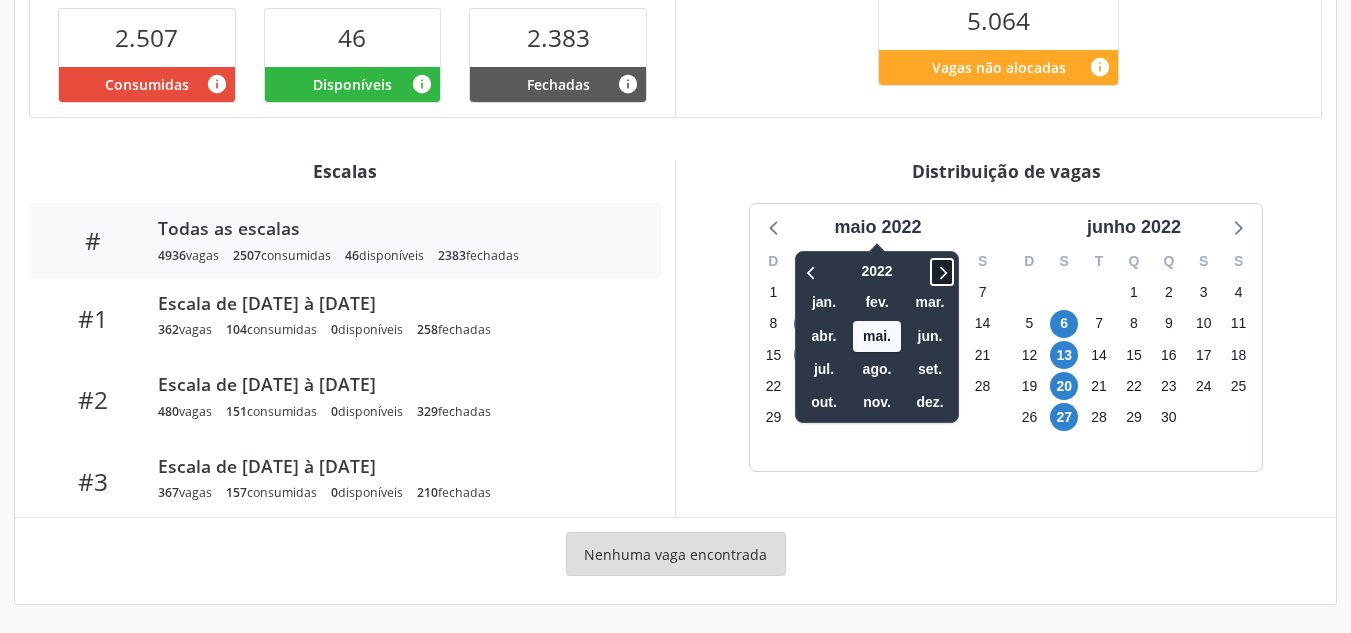 click 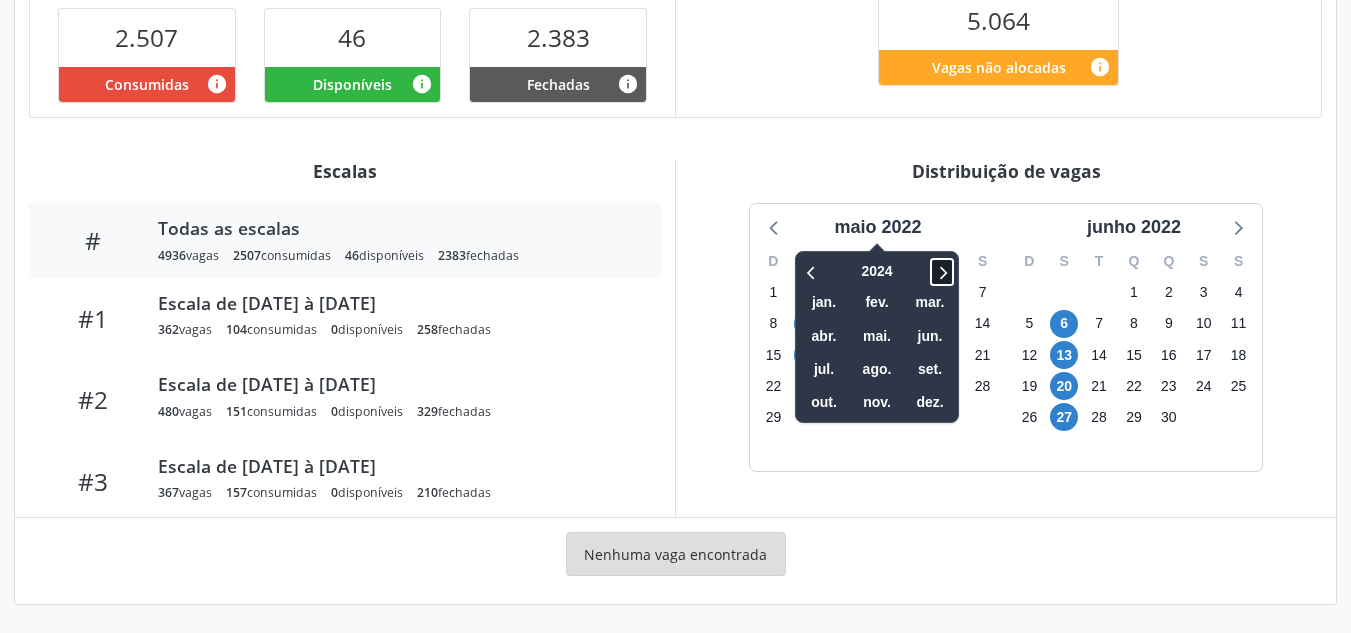 click 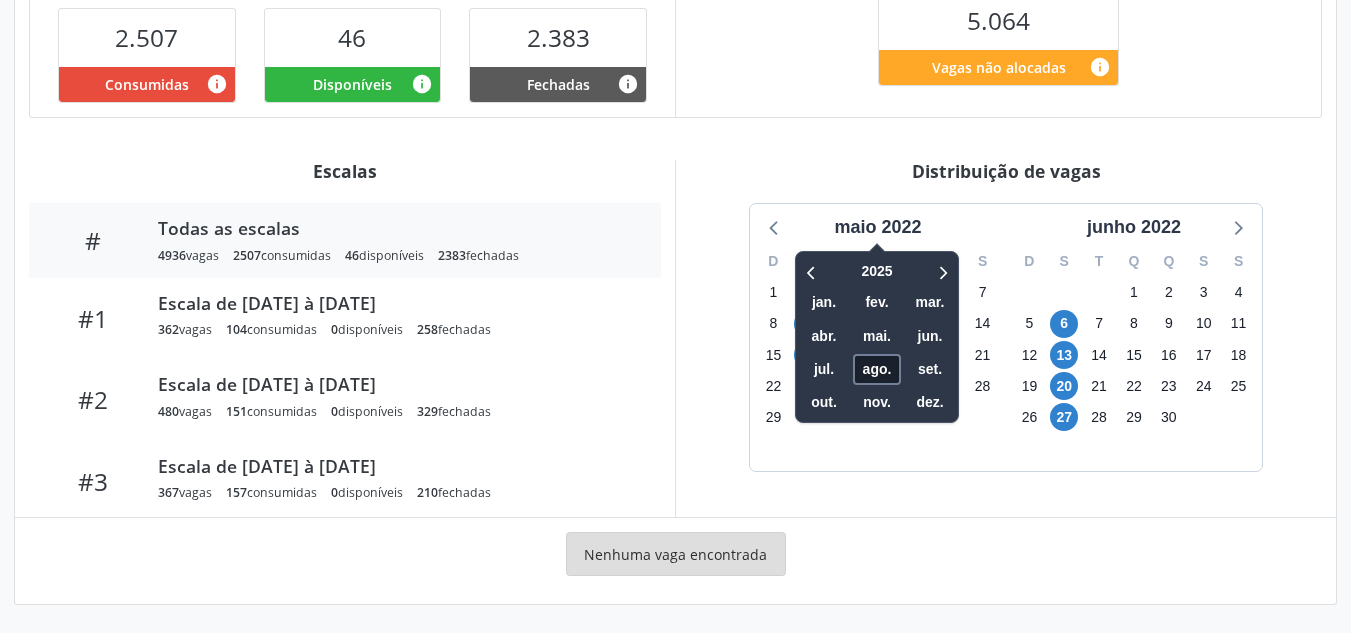 click on "ago." at bounding box center [877, 369] 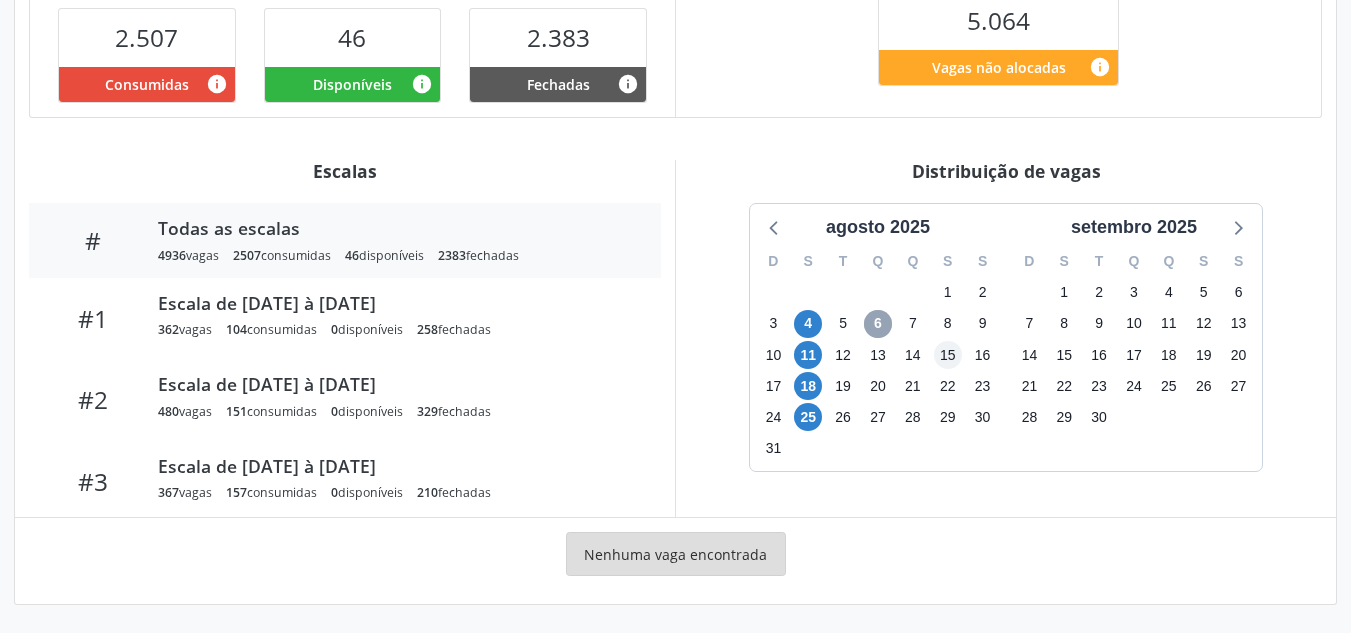 drag, startPoint x: 883, startPoint y: 329, endPoint x: 937, endPoint y: 363, distance: 63.812225 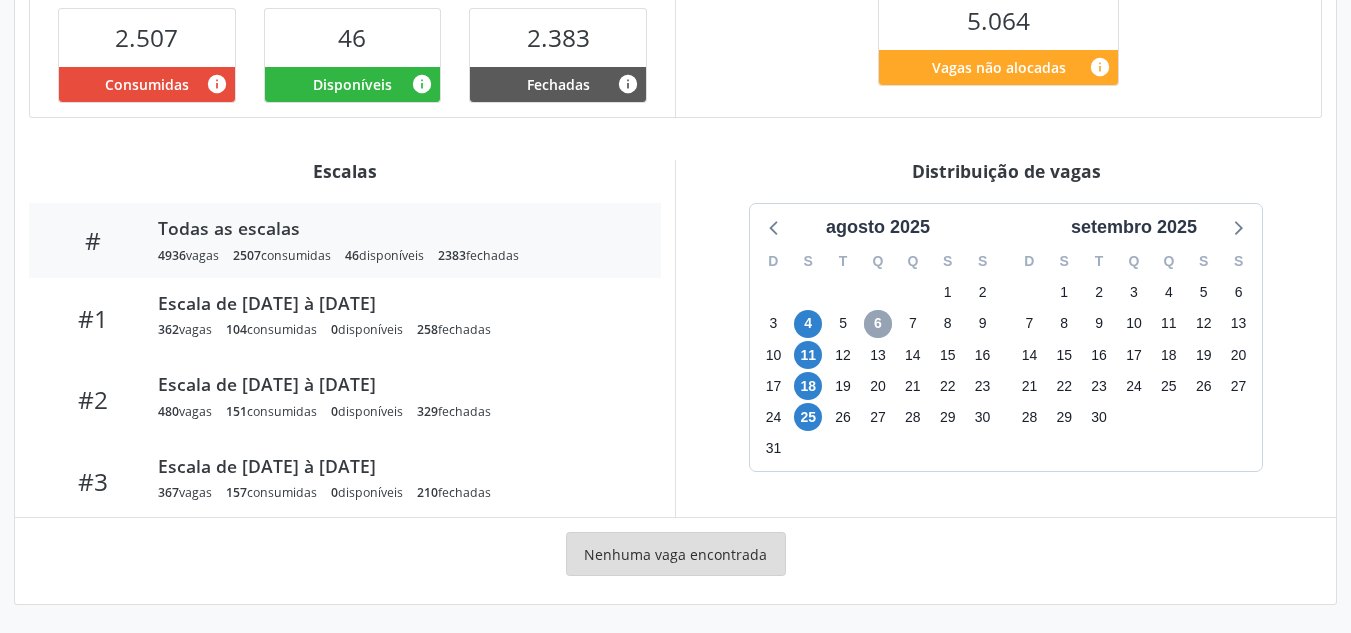 click on "6" at bounding box center [878, 324] 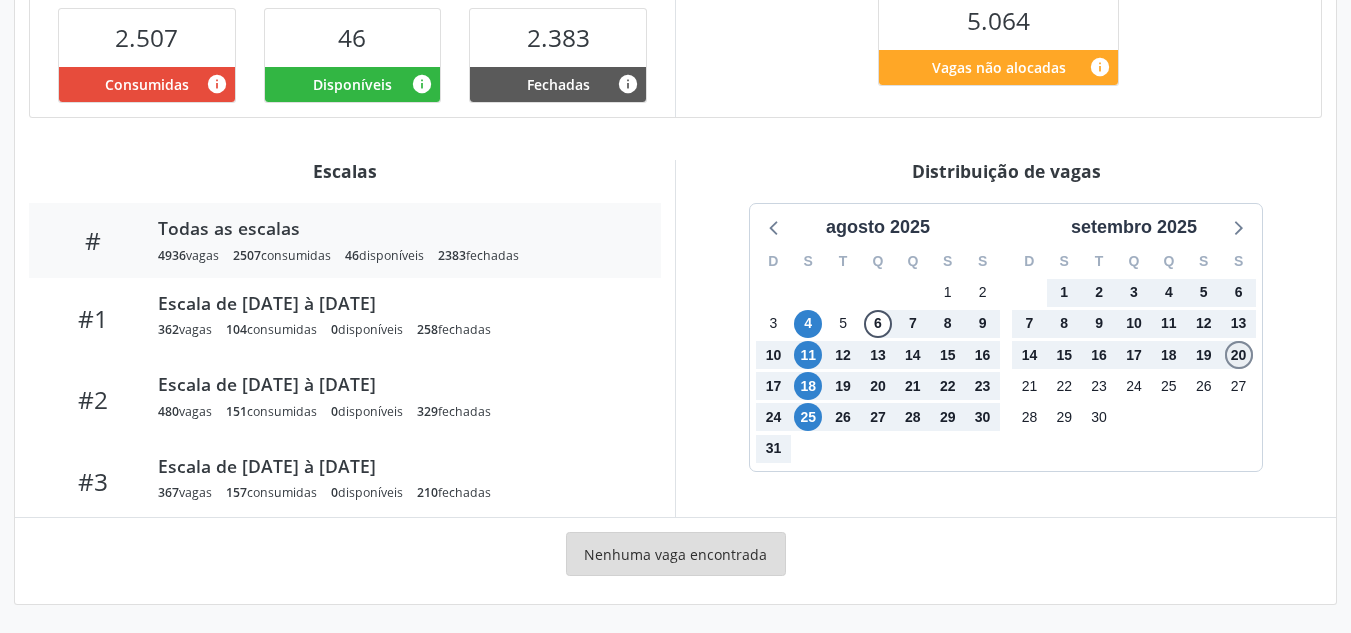 click on "20" at bounding box center [1239, 355] 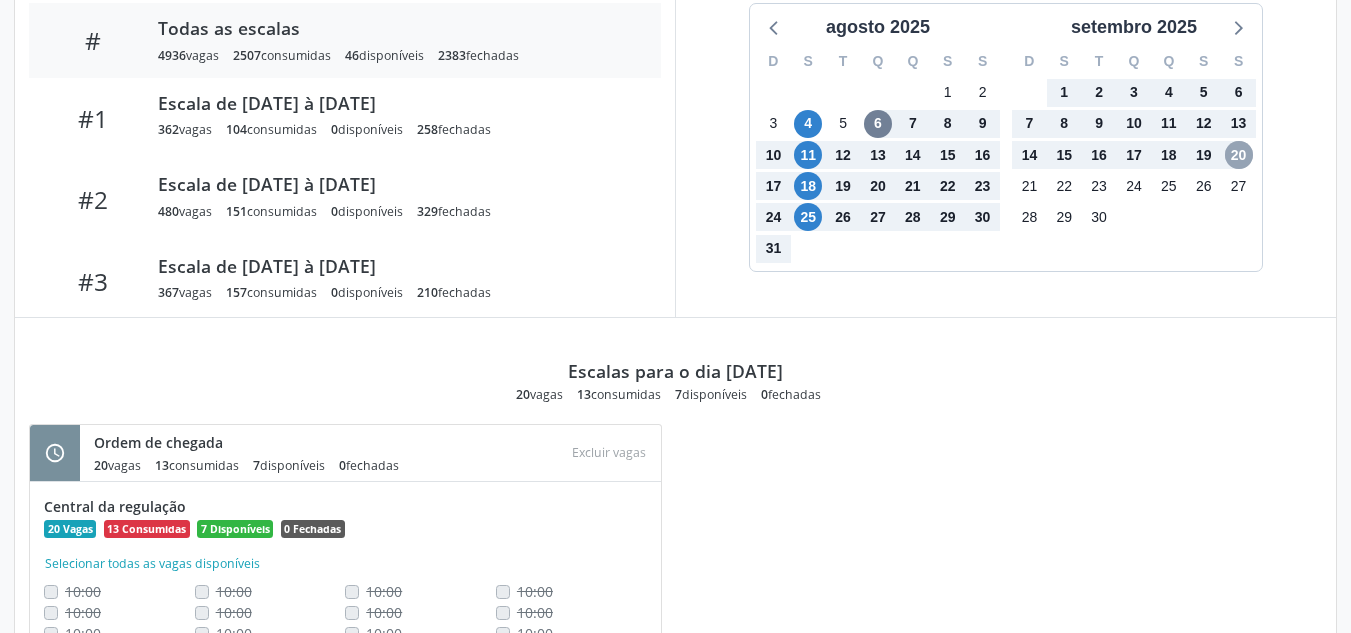 scroll, scrollTop: 630, scrollLeft: 0, axis: vertical 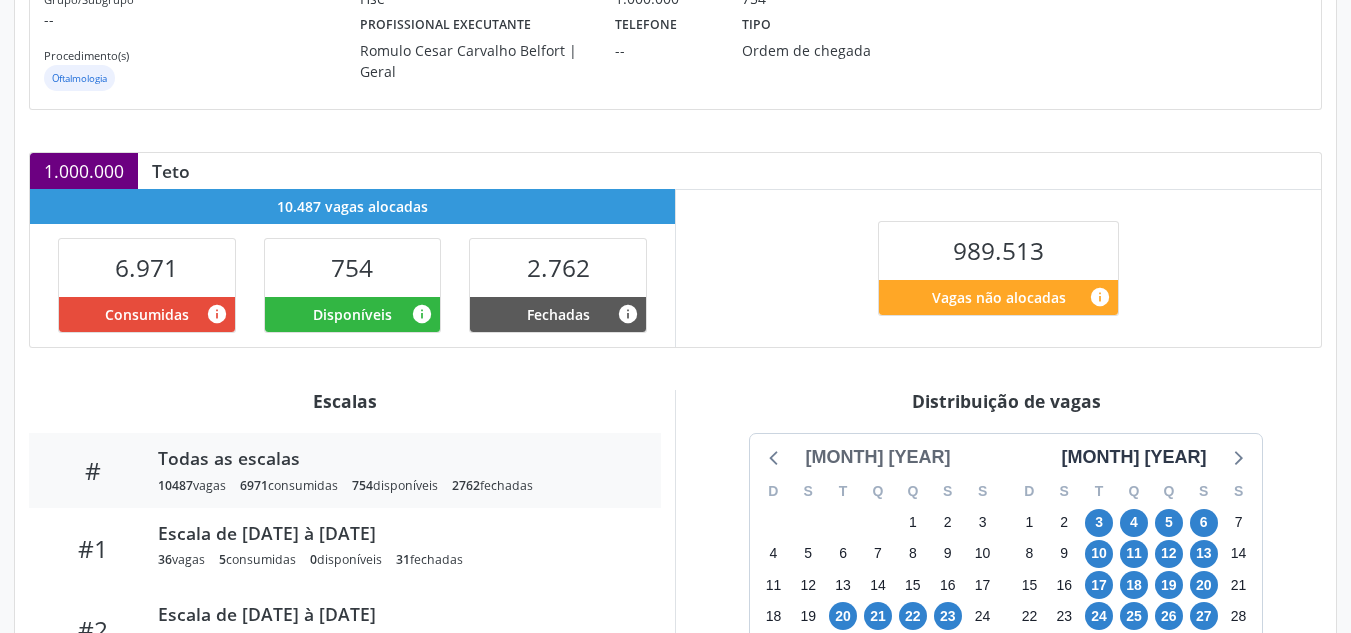 click on "[MONTH] [YEAR]" at bounding box center (878, 457) 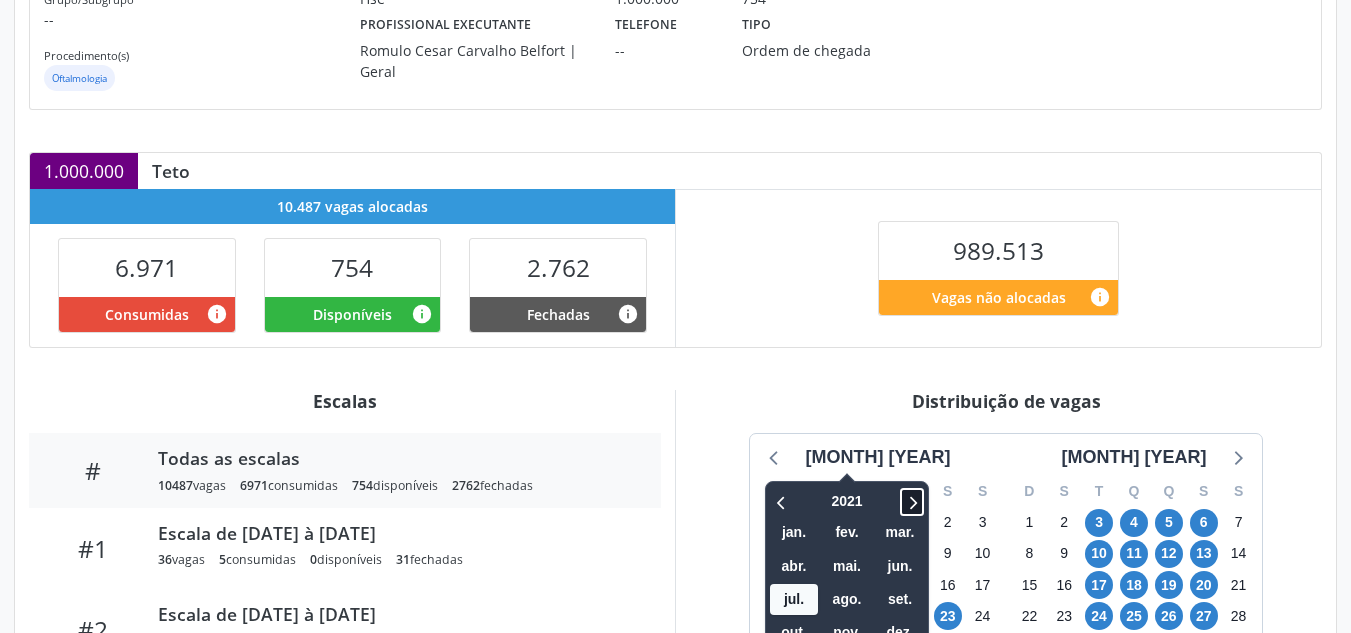 click 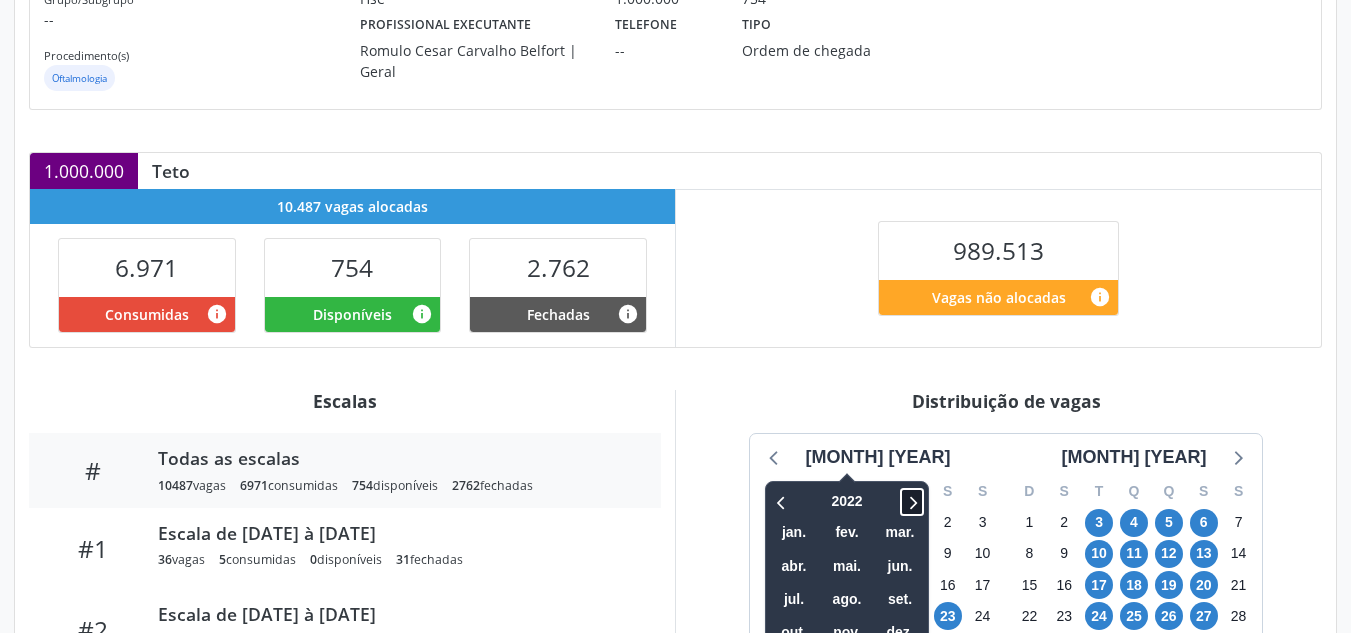 click 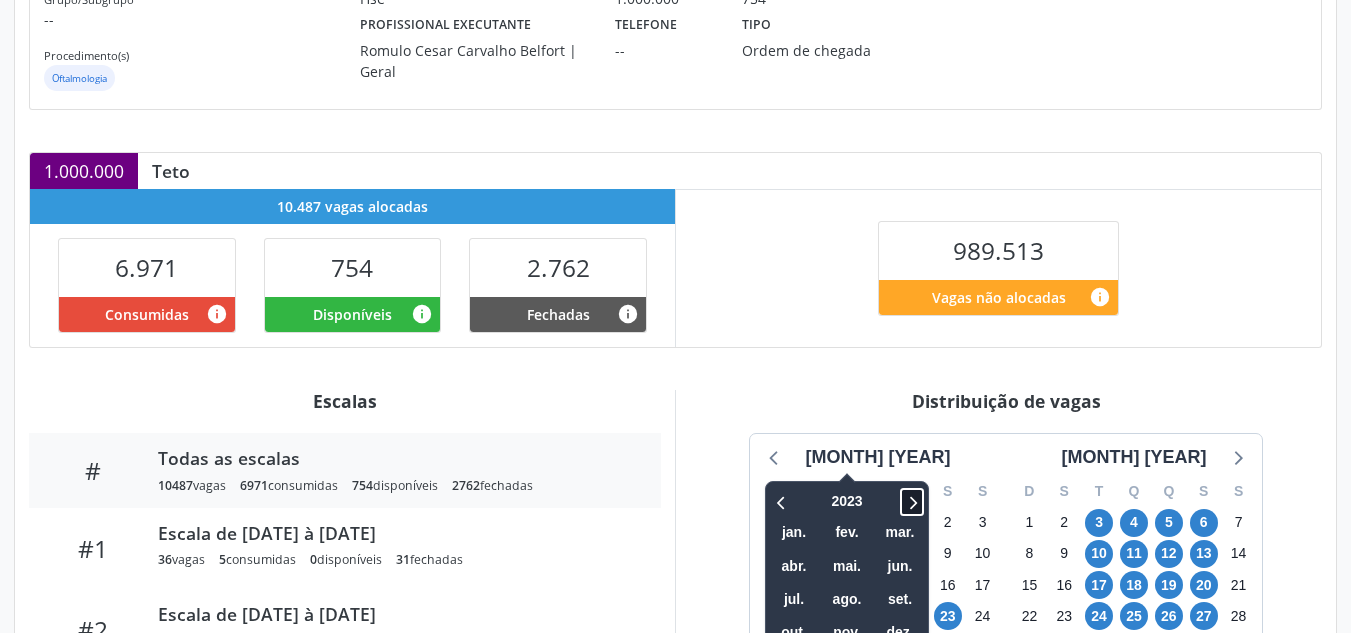 click 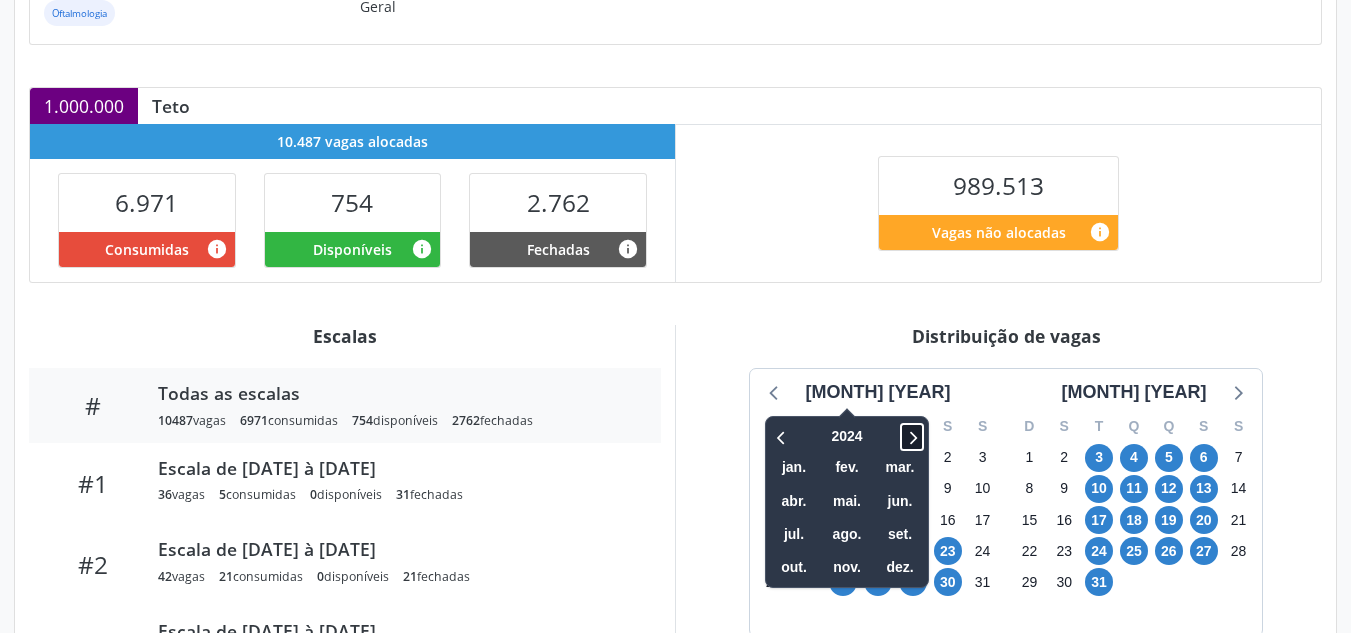 scroll, scrollTop: 400, scrollLeft: 0, axis: vertical 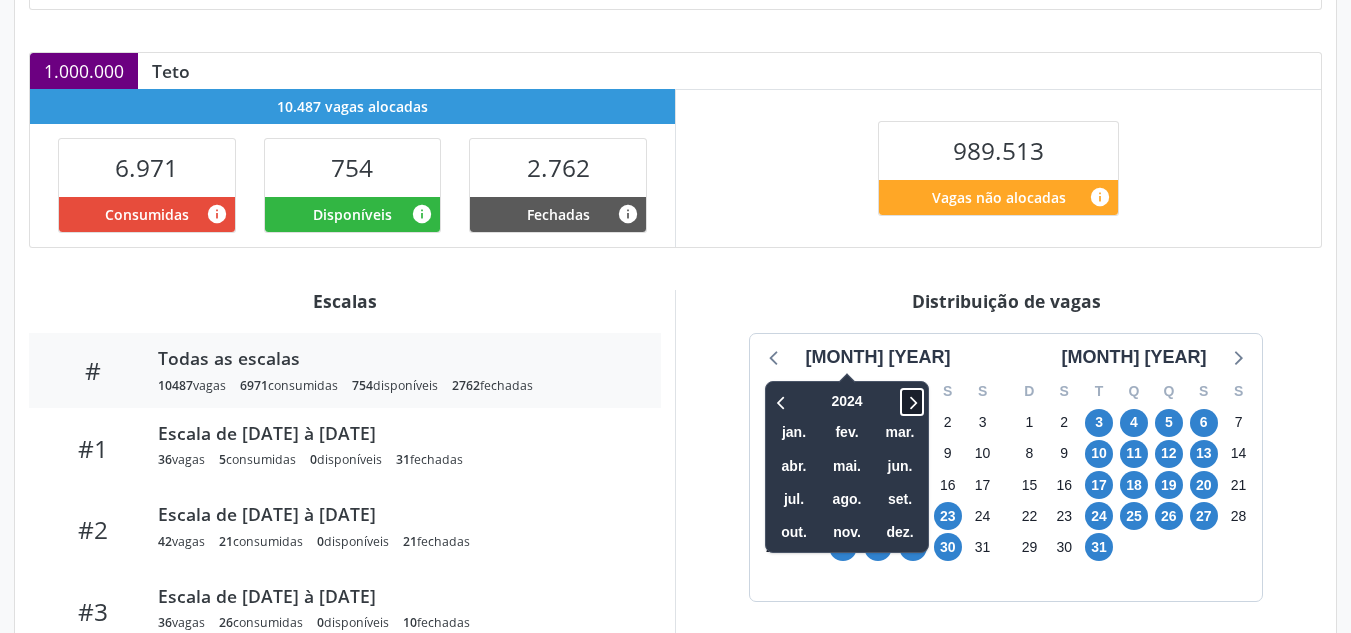 click 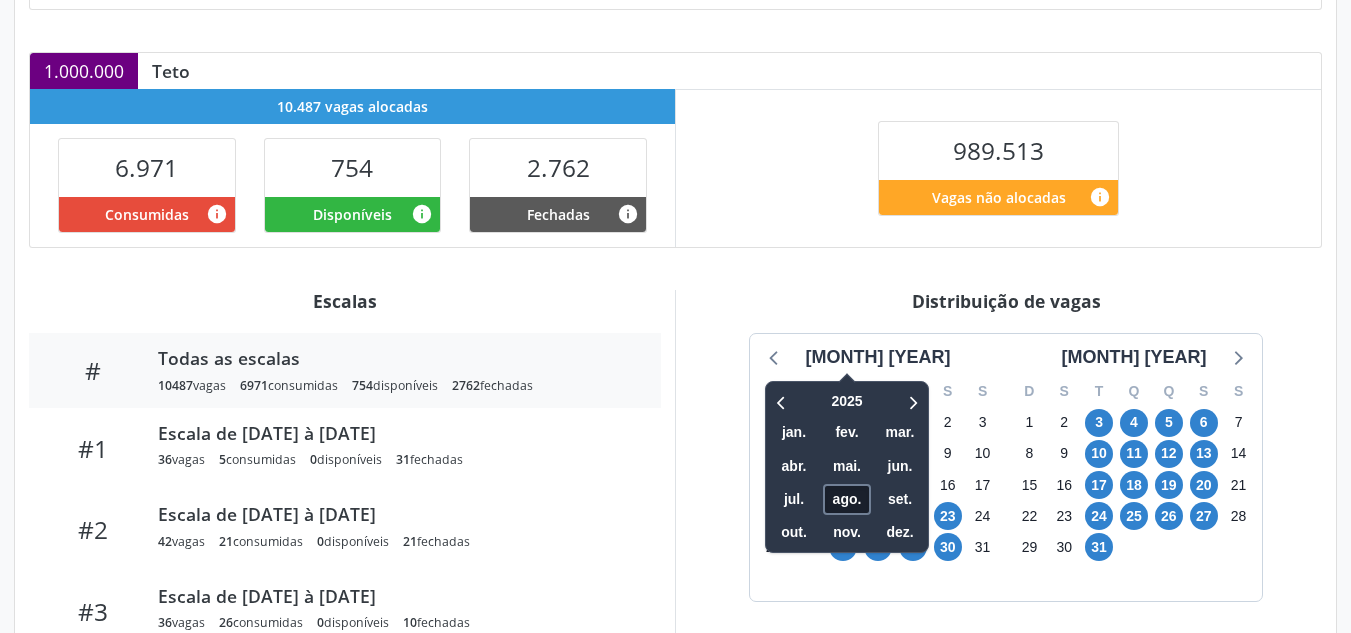 click on "ago." at bounding box center (847, 499) 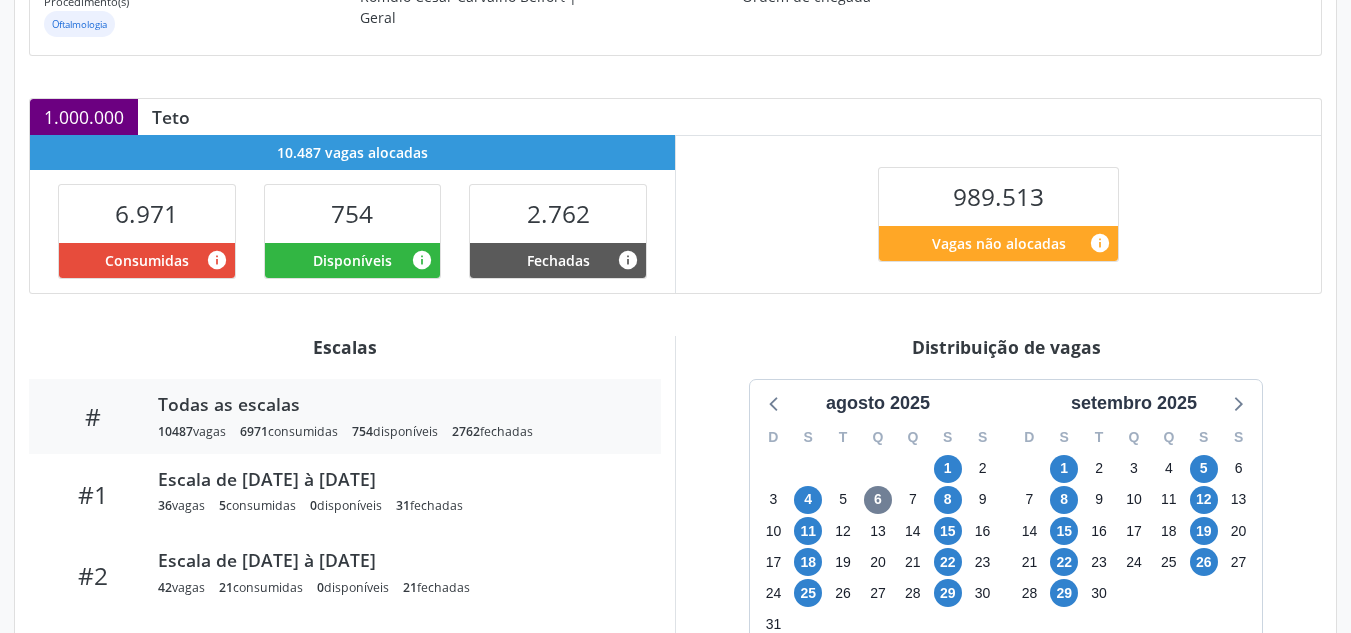 scroll, scrollTop: 400, scrollLeft: 0, axis: vertical 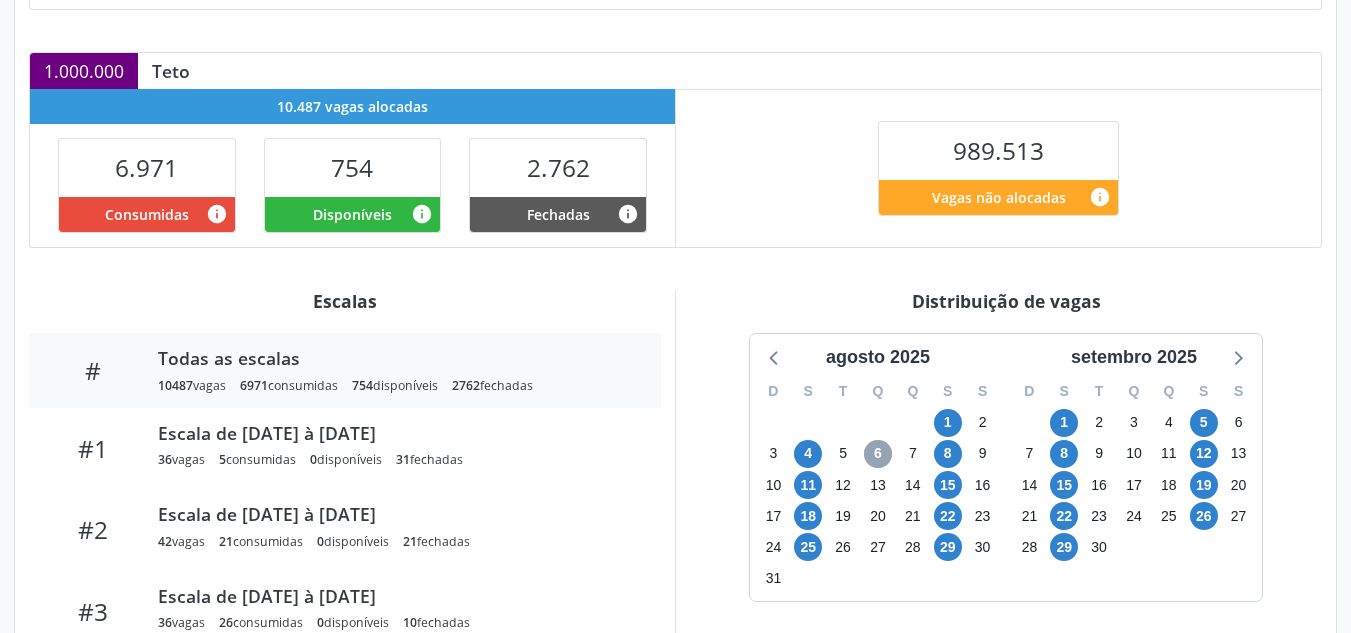 click on "6" at bounding box center [878, 454] 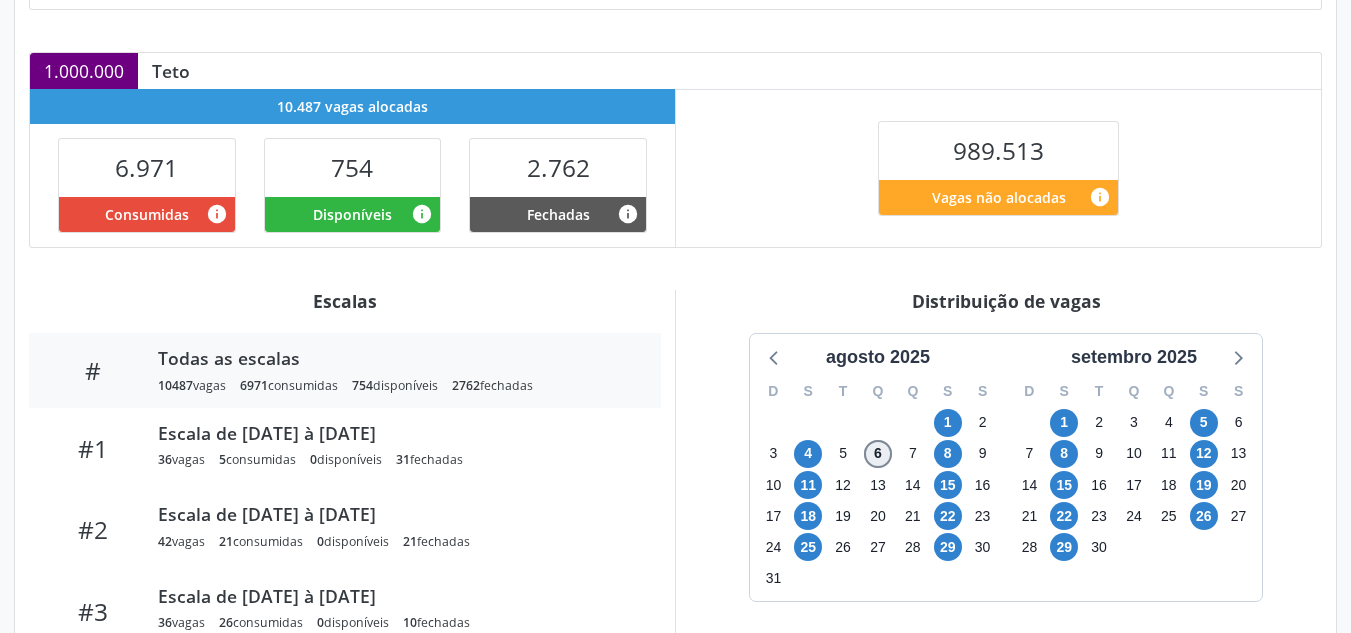 click on "6" at bounding box center (878, 454) 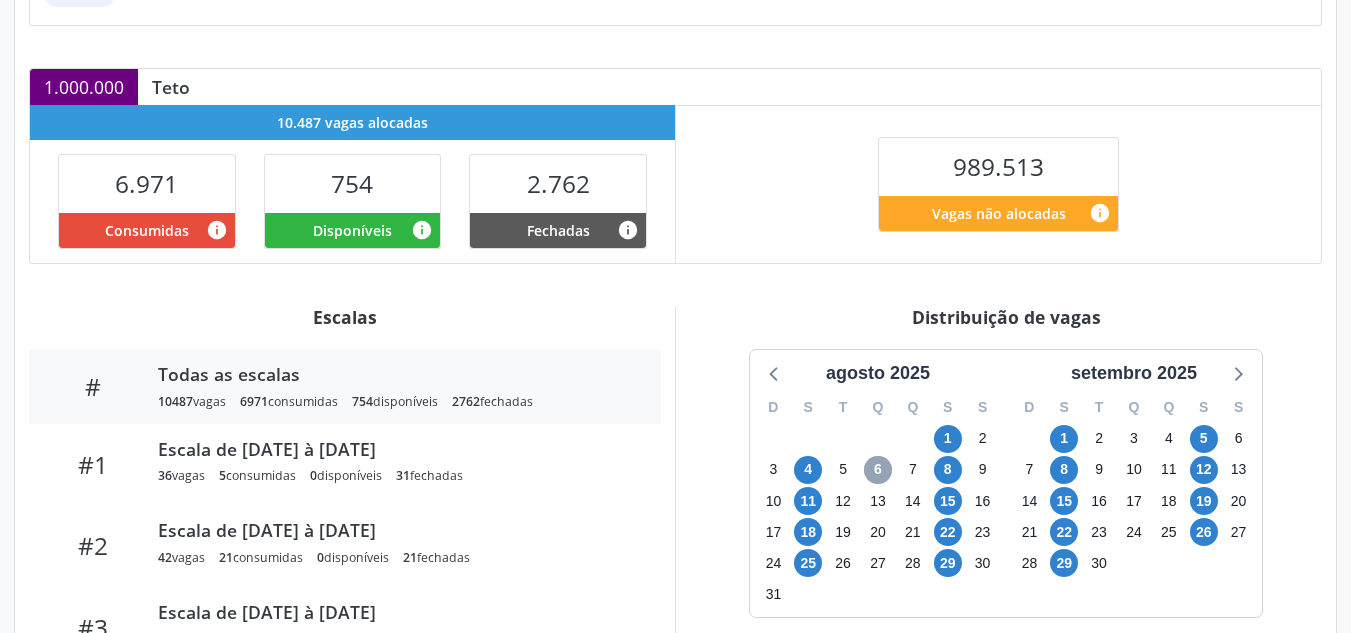 scroll, scrollTop: 400, scrollLeft: 0, axis: vertical 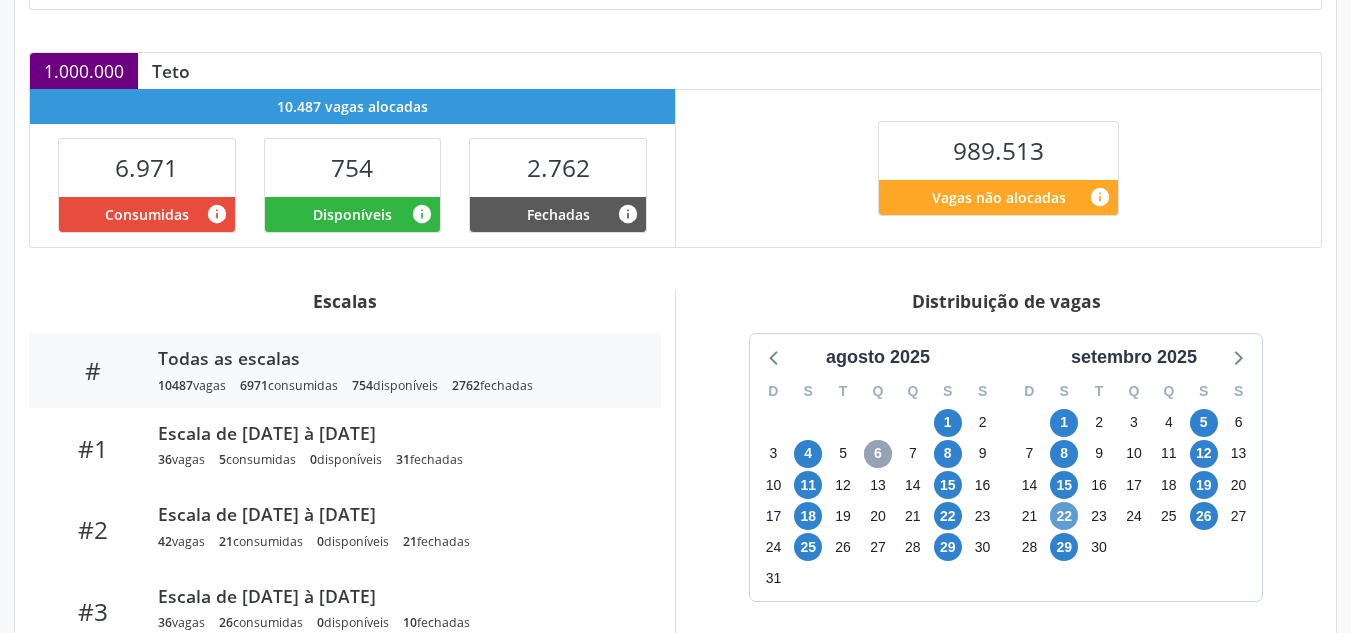 drag, startPoint x: 879, startPoint y: 458, endPoint x: 1063, endPoint y: 504, distance: 189.66286 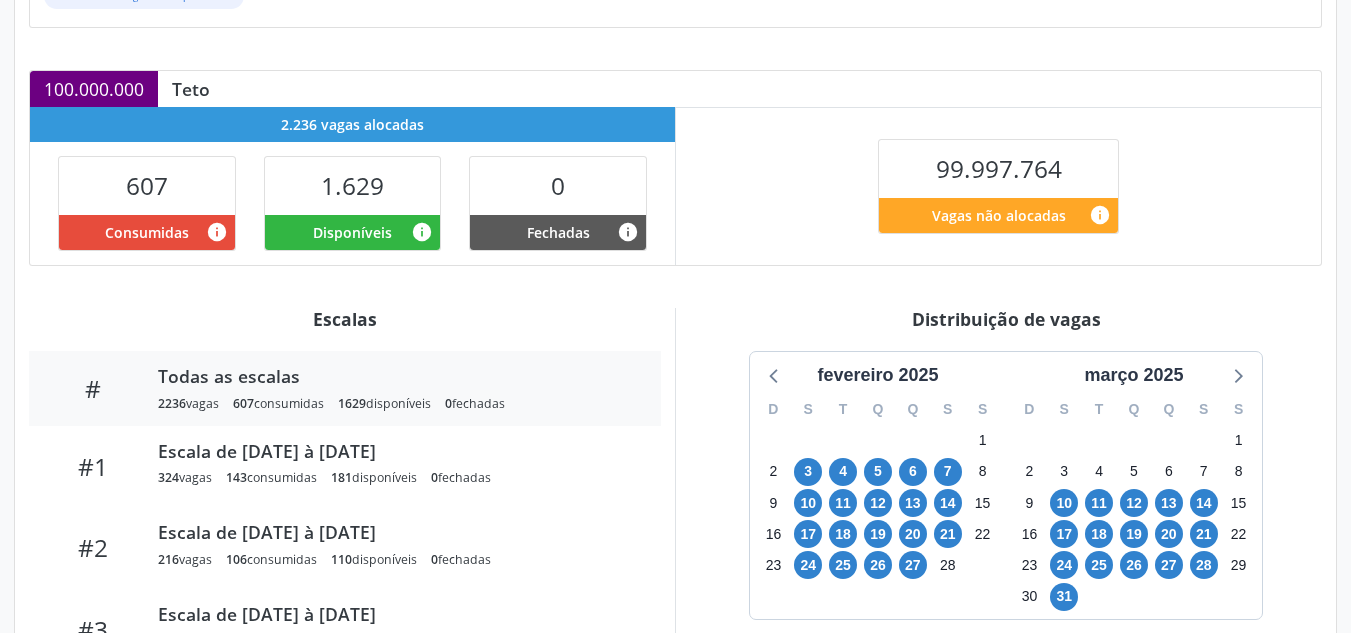 scroll, scrollTop: 400, scrollLeft: 0, axis: vertical 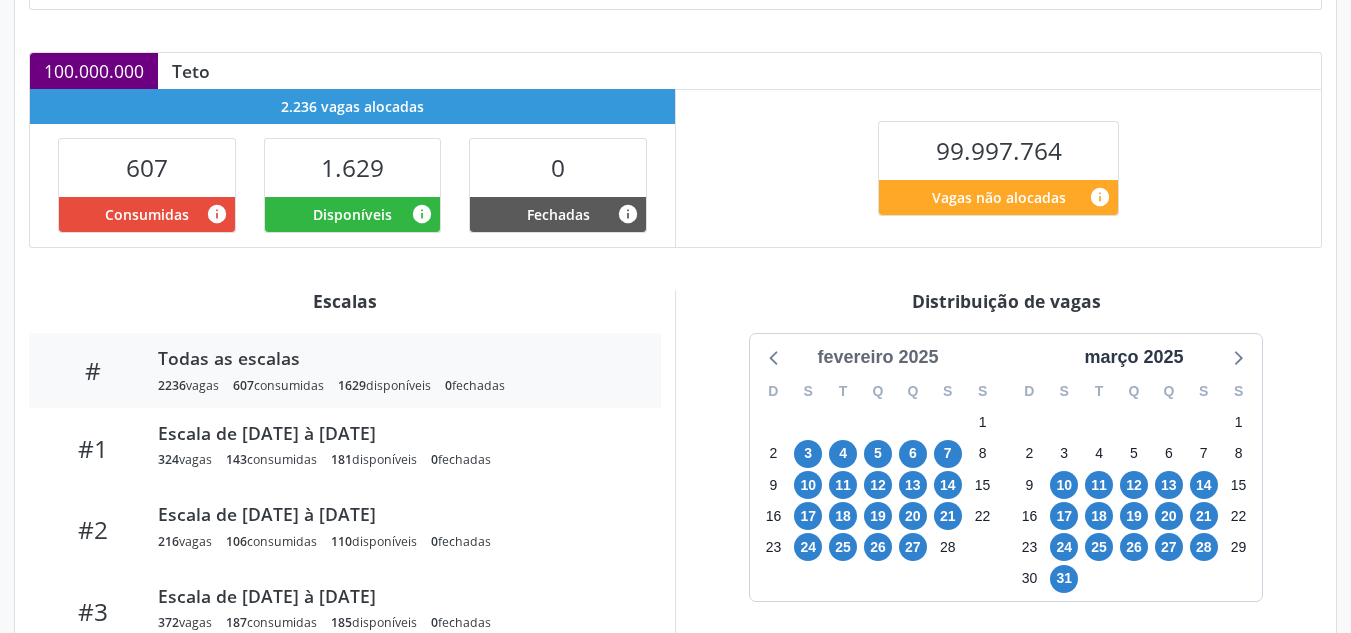 click on "fevereiro 2025" at bounding box center [877, 357] 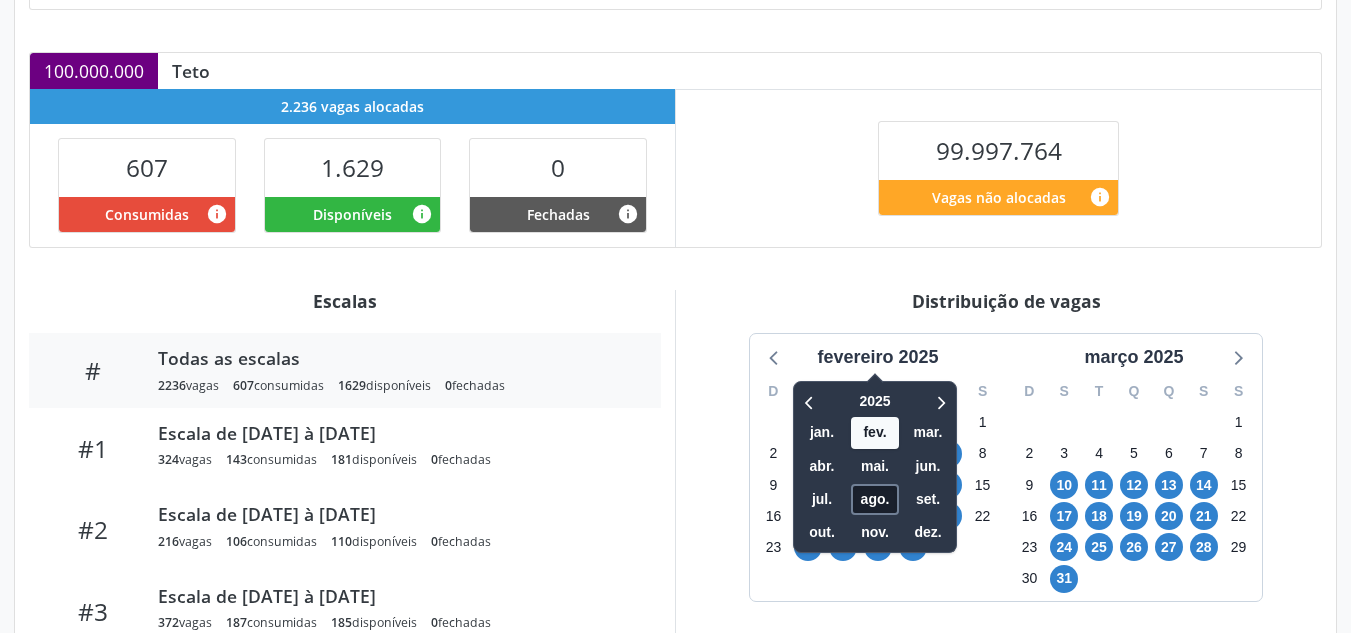 click on "ago." at bounding box center (875, 499) 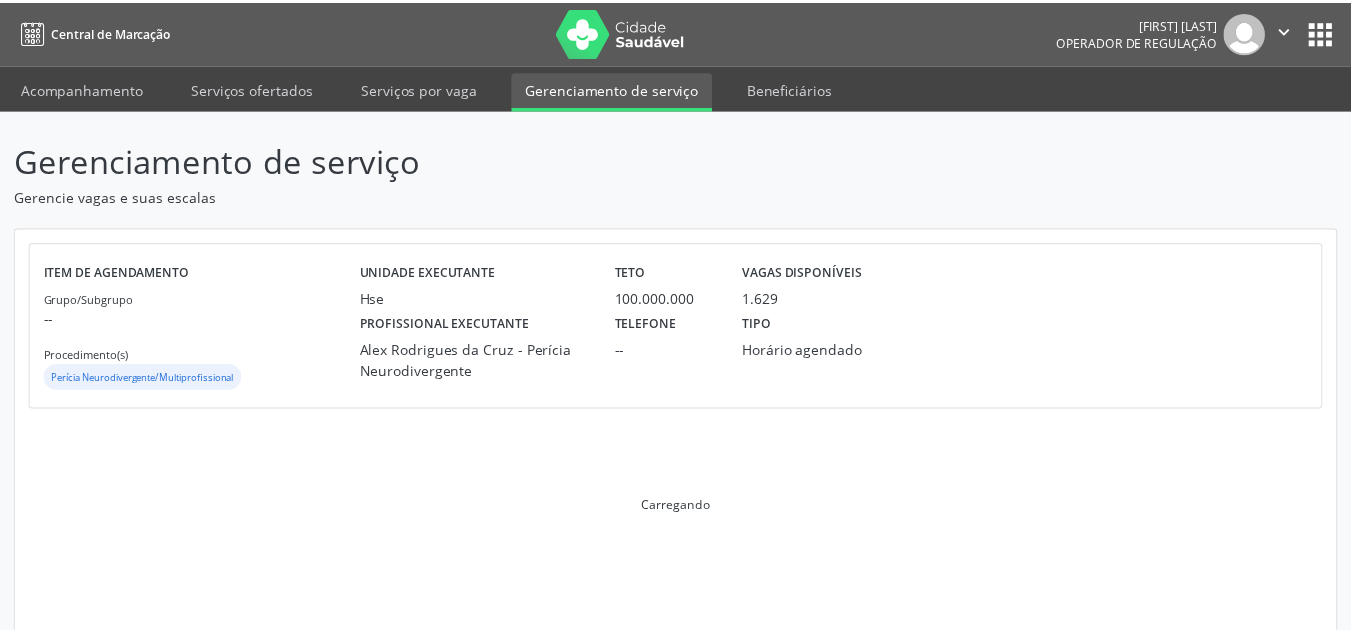 scroll, scrollTop: 0, scrollLeft: 0, axis: both 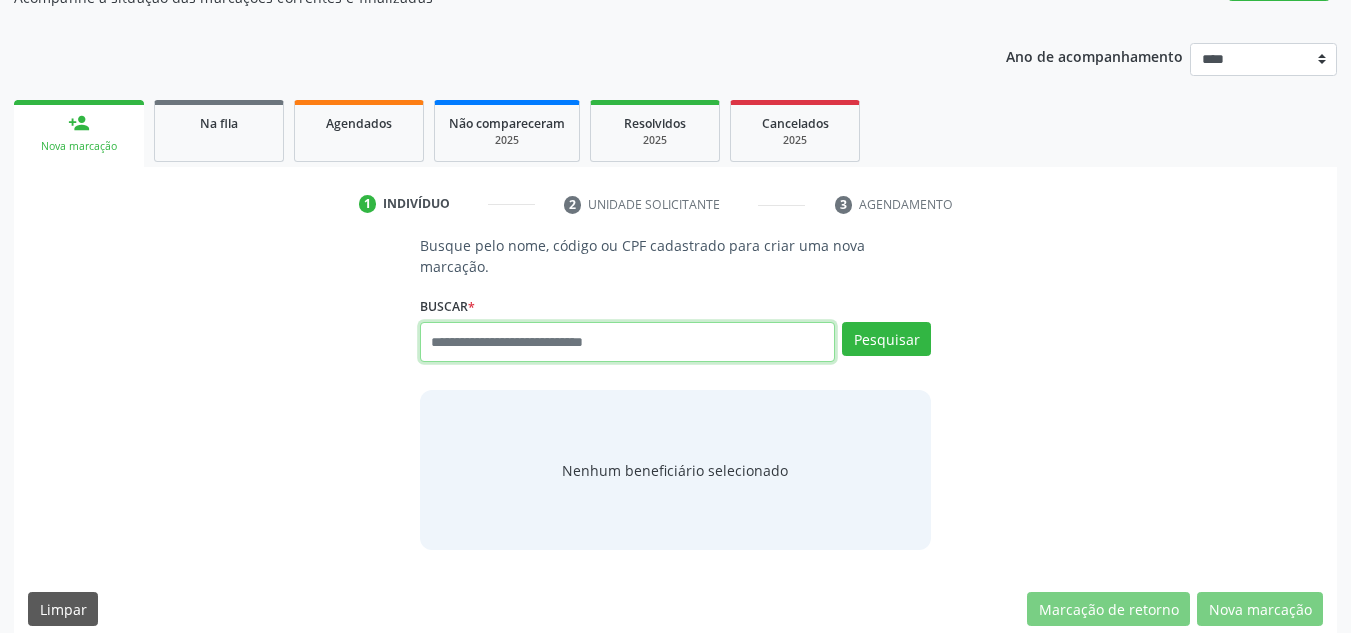 click at bounding box center (628, 342) 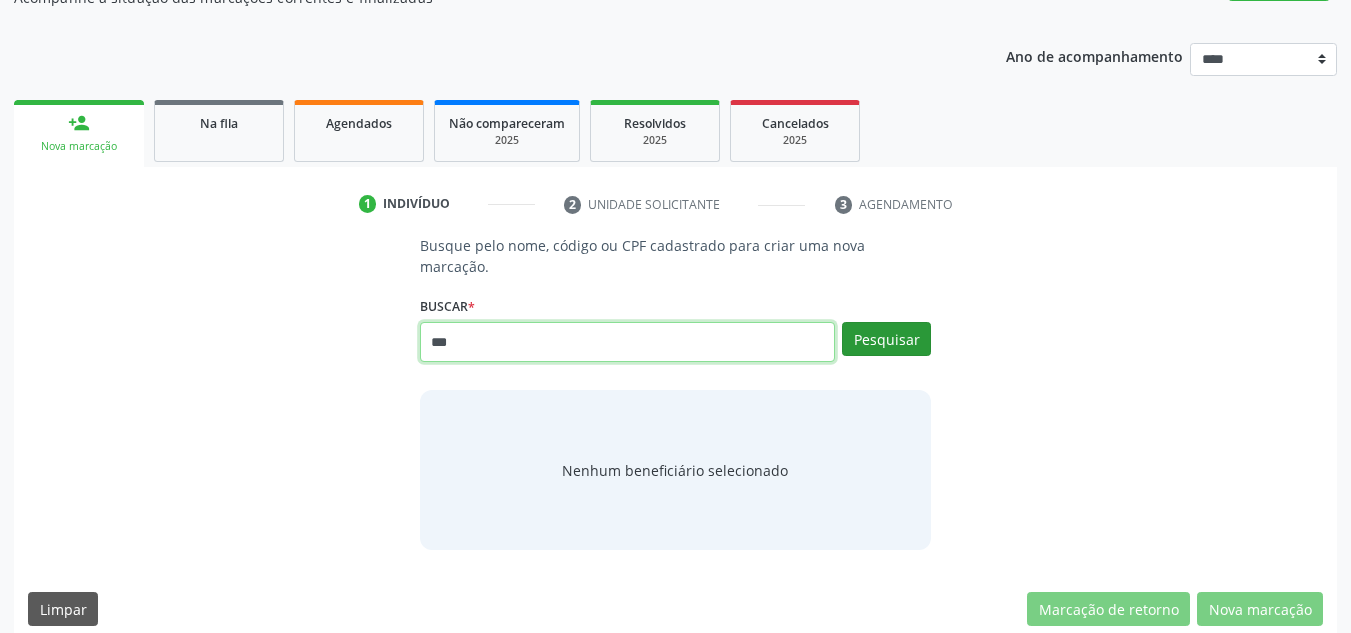type on "***" 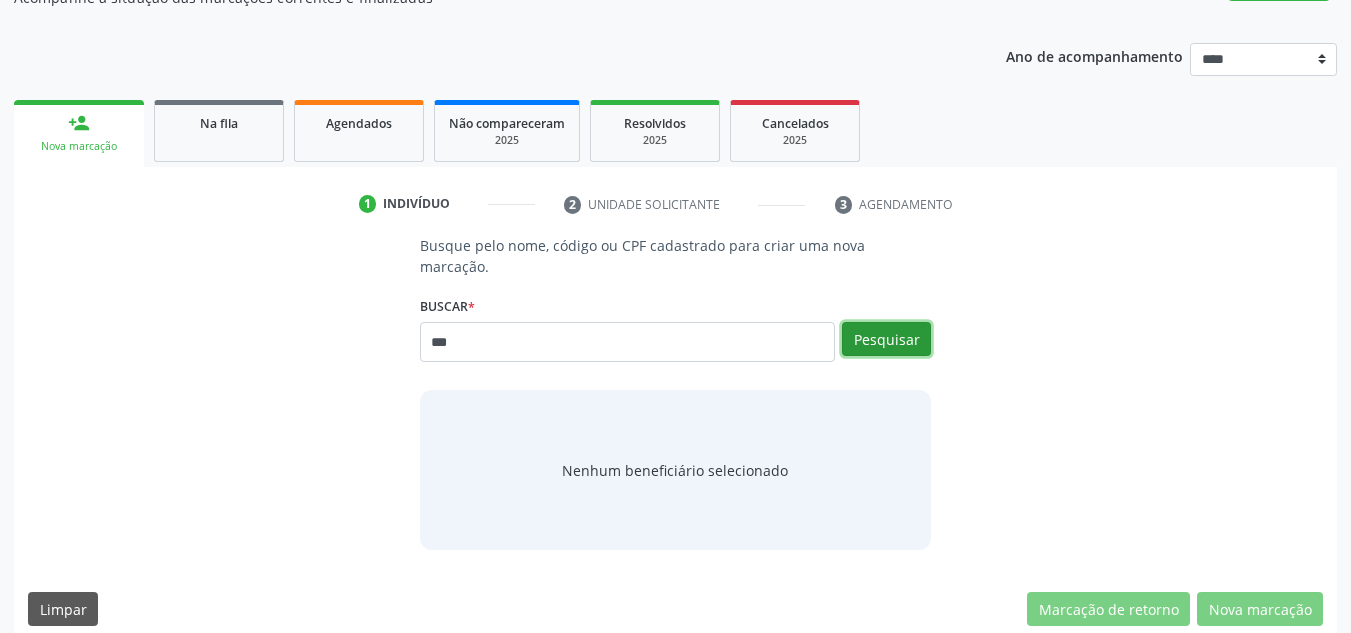 click on "Pesquisar" at bounding box center (886, 339) 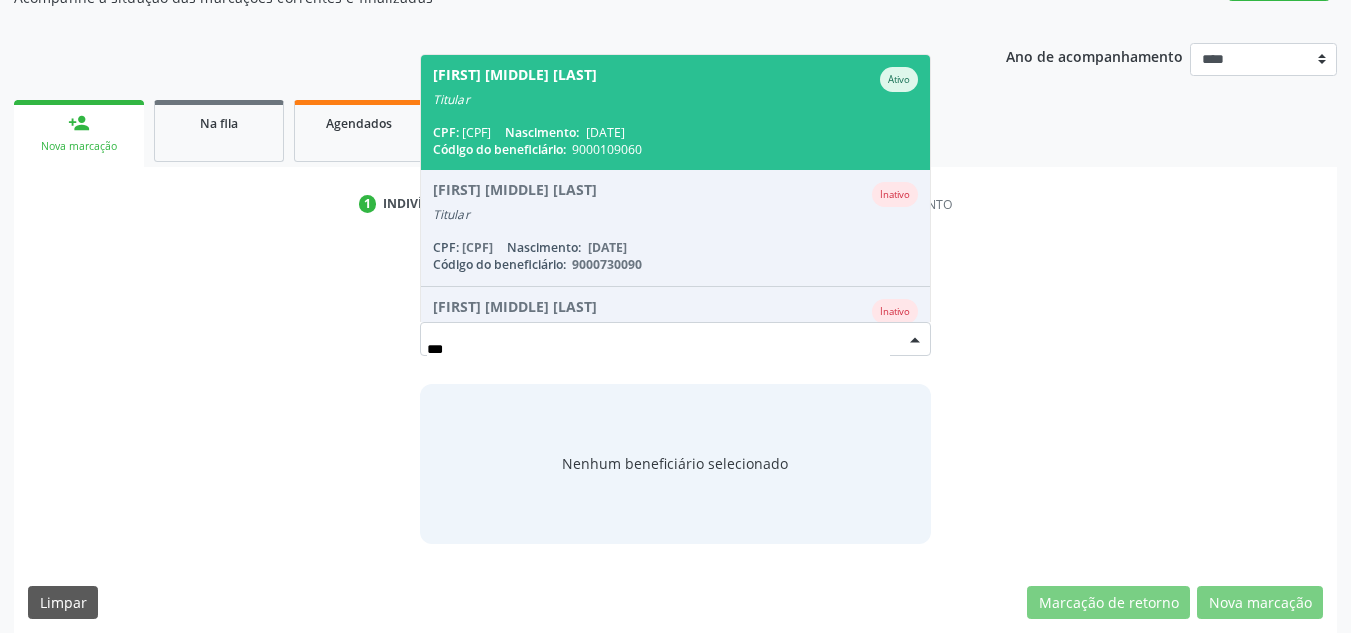 scroll, scrollTop: 192, scrollLeft: 0, axis: vertical 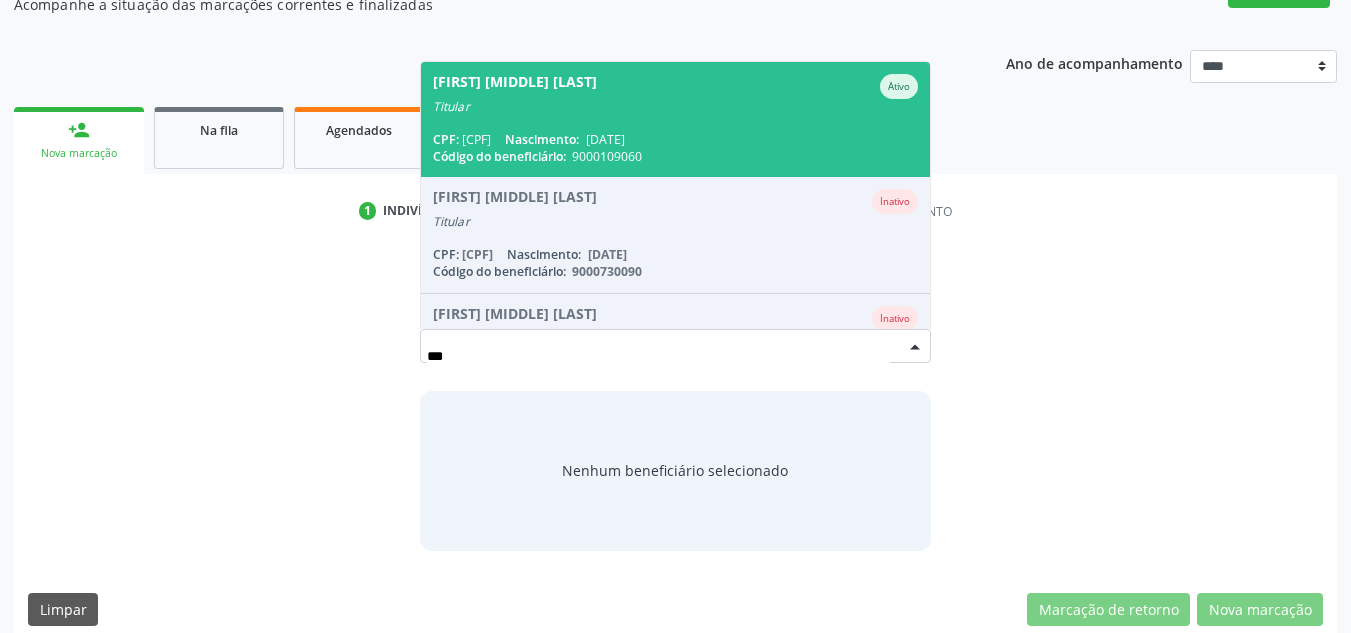 click on "Titular" at bounding box center [676, 107] 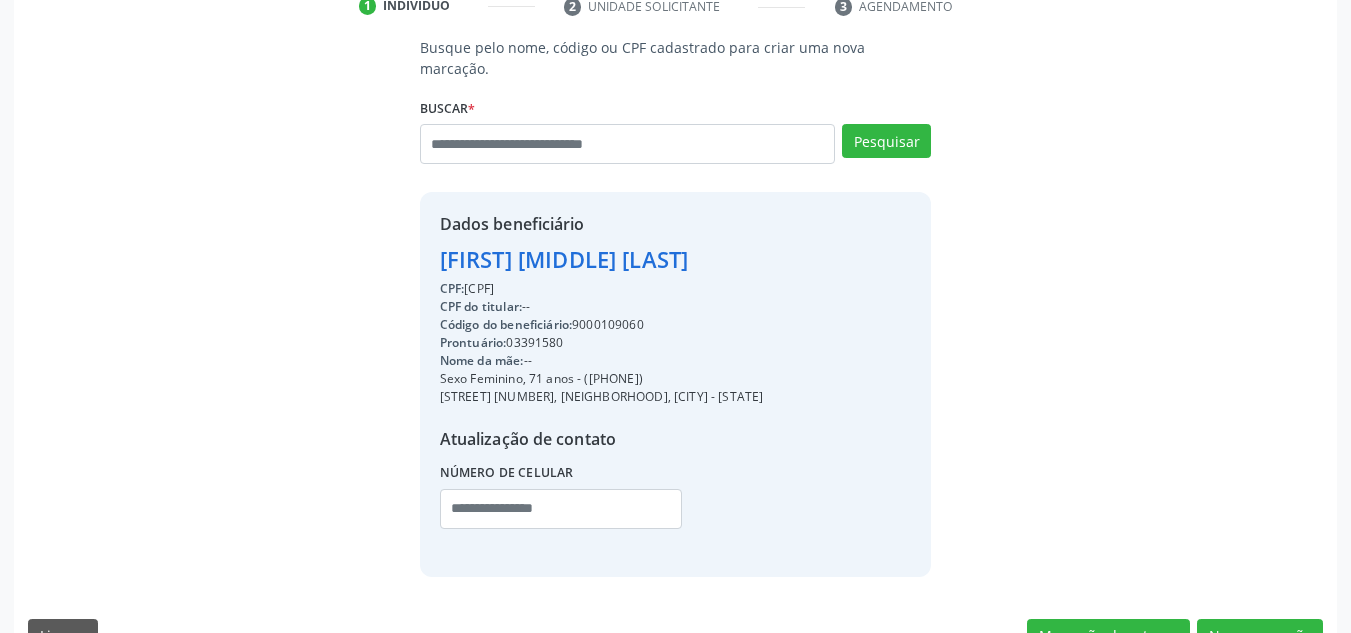 scroll, scrollTop: 423, scrollLeft: 0, axis: vertical 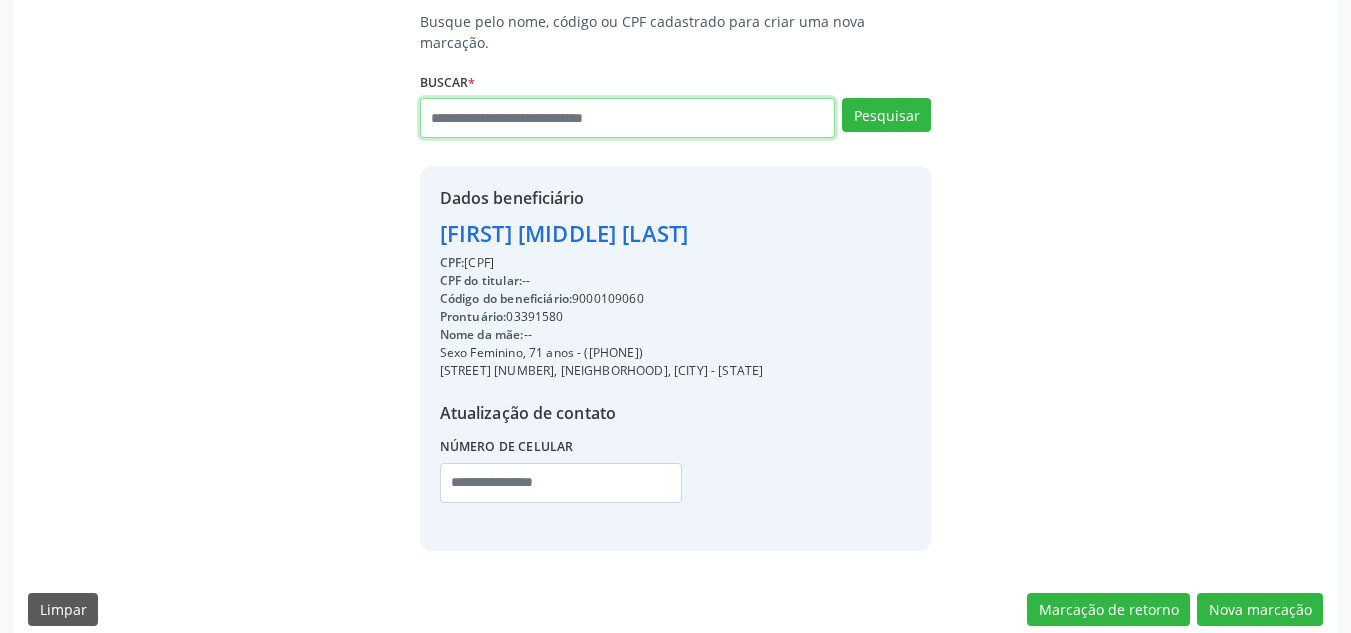 click at bounding box center (628, 118) 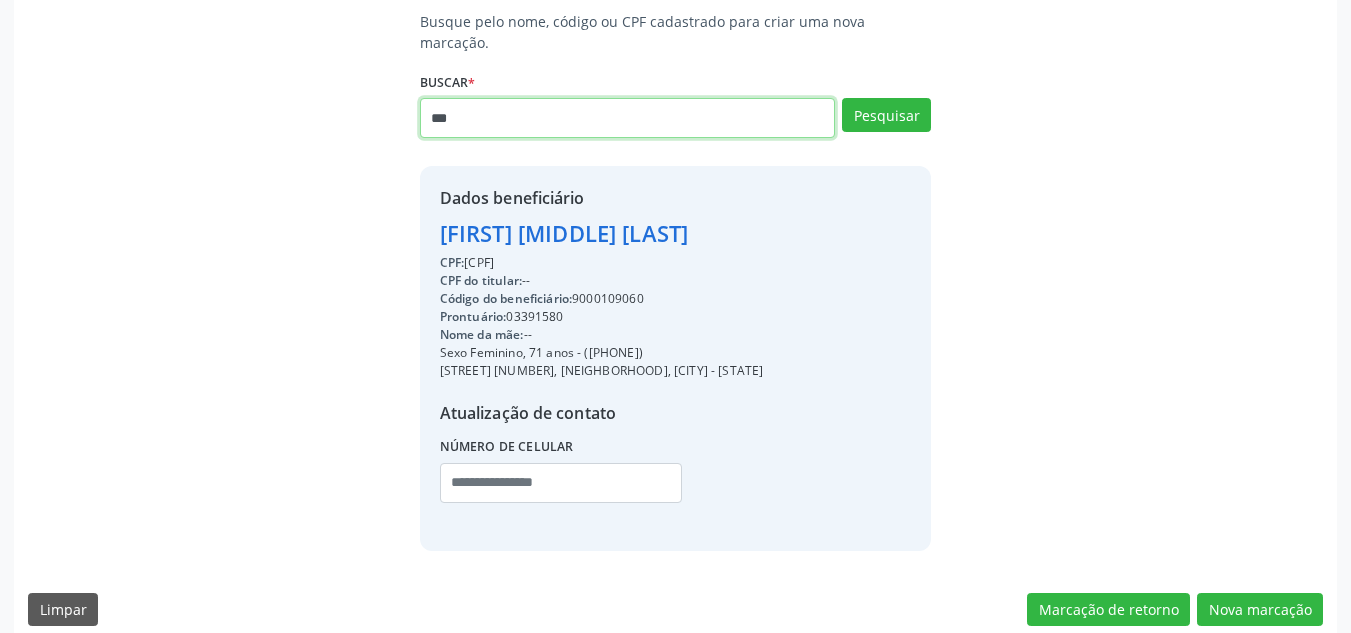 type on "***" 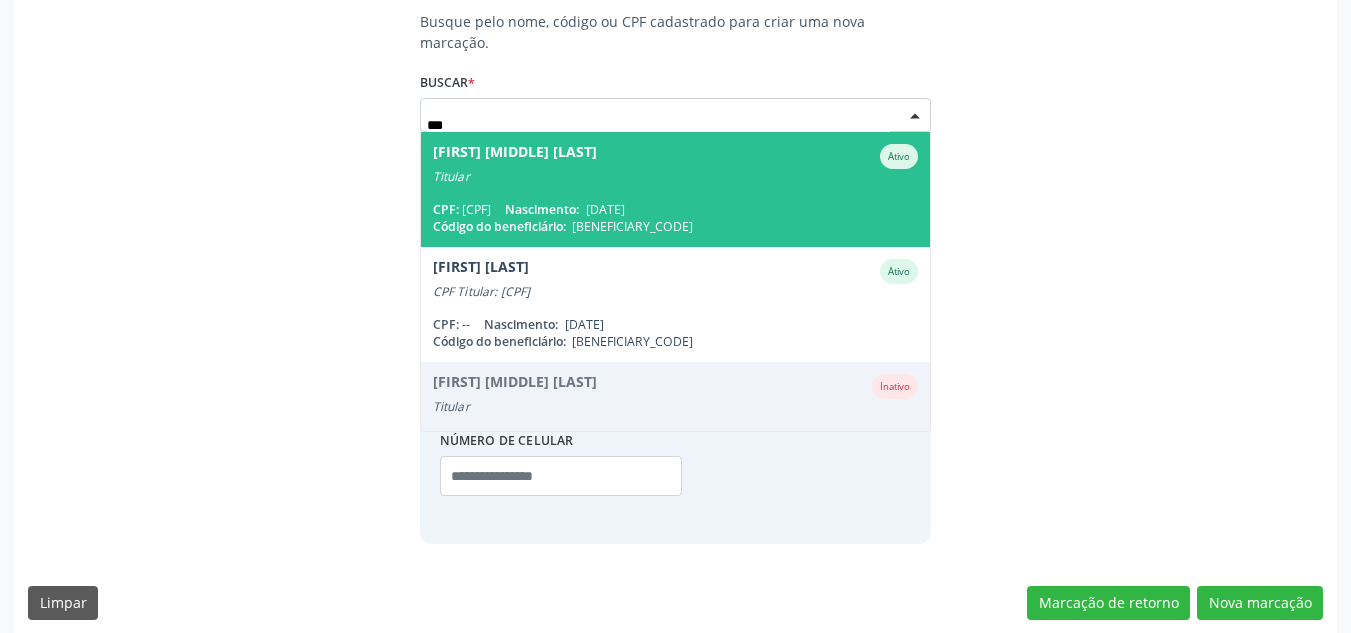 scroll, scrollTop: 417, scrollLeft: 0, axis: vertical 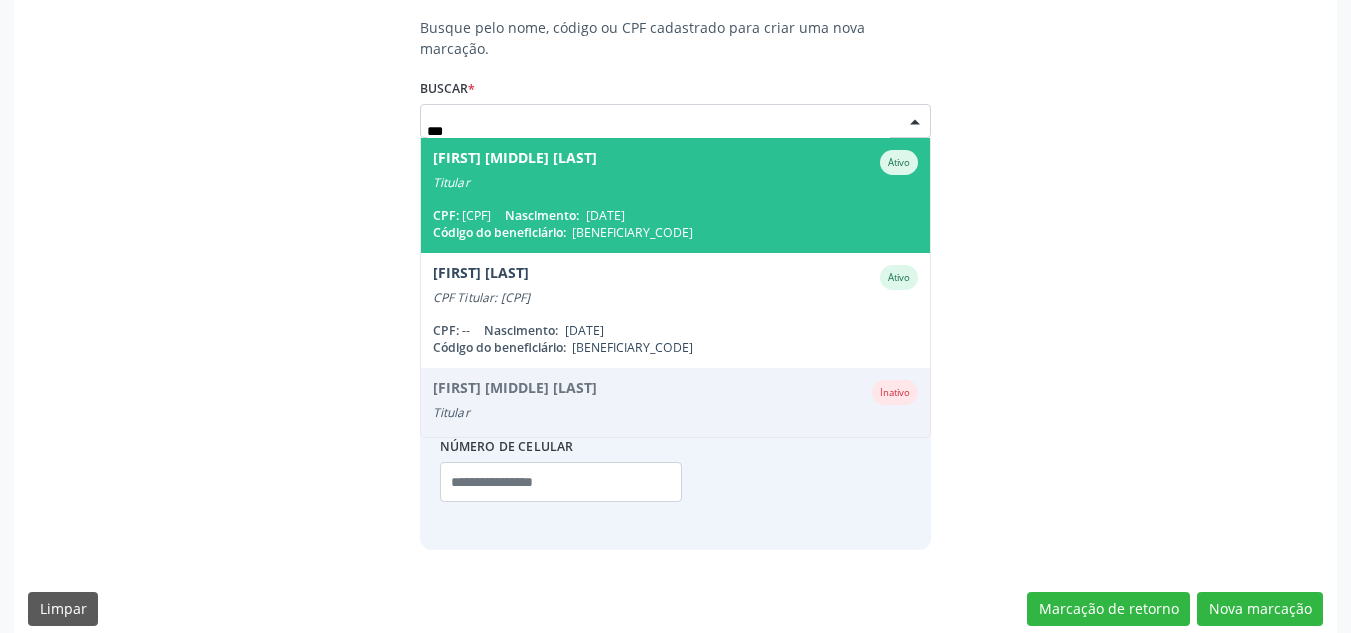 click on "[DATE]" at bounding box center (605, 215) 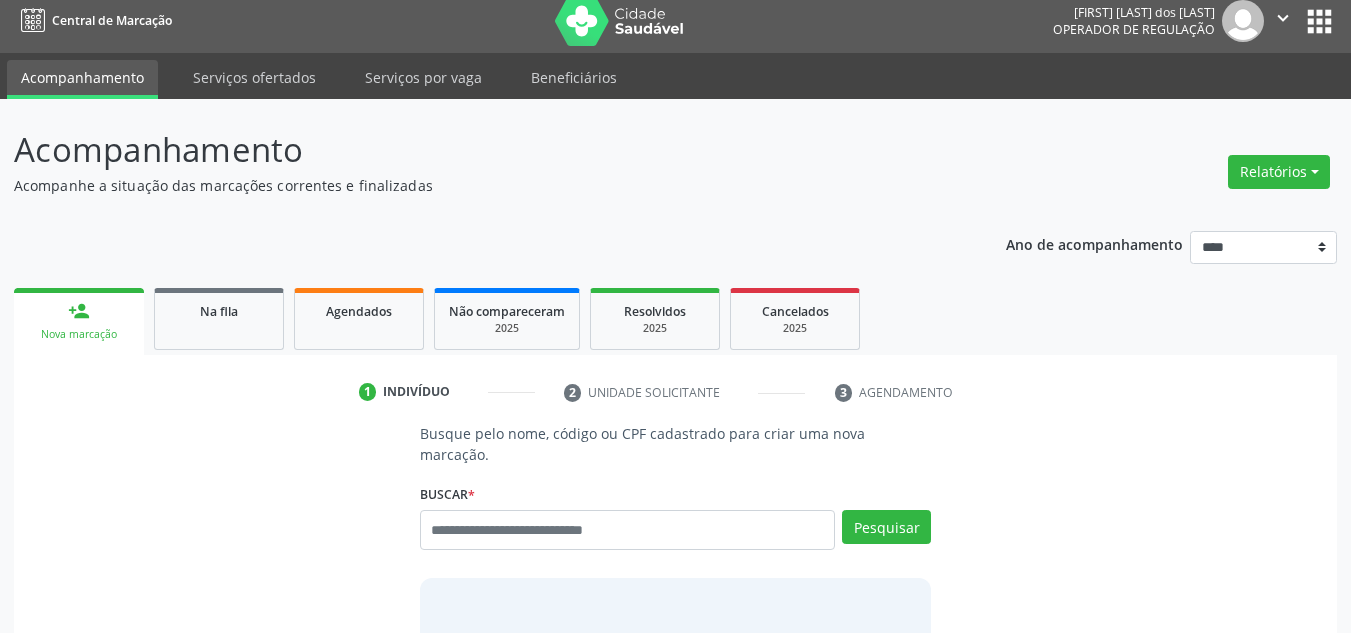 scroll, scrollTop: 0, scrollLeft: 0, axis: both 